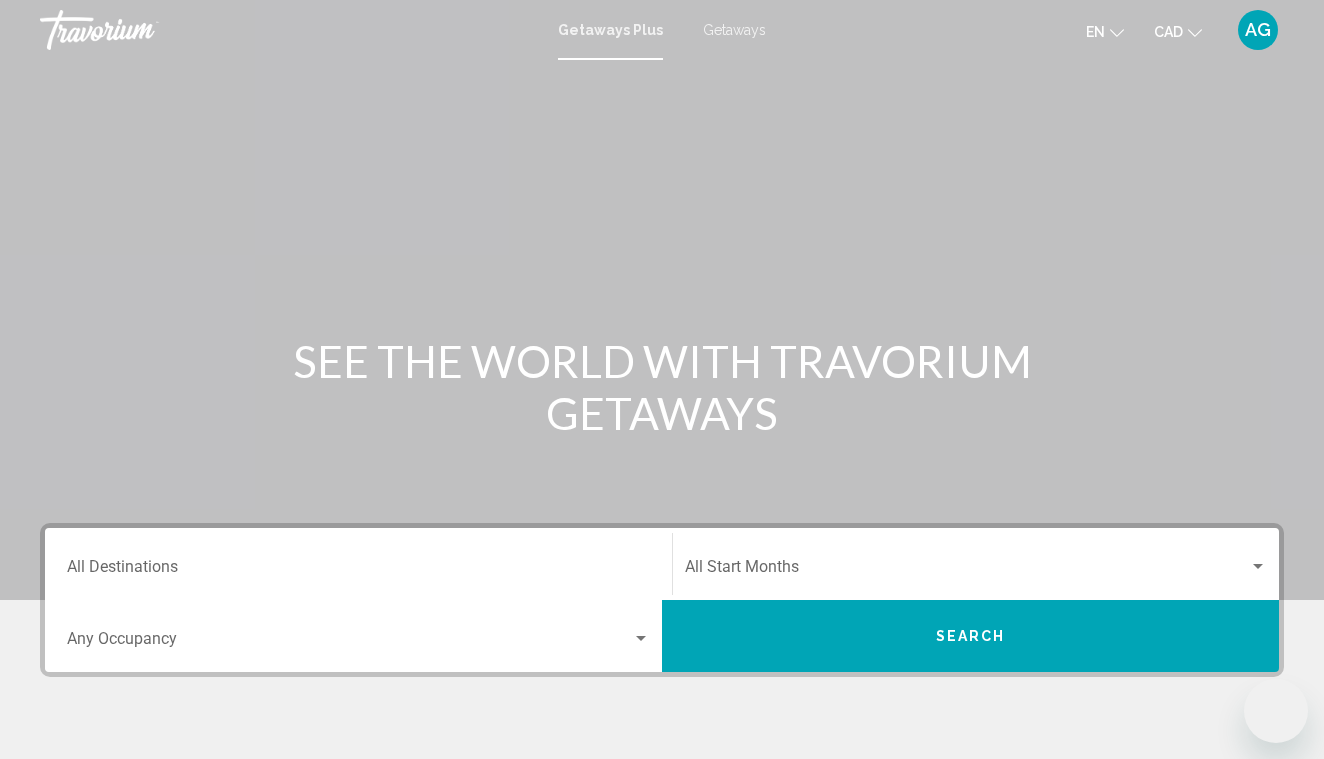 scroll, scrollTop: 0, scrollLeft: 0, axis: both 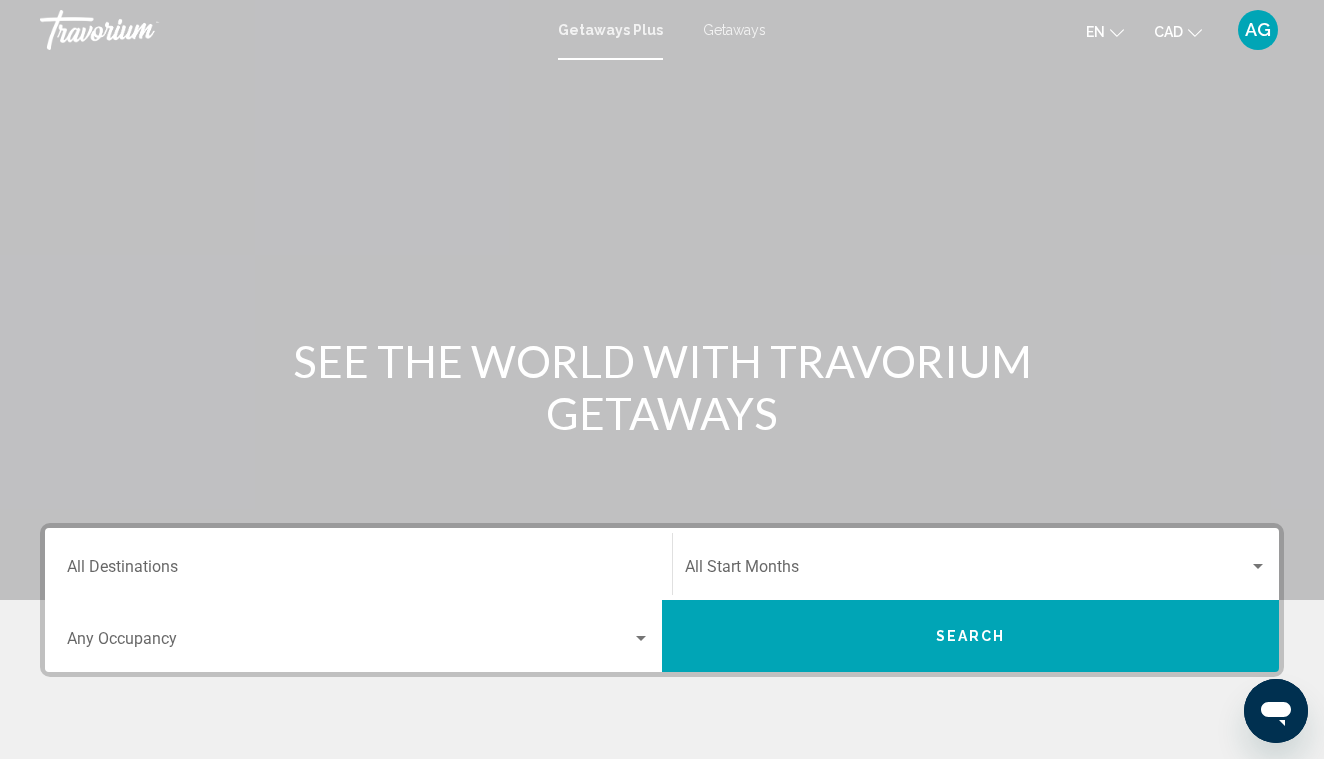click on "AG" at bounding box center [1258, 30] 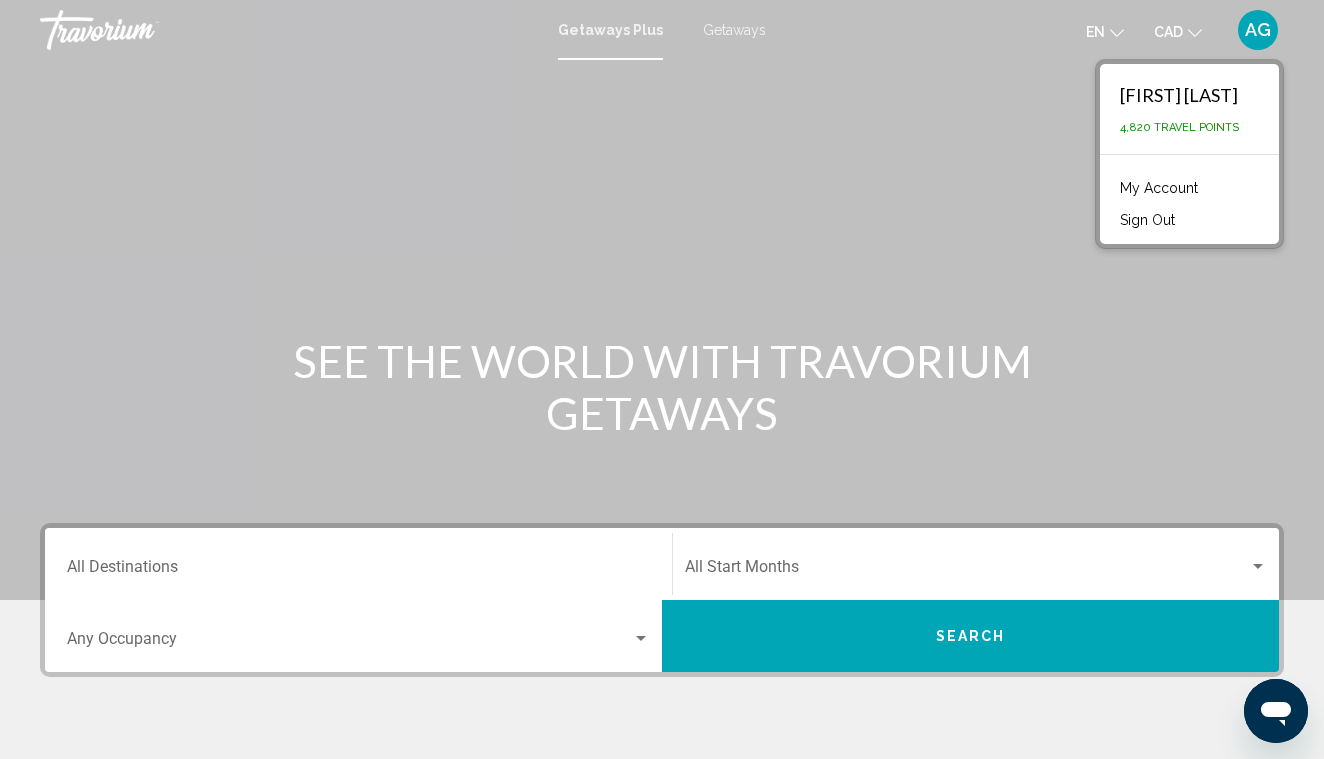 click on "Sign Out" at bounding box center (1147, 220) 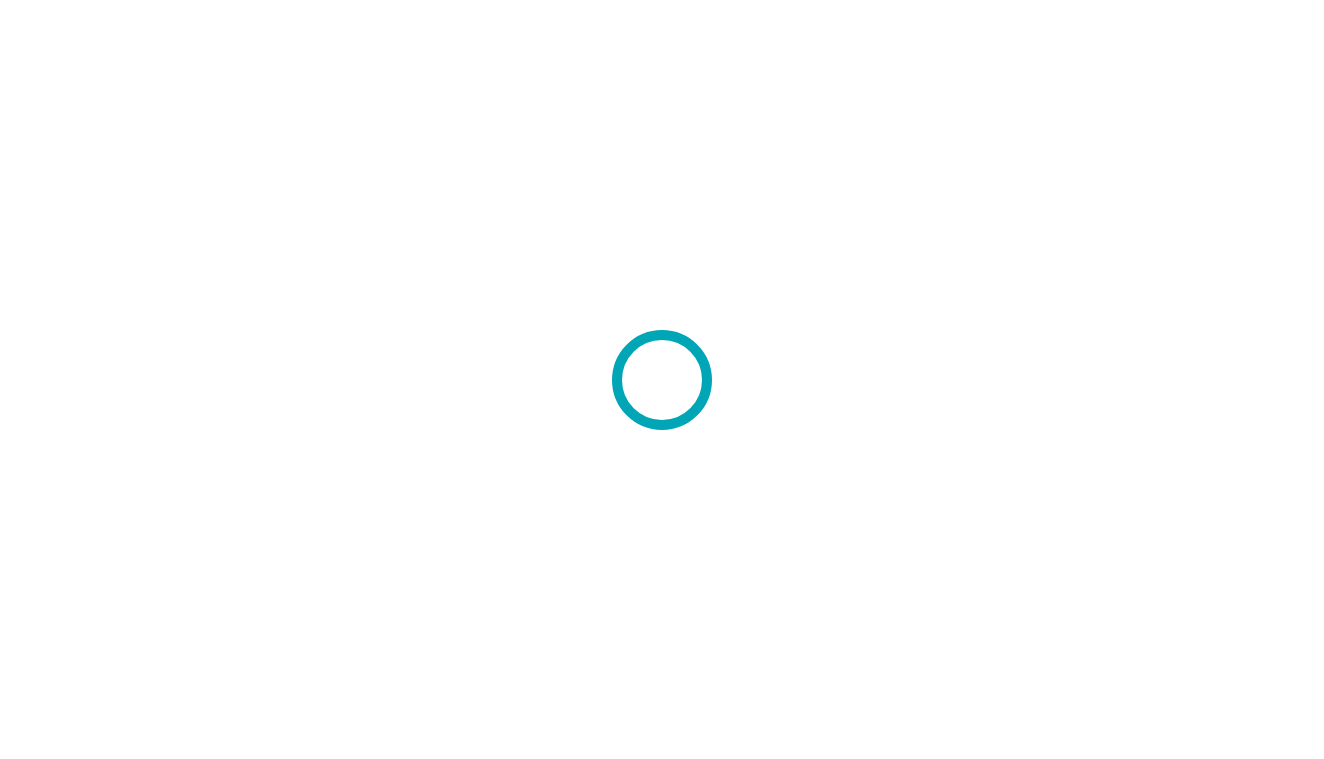 scroll, scrollTop: 0, scrollLeft: 0, axis: both 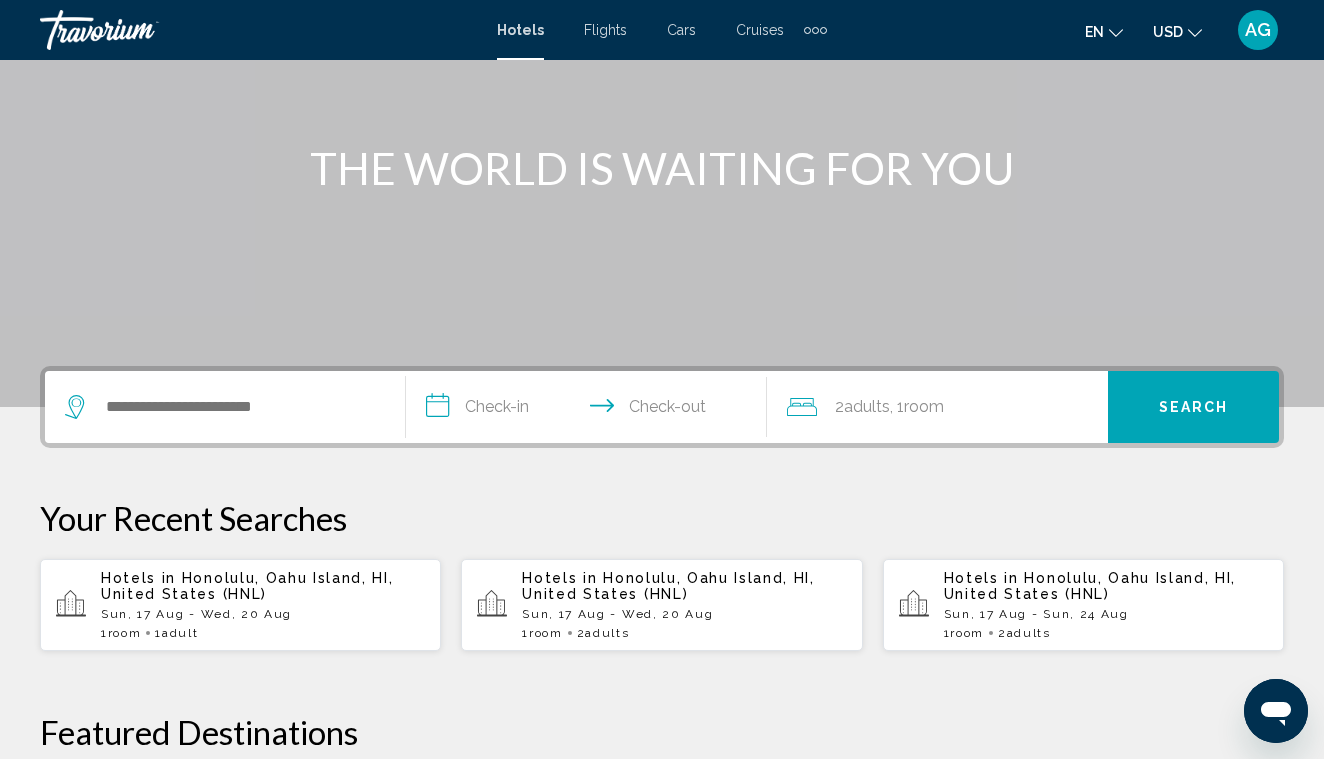 click on "**********" at bounding box center [590, 410] 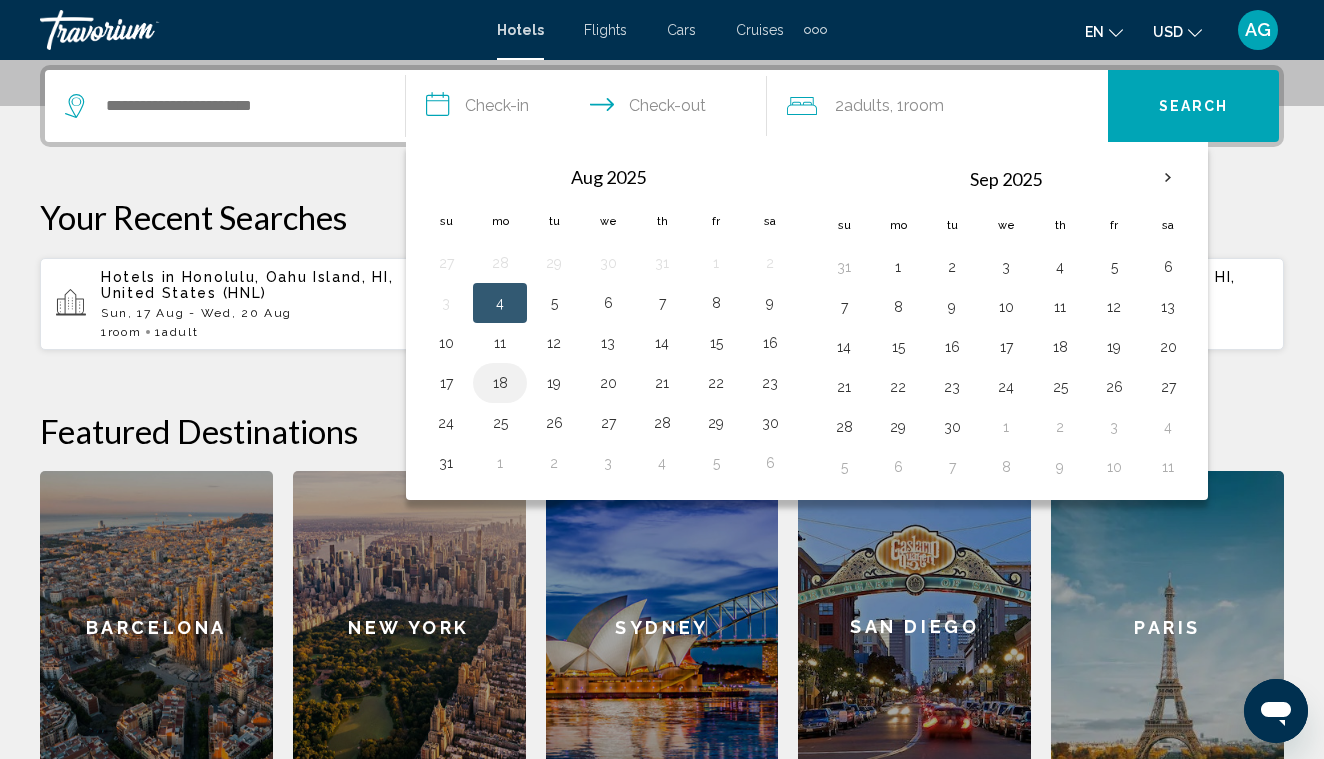 click on "18" at bounding box center [500, 383] 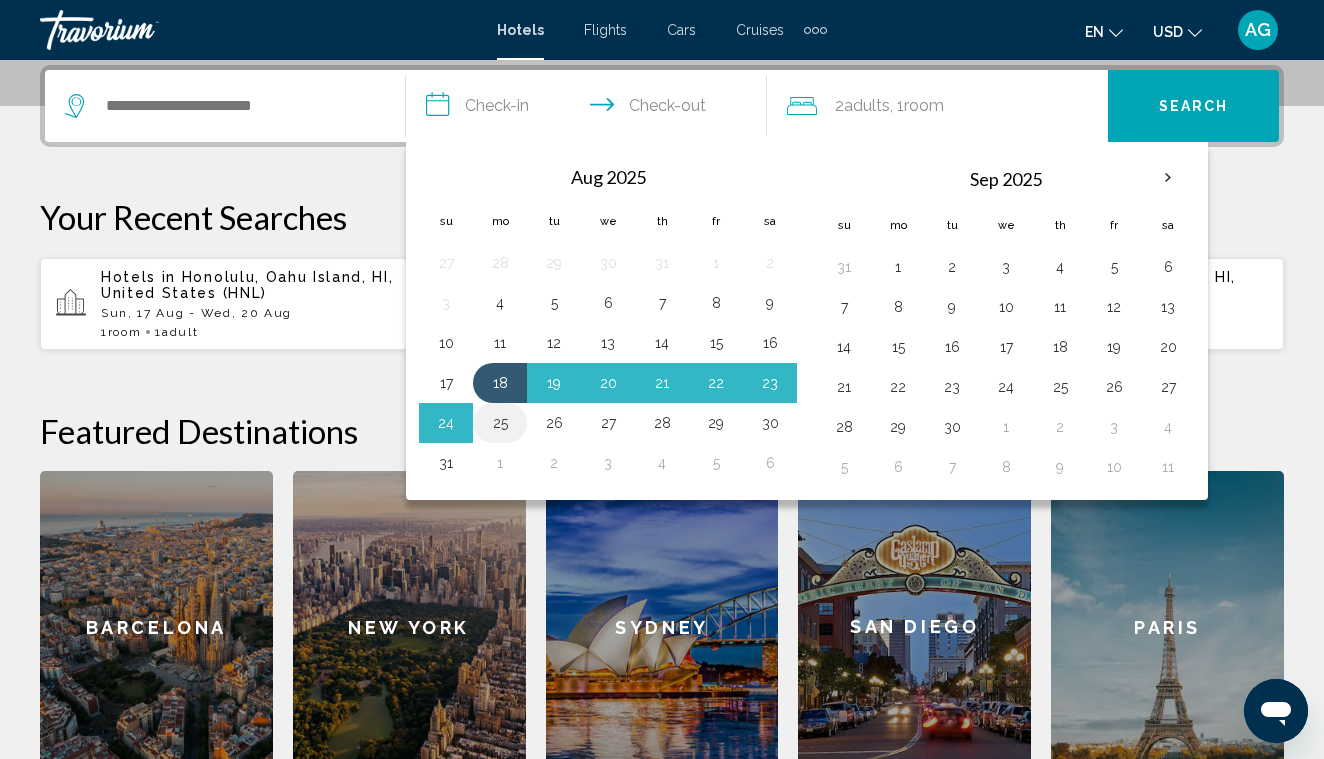 click on "25" at bounding box center [500, 423] 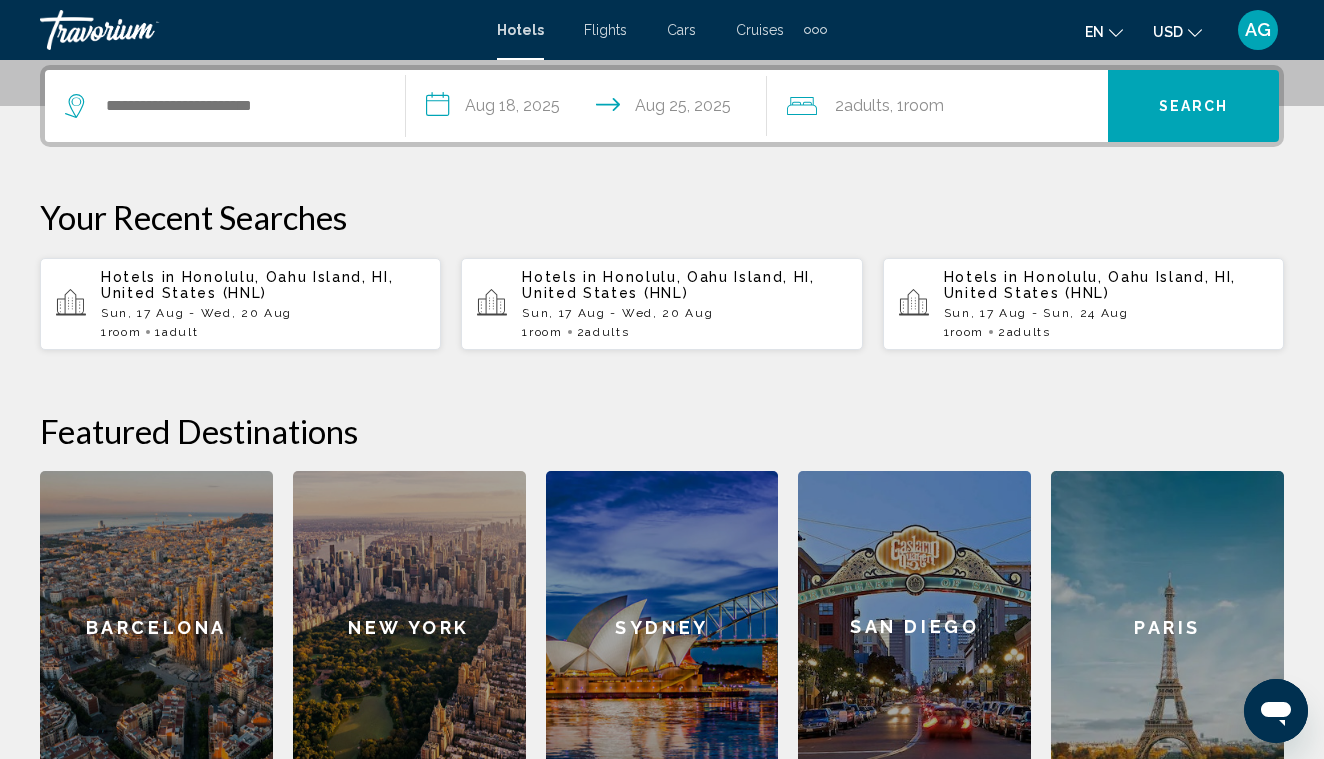 click on "USD" 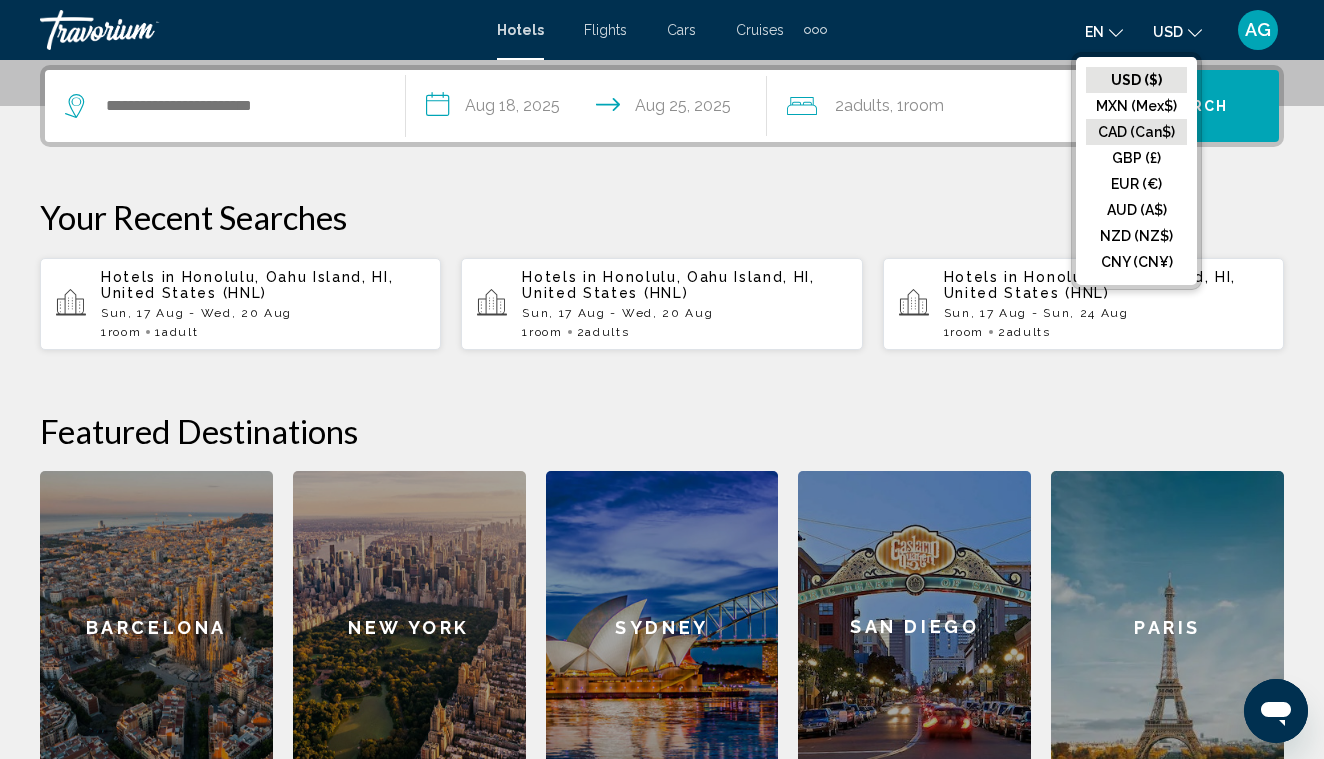 click on "CAD (Can$)" 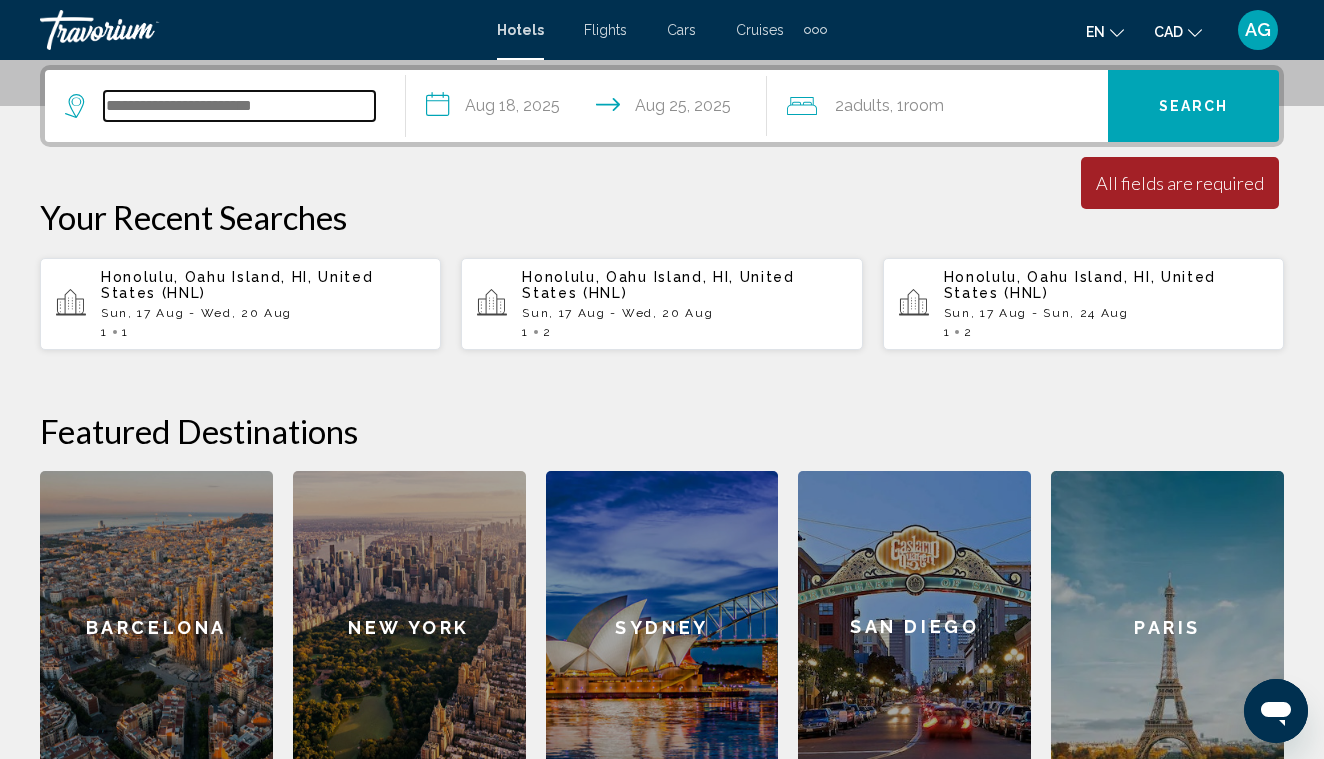 click at bounding box center (239, 106) 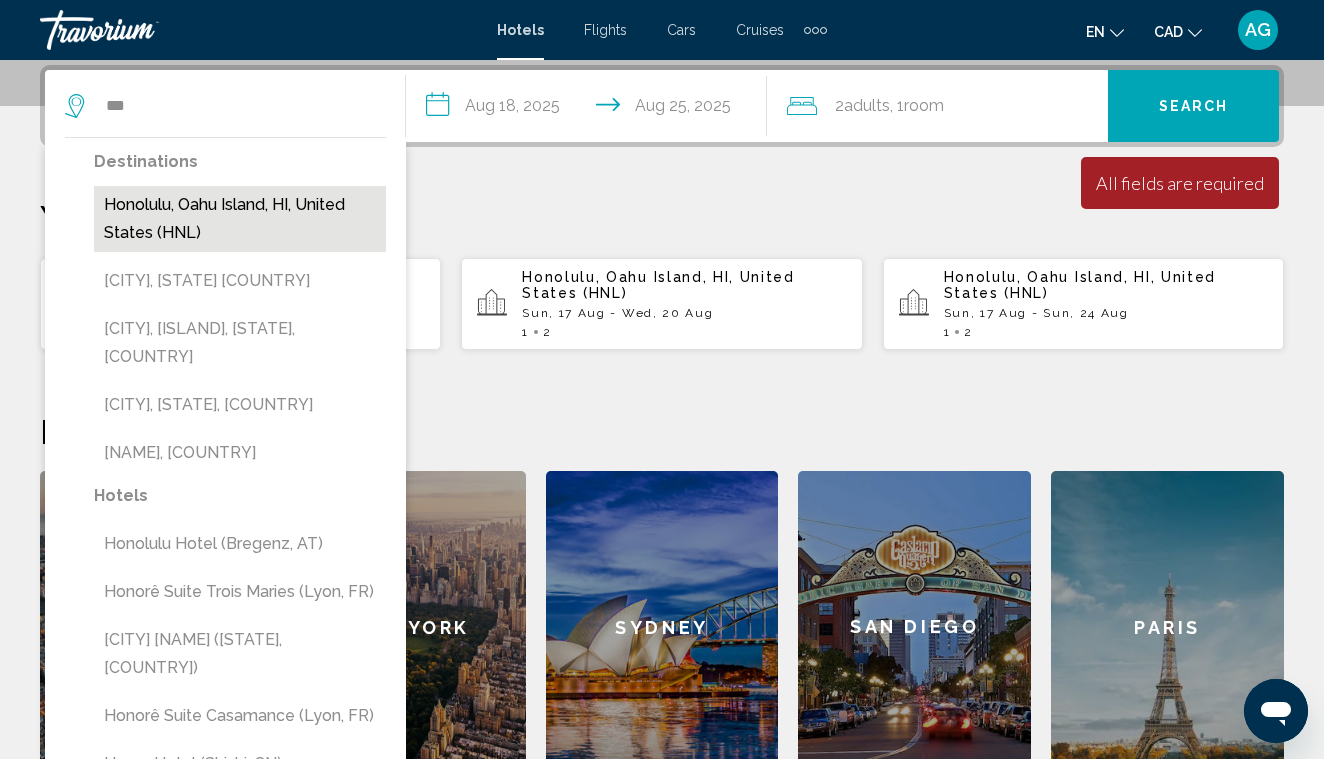 drag, startPoint x: 254, startPoint y: 119, endPoint x: 225, endPoint y: 215, distance: 100.28459 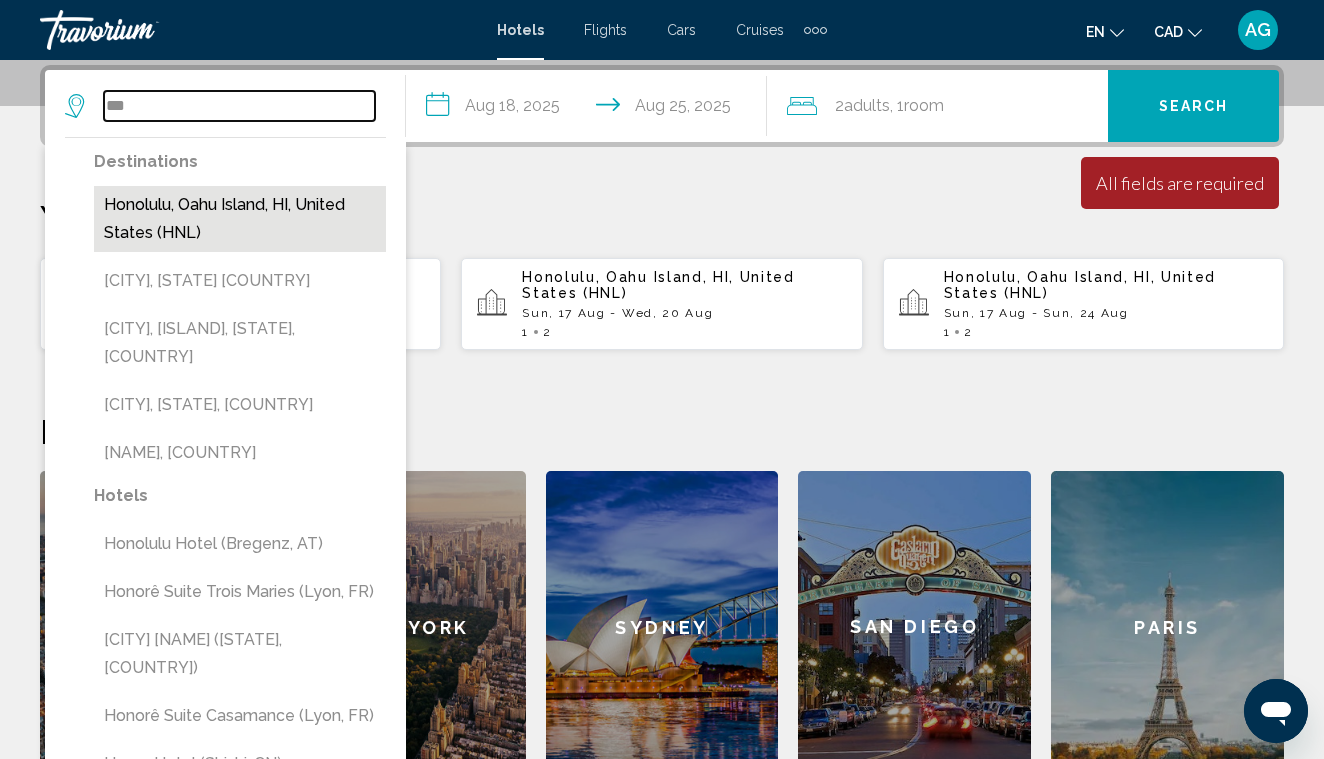 type on "**********" 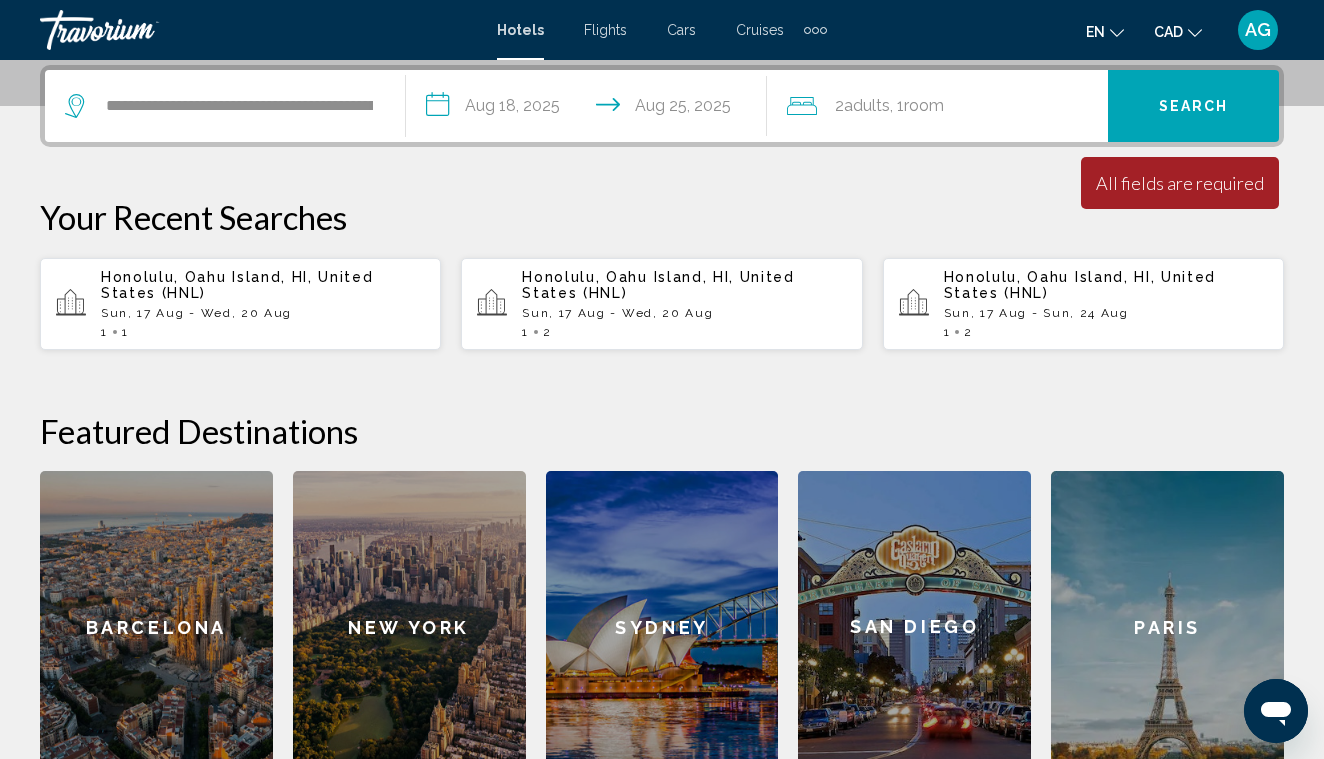 click on "All fields are required" at bounding box center [1180, 183] 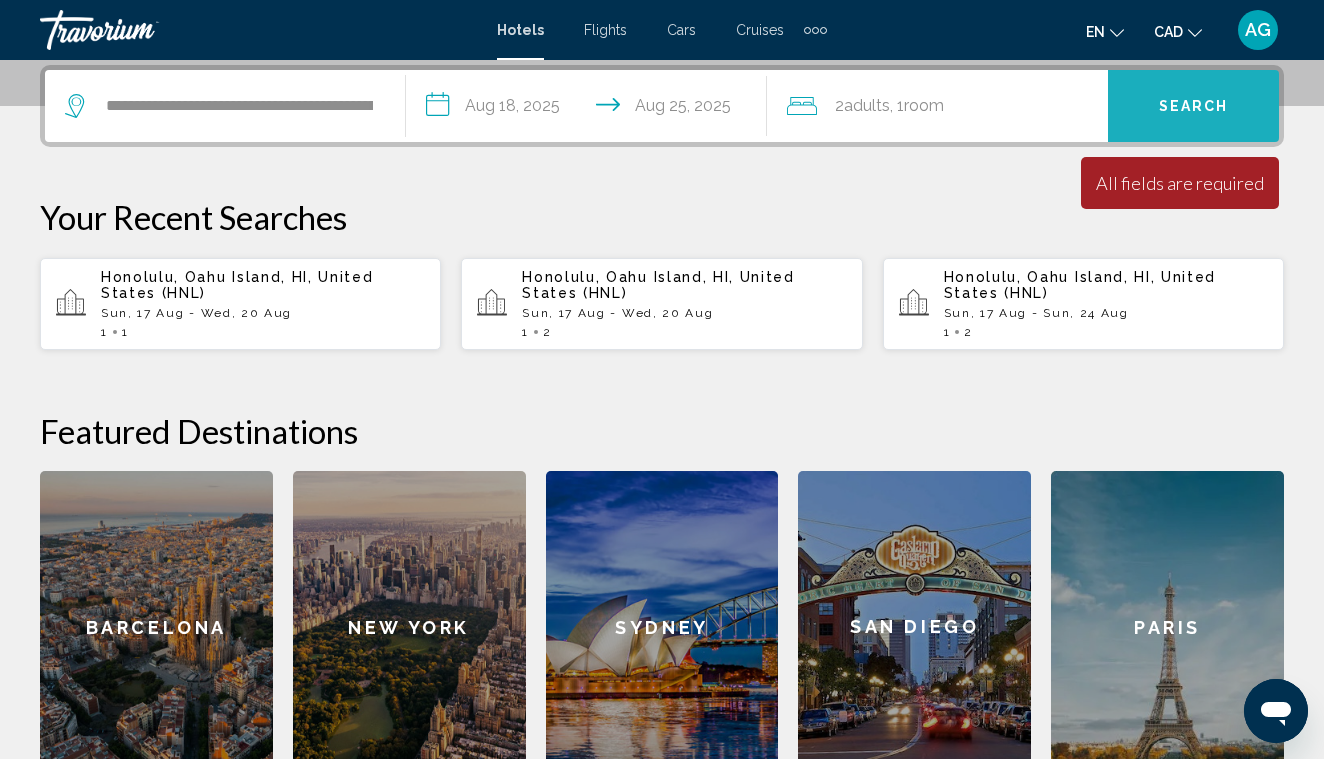 click on "Search" at bounding box center (1194, 107) 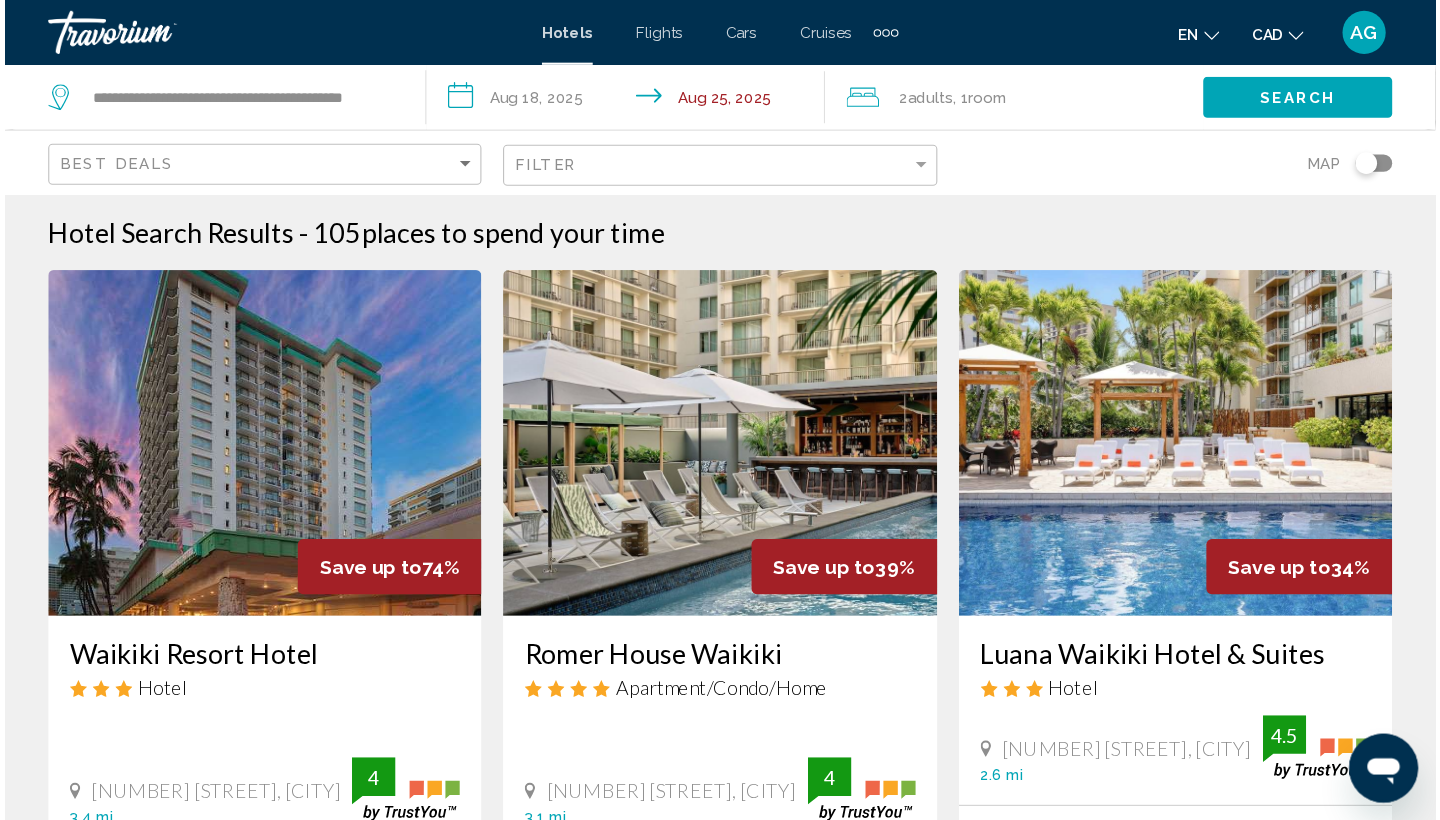 scroll, scrollTop: 0, scrollLeft: 0, axis: both 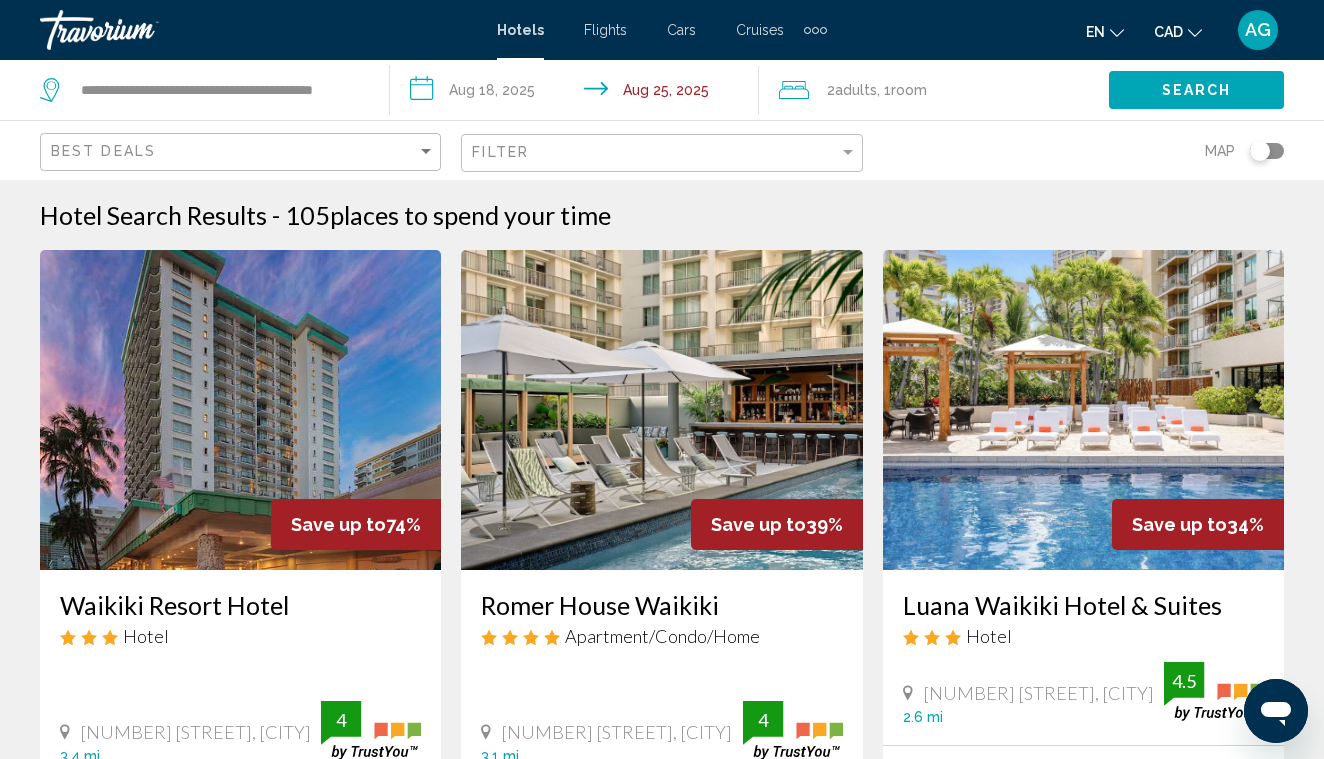 click on "Search" 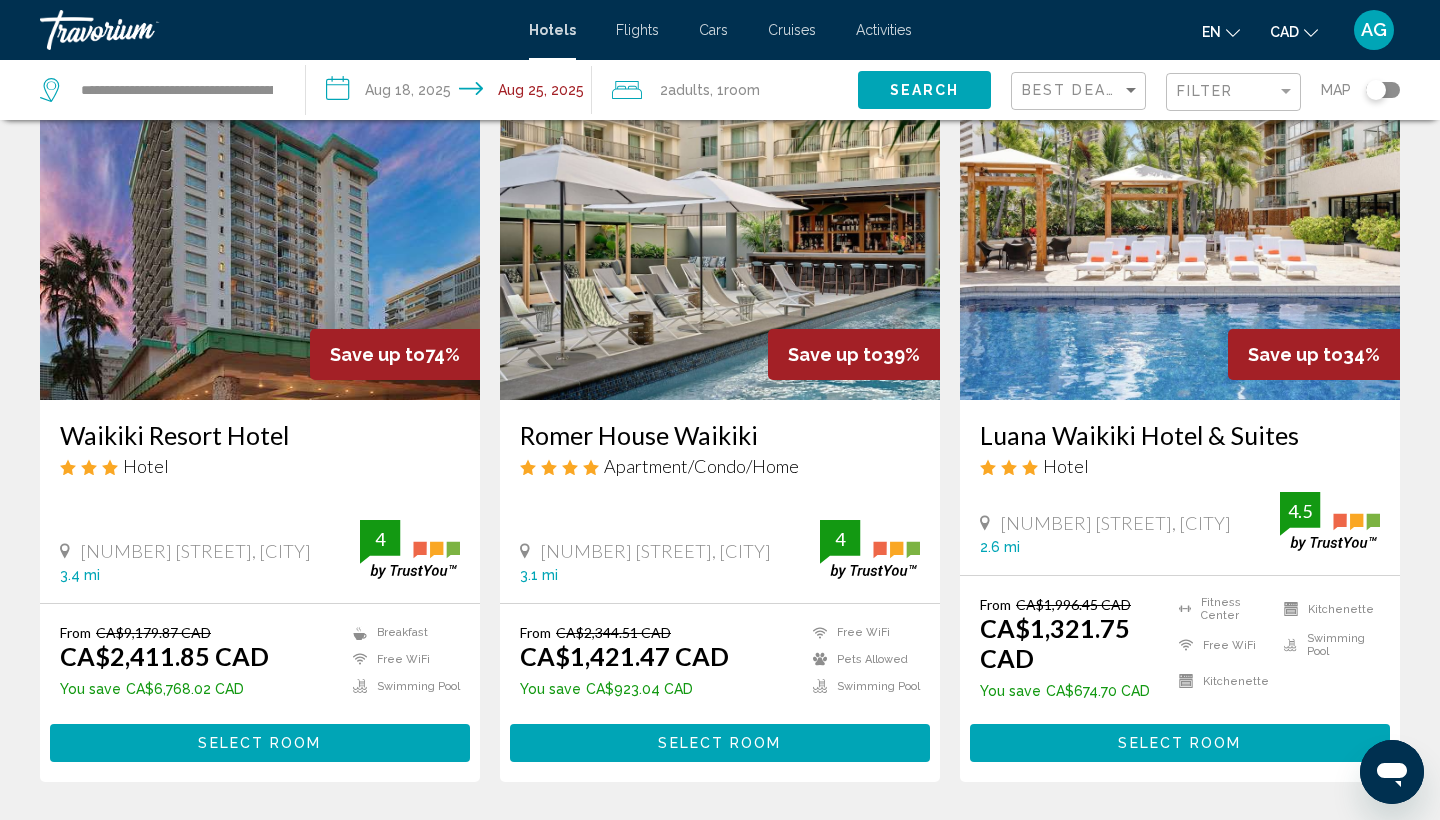 scroll, scrollTop: 94, scrollLeft: 0, axis: vertical 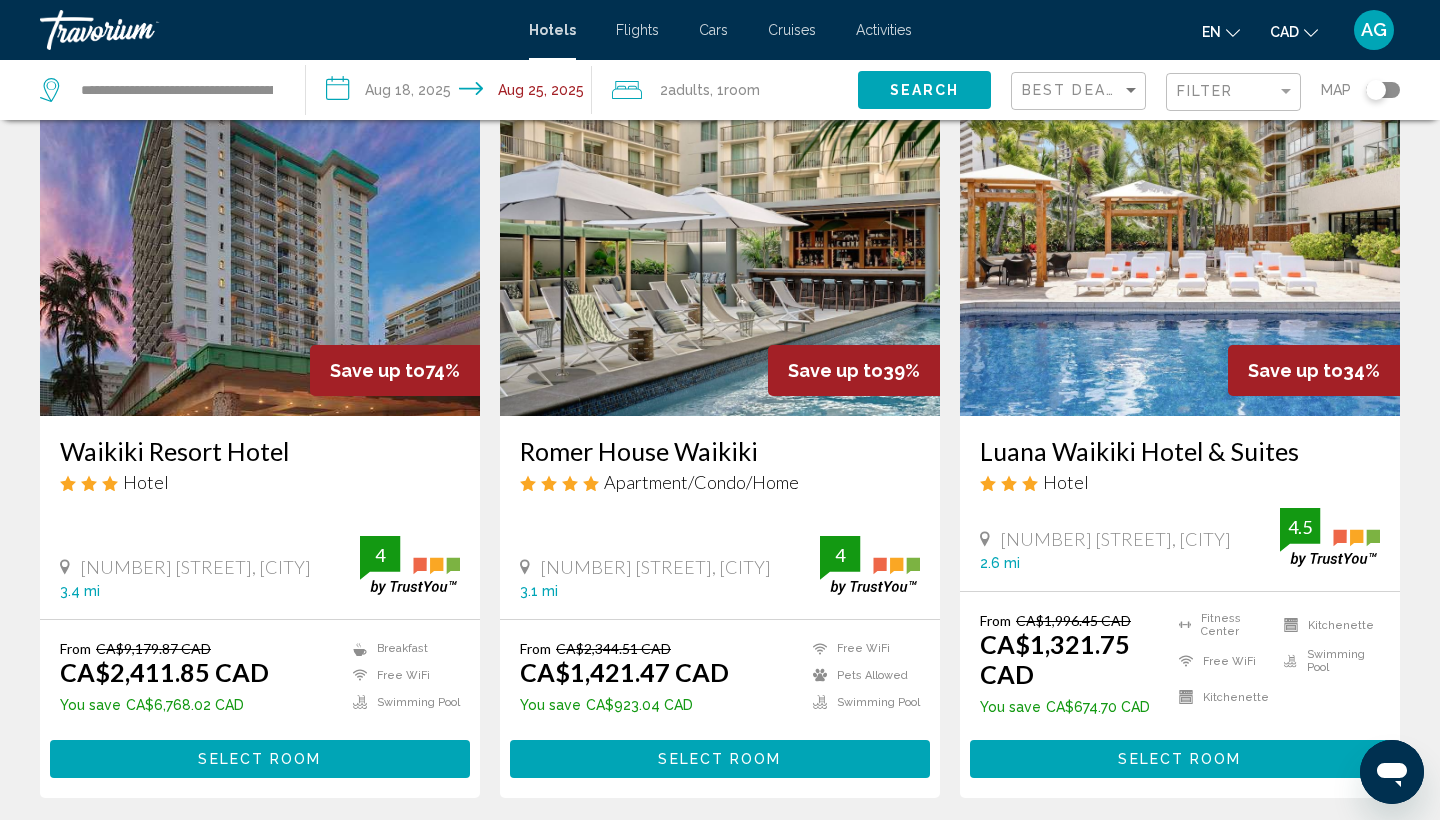 click at bounding box center (260, 256) 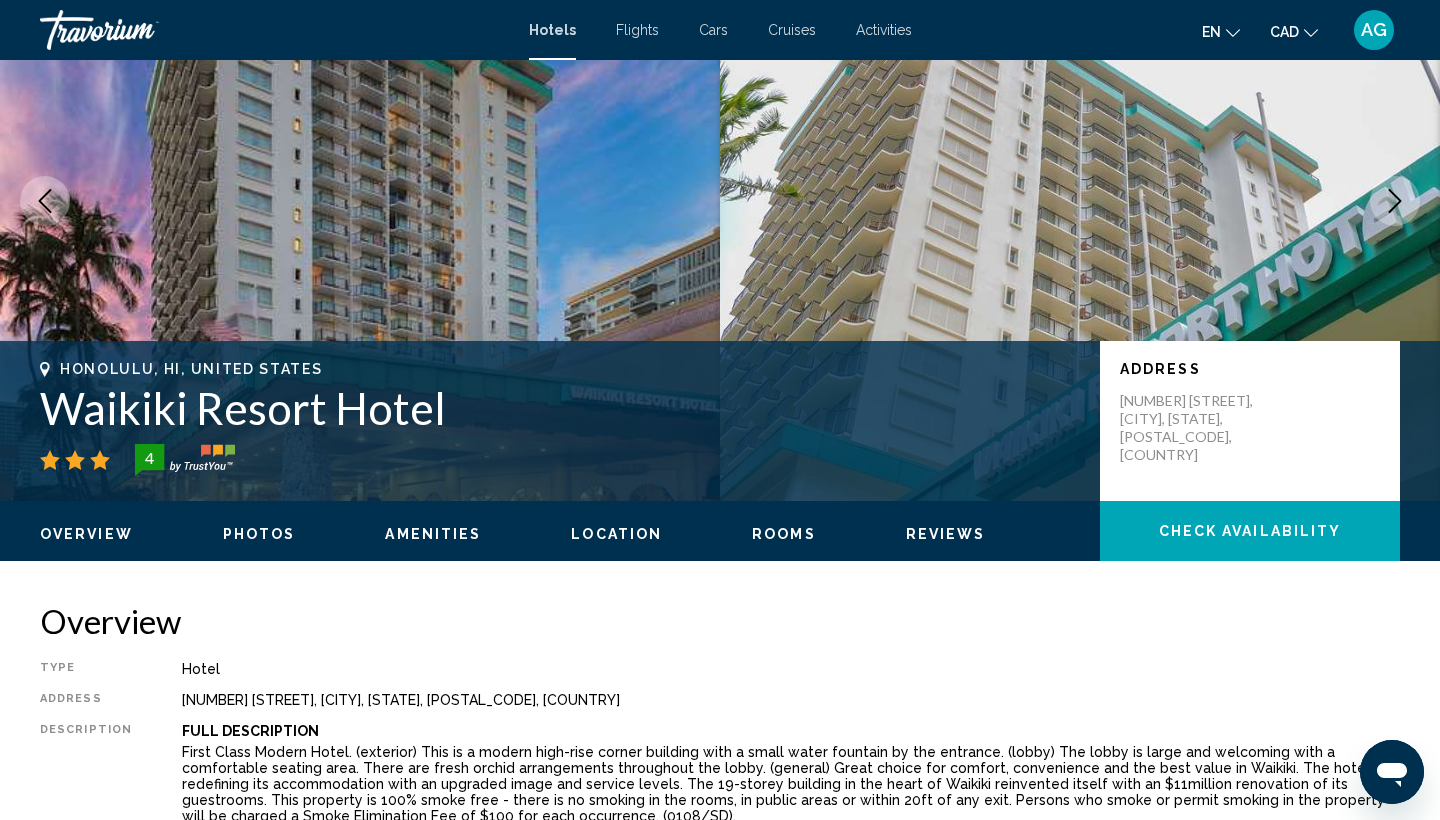 scroll, scrollTop: 161, scrollLeft: 0, axis: vertical 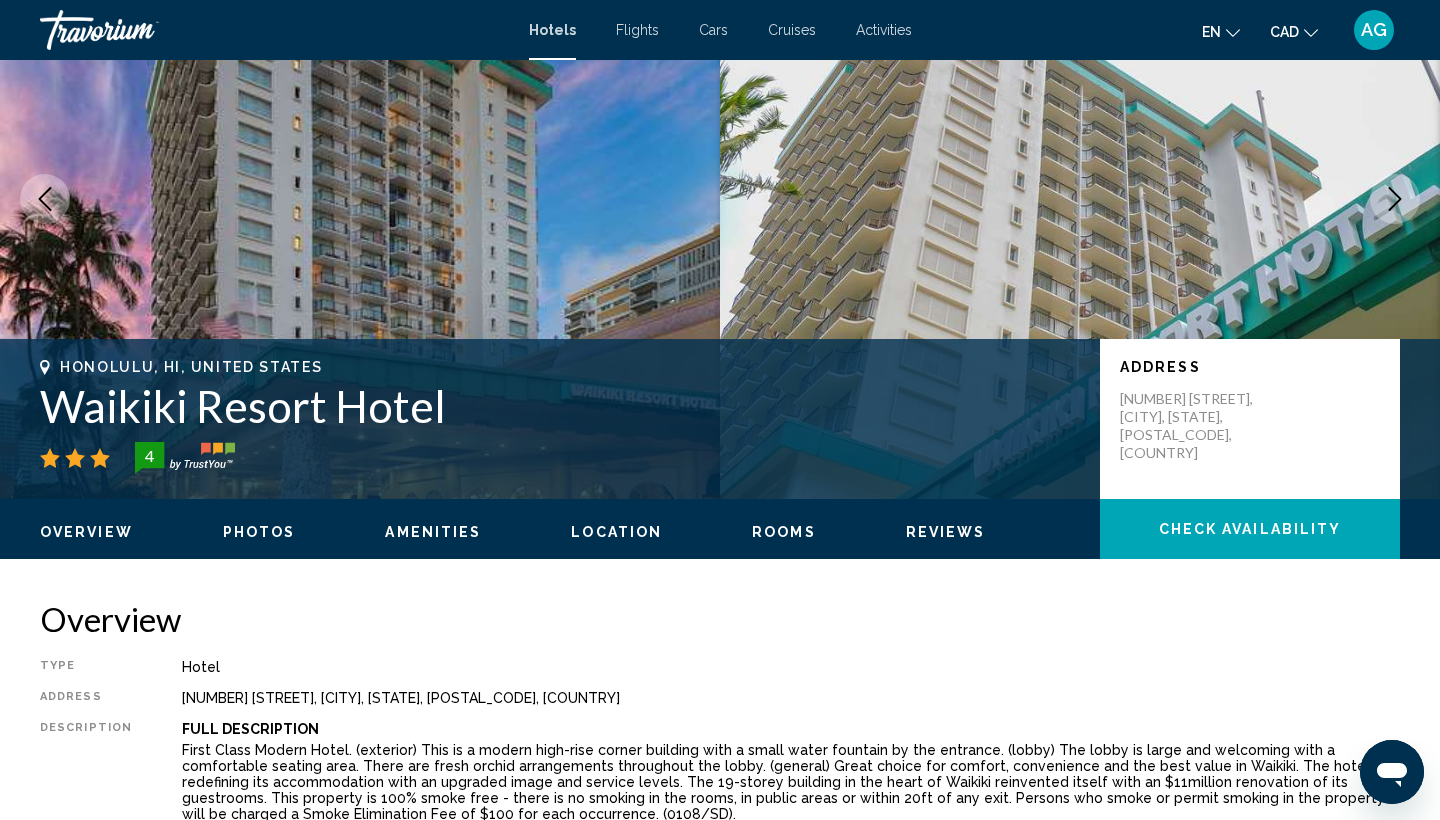 click on "Photos" at bounding box center [259, 532] 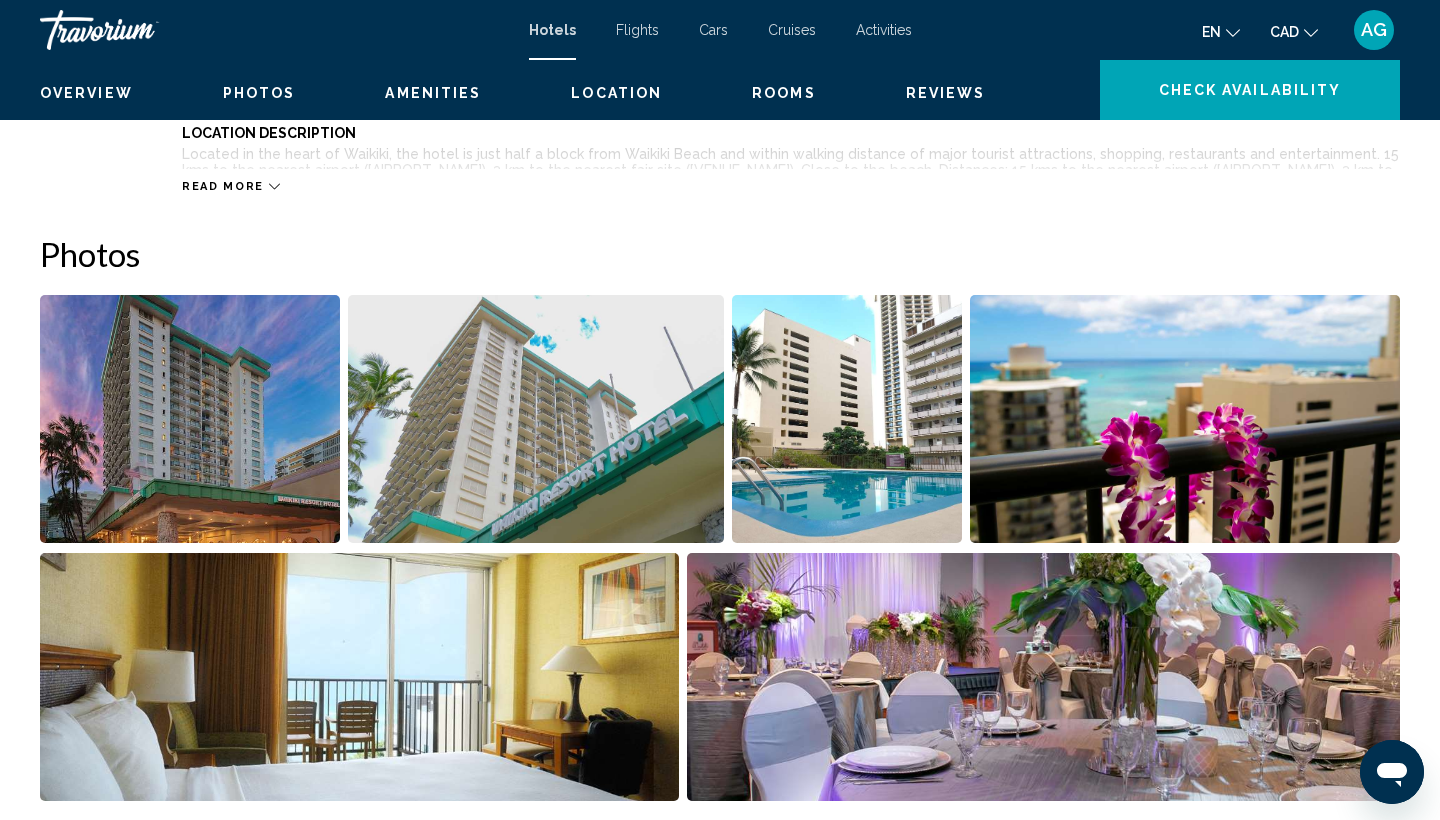 scroll, scrollTop: 977, scrollLeft: 0, axis: vertical 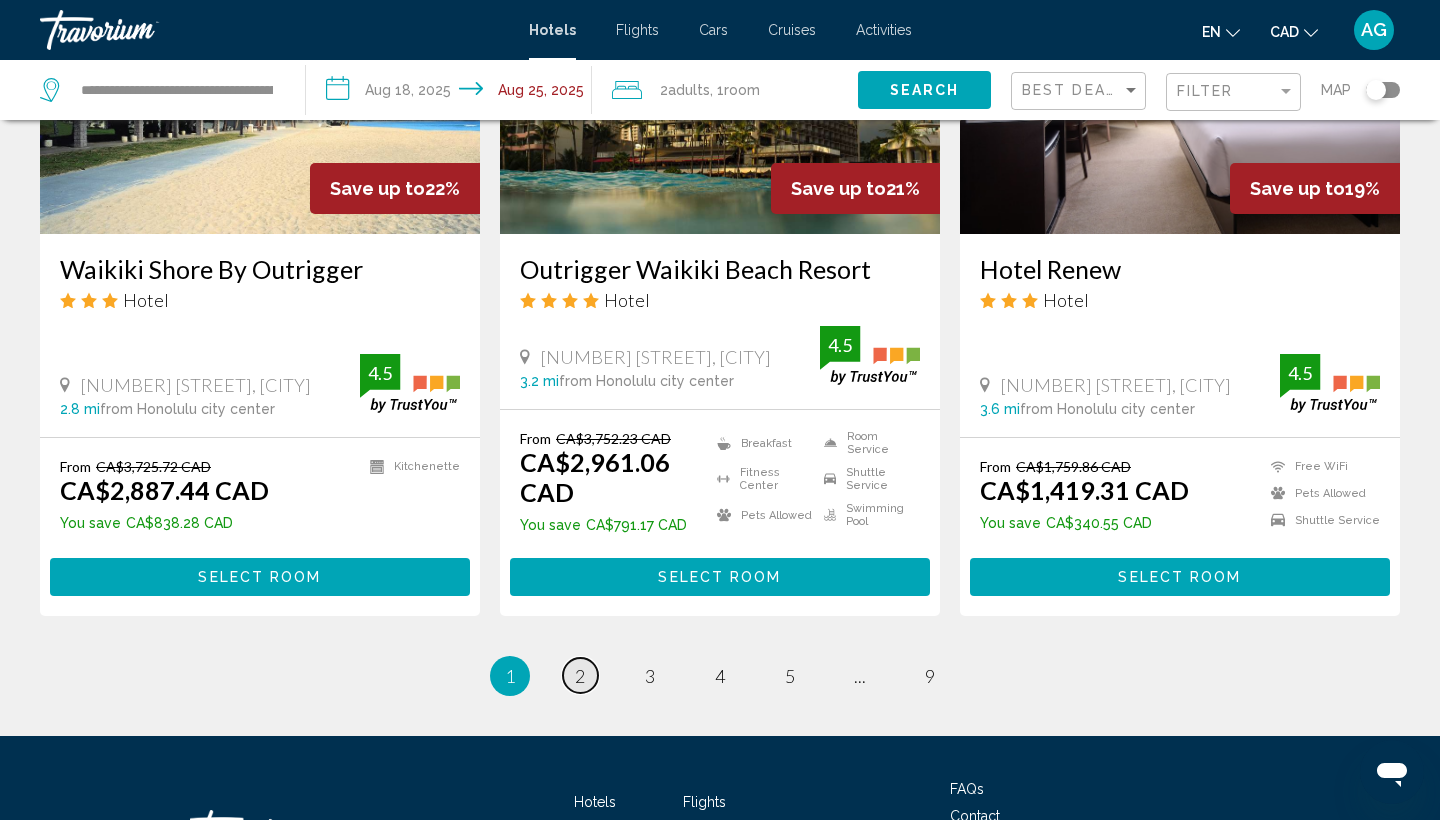 click on "2" at bounding box center (580, 676) 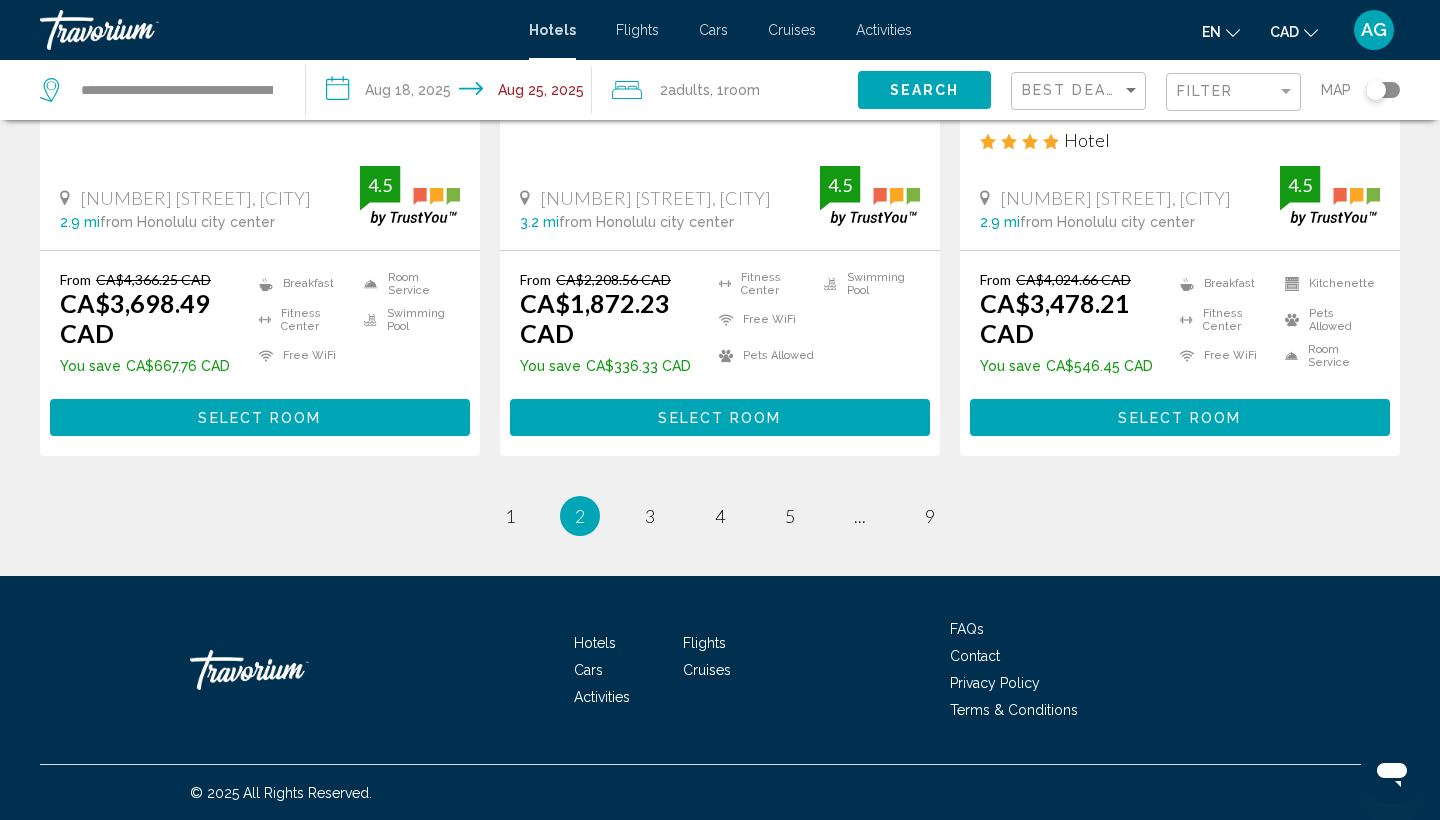 scroll, scrollTop: 2720, scrollLeft: 0, axis: vertical 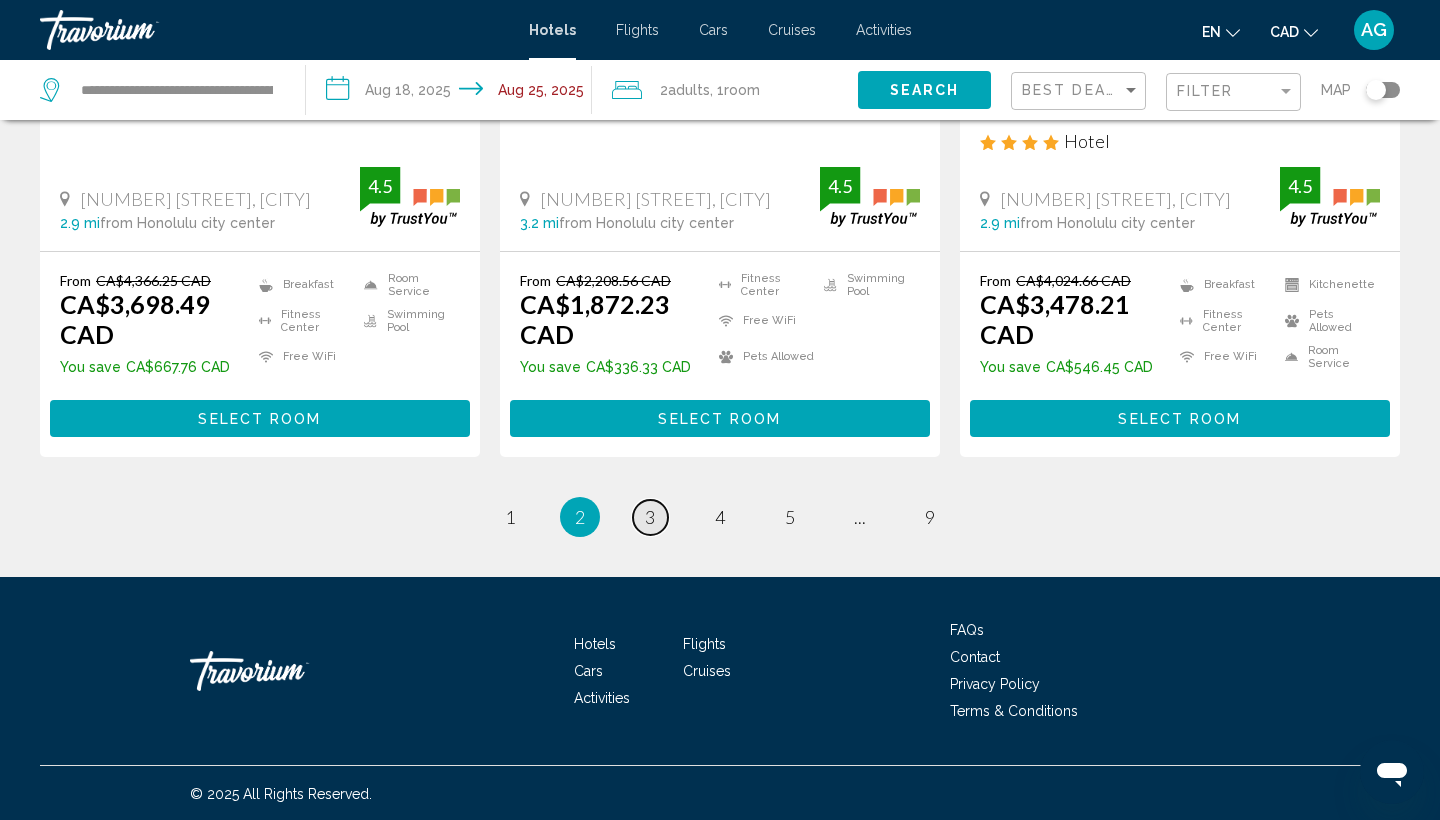click on "page  3" at bounding box center [650, 517] 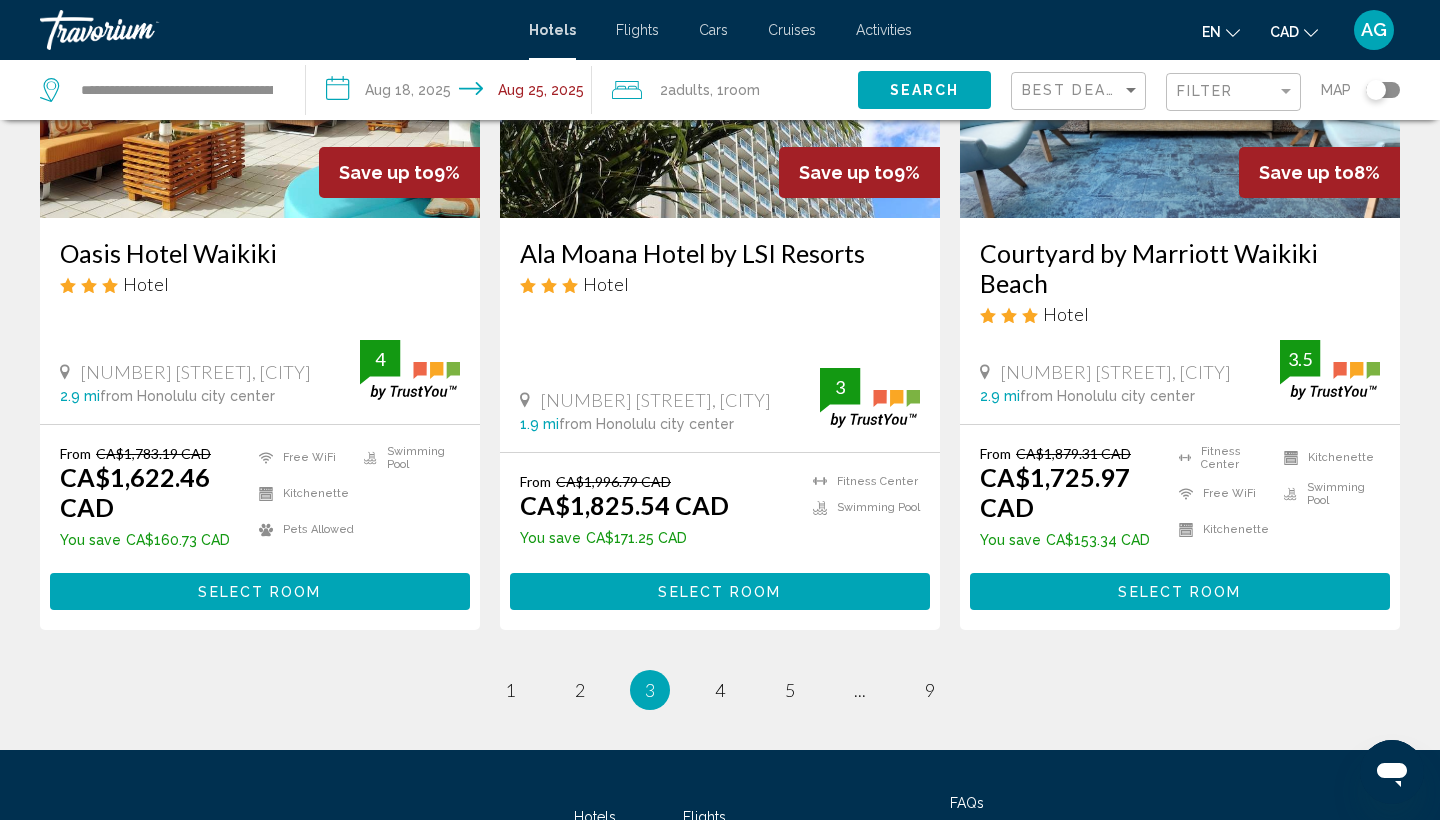 scroll, scrollTop: 2608, scrollLeft: 0, axis: vertical 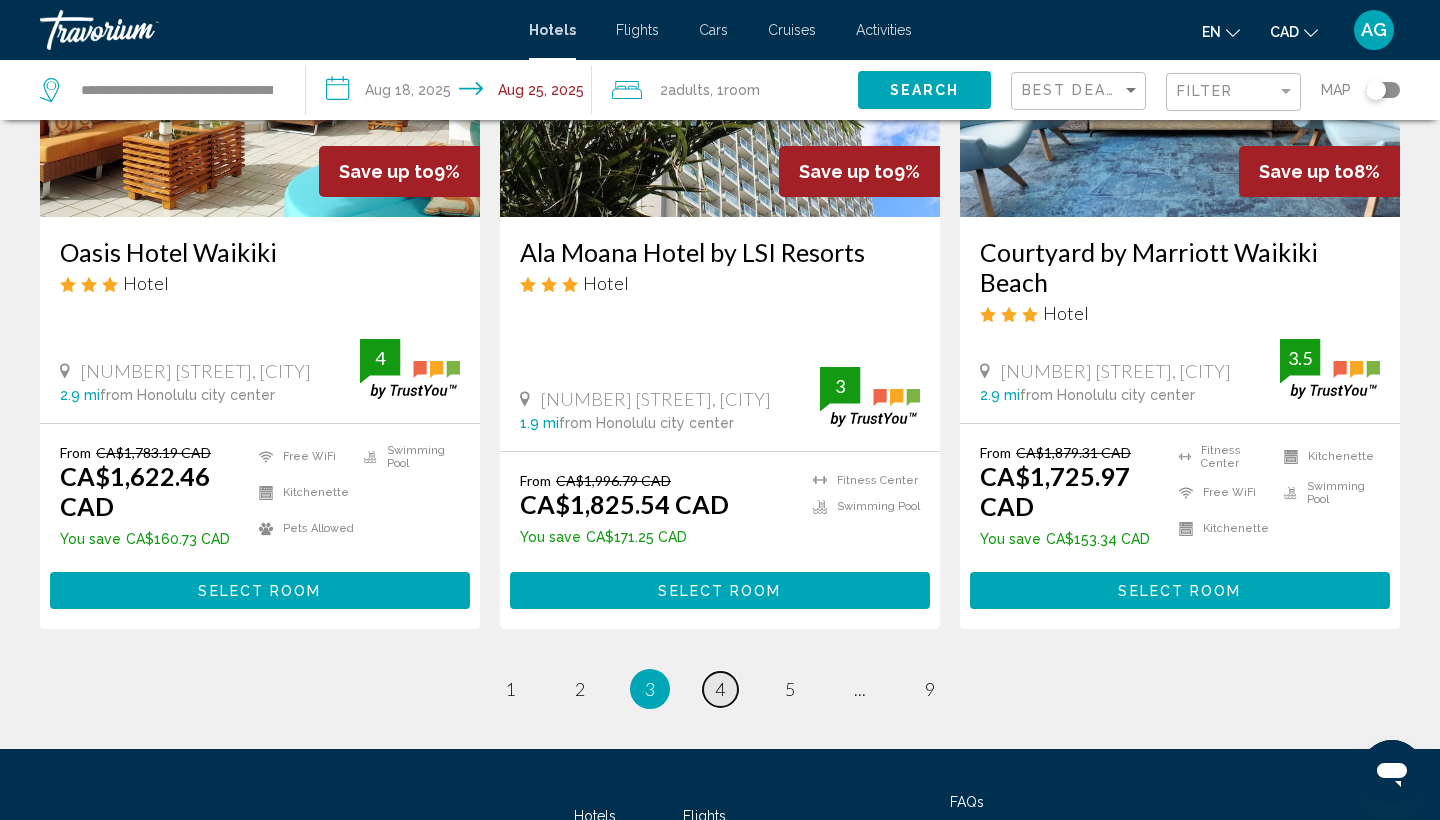 click on "4" at bounding box center (720, 689) 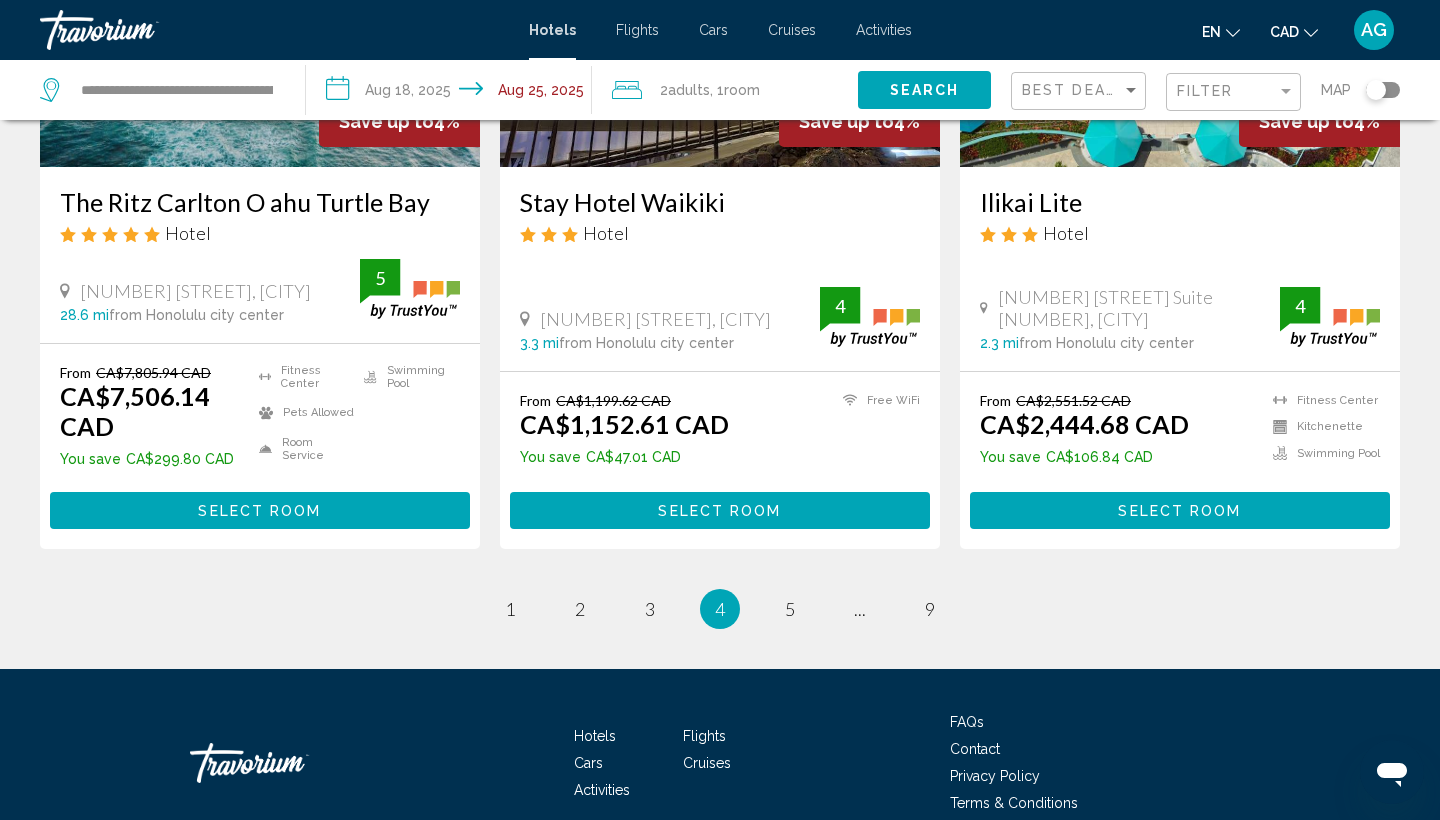 scroll, scrollTop: 2609, scrollLeft: 0, axis: vertical 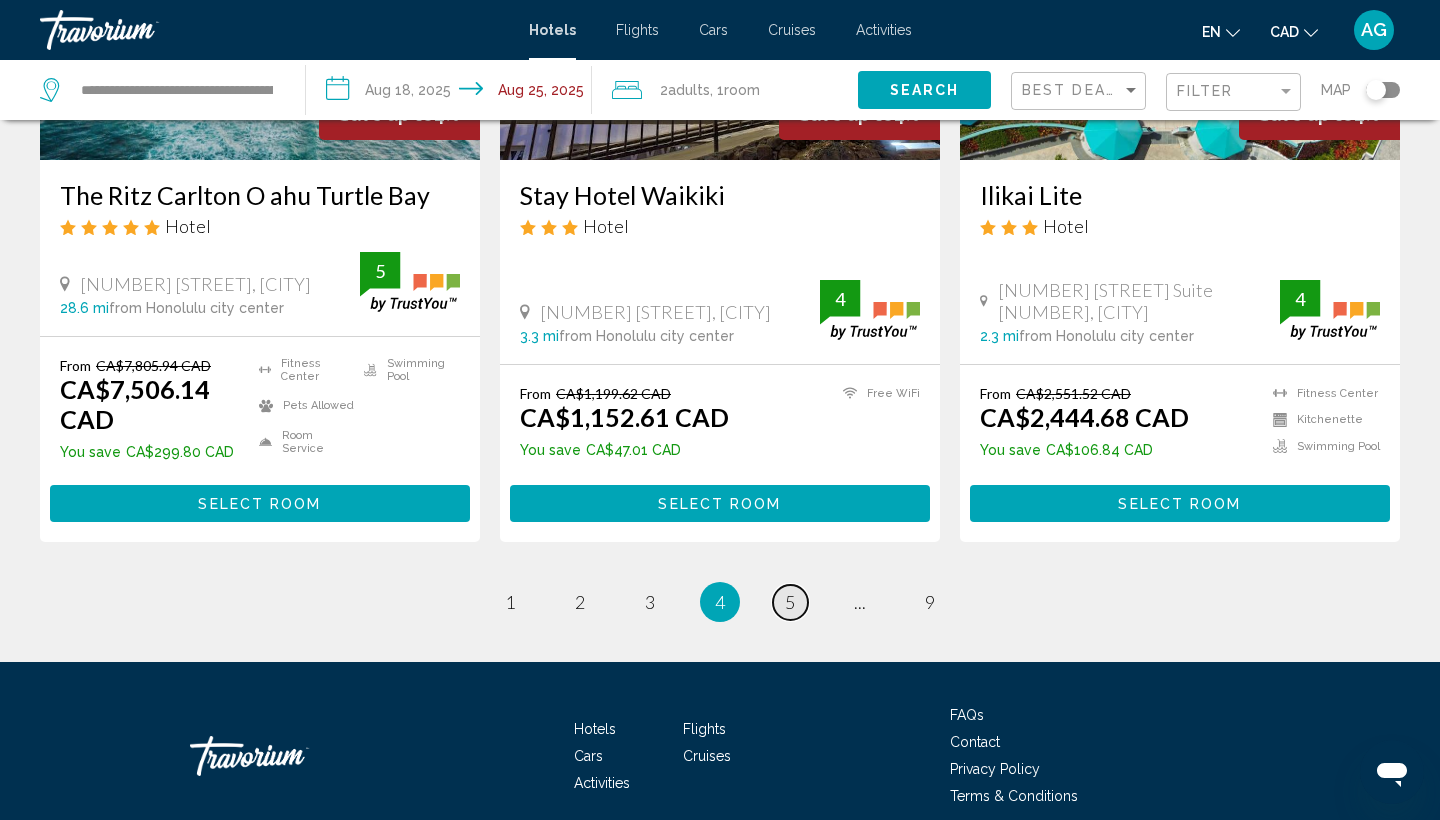 click on "5" at bounding box center [790, 602] 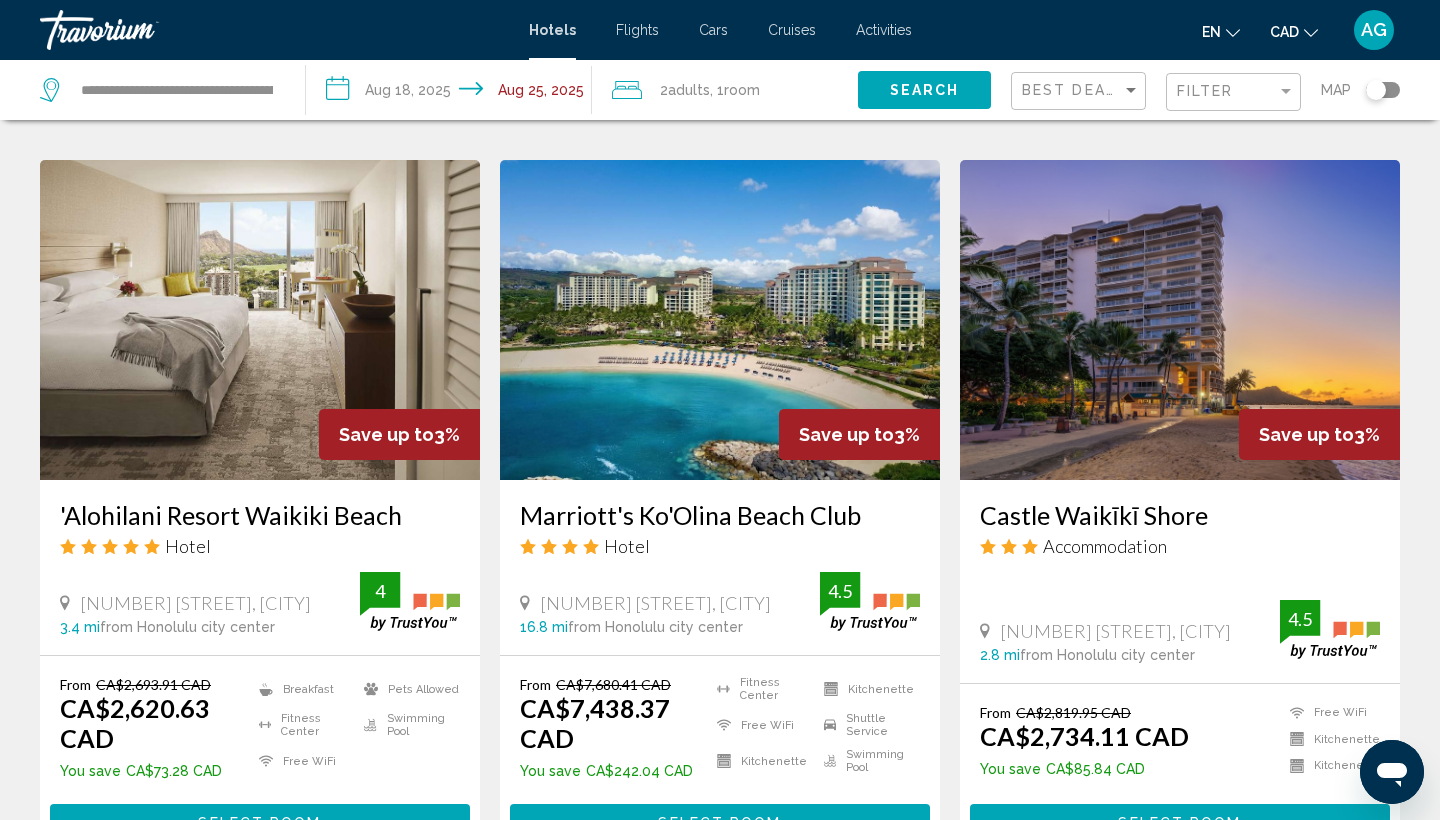 scroll, scrollTop: 800, scrollLeft: 0, axis: vertical 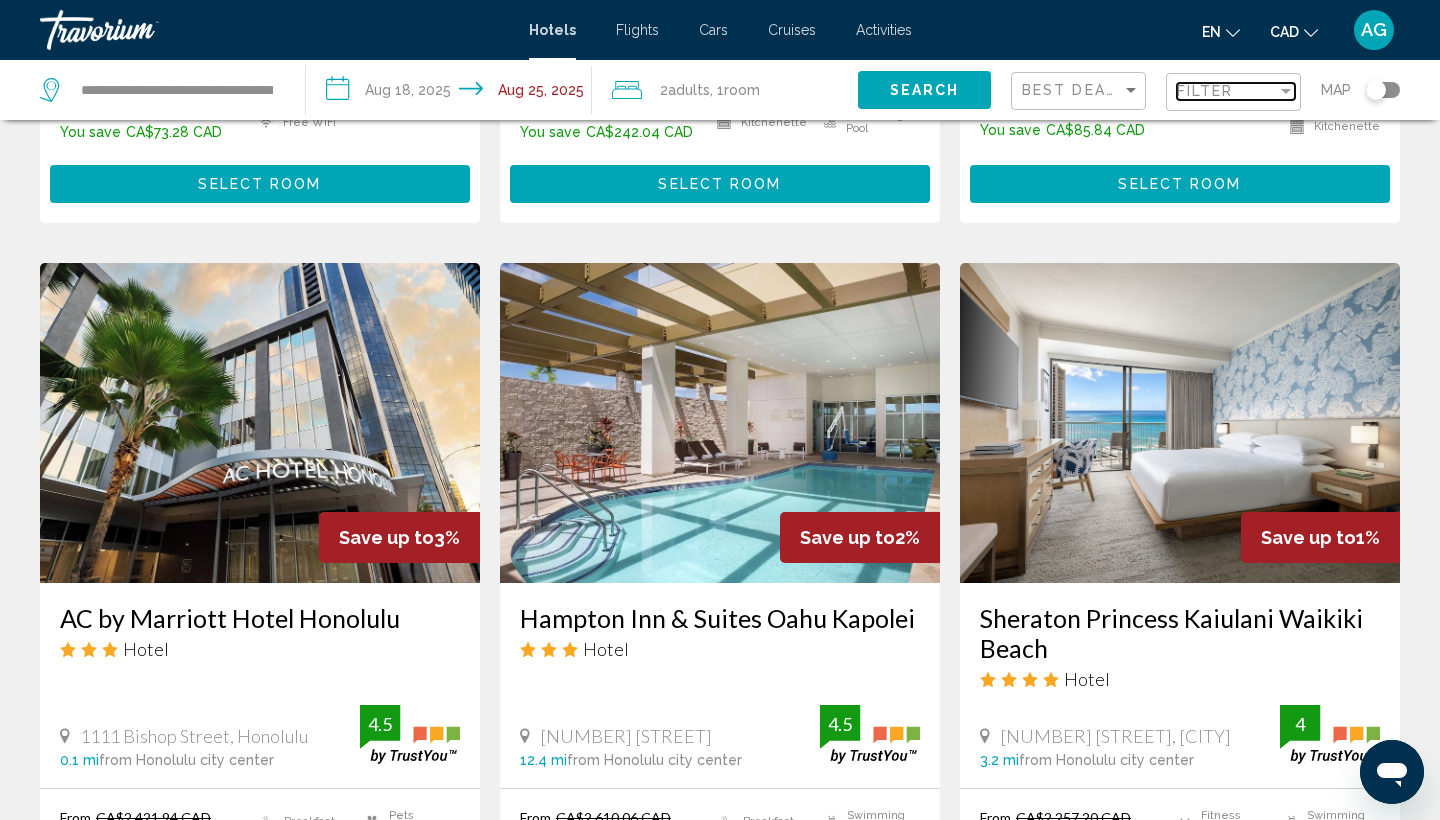 click on "Filter" at bounding box center [1205, 91] 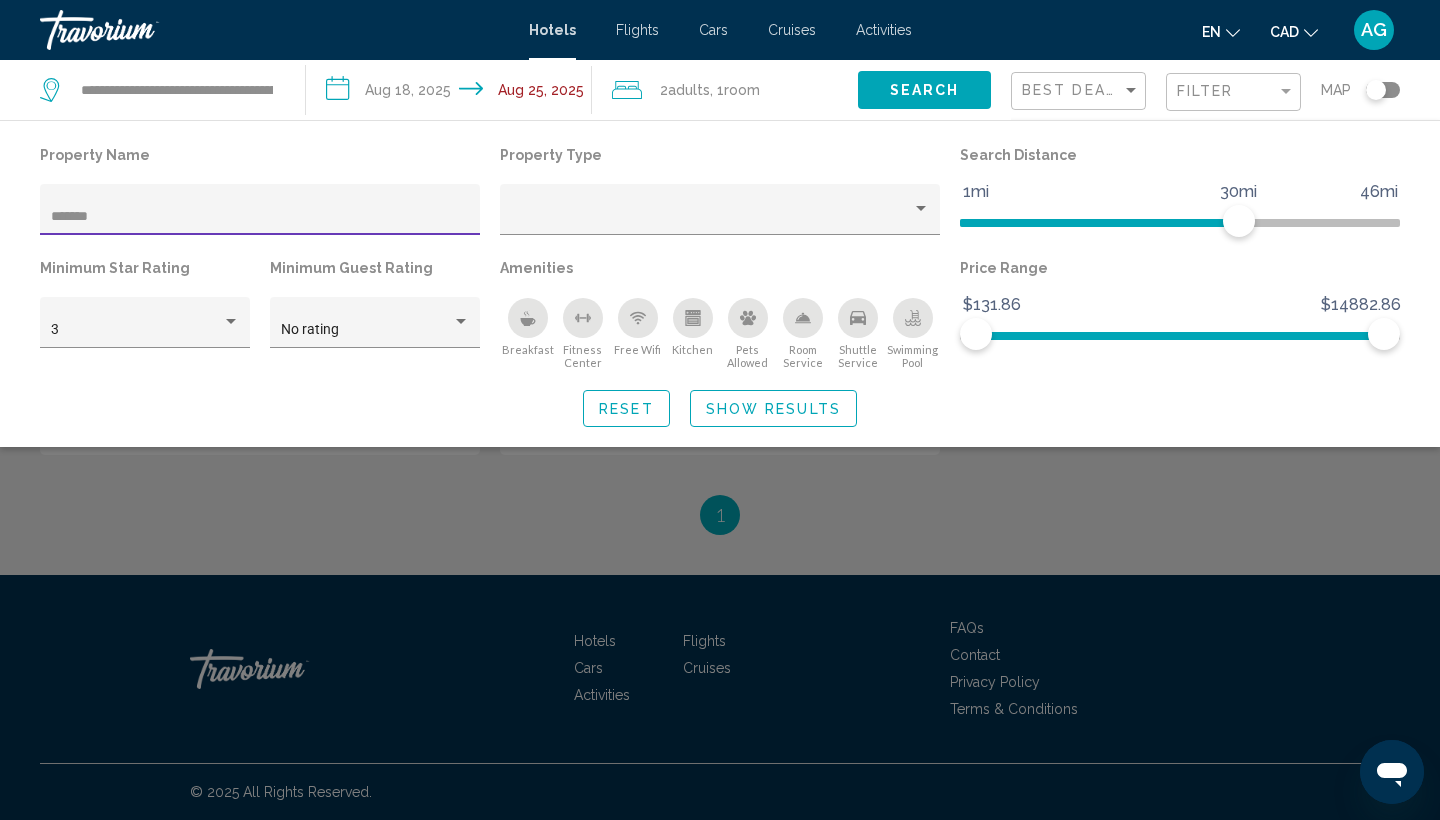 scroll, scrollTop: 466, scrollLeft: 0, axis: vertical 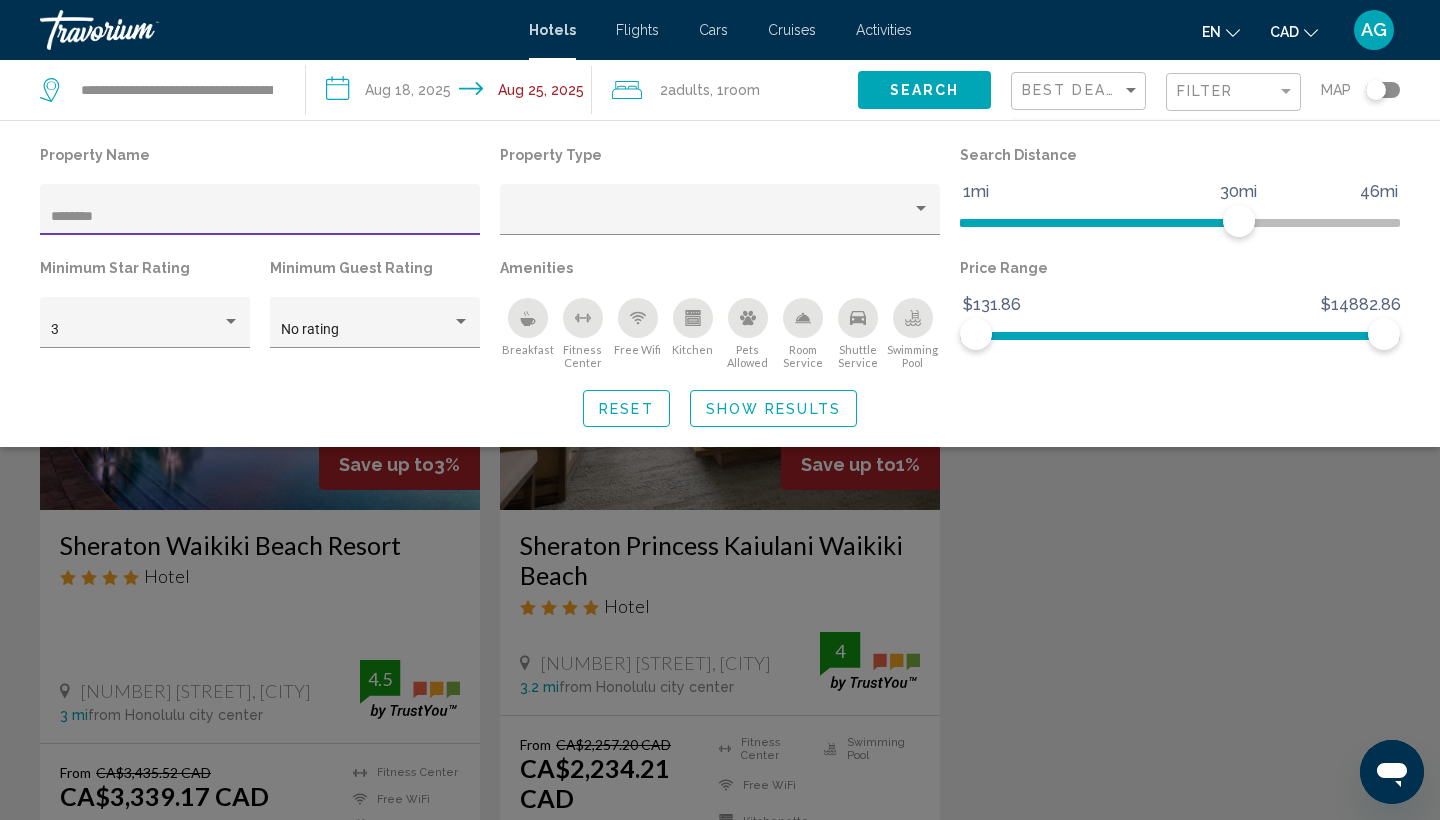 type on "********" 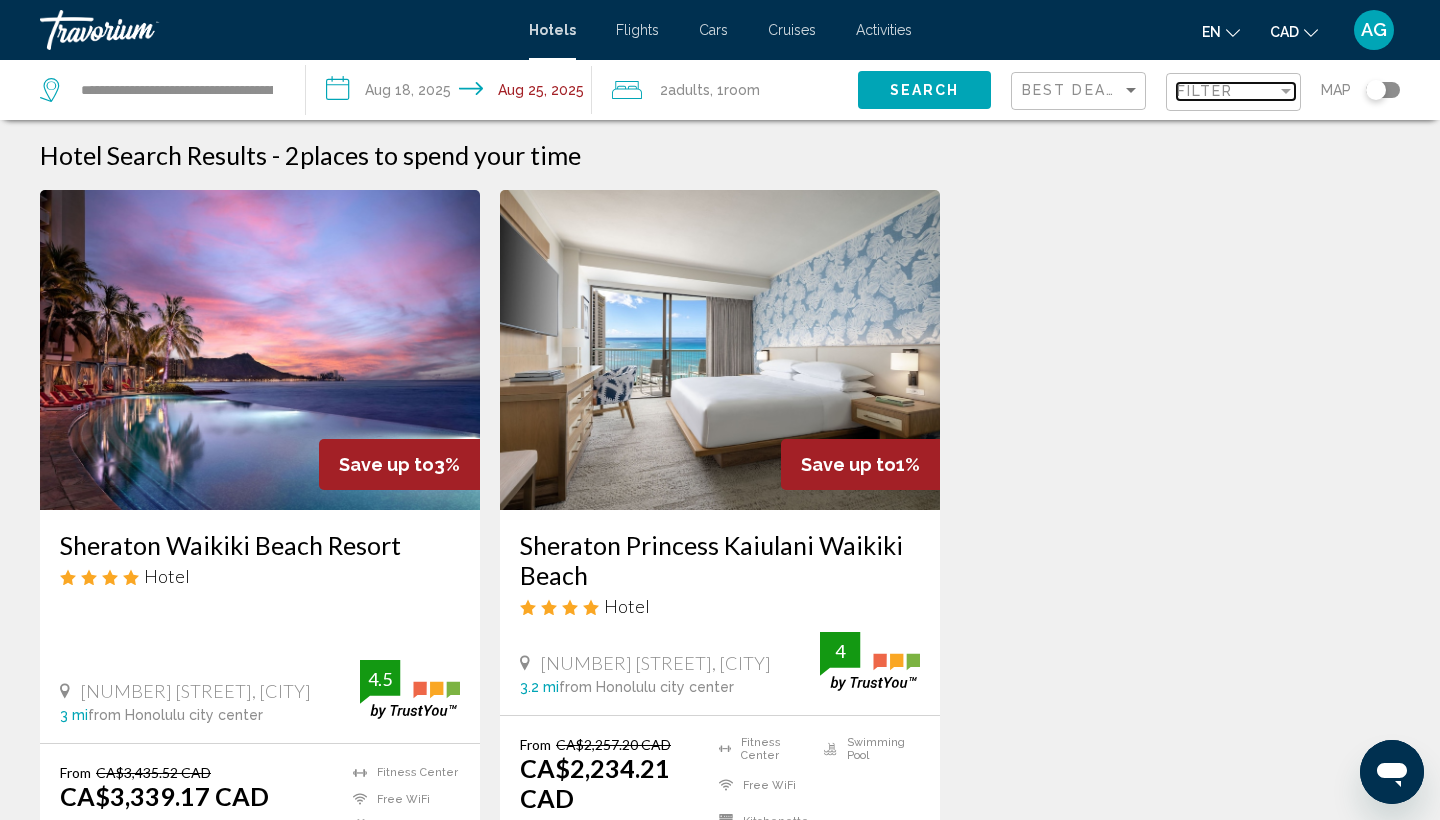 click on "Filter" at bounding box center [1227, 91] 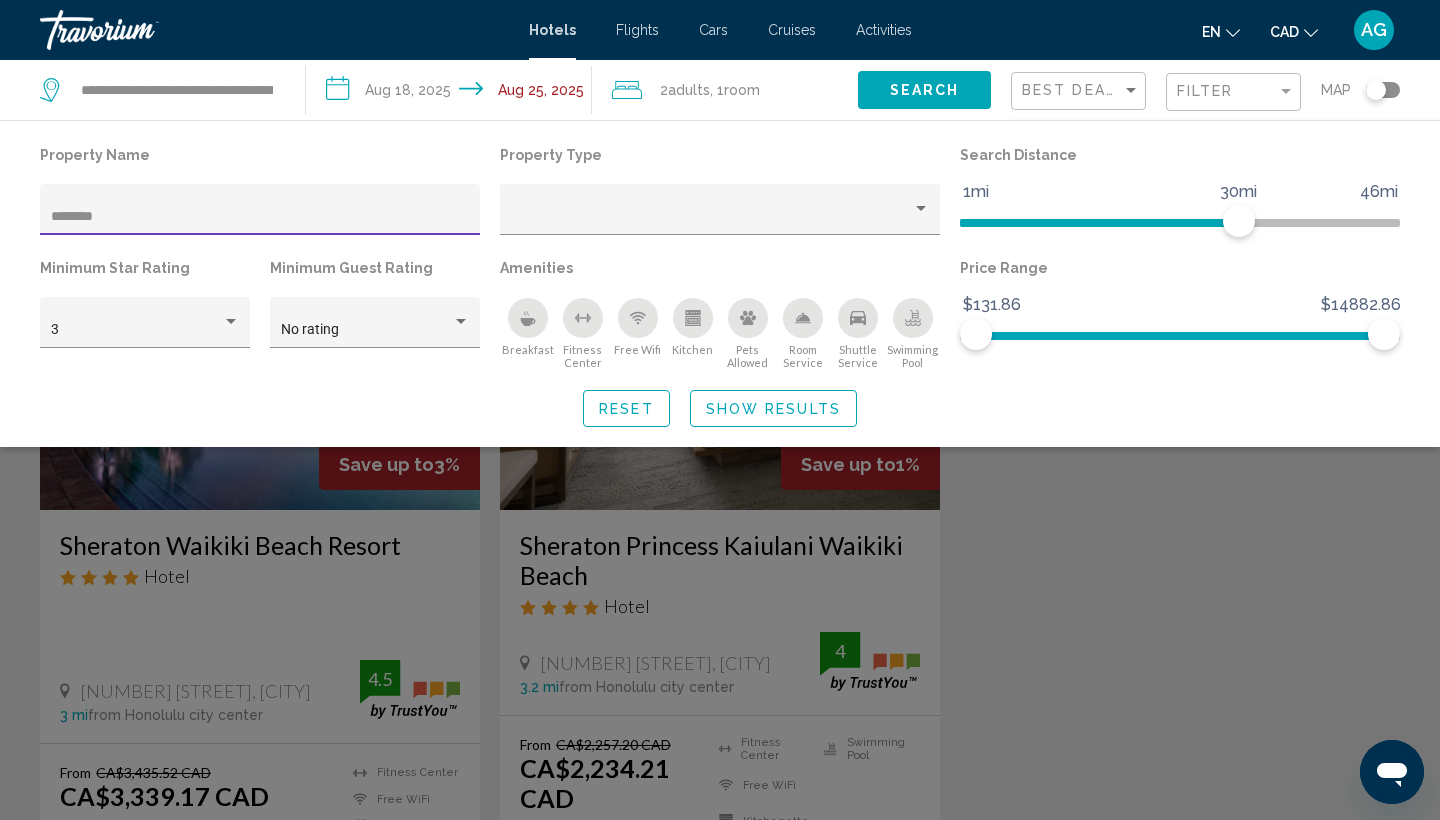 click on "********" 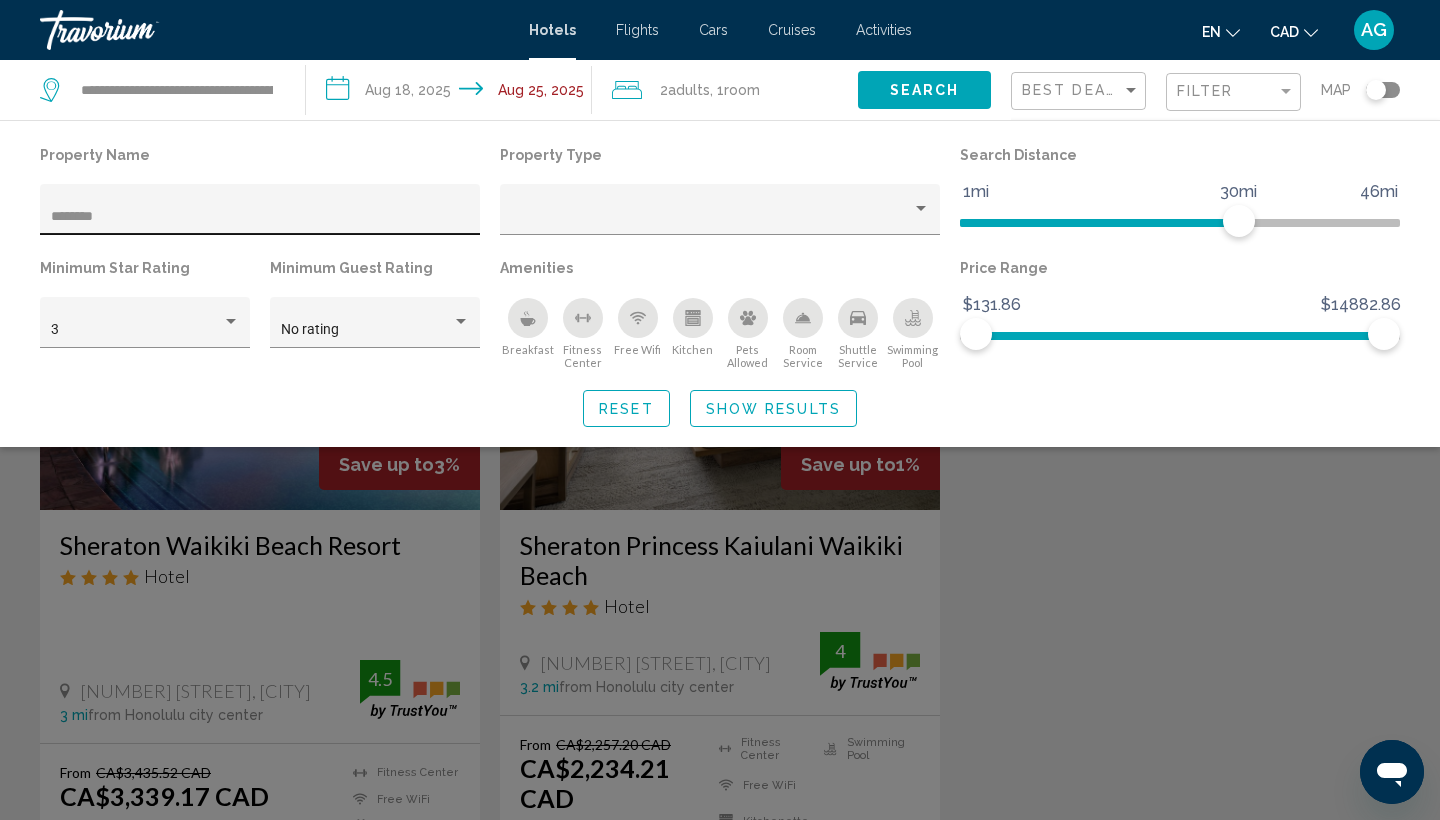 click on "********" 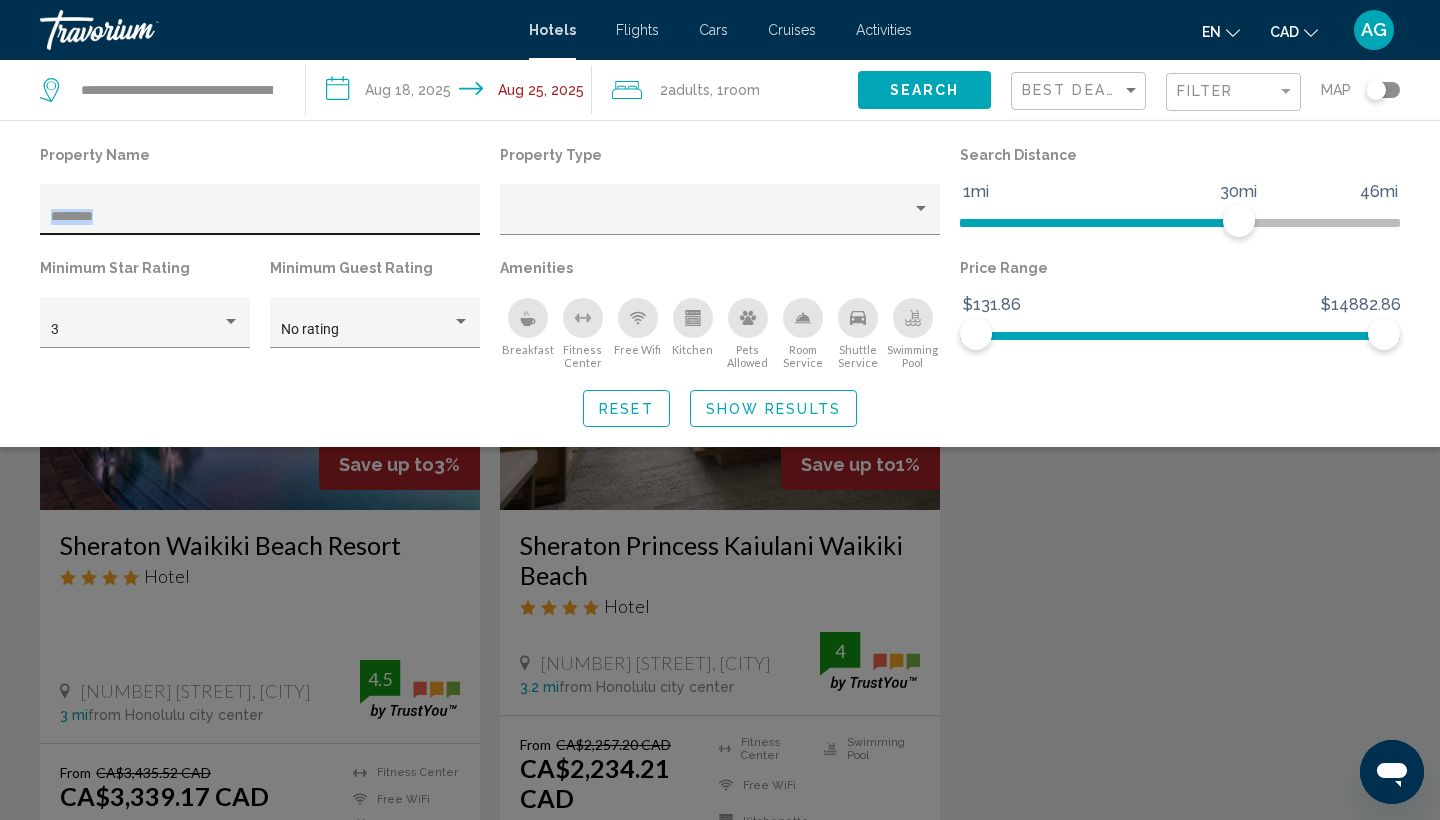 click on "********" 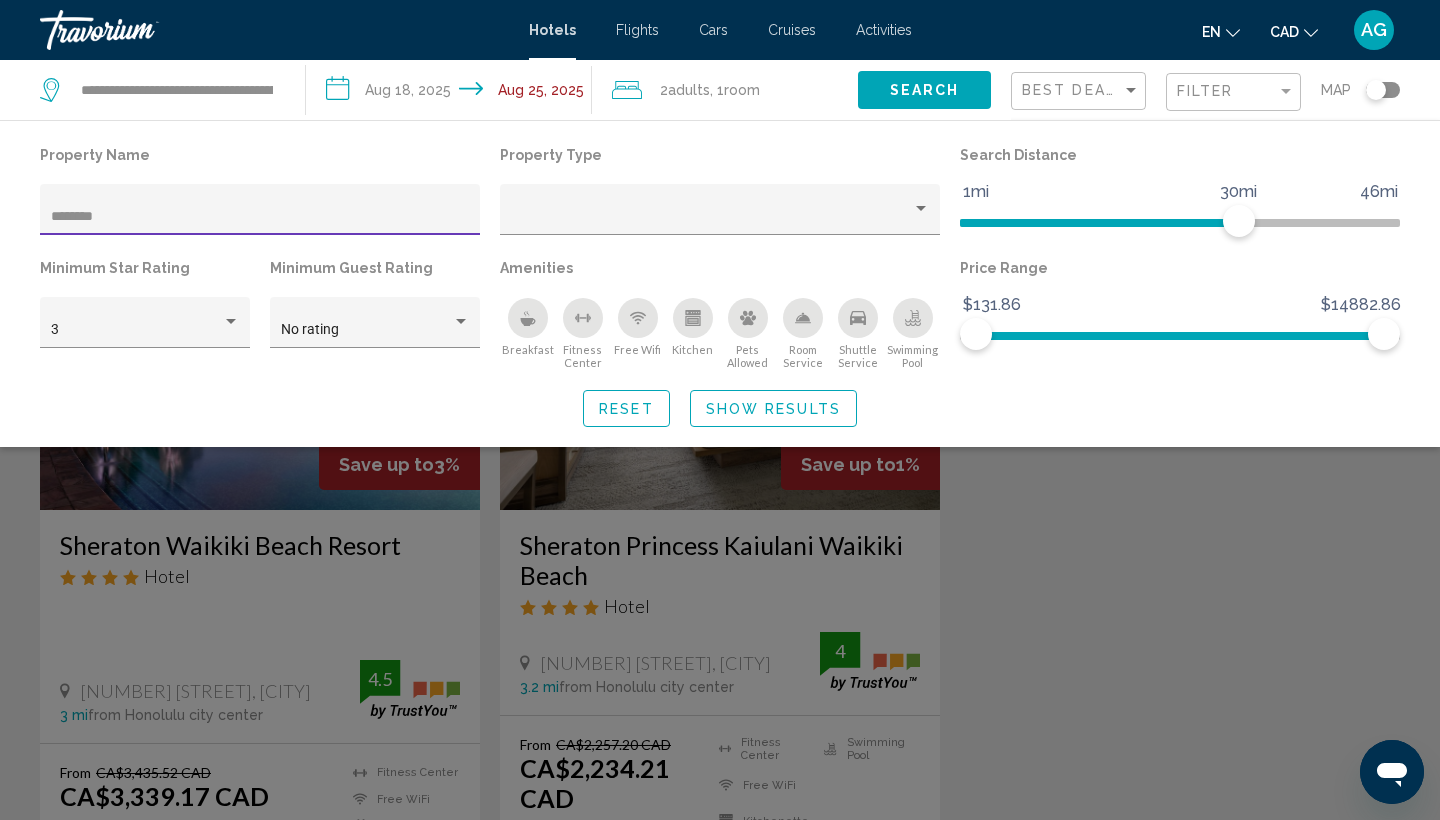 click on "********" 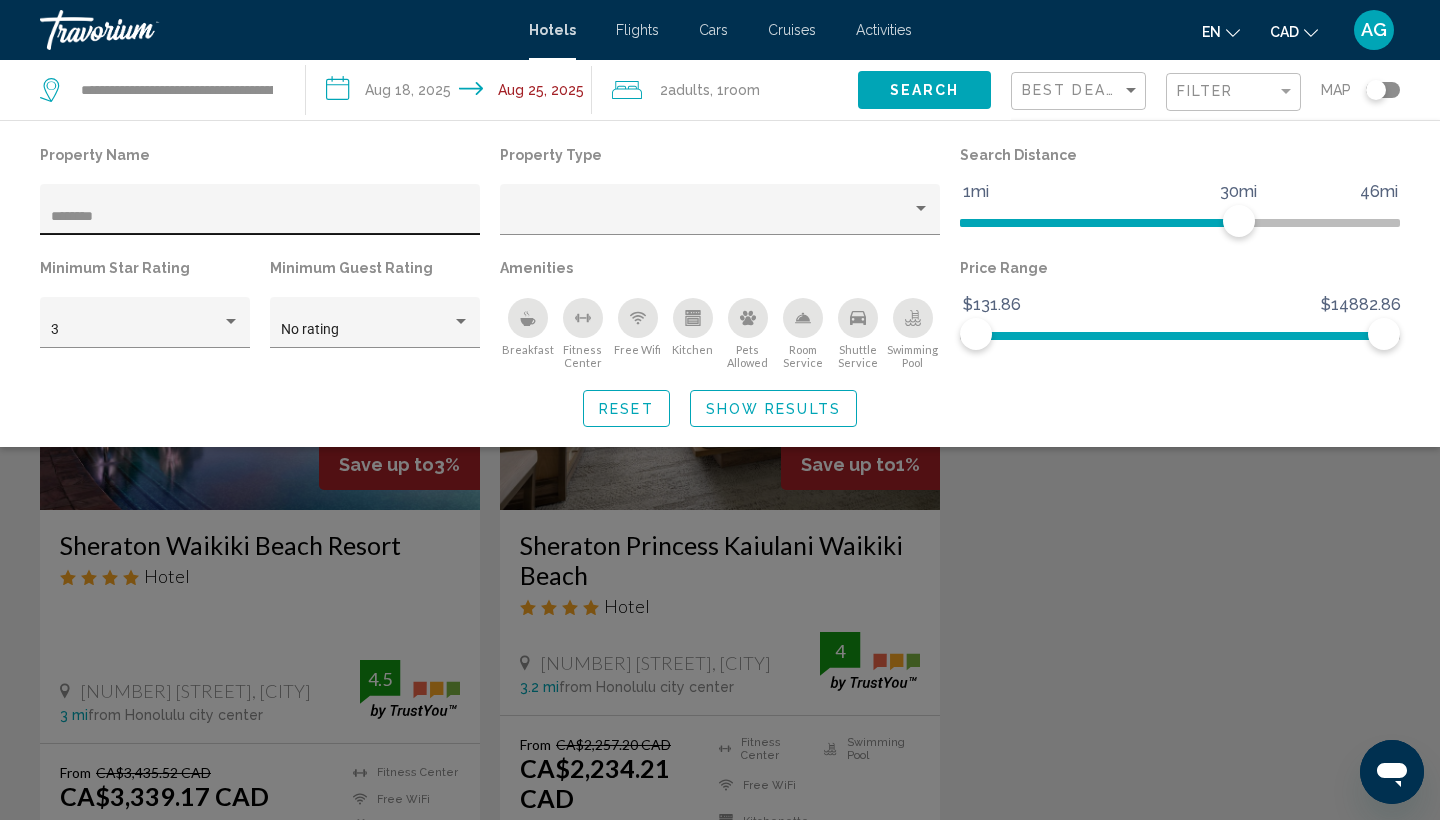 click on "********" 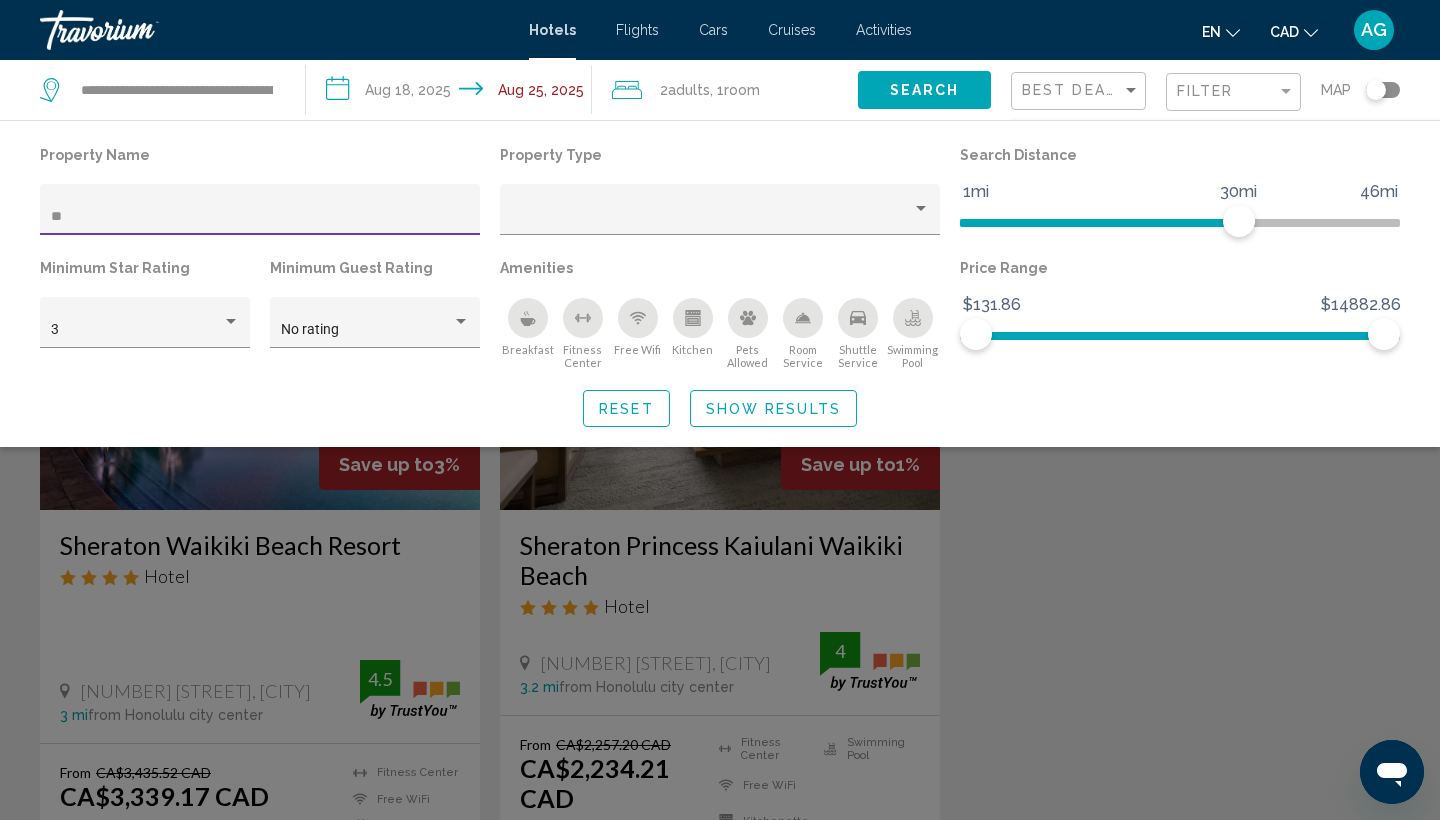 type on "*" 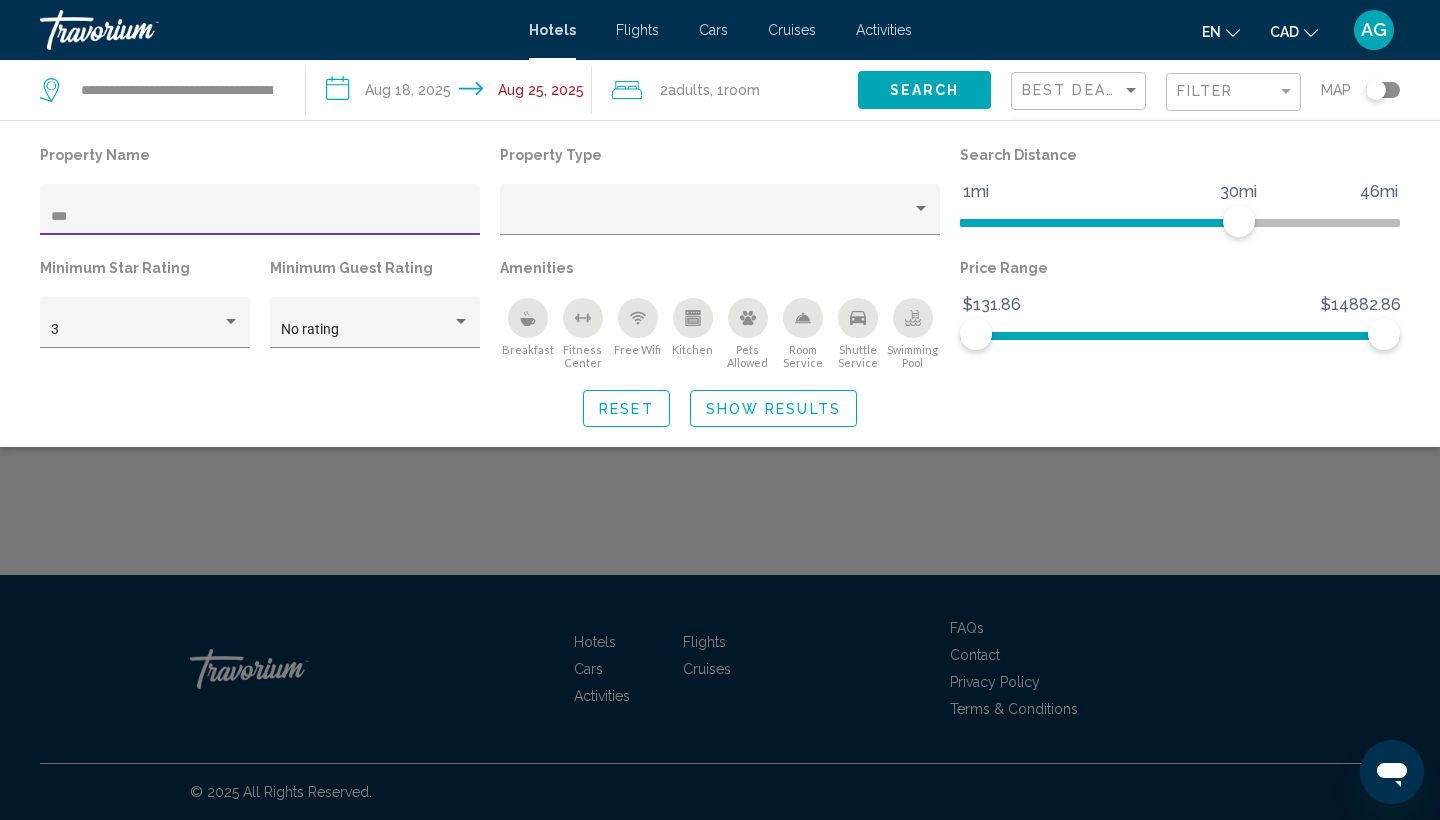 type on "***" 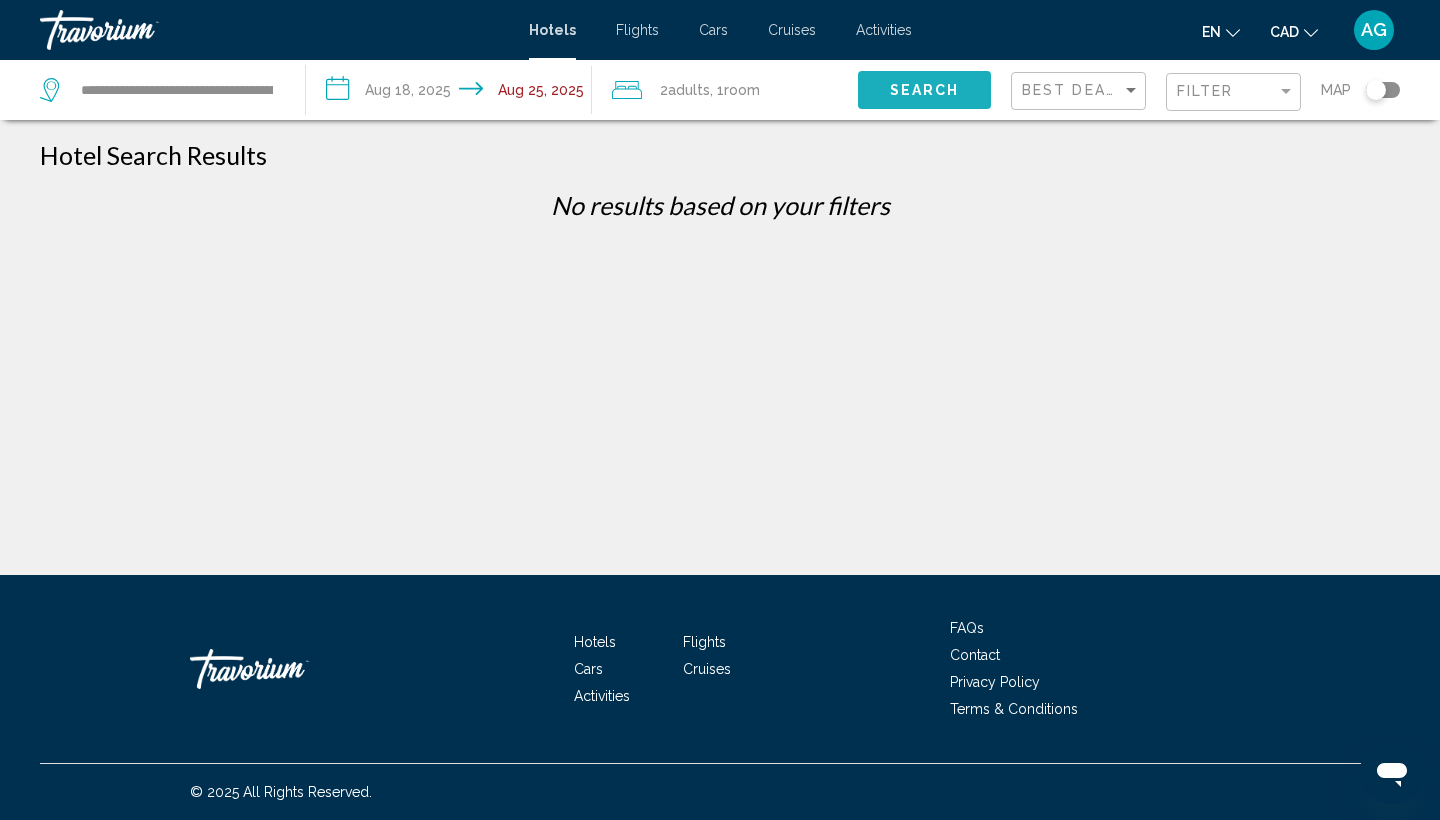 click on "Search" 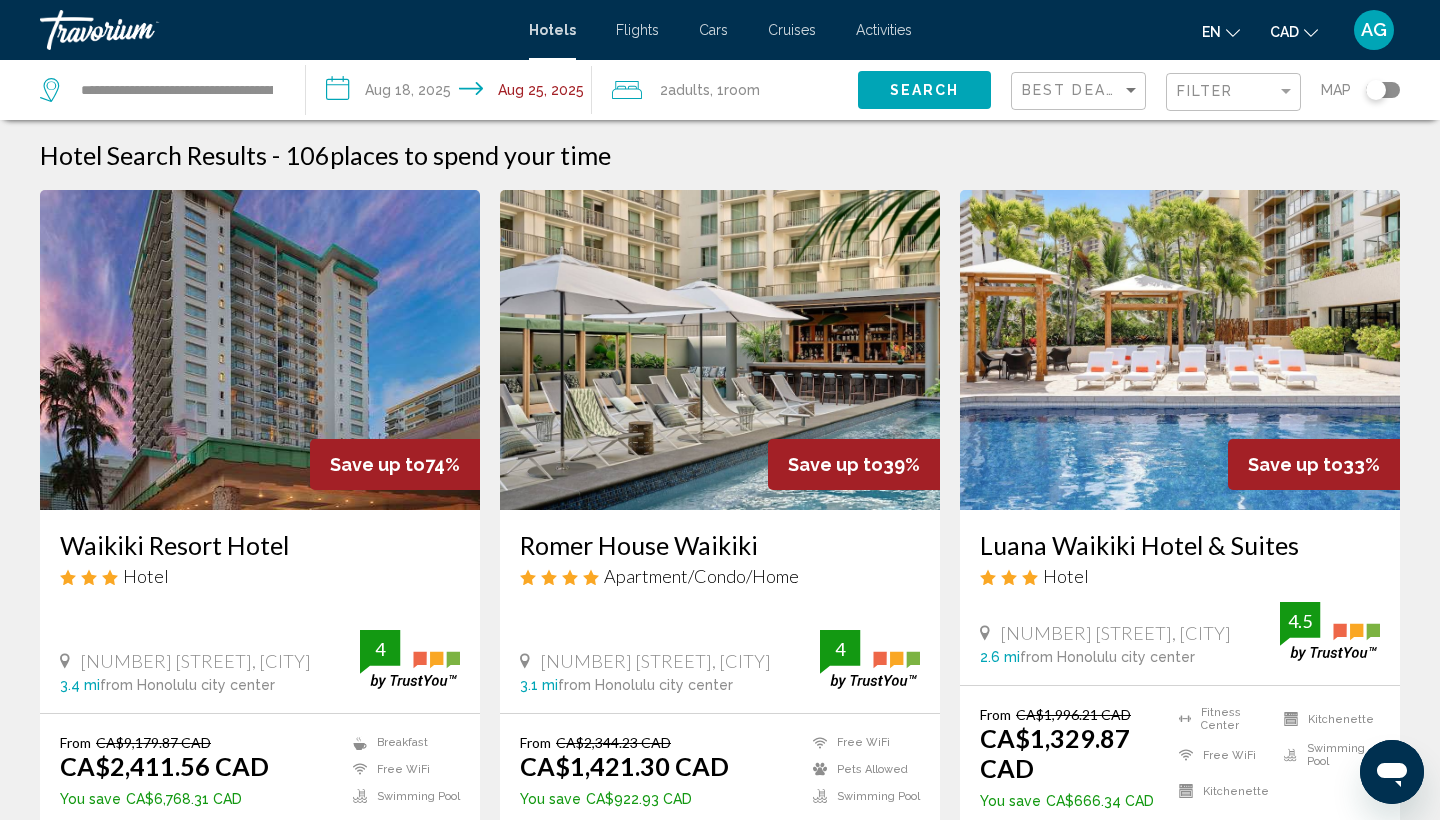 scroll, scrollTop: 0, scrollLeft: 0, axis: both 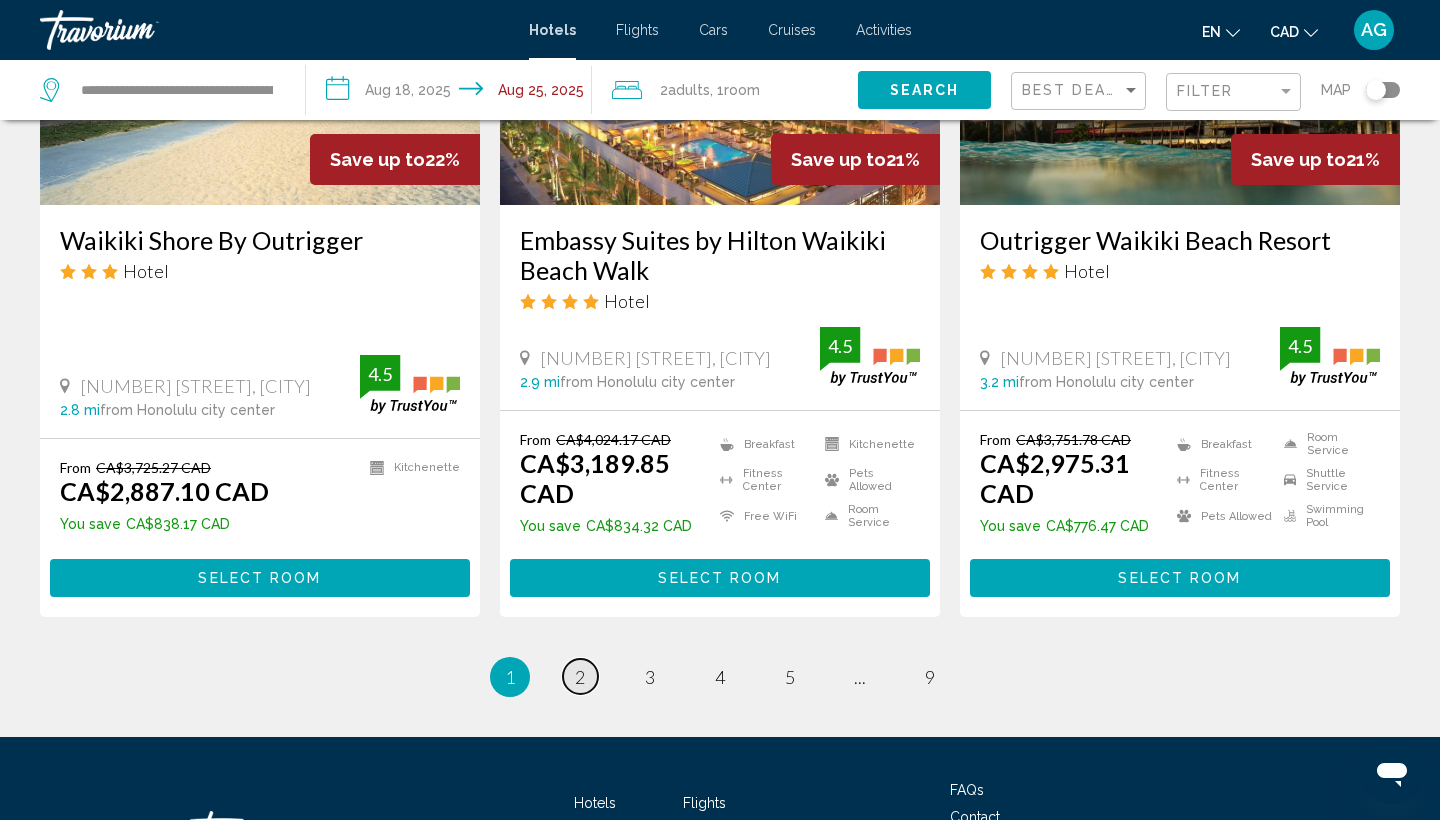 click on "page  2" at bounding box center [580, 676] 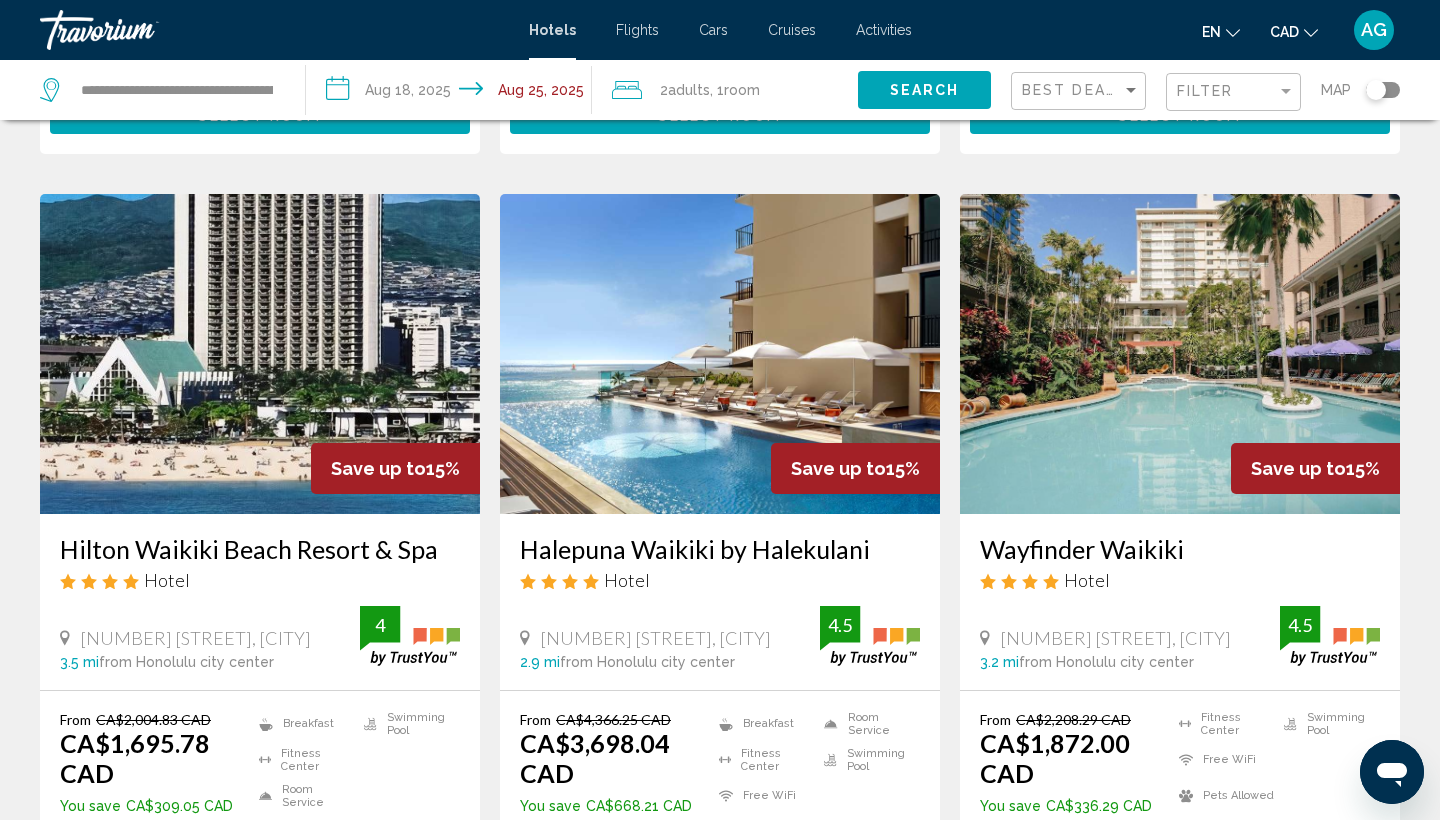 scroll, scrollTop: 2226, scrollLeft: 0, axis: vertical 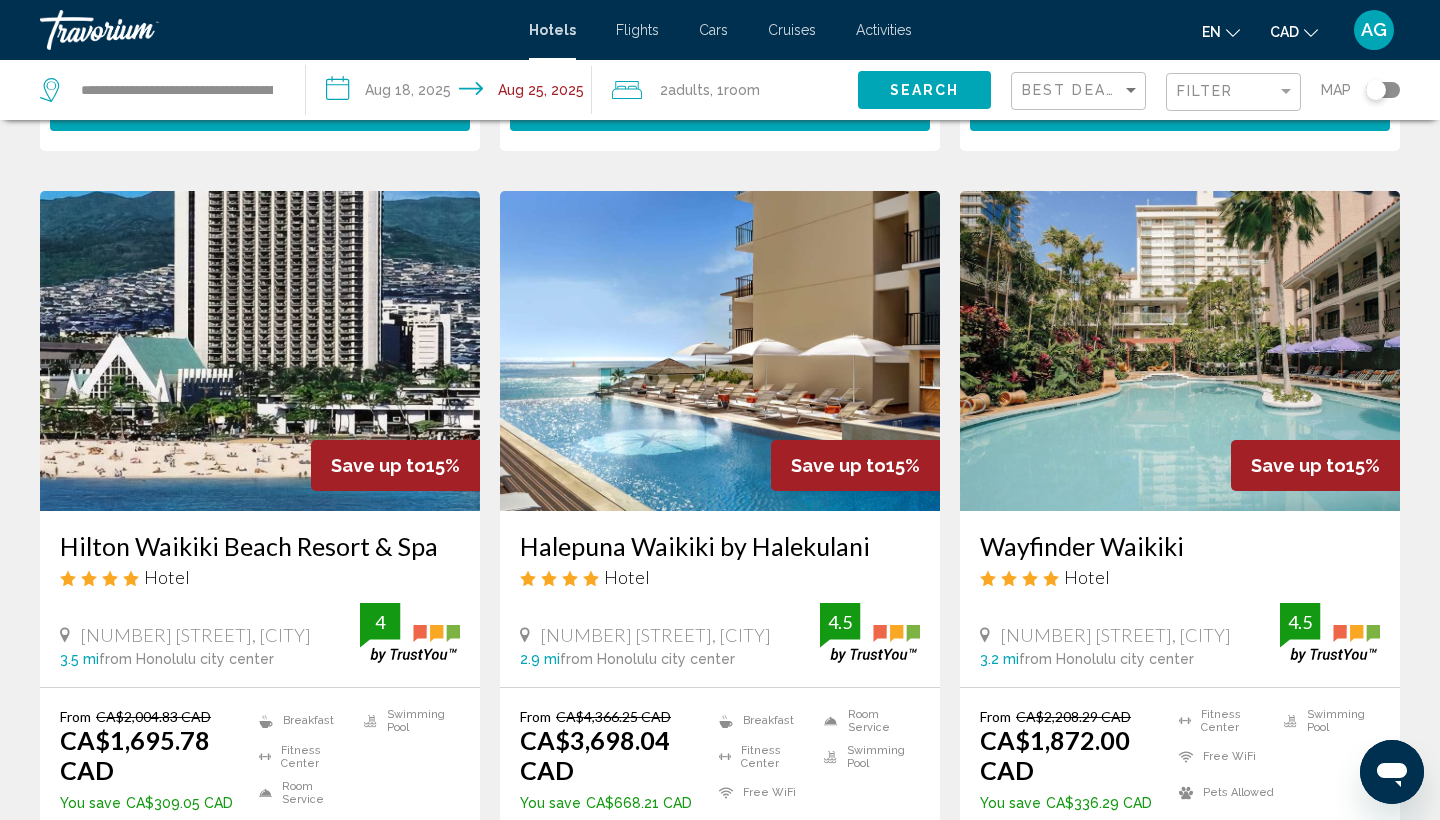 click at bounding box center (720, 351) 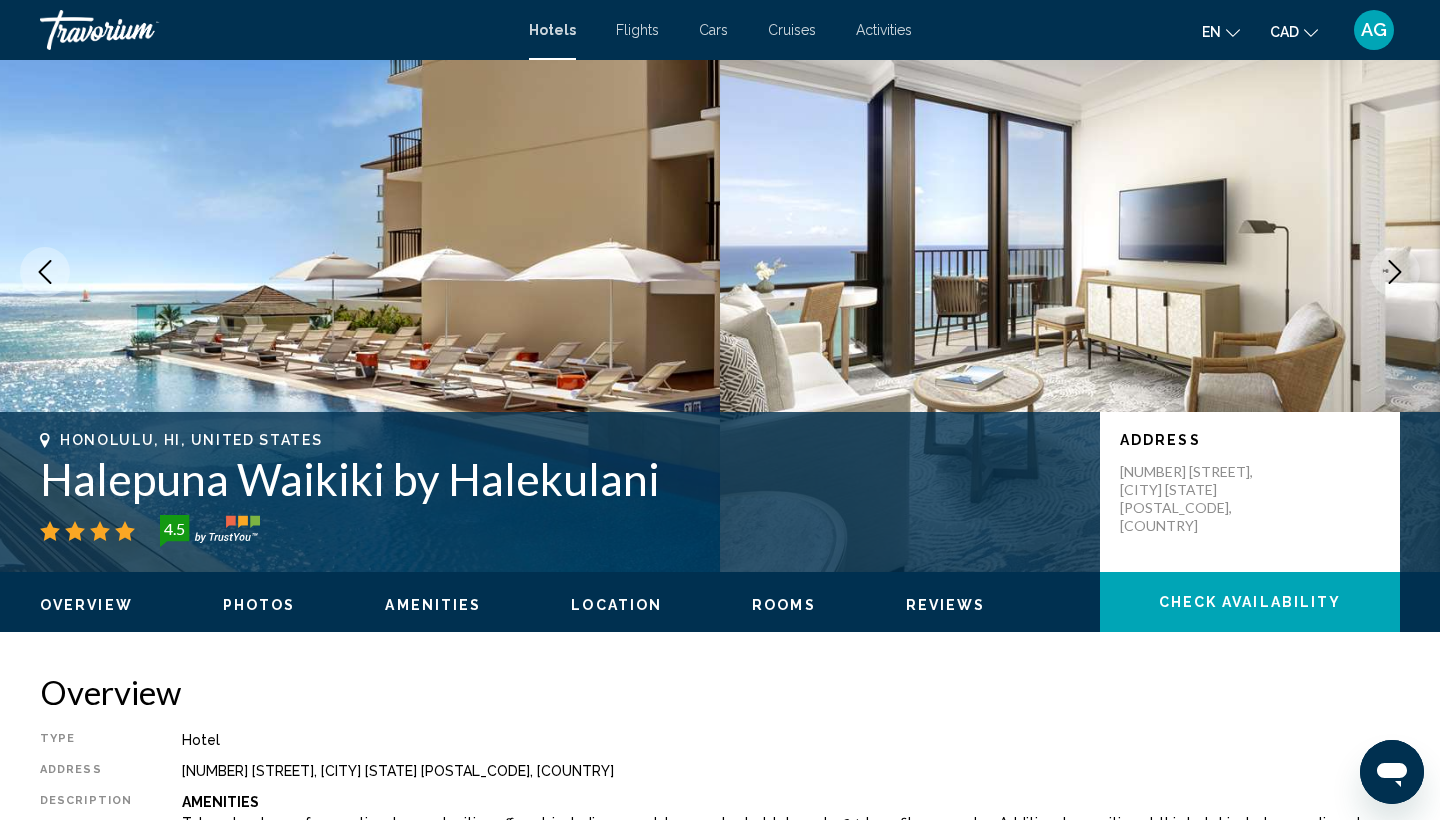 scroll, scrollTop: 92, scrollLeft: 0, axis: vertical 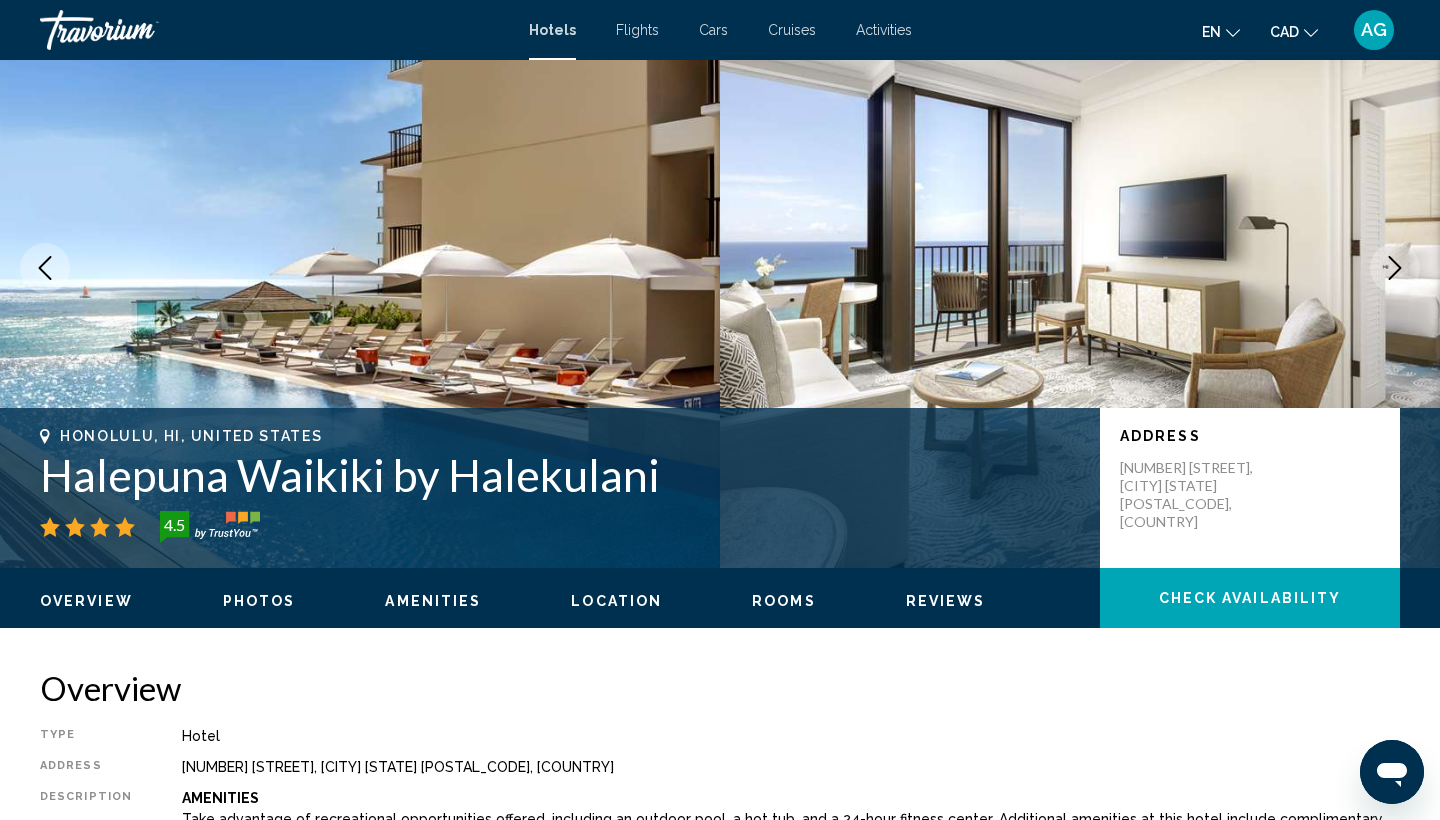 click on "Overview
Photos
Amenities
Location
Rooms
Reviews
Check Availability" 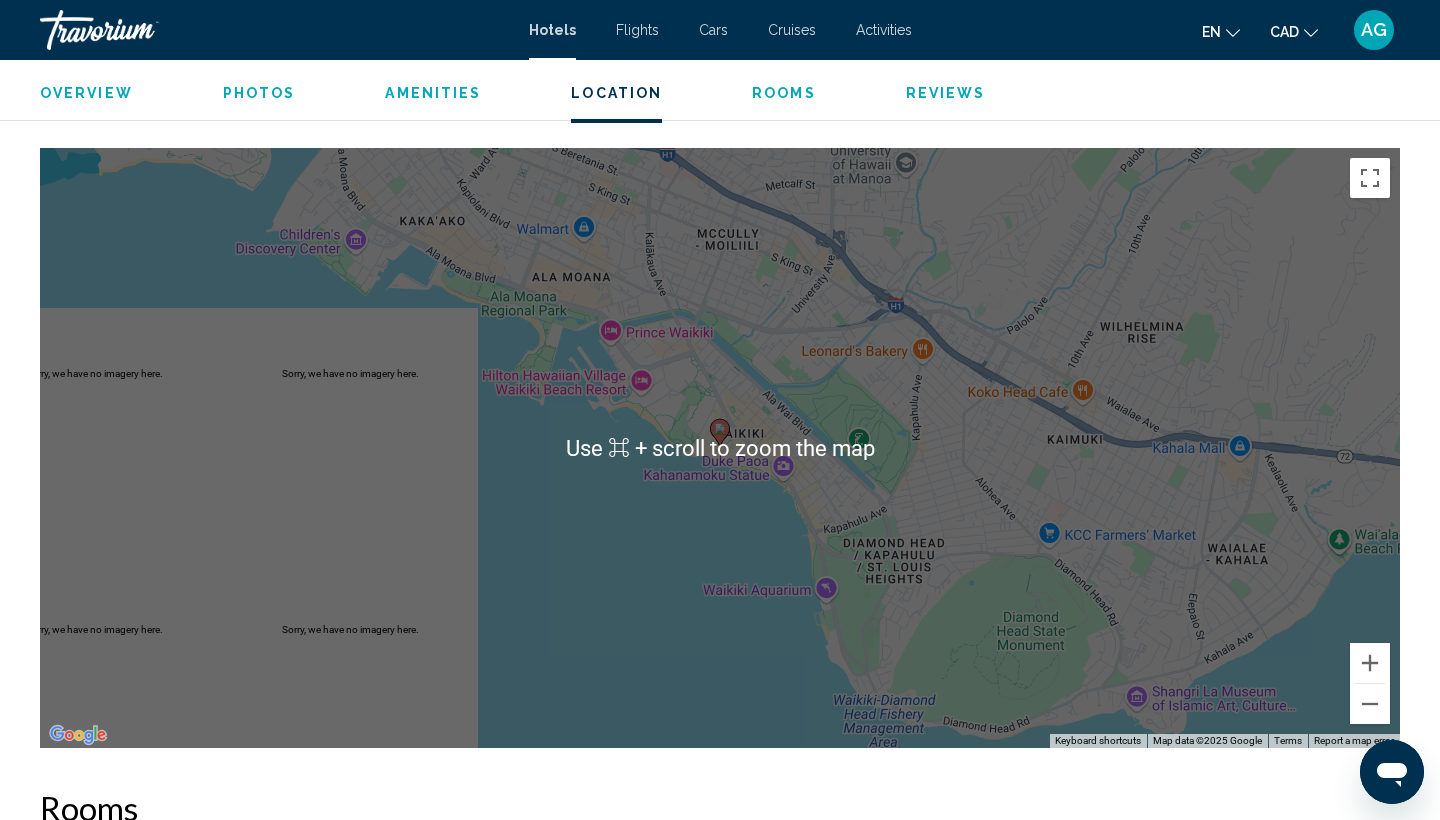 scroll, scrollTop: 1865, scrollLeft: 0, axis: vertical 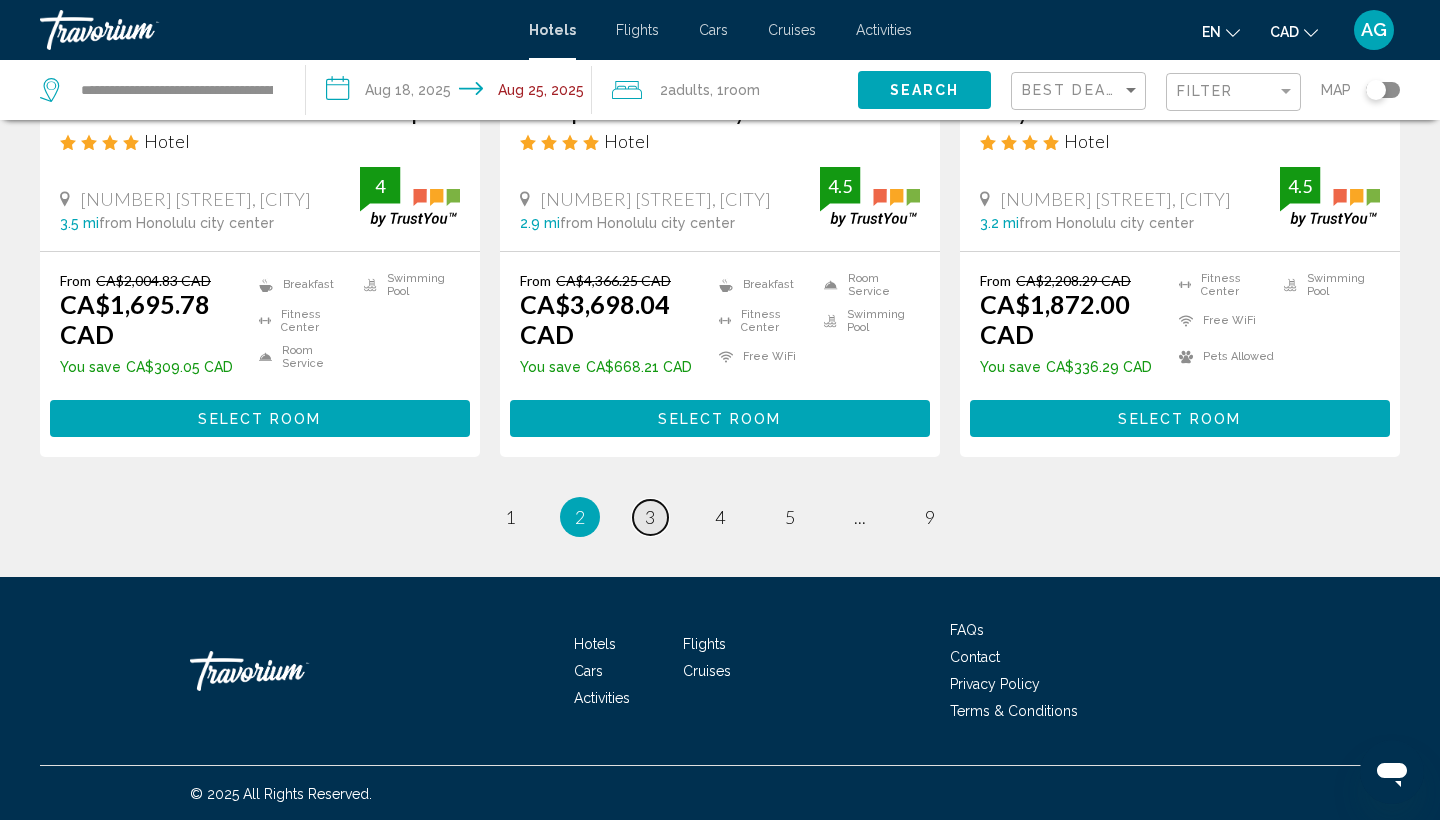 click on "3" at bounding box center [650, 517] 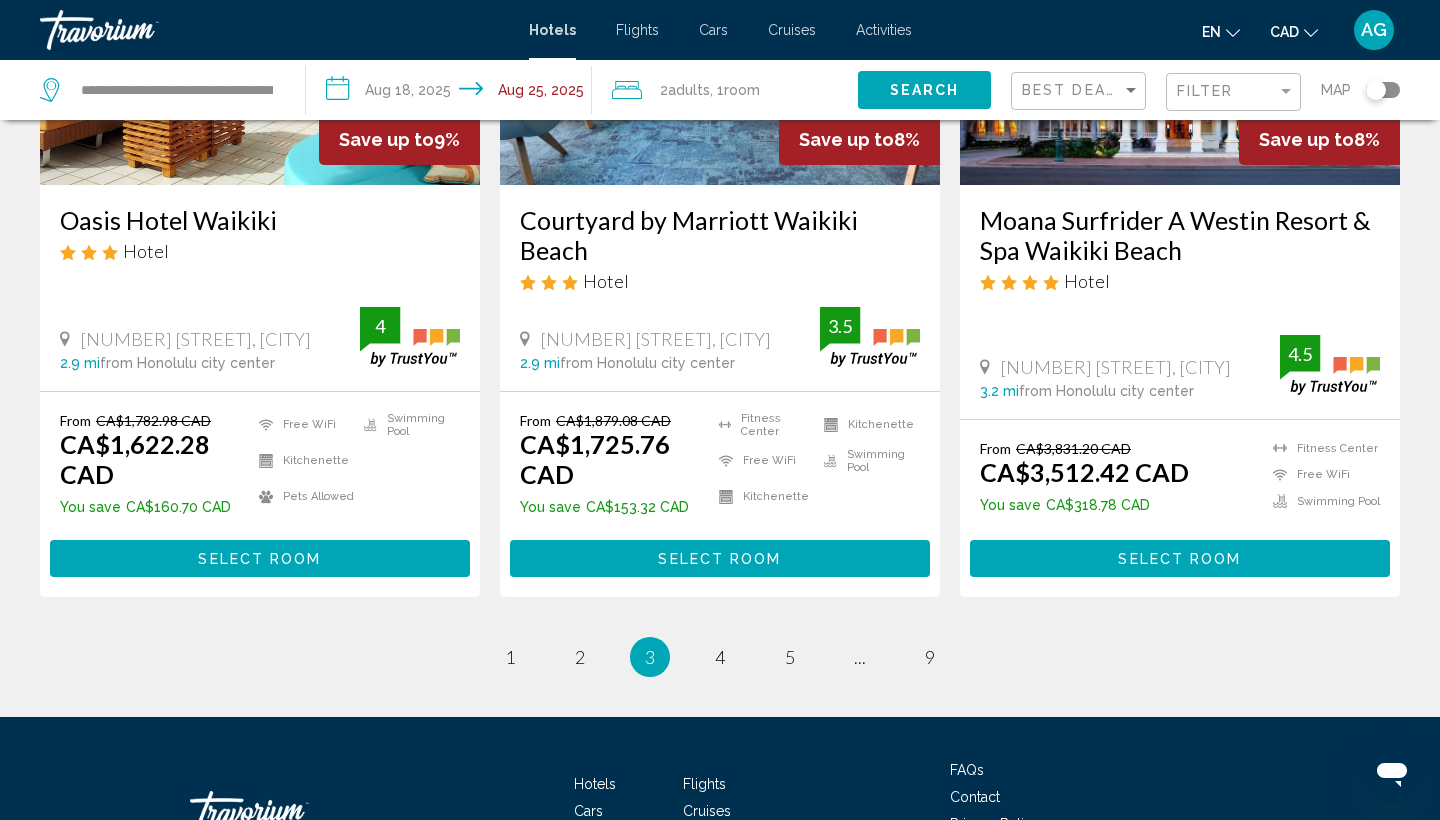 scroll, scrollTop: 2644, scrollLeft: 0, axis: vertical 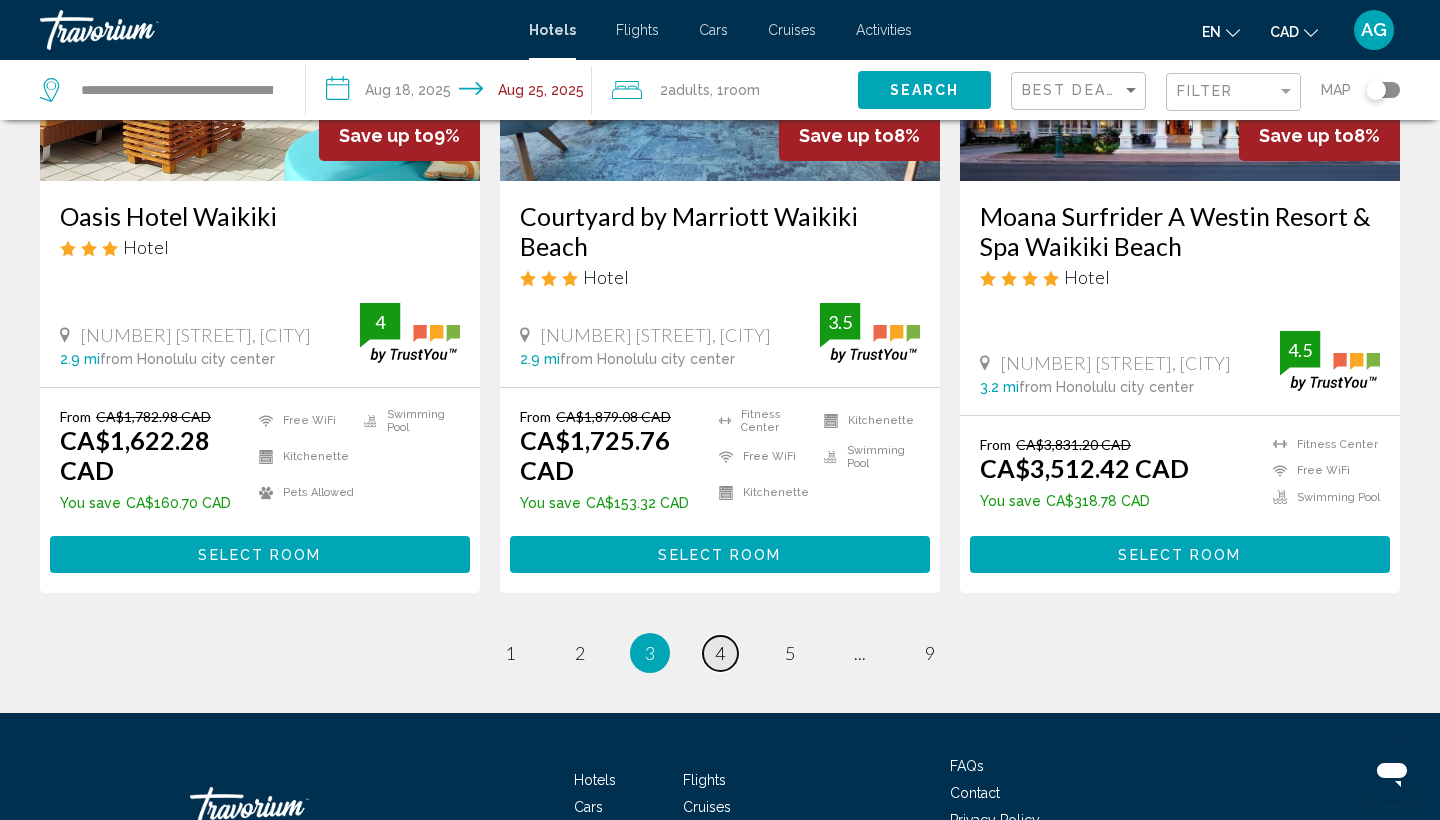 click on "4" at bounding box center (720, 653) 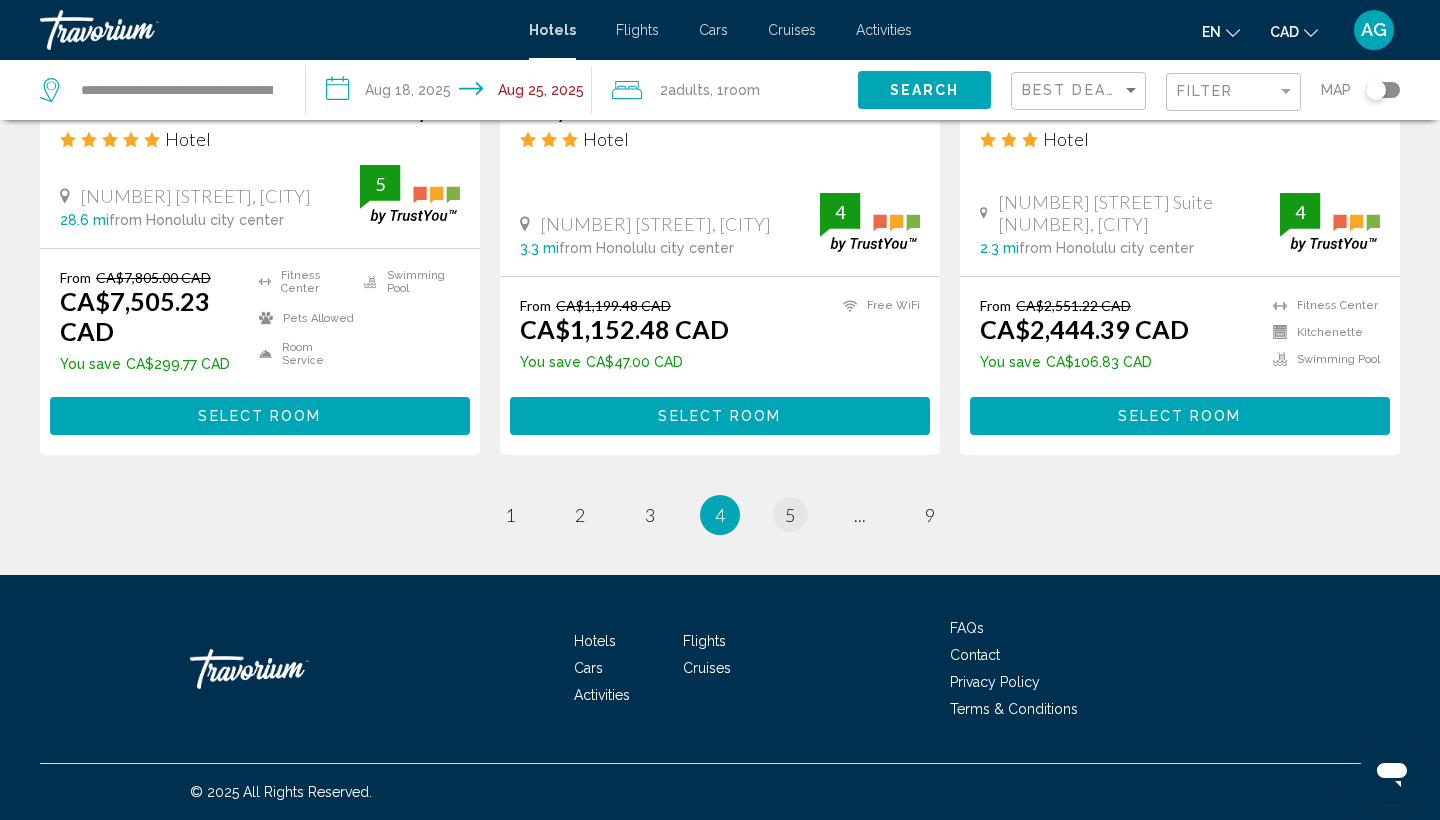 scroll, scrollTop: 2674, scrollLeft: 0, axis: vertical 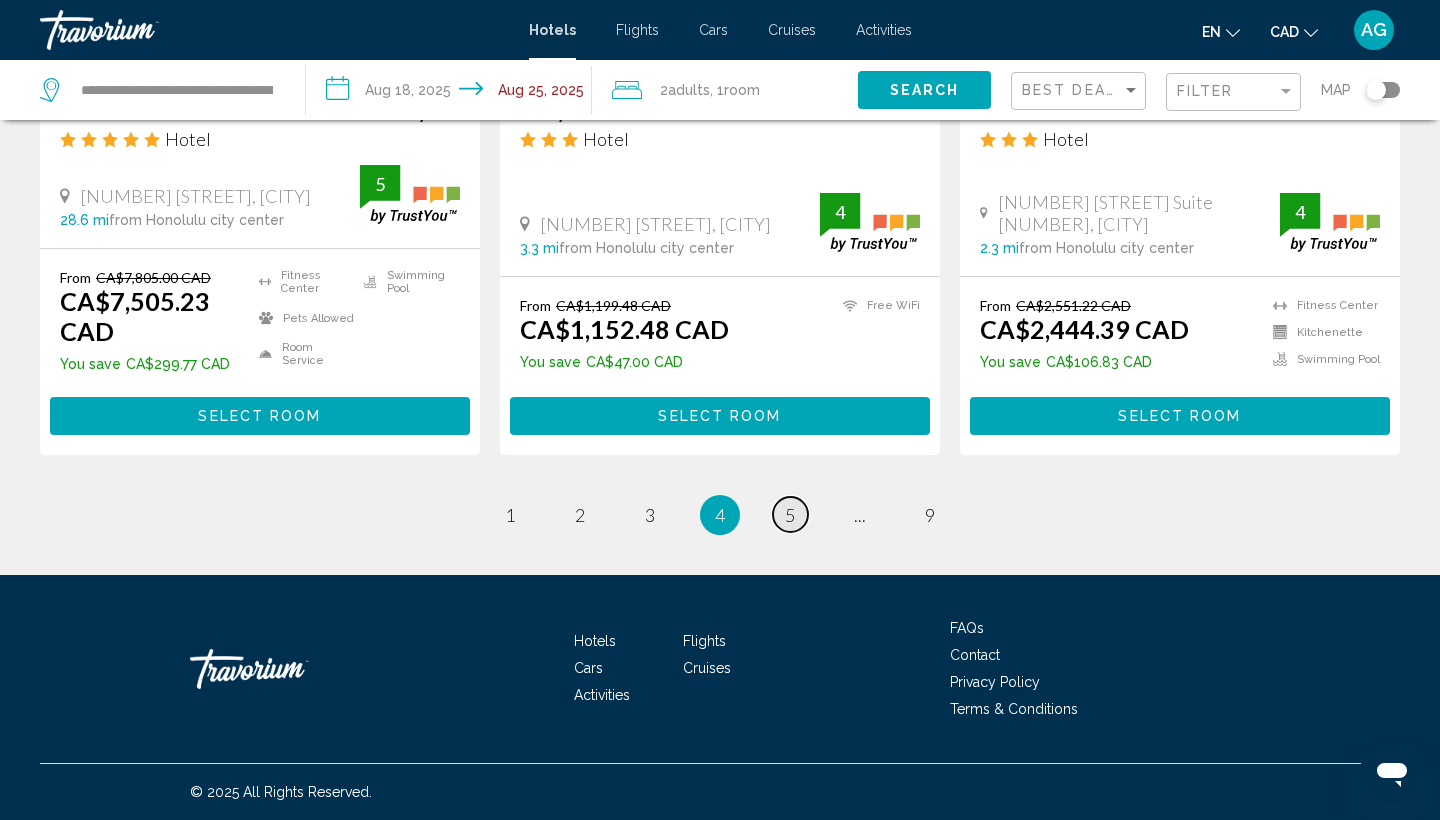 click on "page  5" at bounding box center (790, 514) 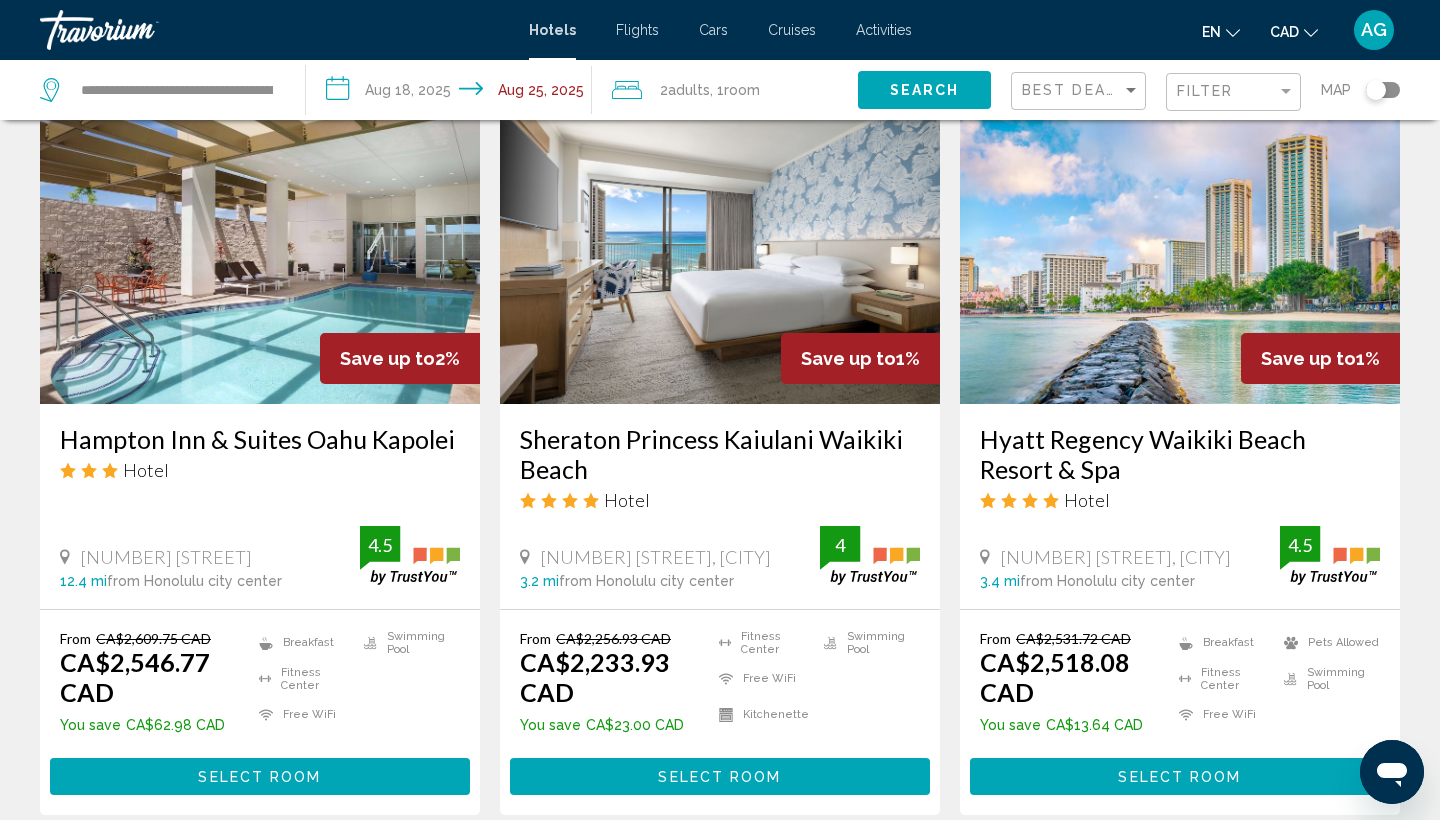 scroll, scrollTop: 2527, scrollLeft: 0, axis: vertical 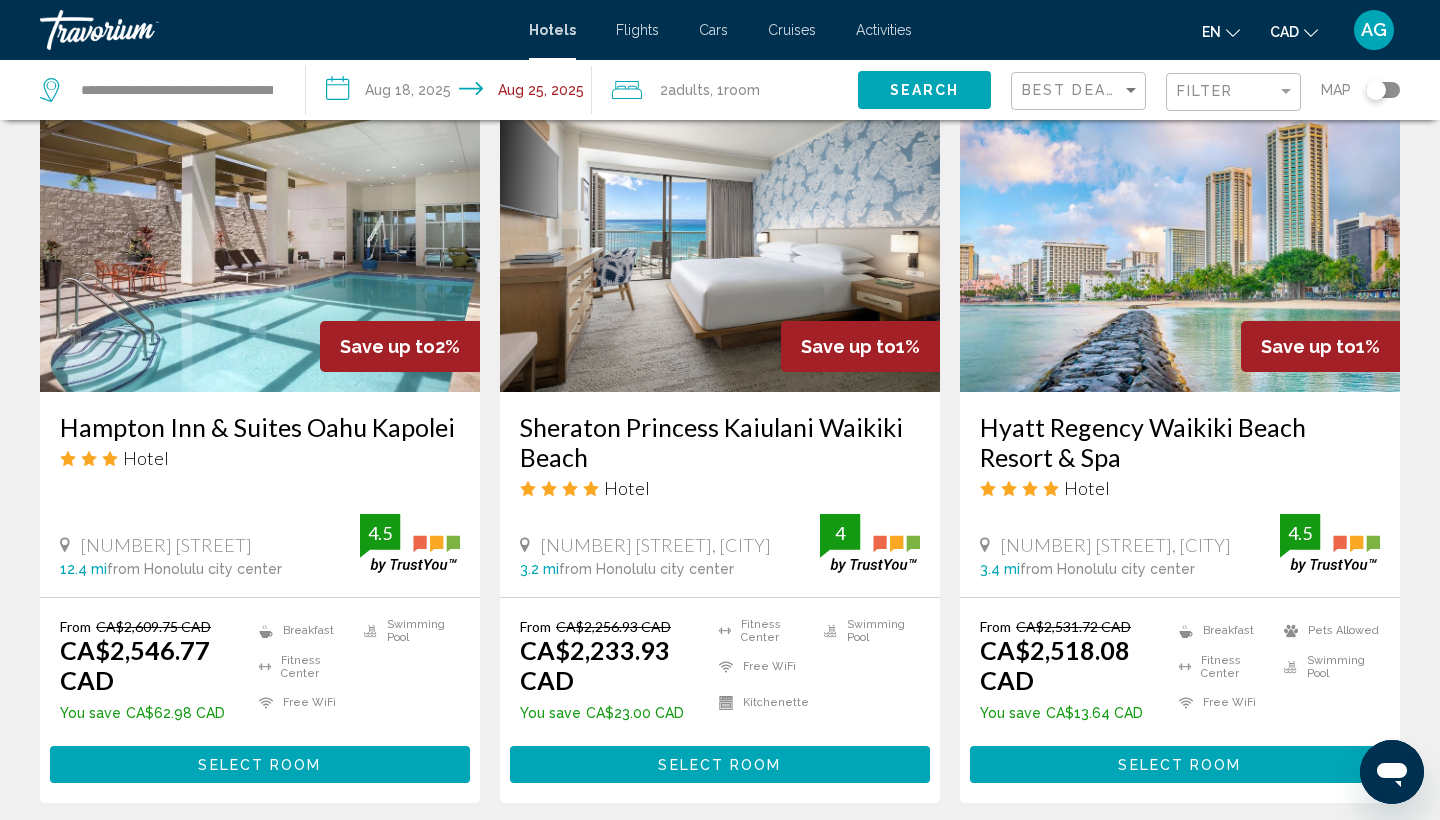 click on "6" at bounding box center [790, 1635] 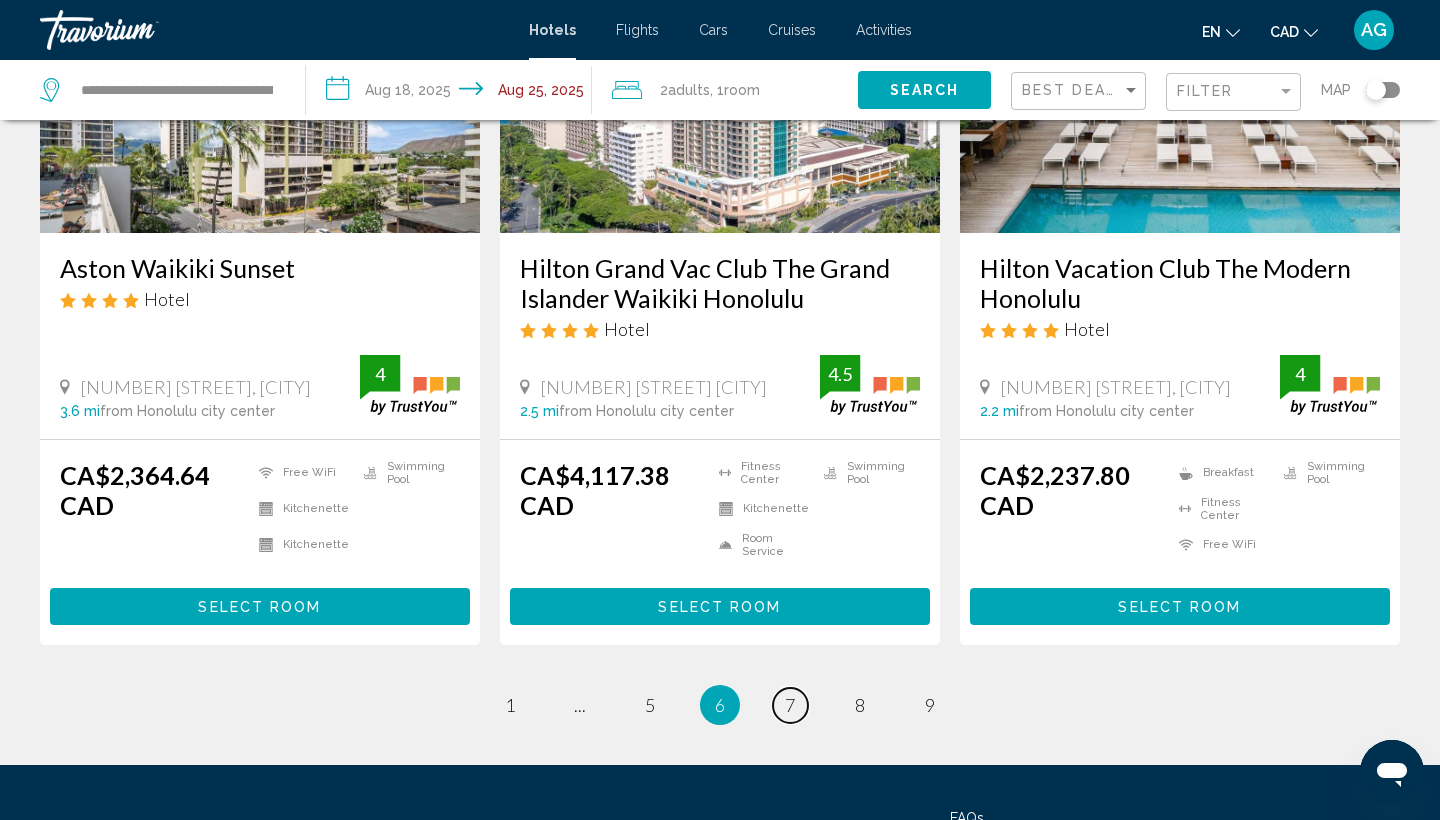 scroll, scrollTop: 2533, scrollLeft: 0, axis: vertical 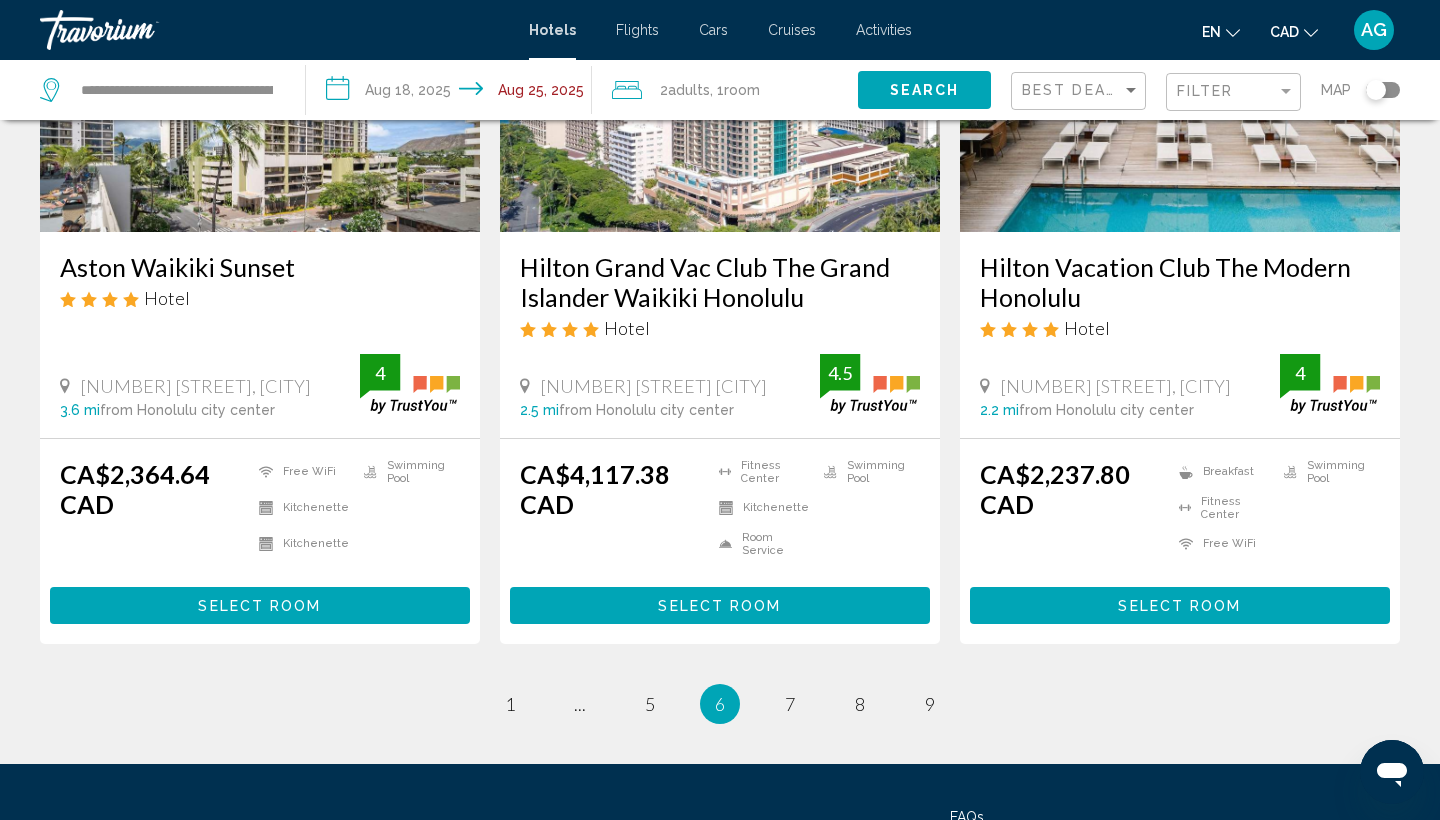 click on "Hotels" at bounding box center (552, 30) 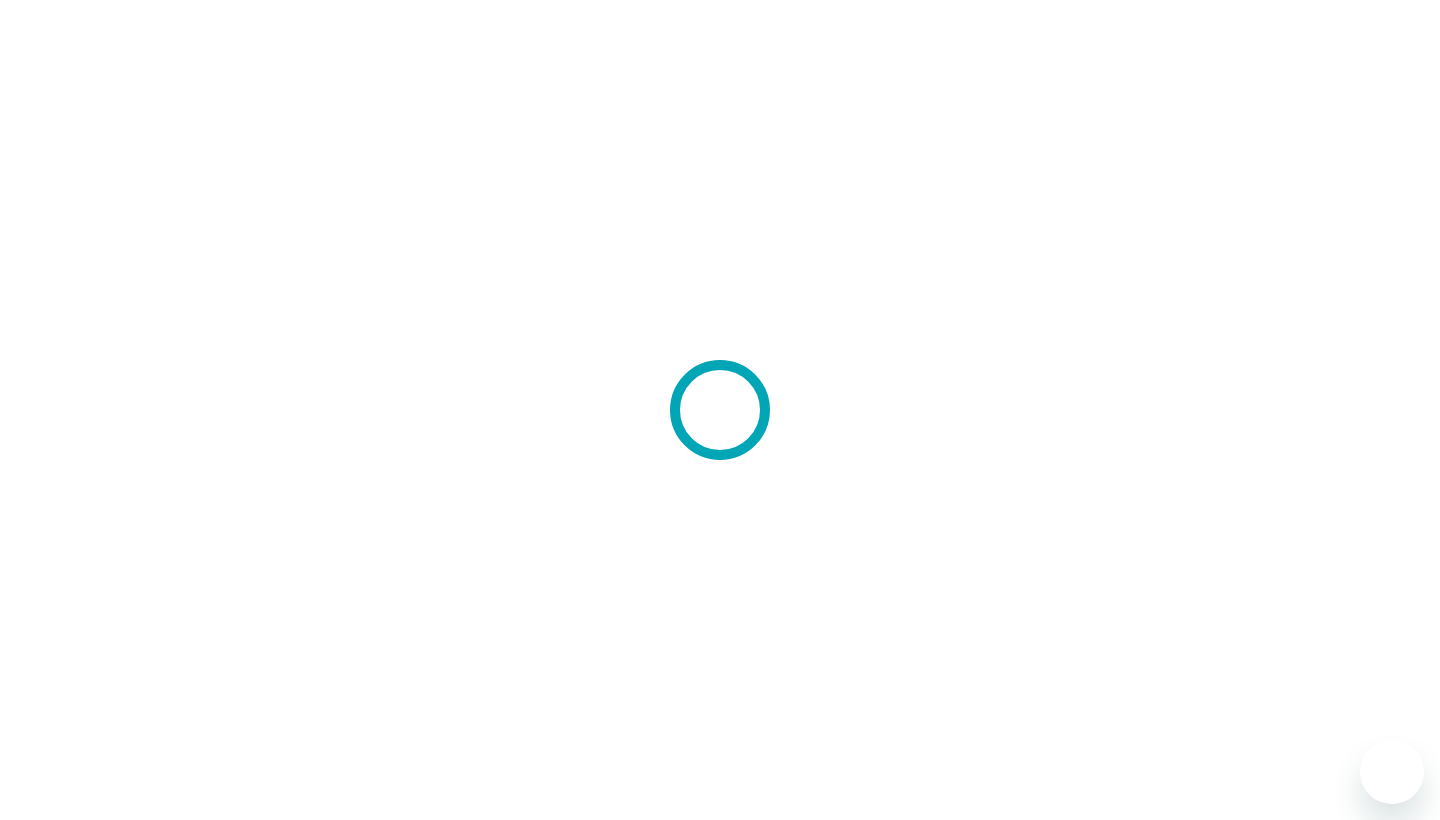 scroll, scrollTop: 0, scrollLeft: 0, axis: both 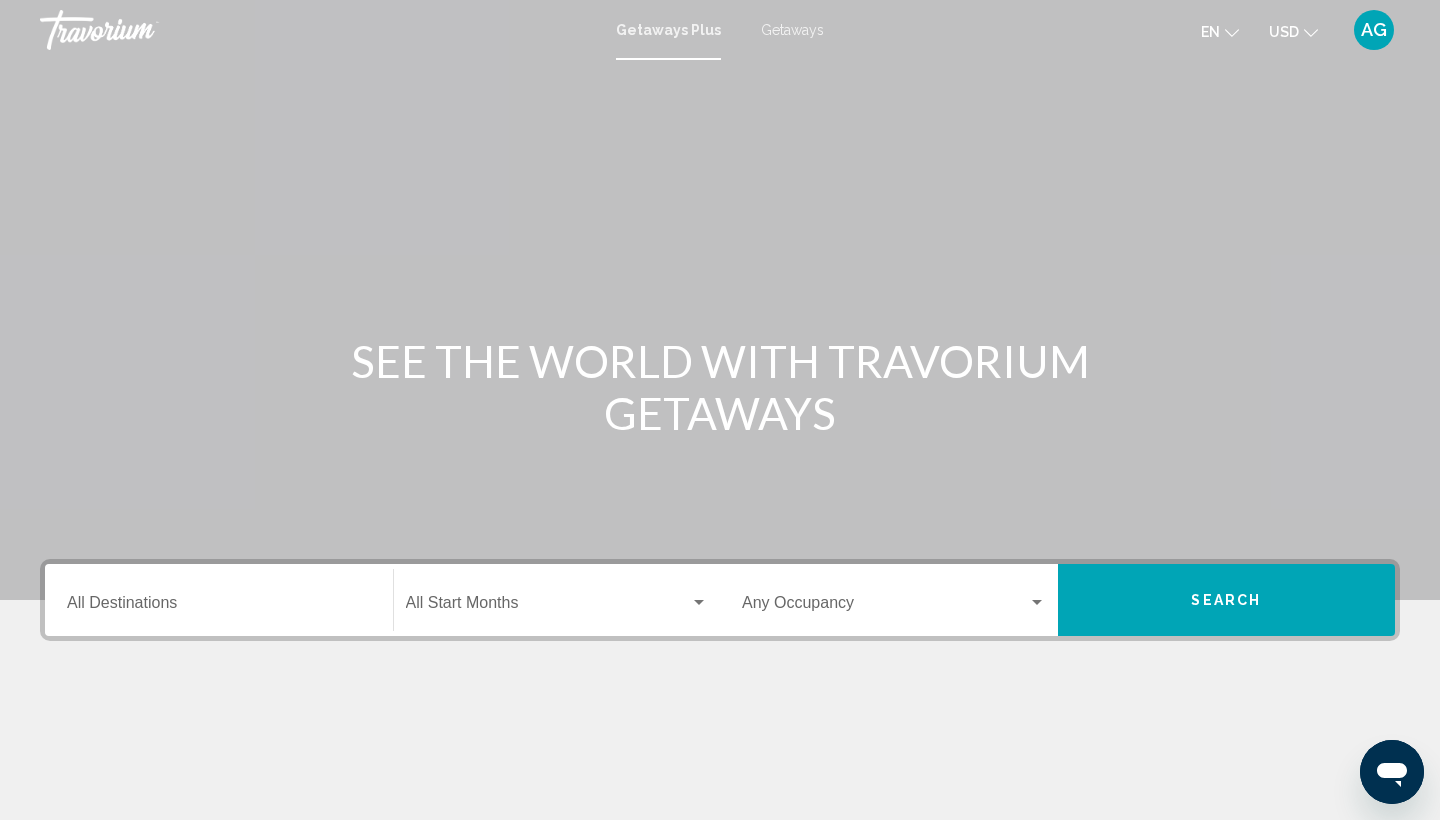 click on "Getaways Plus  Getaways en
English Español Français Italiano Português русский USD
USD ($) MXN (Mex$) CAD (Can$) GBP (£) EUR (€) AUD (A$) NZD (NZ$) CNY (CN¥) AG Login" at bounding box center [720, 30] 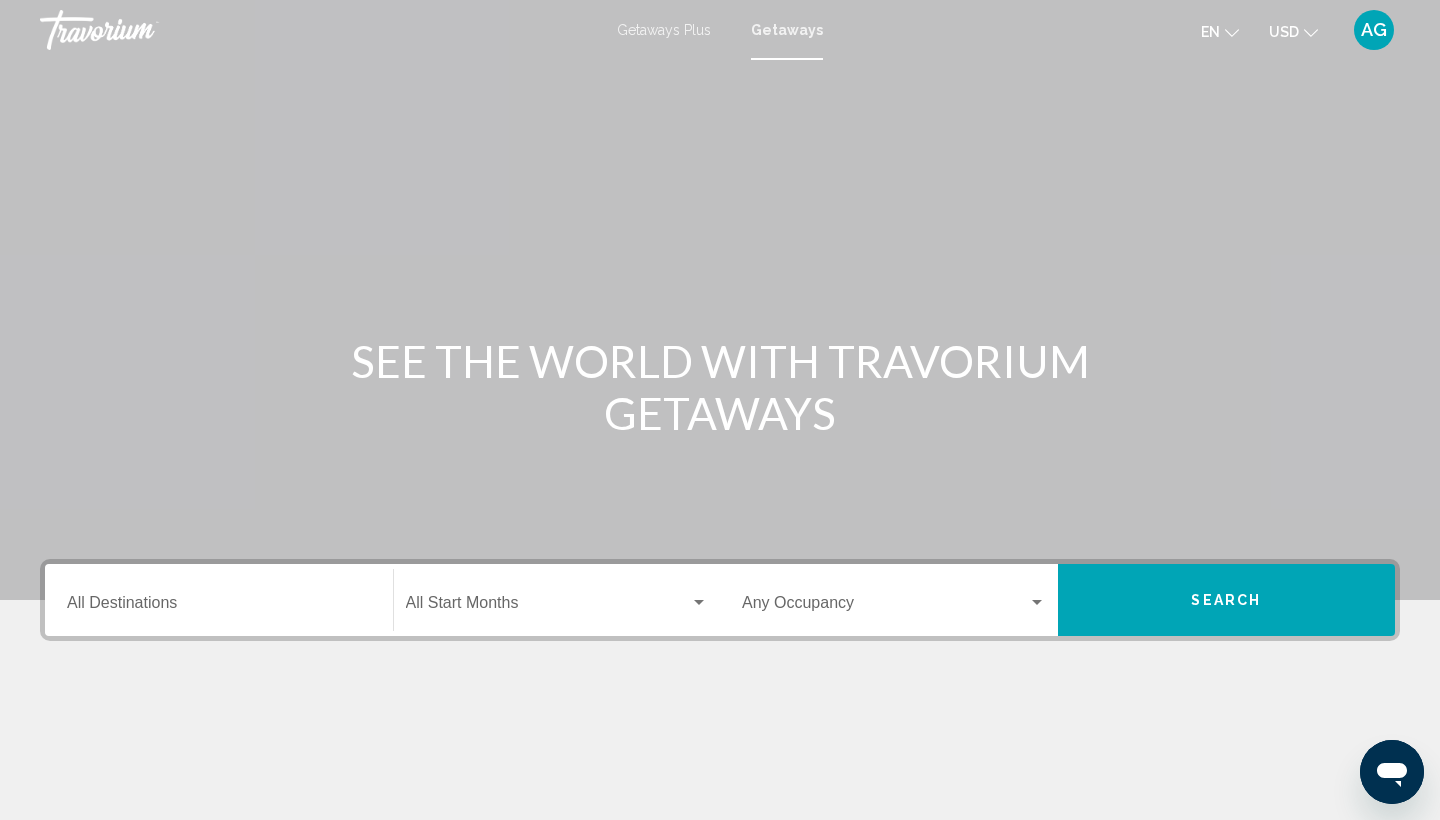 click 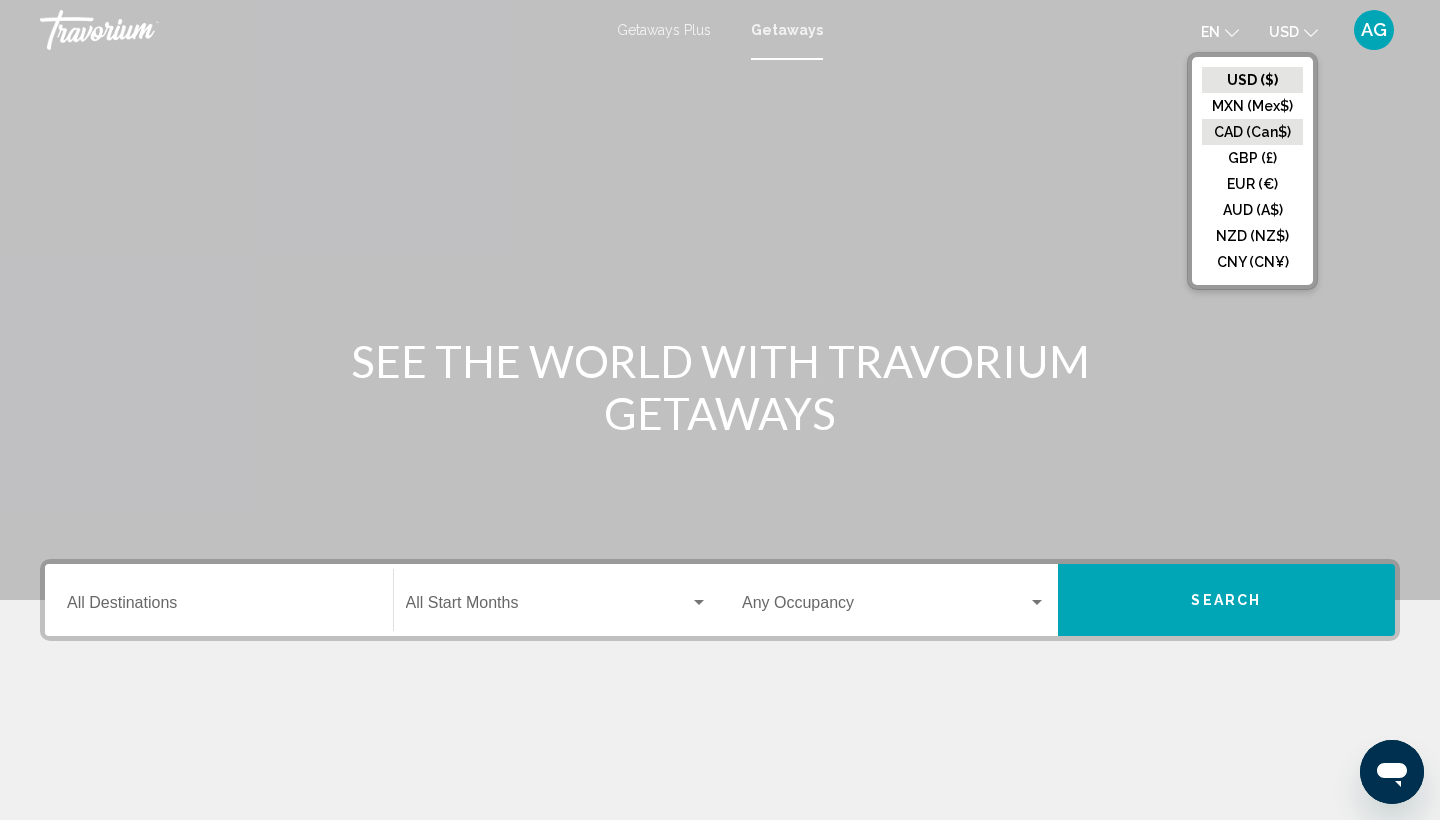 click on "CAD (Can$)" 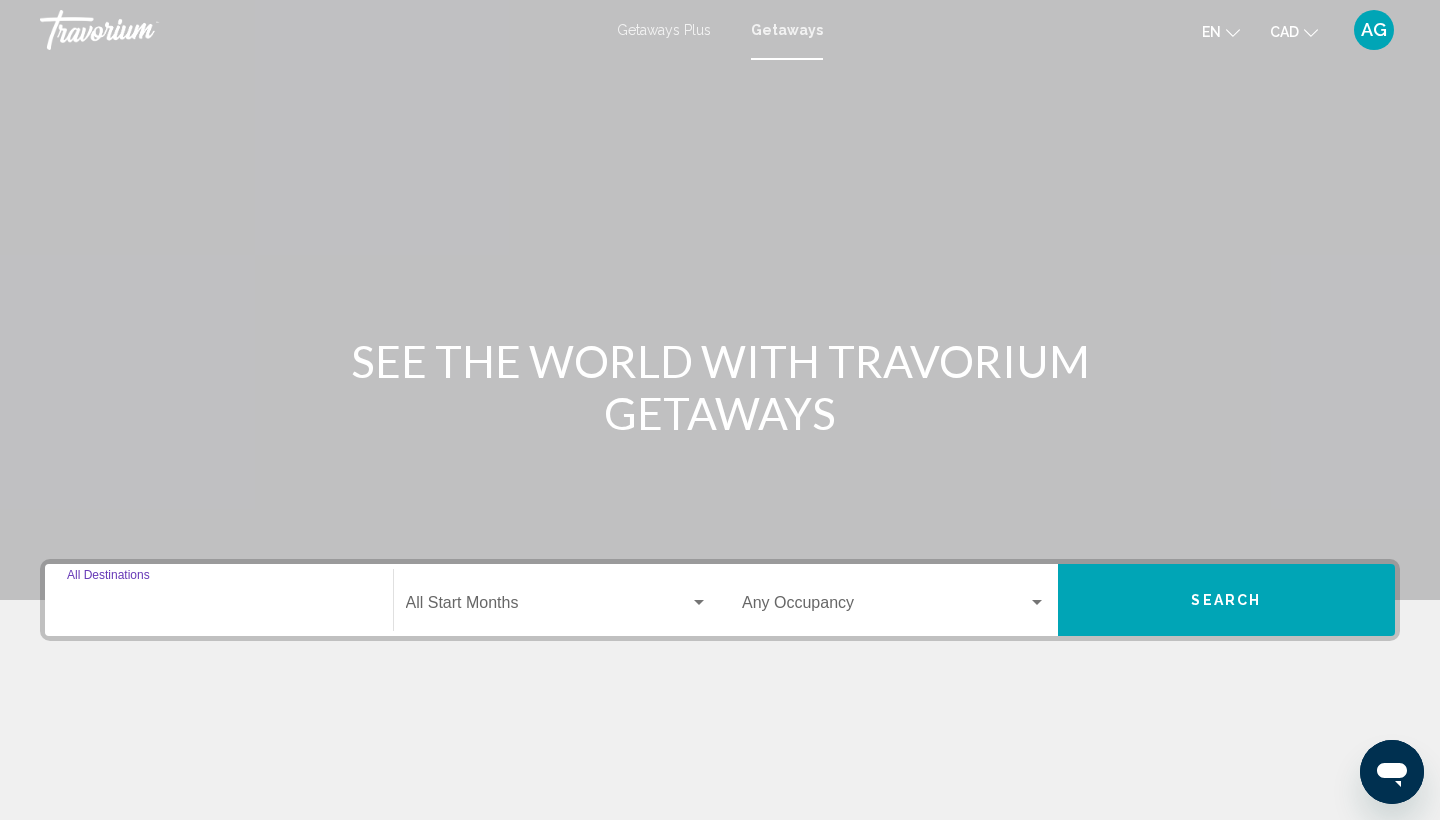 click on "Destination All Destinations" at bounding box center (219, 607) 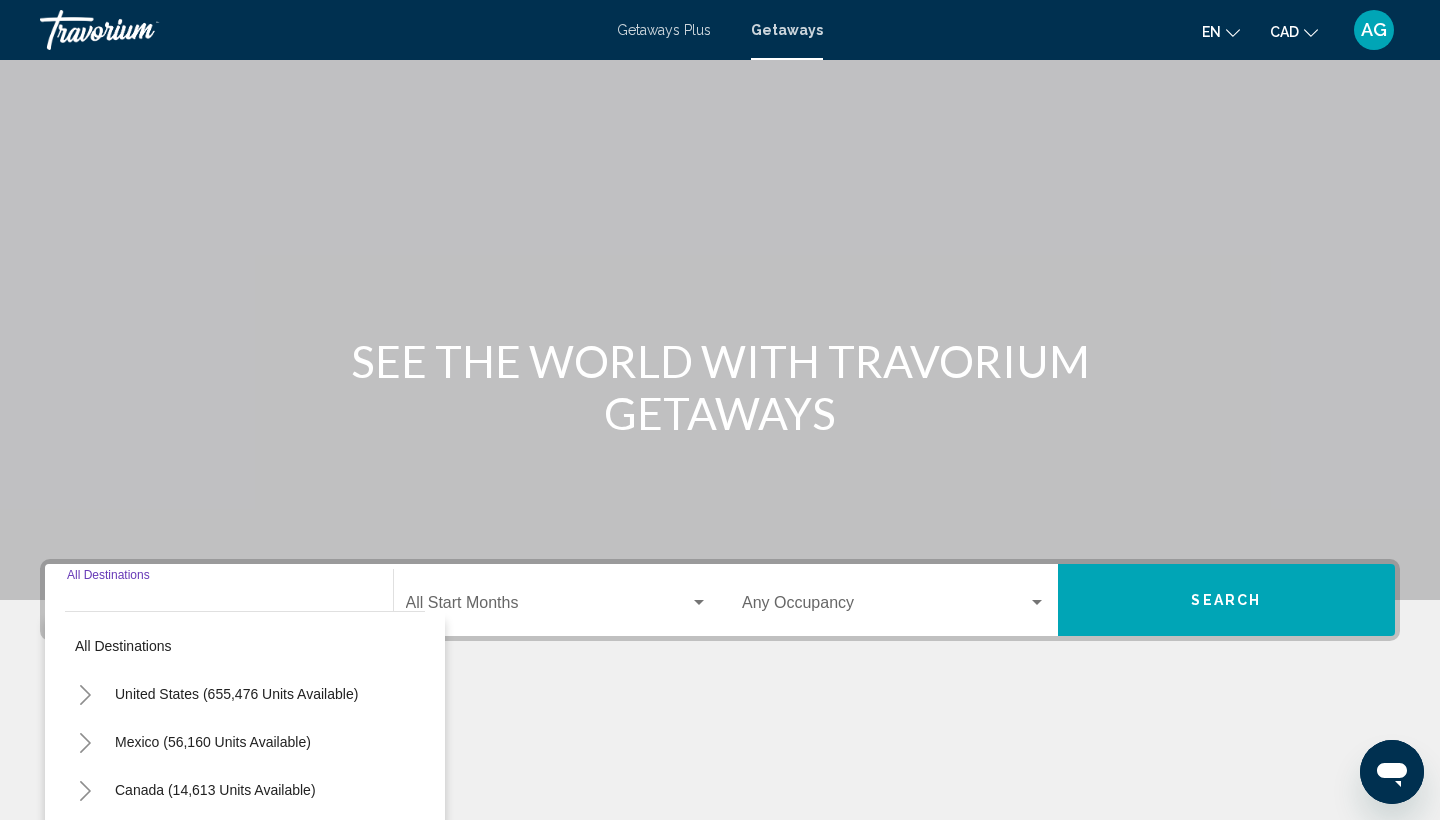 scroll, scrollTop: 266, scrollLeft: 0, axis: vertical 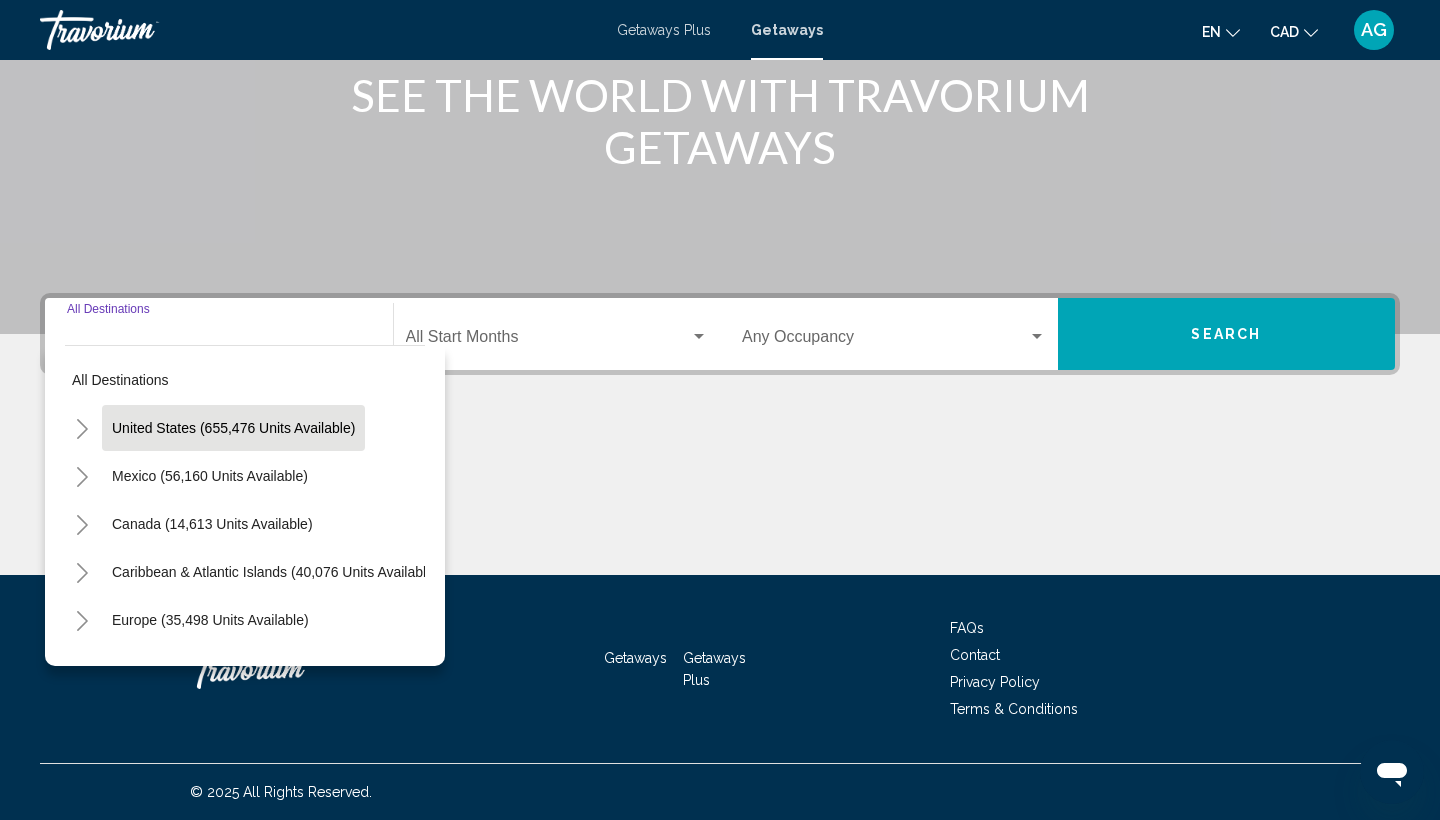 click on "United States (655,476 units available)" at bounding box center [210, 476] 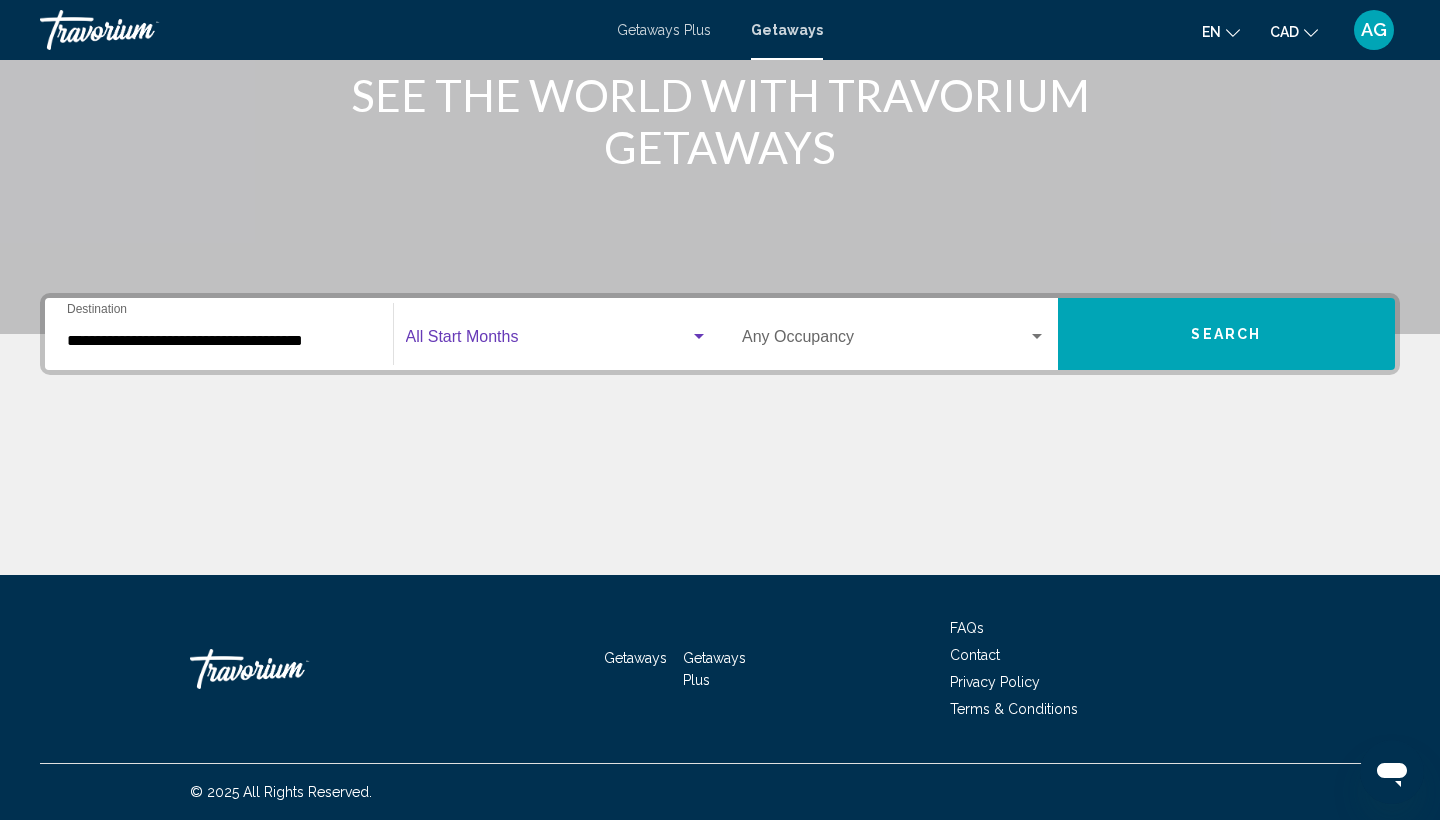 click at bounding box center [548, 341] 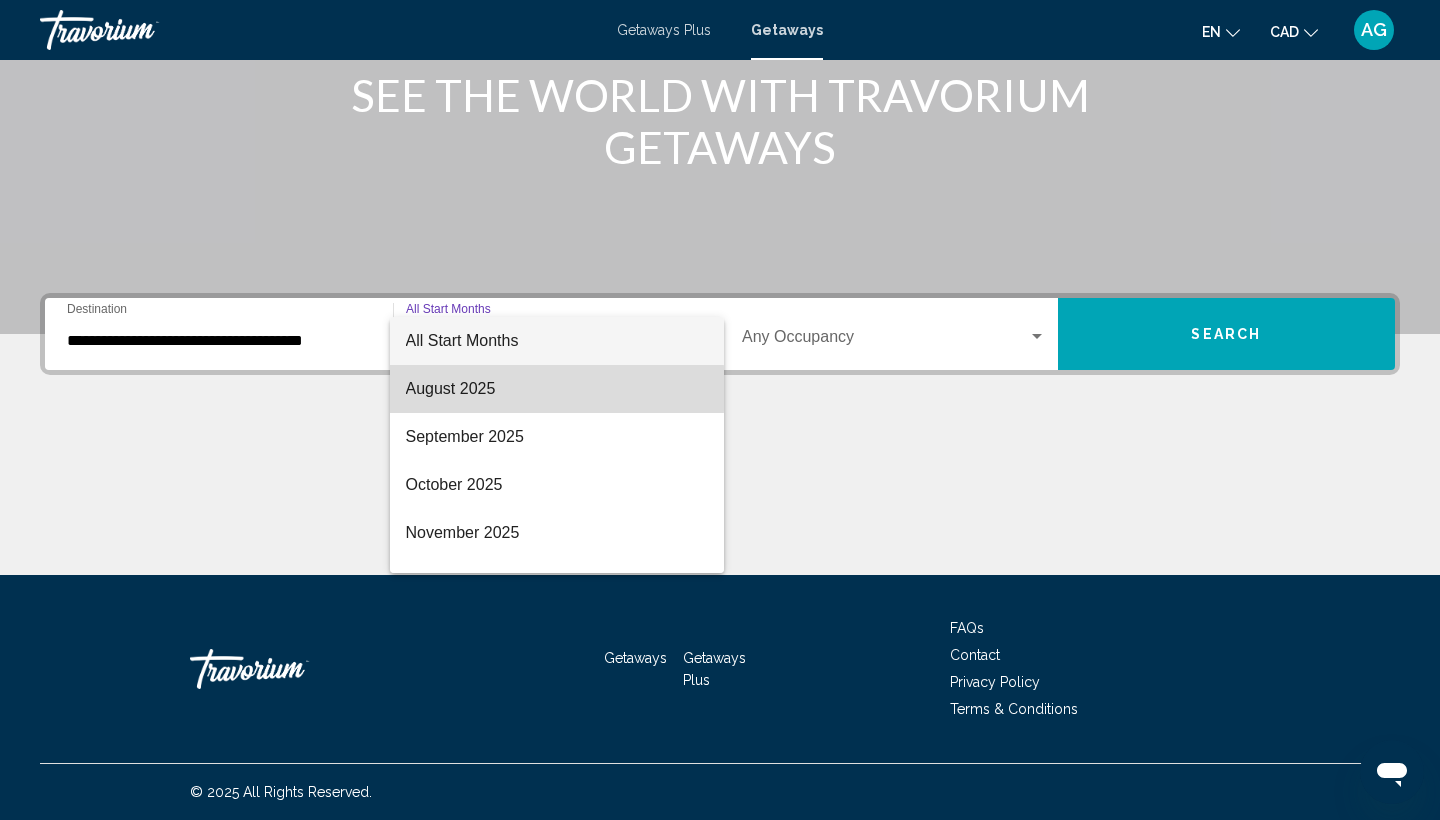 click on "August 2025" at bounding box center (557, 389) 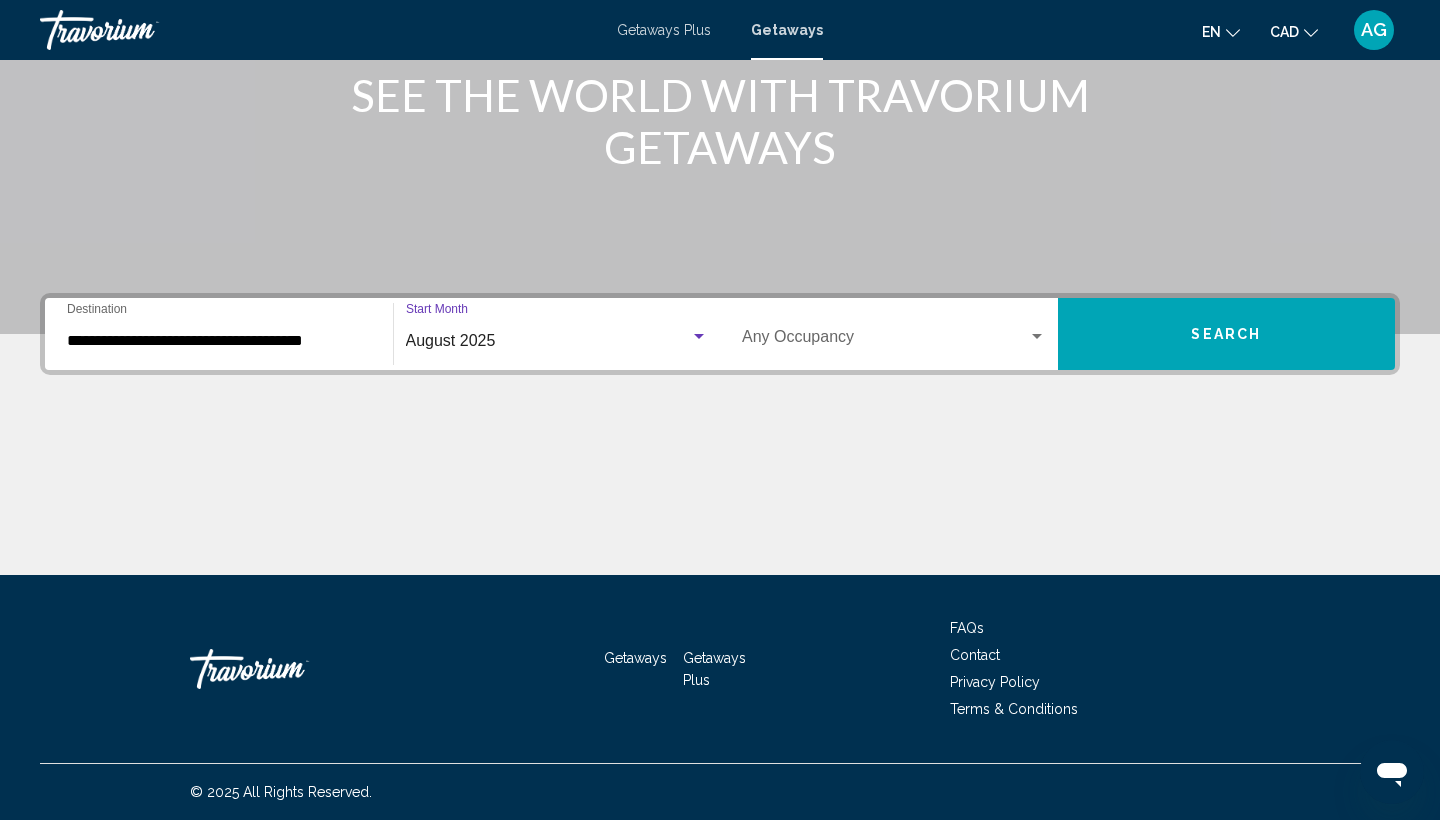 click on "Search" at bounding box center [1227, 334] 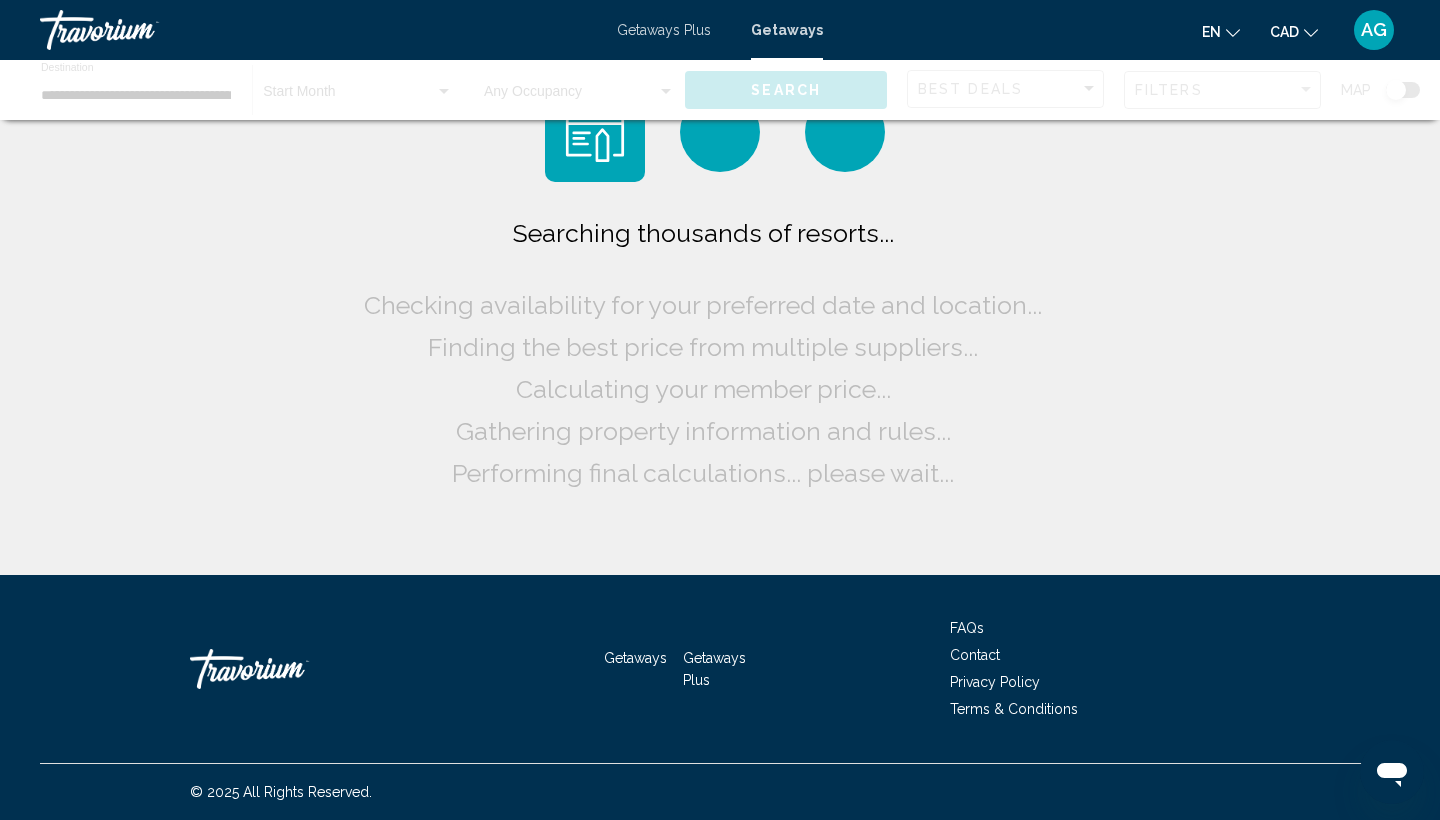 scroll, scrollTop: 0, scrollLeft: 0, axis: both 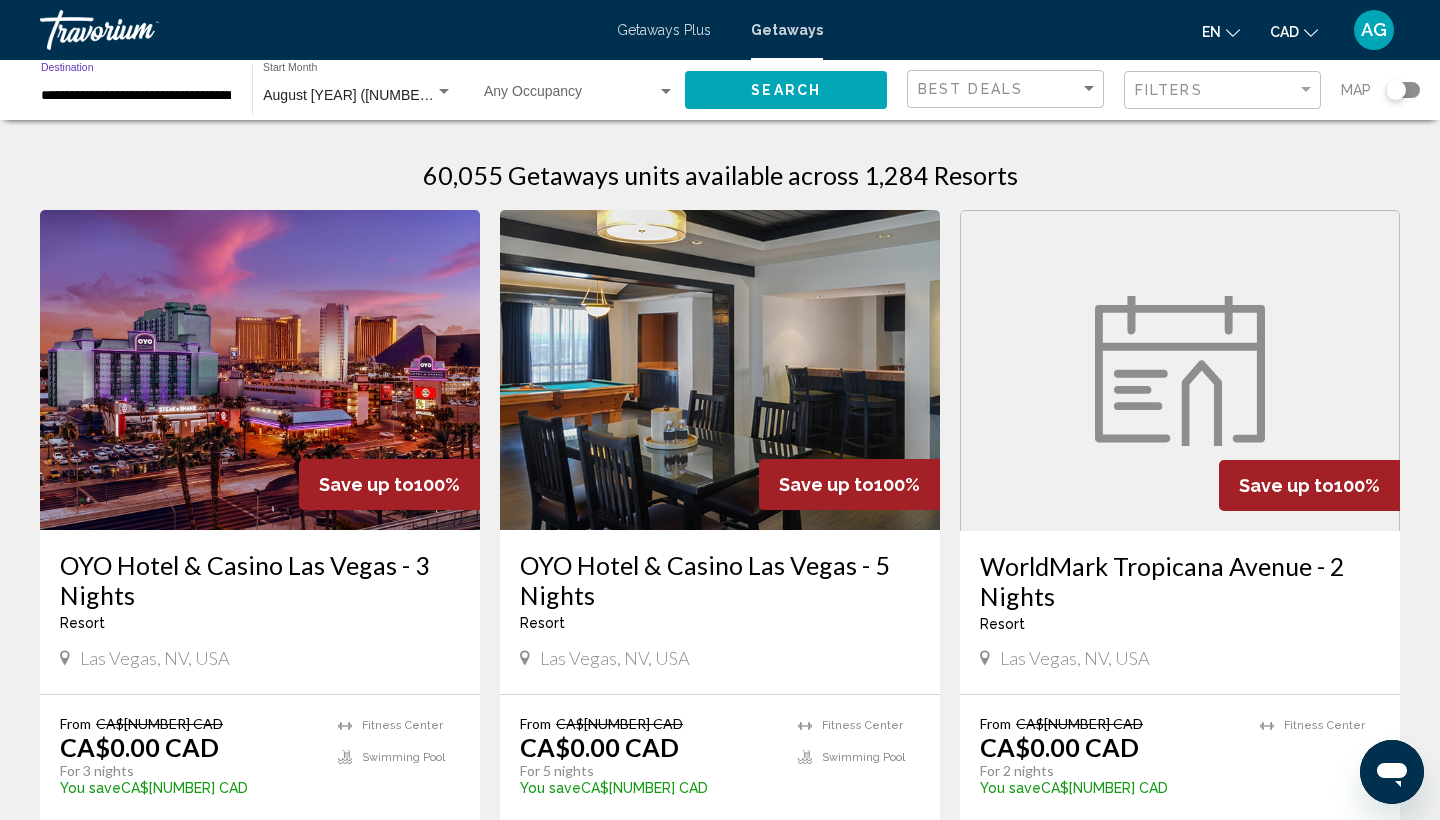 click on "**********" at bounding box center (136, 96) 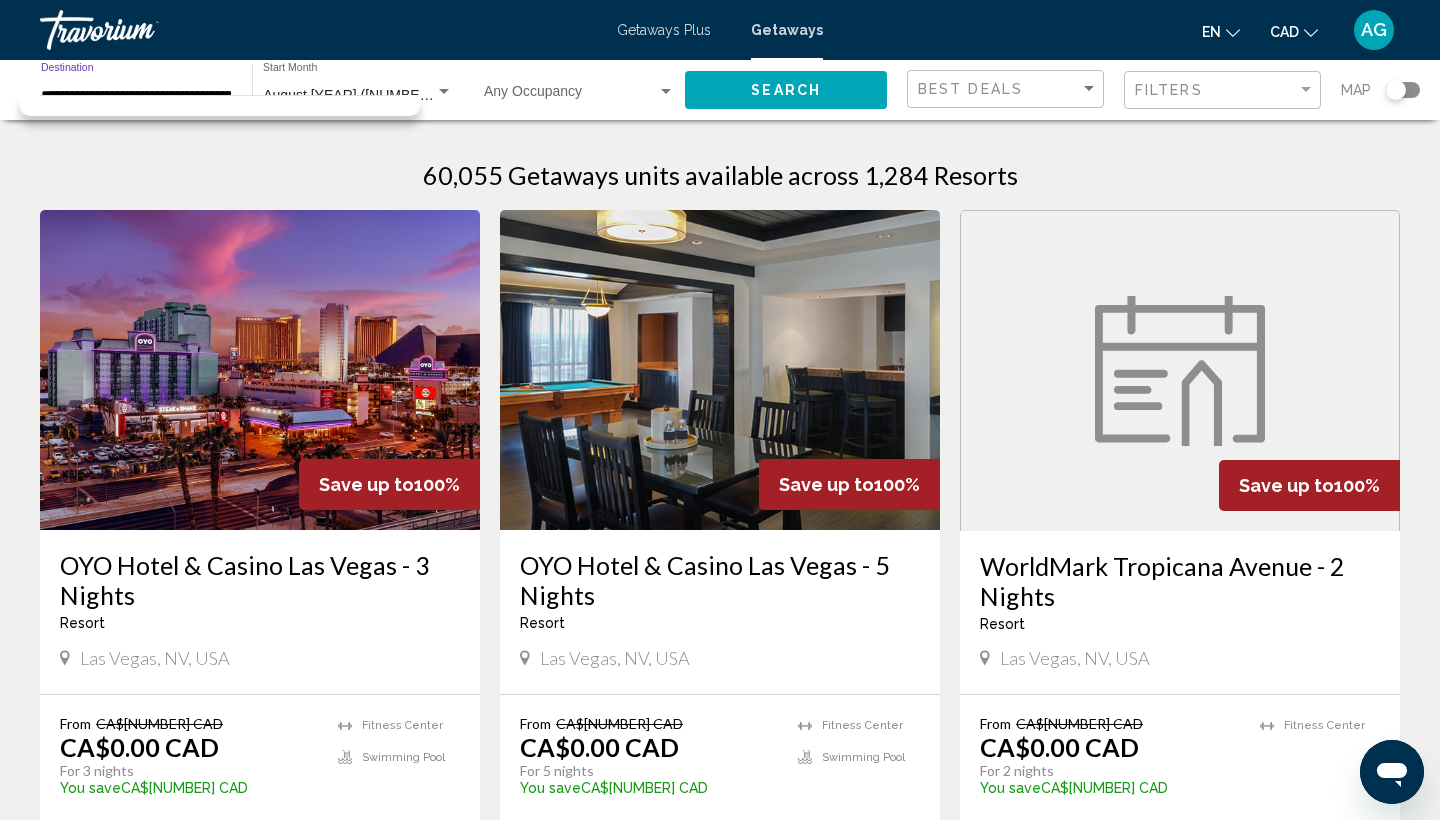click at bounding box center (260, 370) 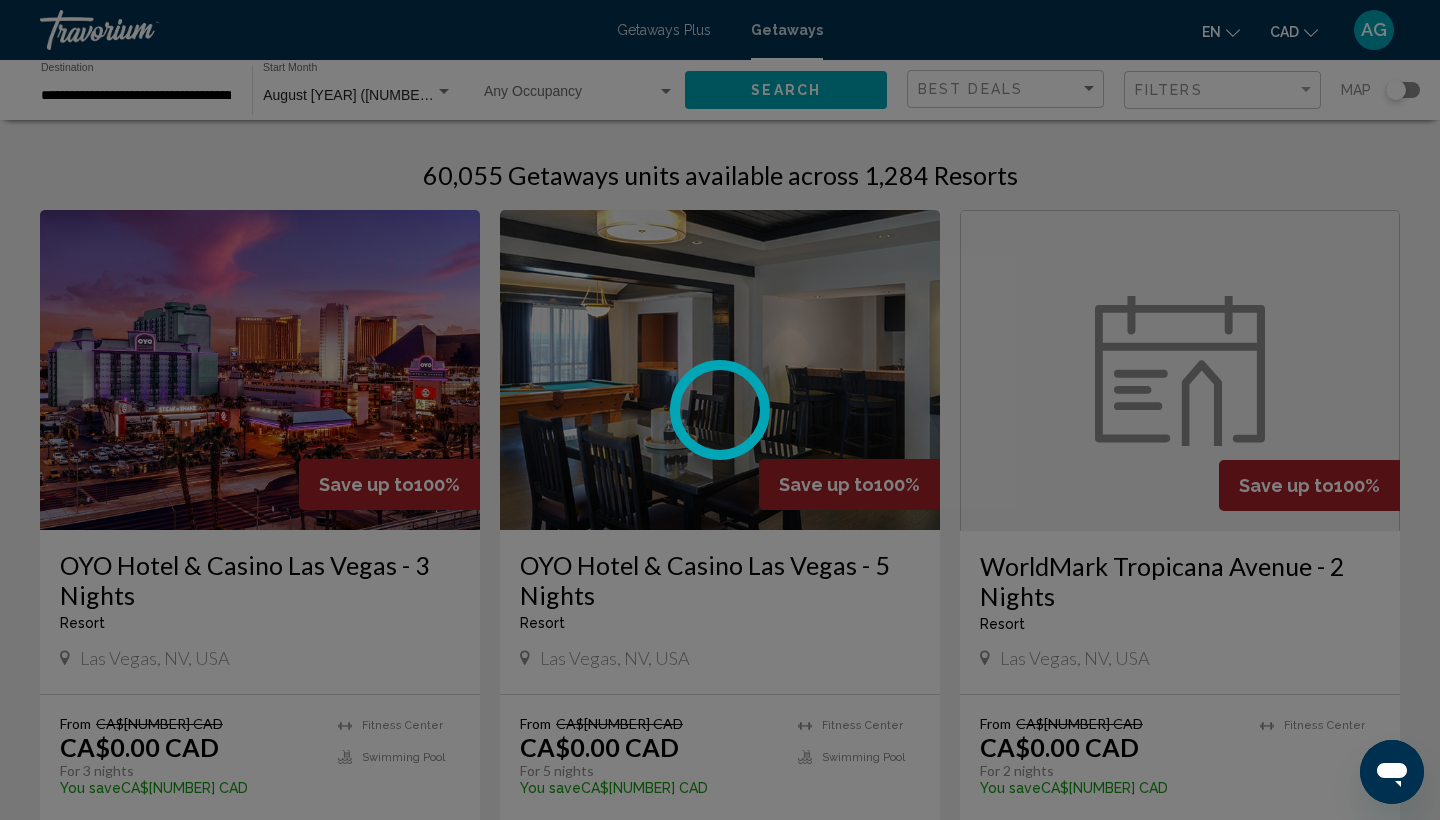 click at bounding box center (720, 410) 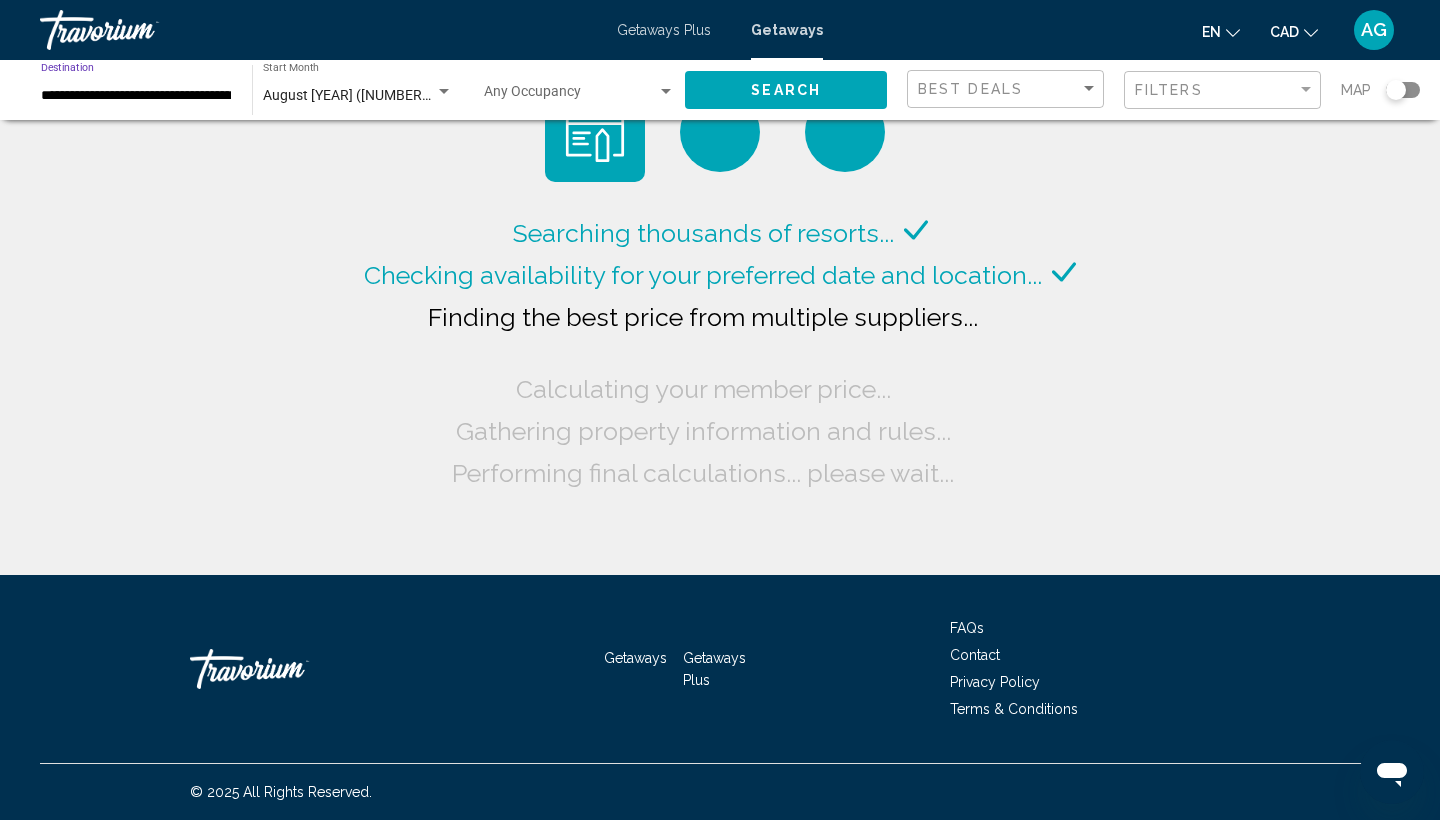 click on "**********" at bounding box center [136, 96] 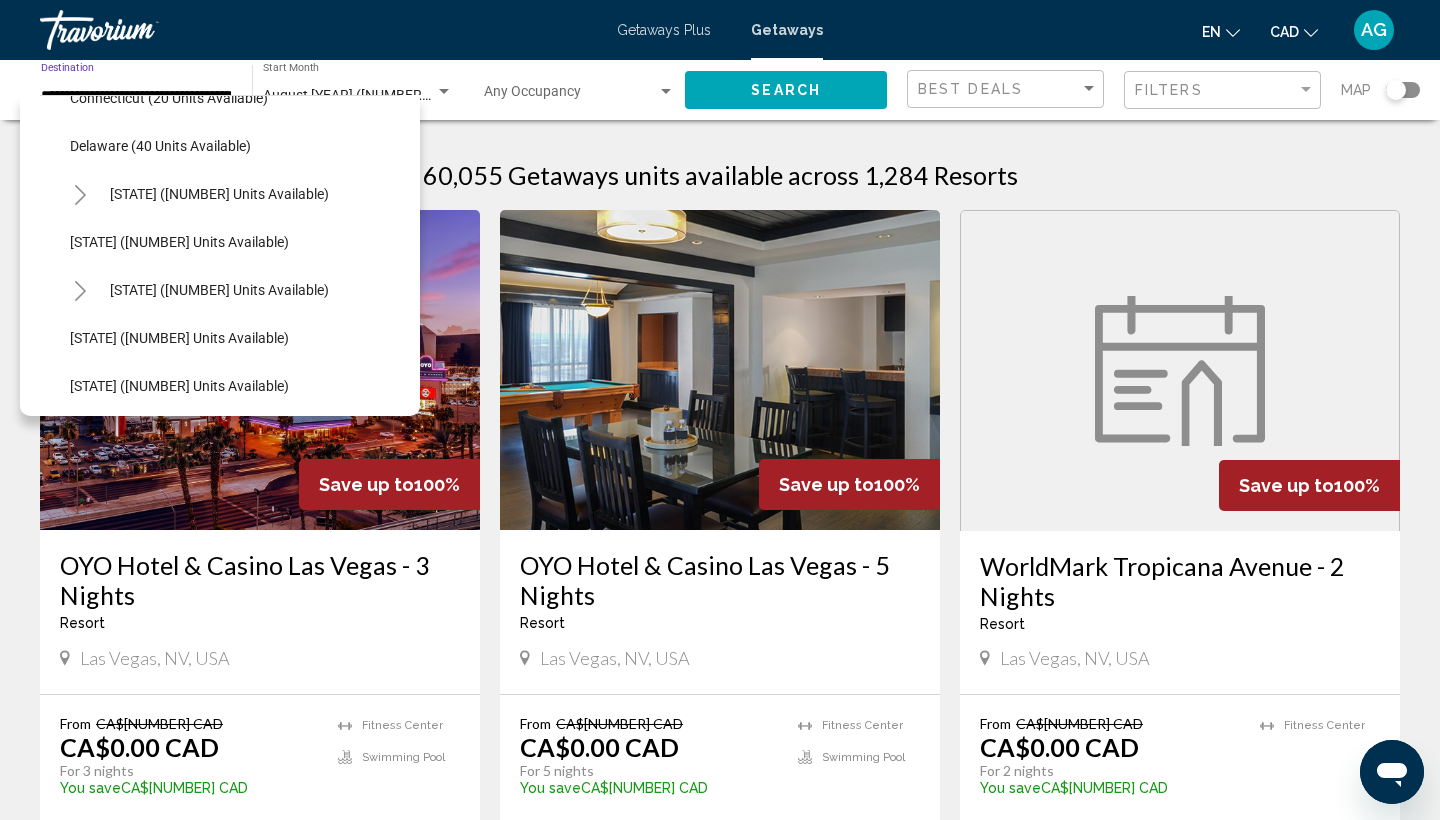 scroll, scrollTop: 335, scrollLeft: 0, axis: vertical 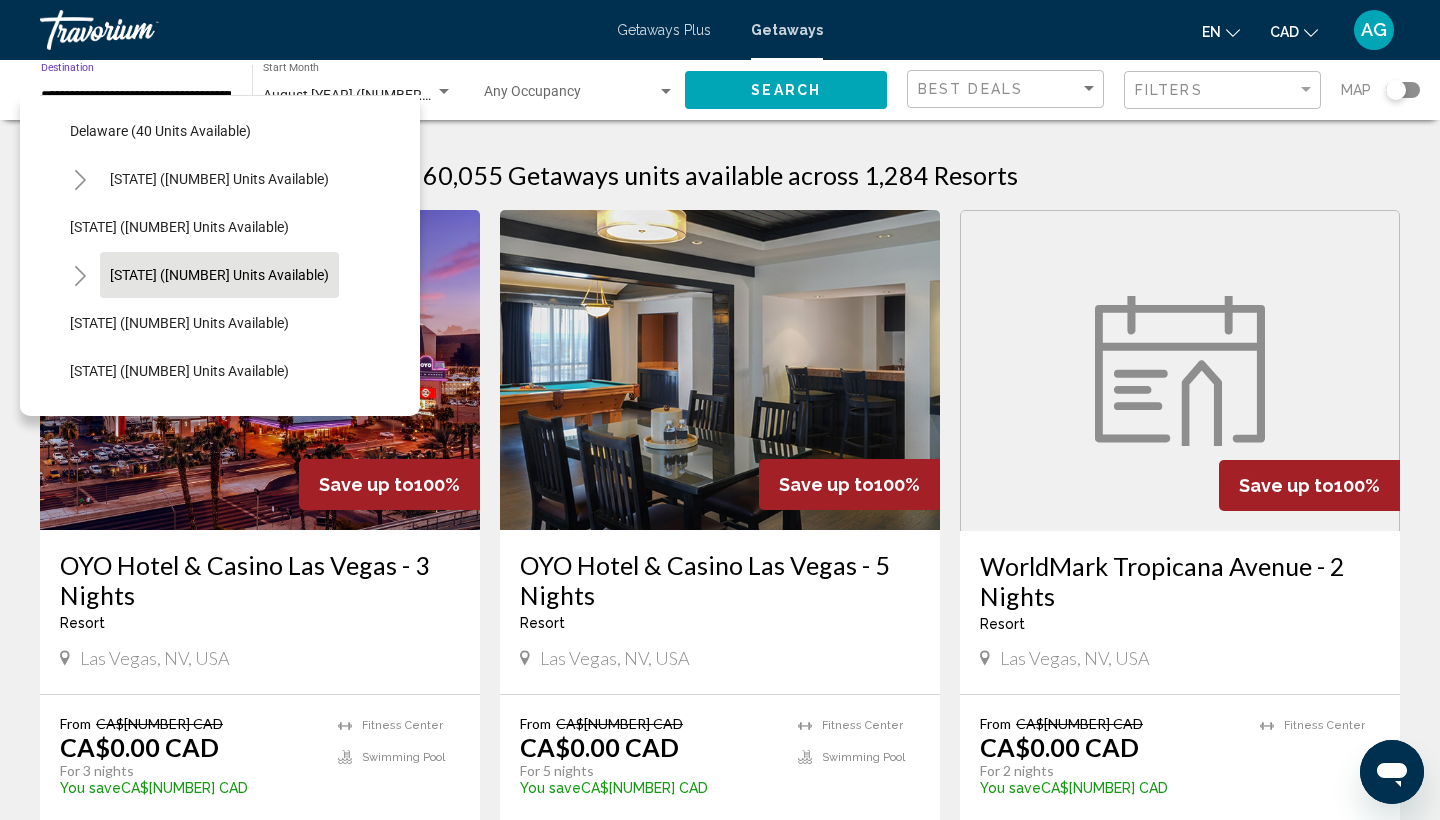 click on "Hawaii (26,019 units available)" 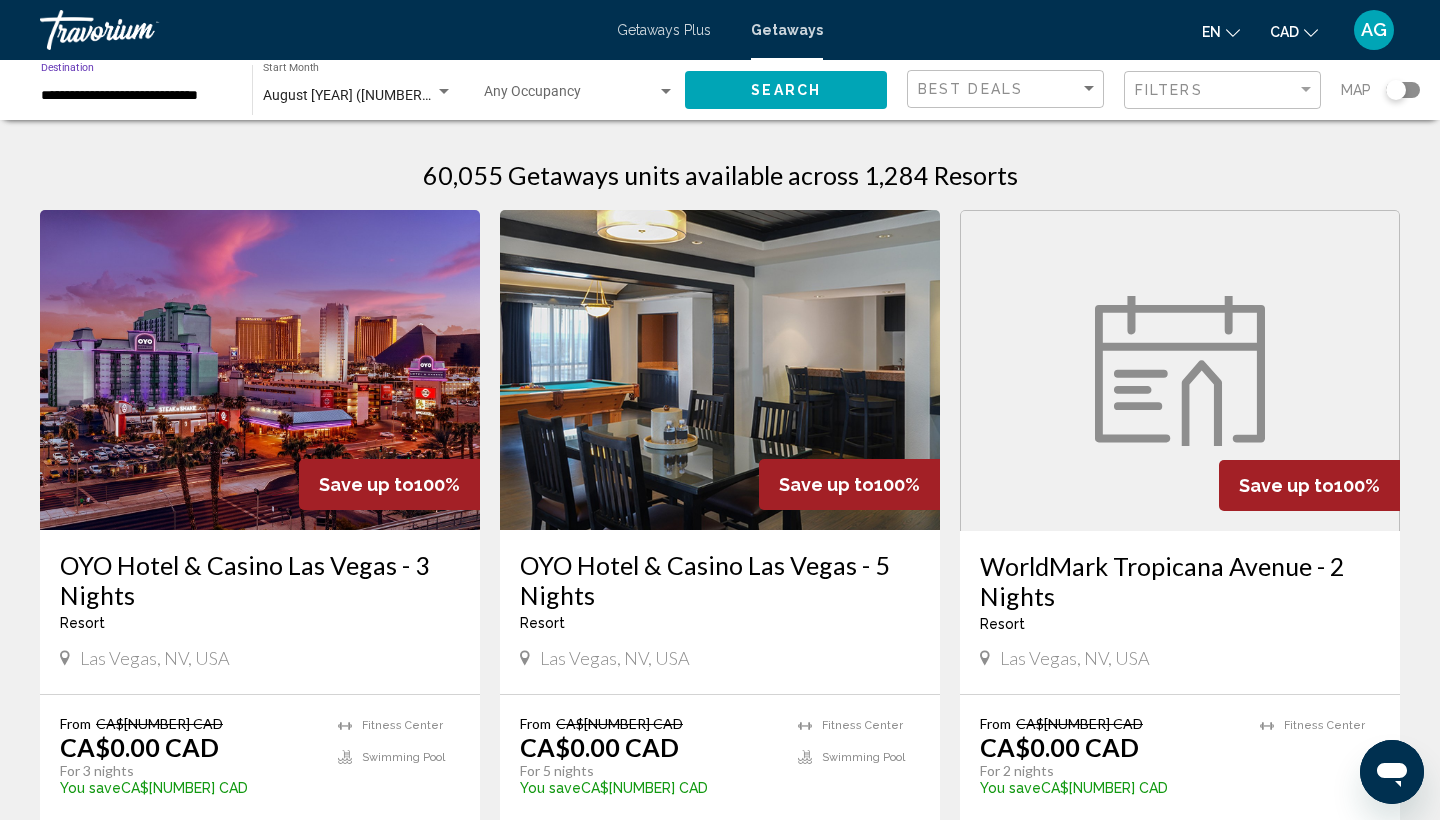 scroll, scrollTop: 0, scrollLeft: 0, axis: both 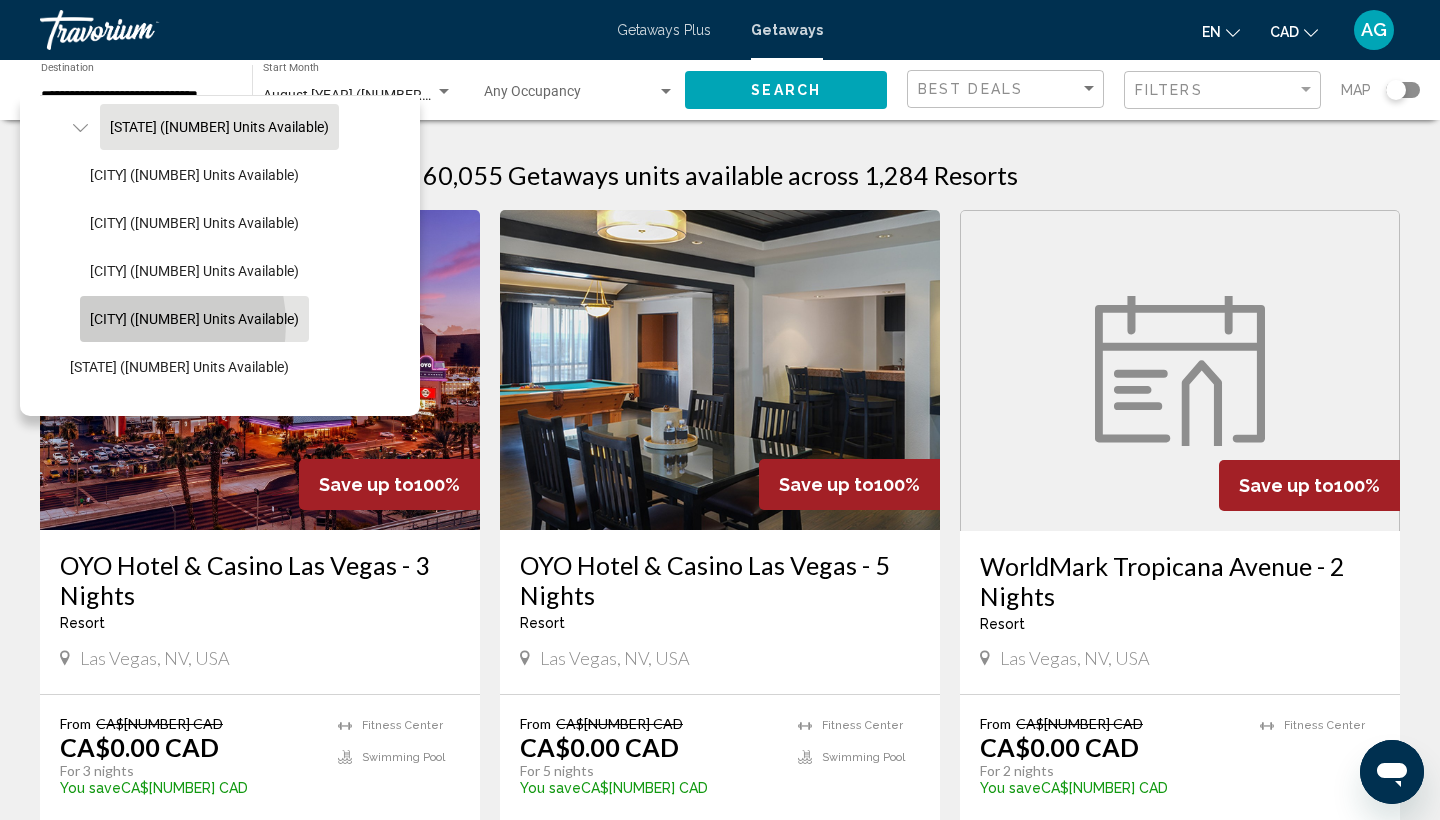 click on "[CITY] ([NUMBER] units available)" 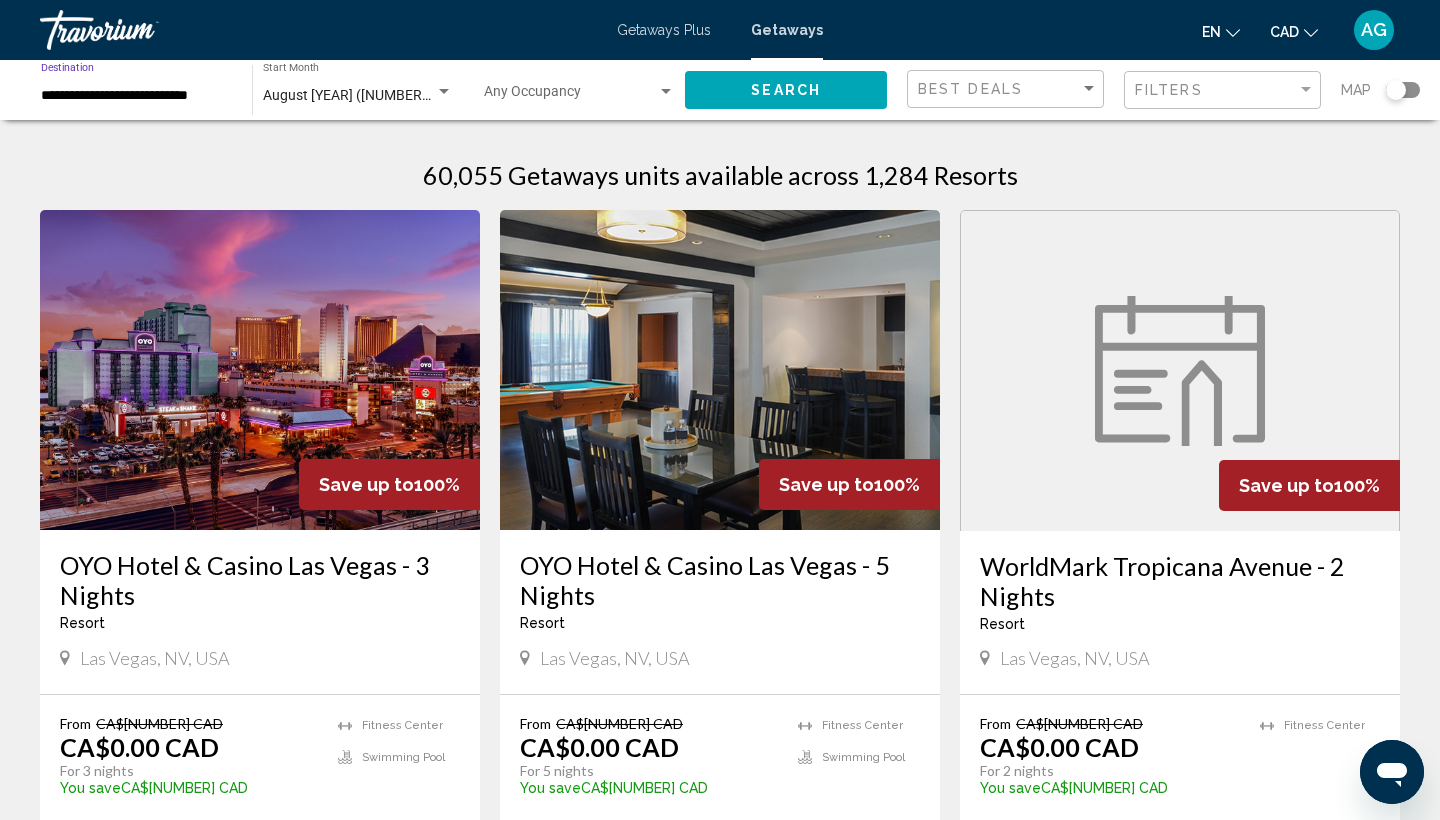 click on "Search" 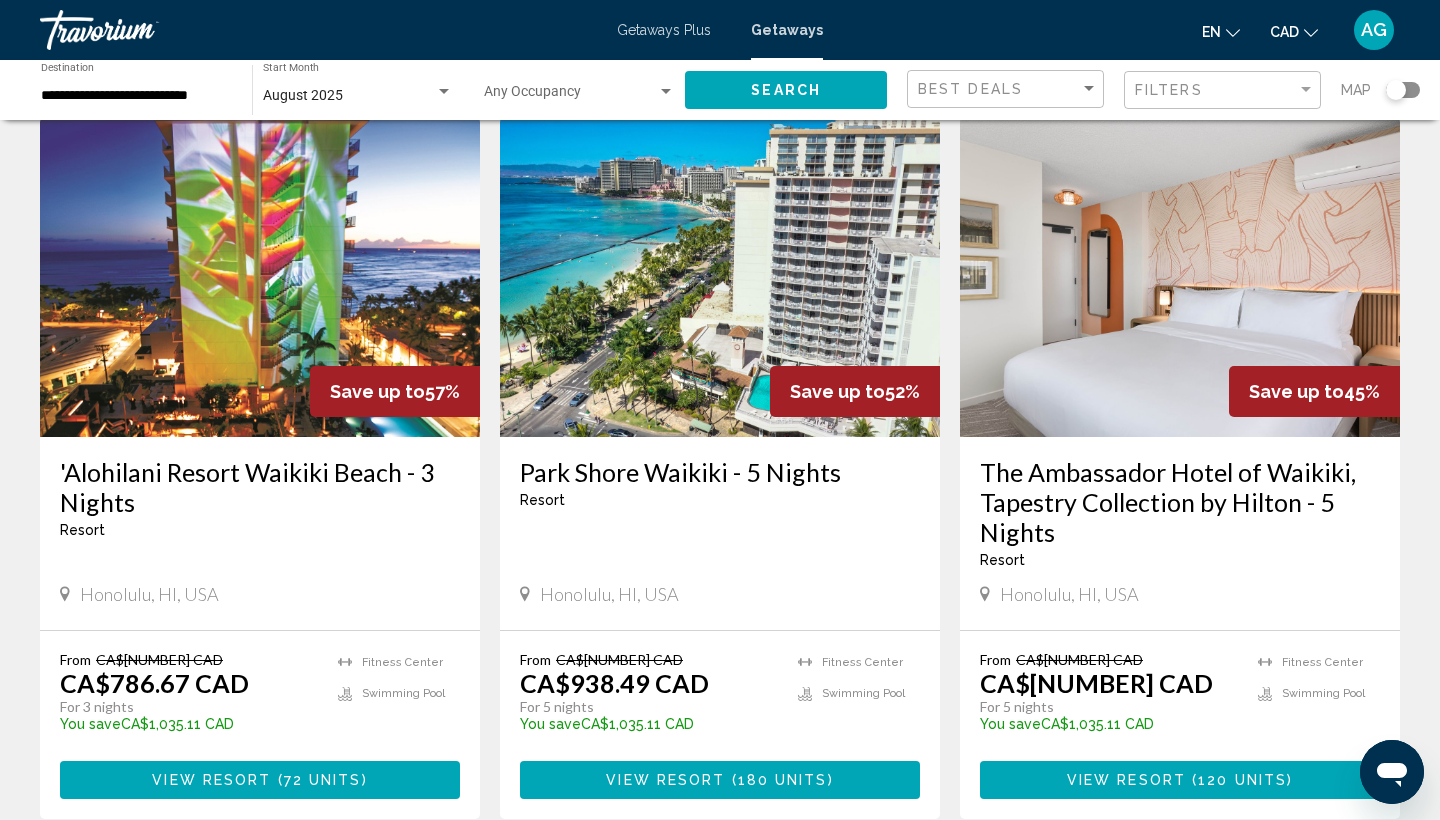 scroll, scrollTop: 837, scrollLeft: 0, axis: vertical 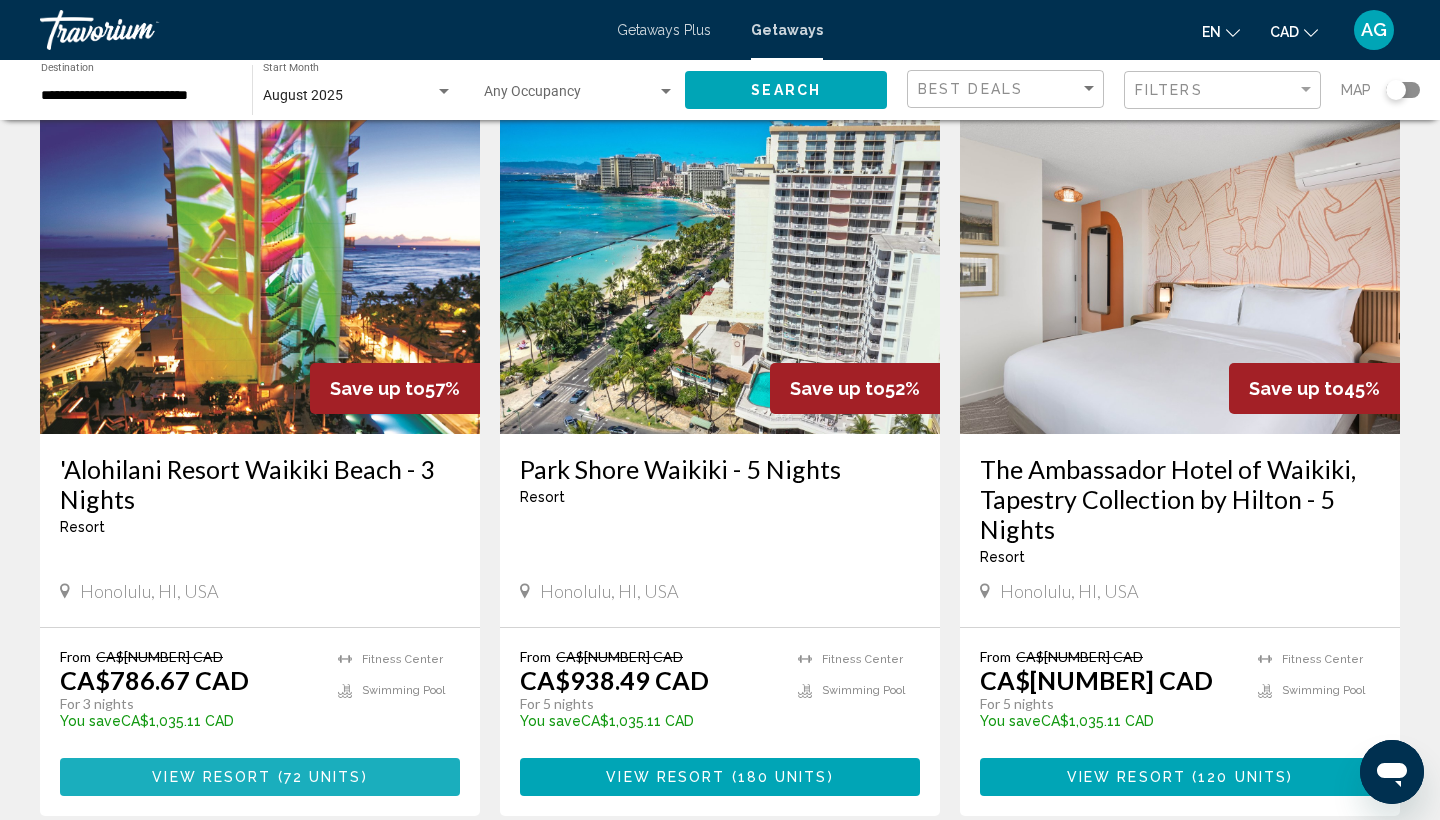 click at bounding box center (274, 778) 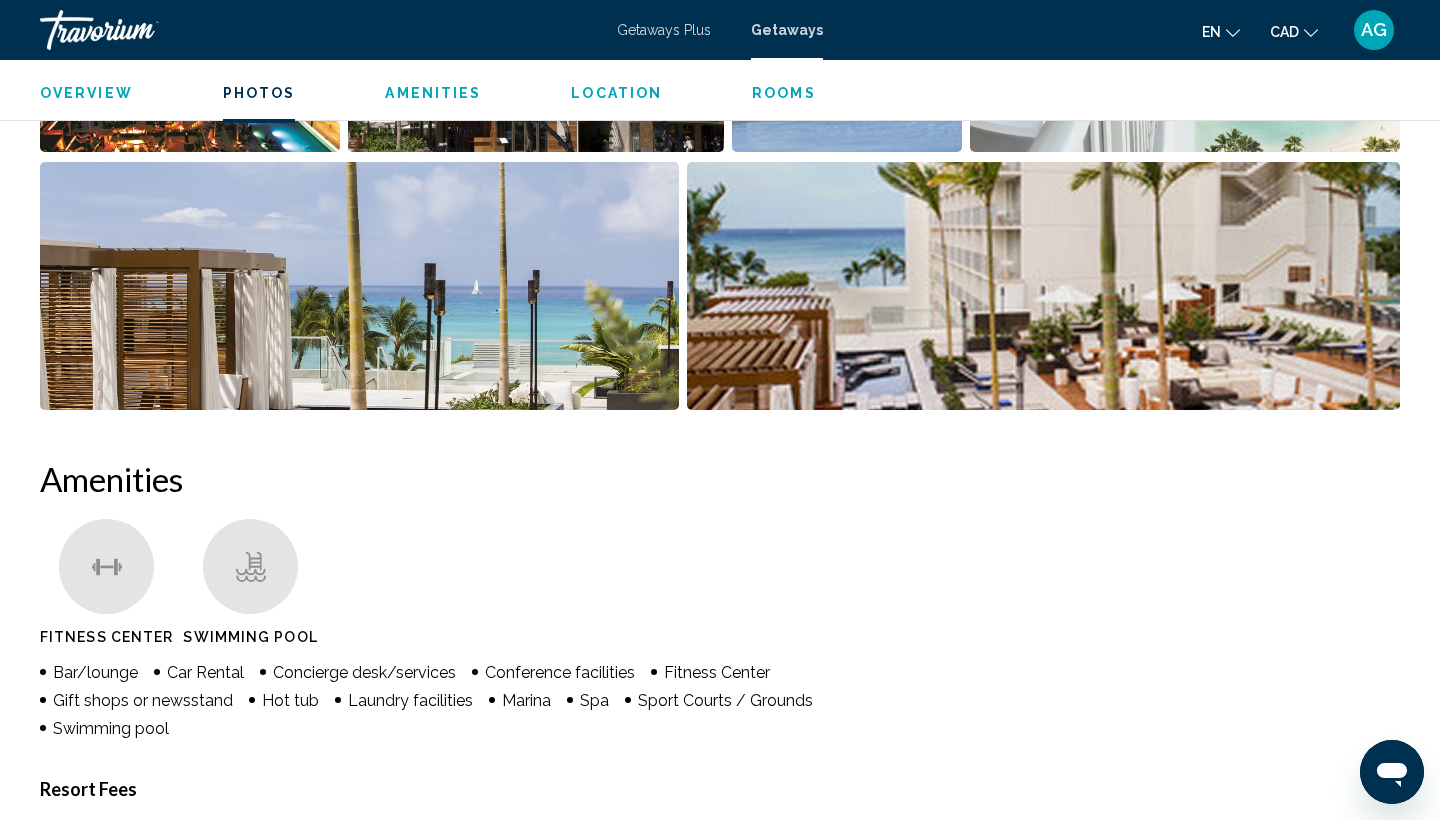 scroll, scrollTop: 1001, scrollLeft: 0, axis: vertical 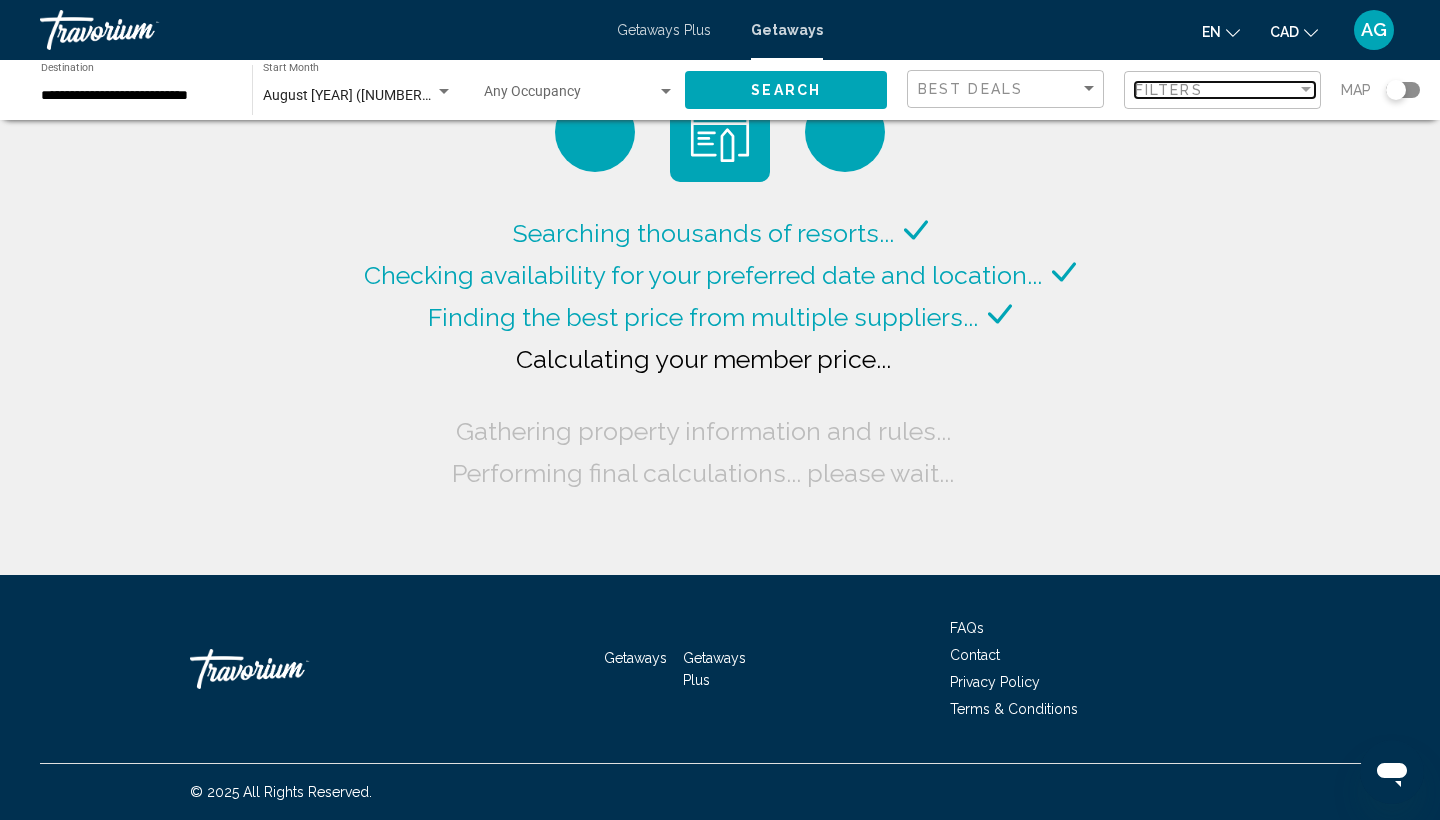 click on "Filters" at bounding box center (1216, 90) 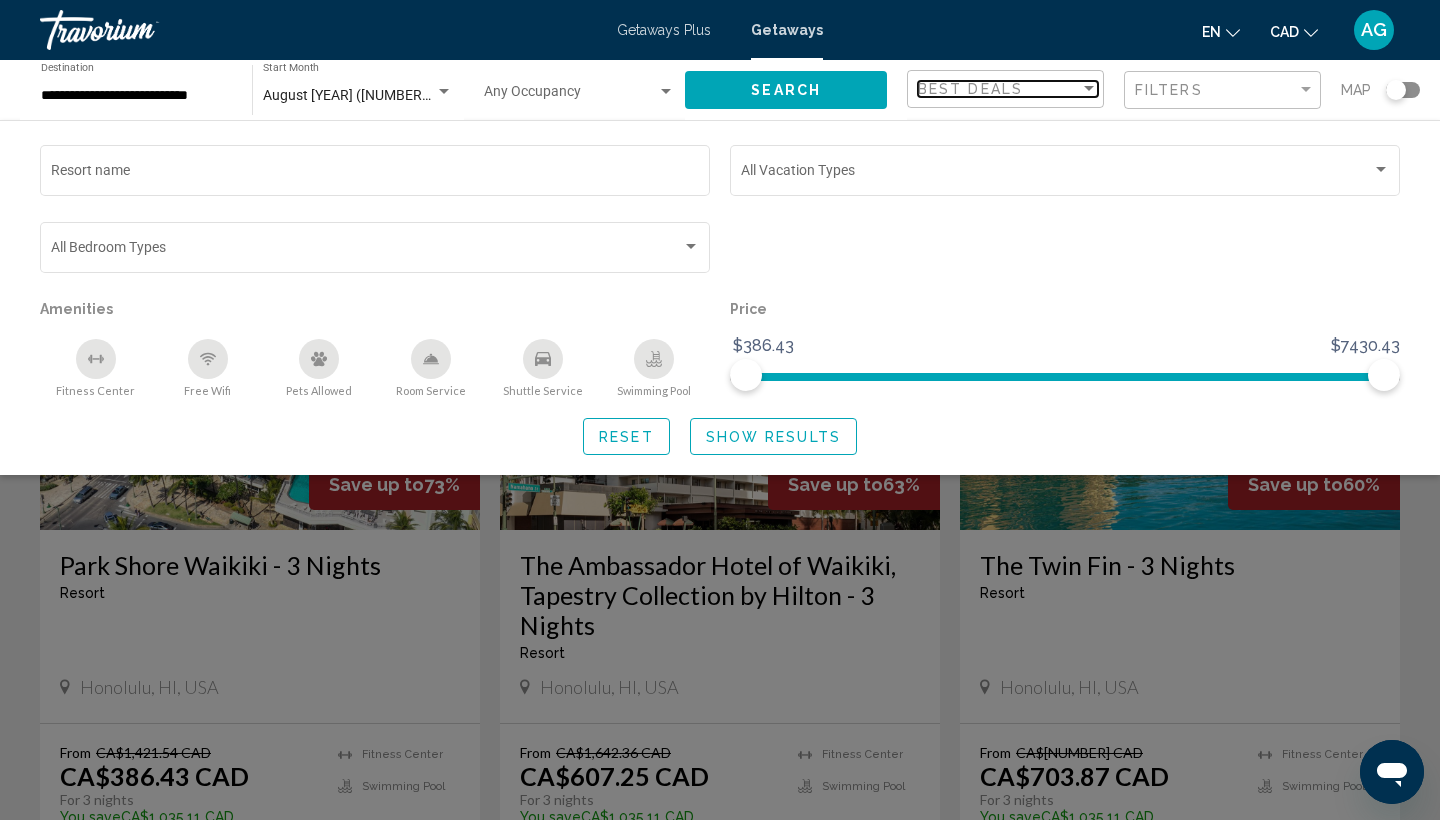 click on "Best Deals" at bounding box center [970, 89] 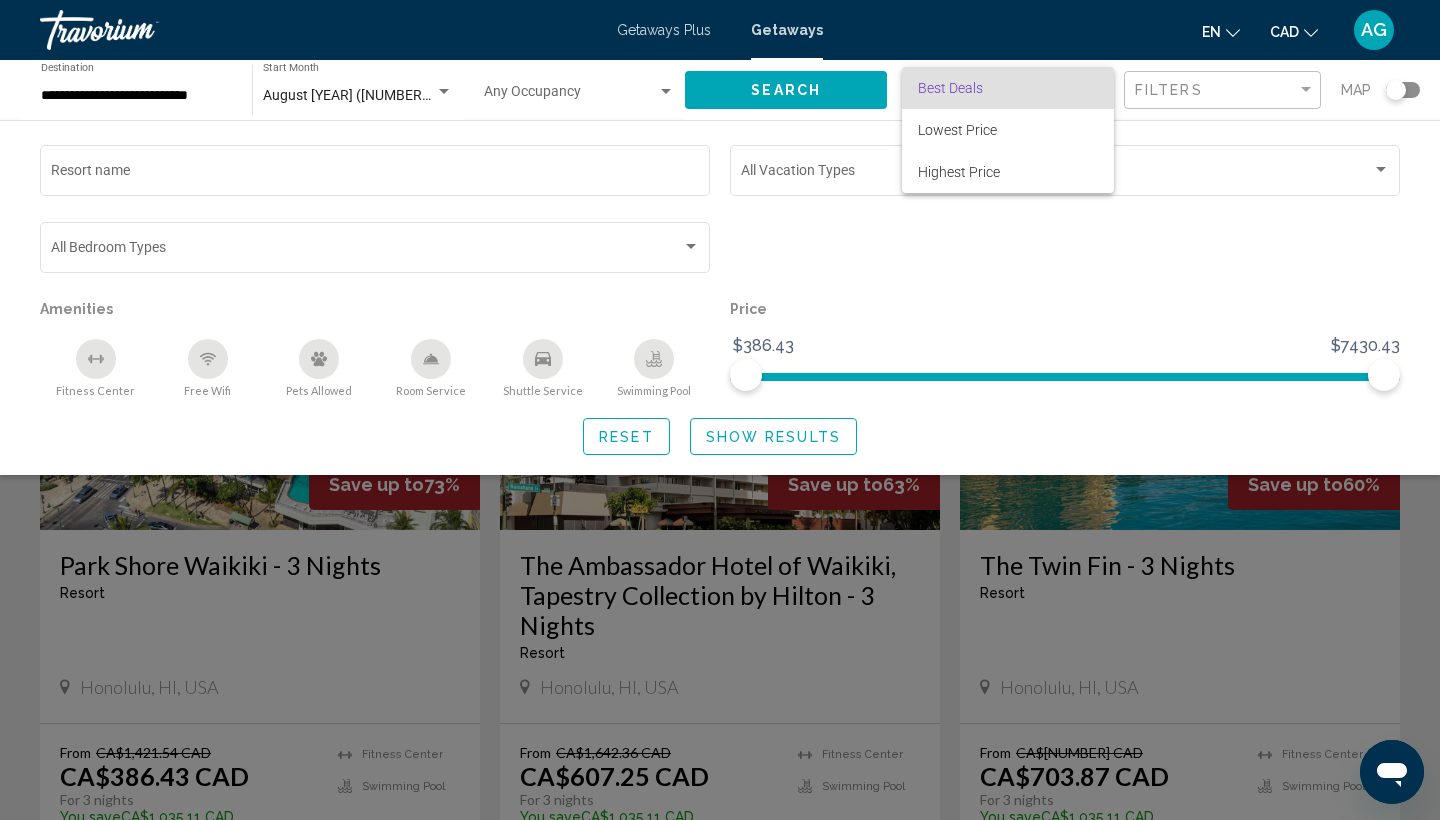 click at bounding box center [720, 410] 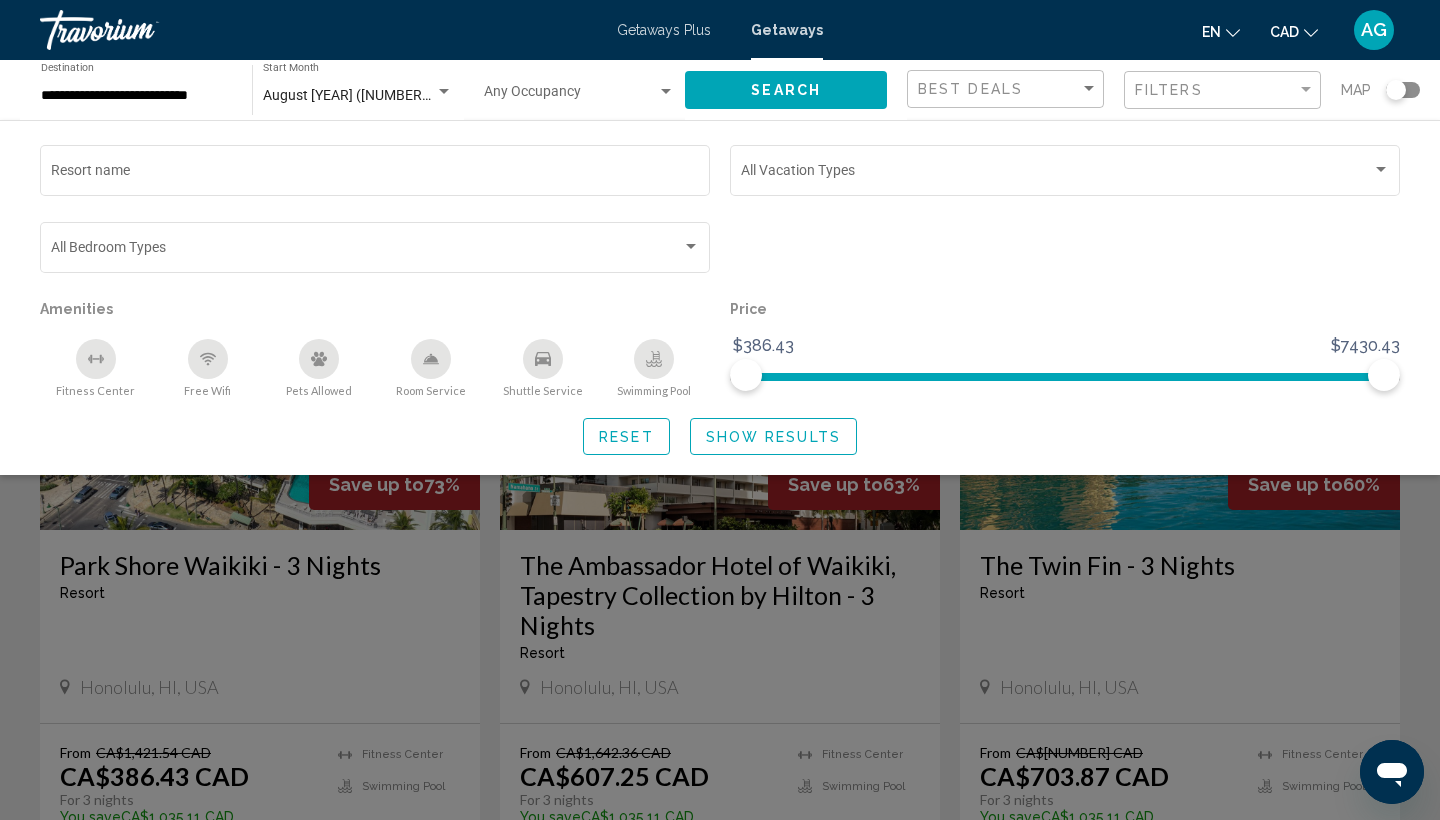 click 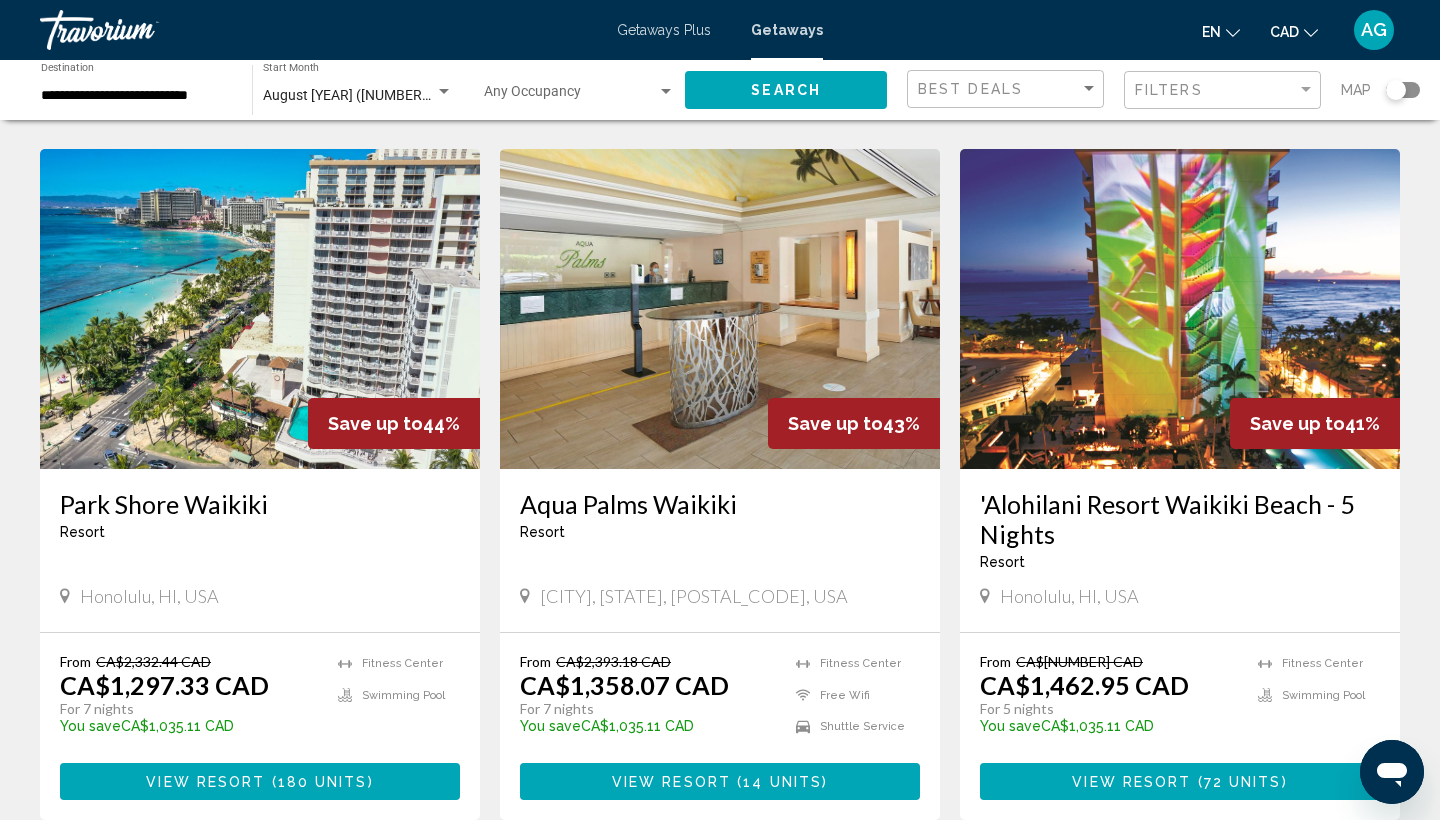 scroll, scrollTop: 1566, scrollLeft: 0, axis: vertical 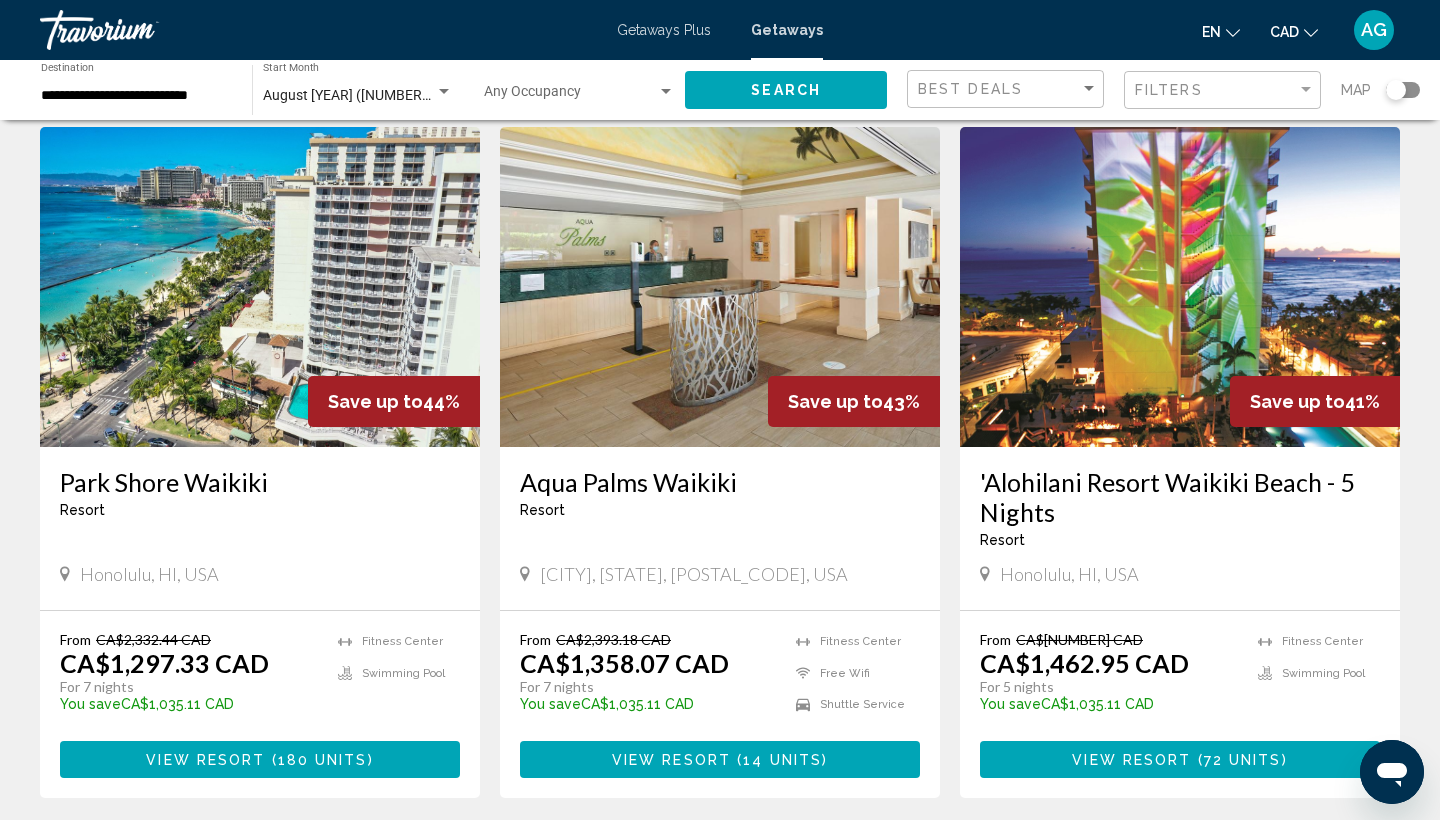 click at bounding box center (1180, 287) 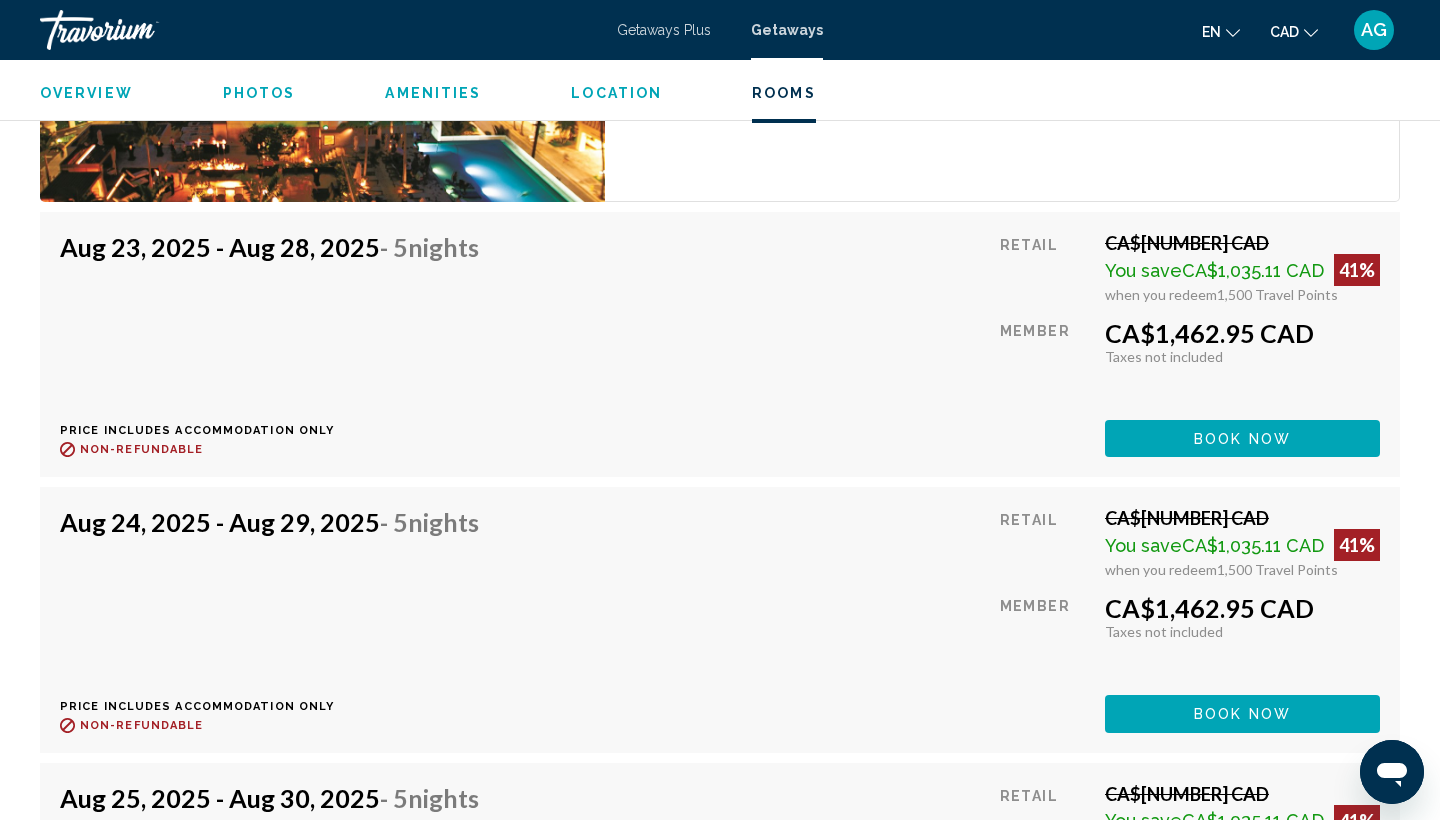 scroll, scrollTop: 3560, scrollLeft: 0, axis: vertical 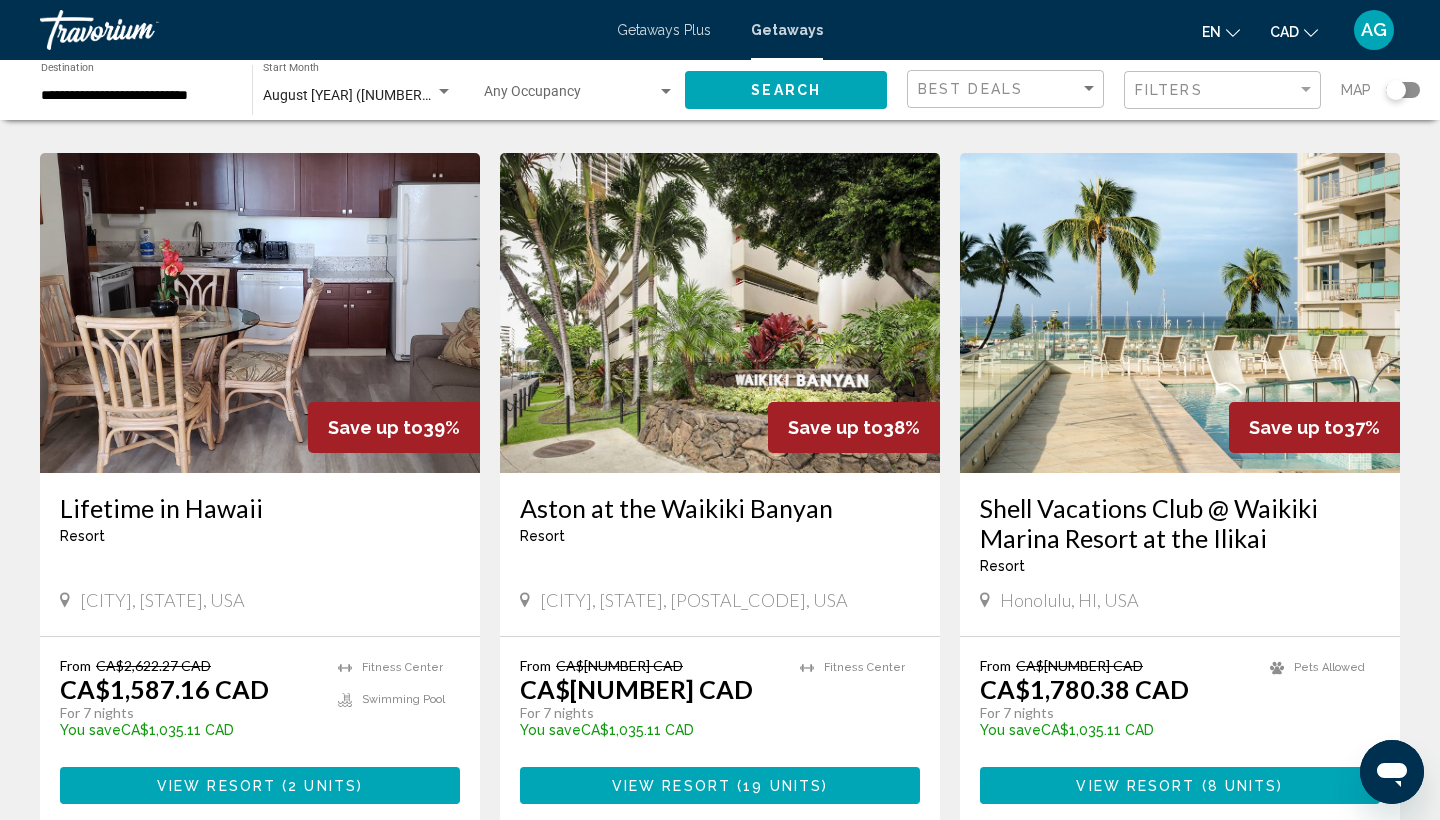 click at bounding box center (720, 313) 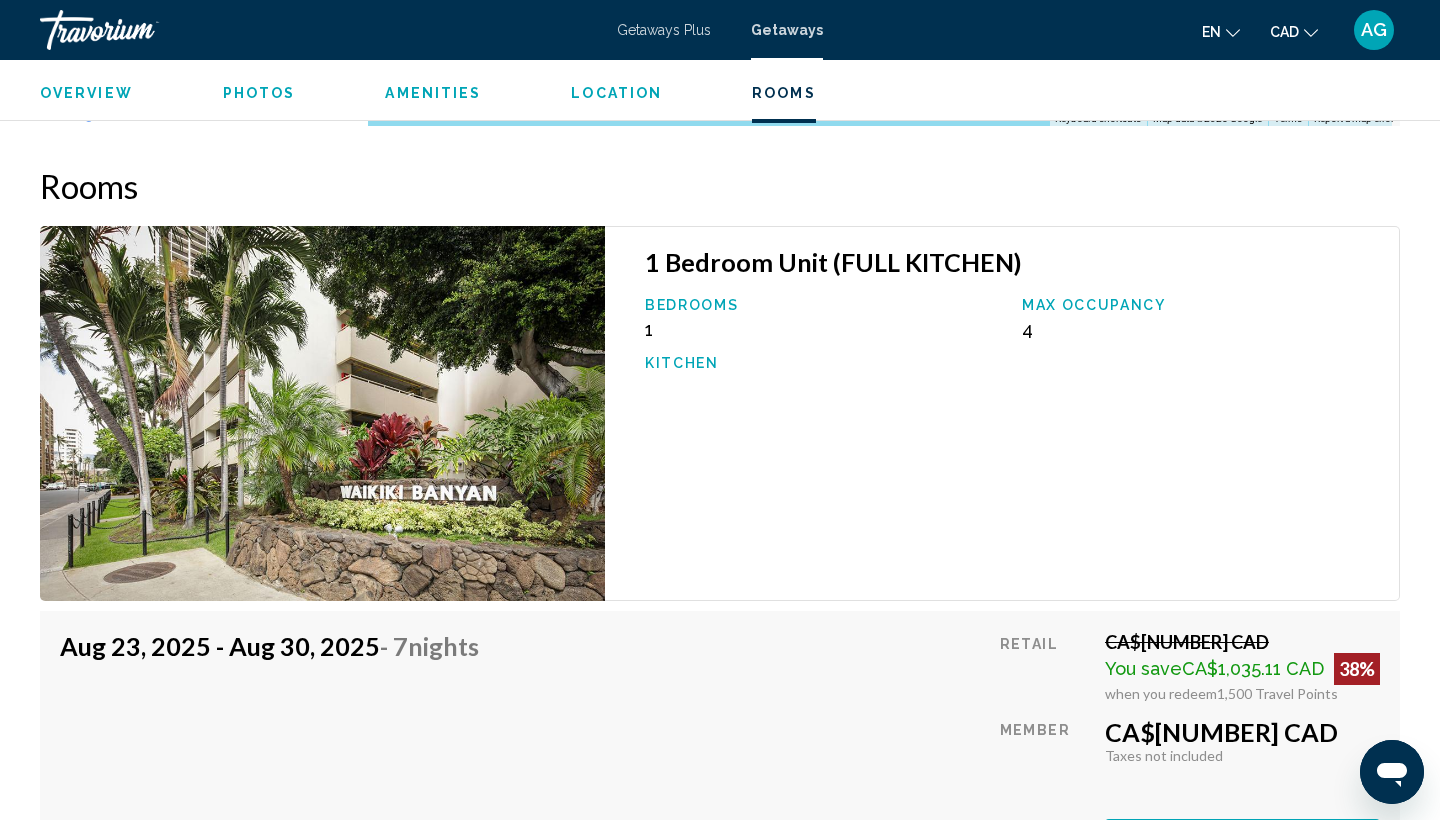 scroll, scrollTop: 2988, scrollLeft: 0, axis: vertical 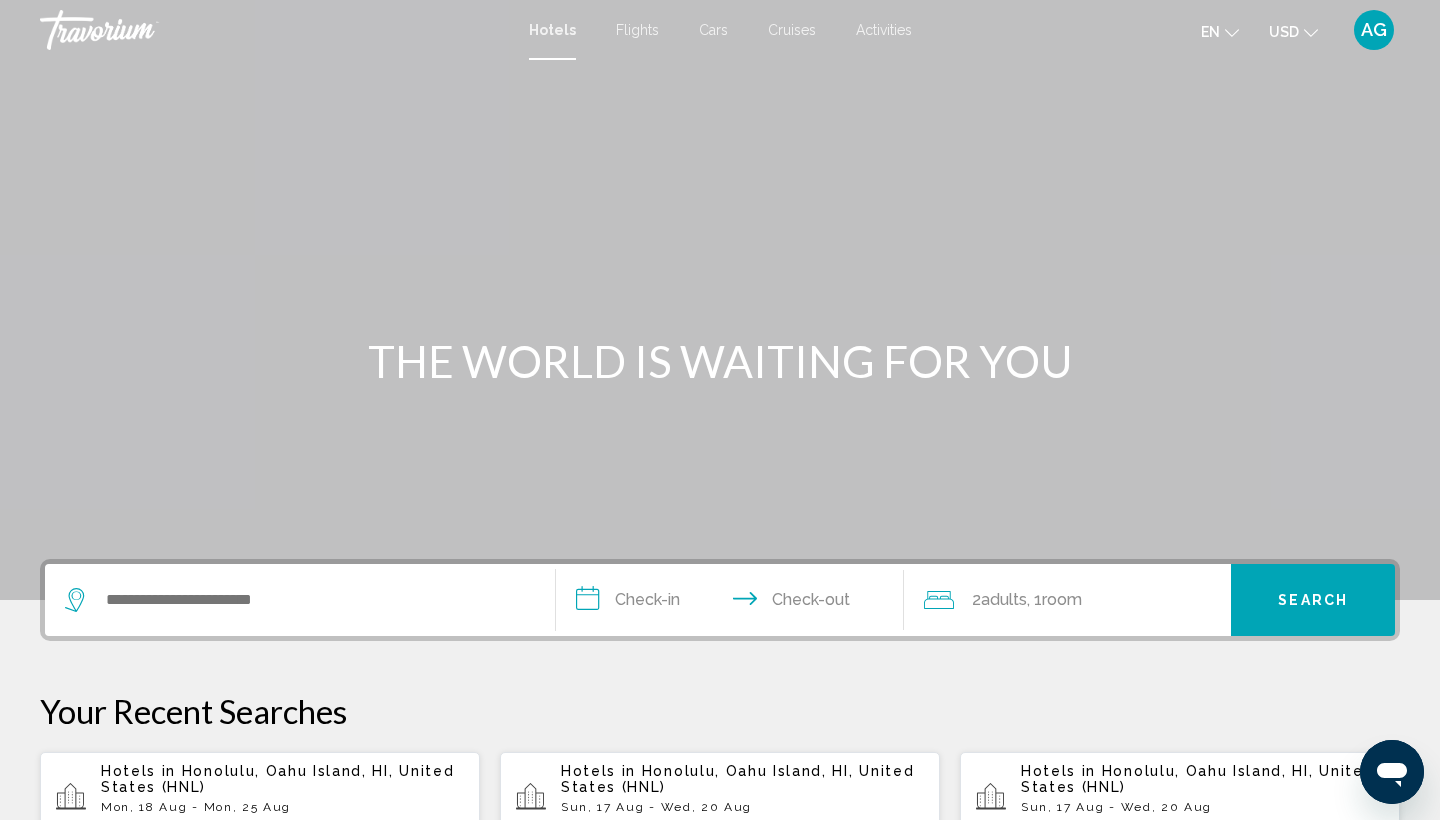 click at bounding box center (300, 600) 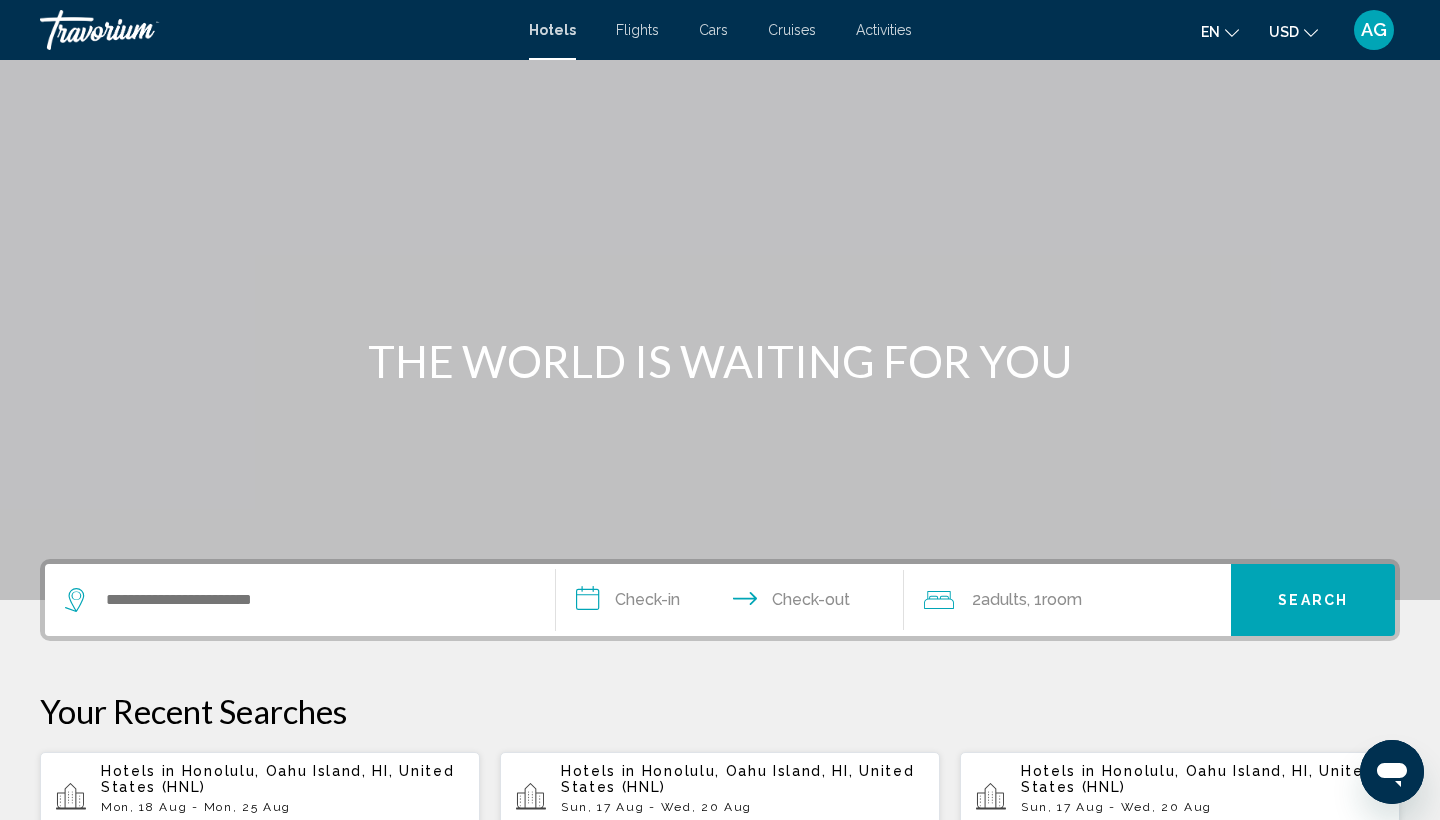 scroll, scrollTop: 494, scrollLeft: 0, axis: vertical 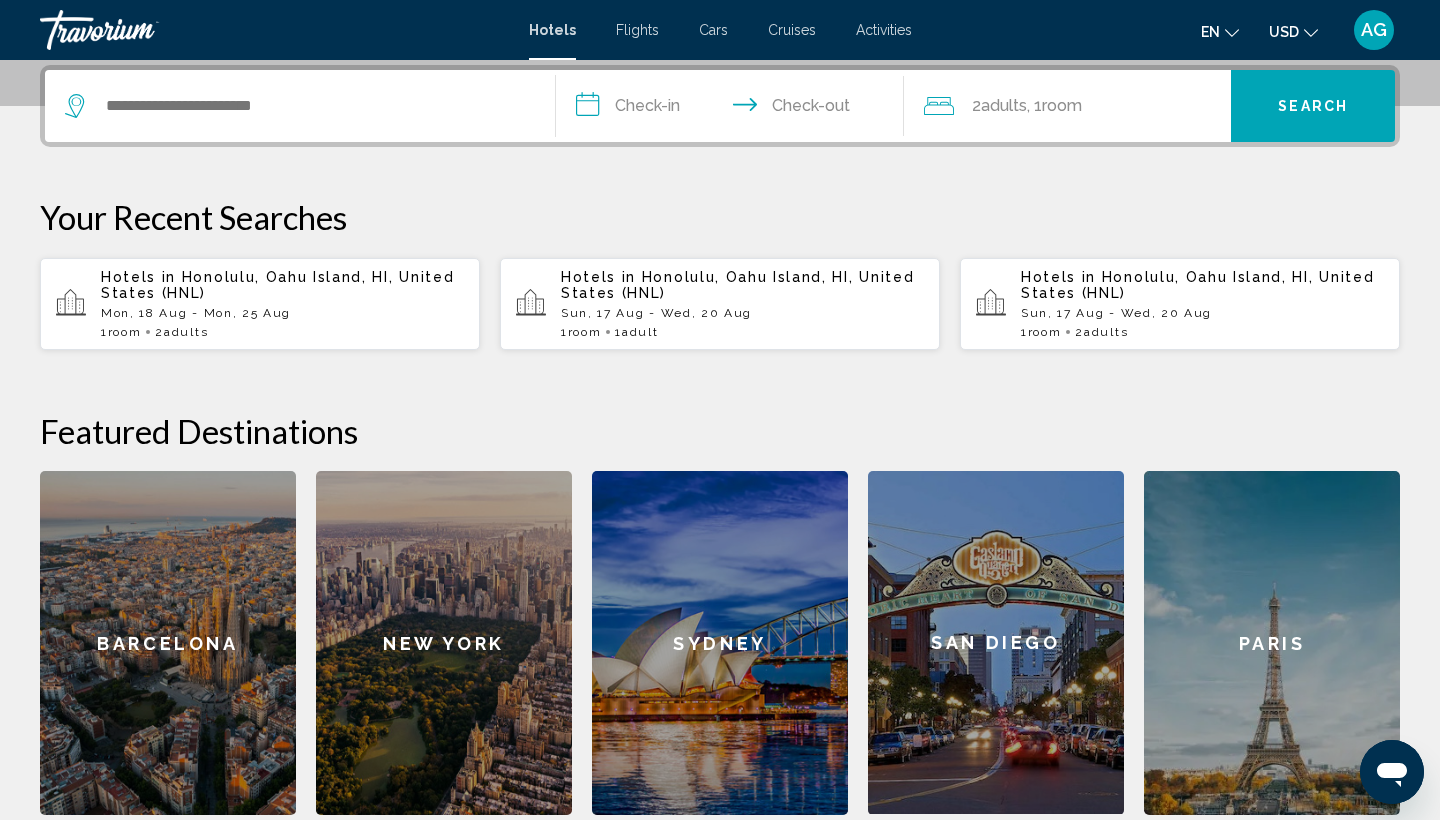 click on "Hotels in [CITY], [STATE] [COUNTRY] ([AIRPORT]) Mon, 18 Aug - Mon, 25 Aug 1 Room rooms 2 Adult Adults" at bounding box center [282, 304] 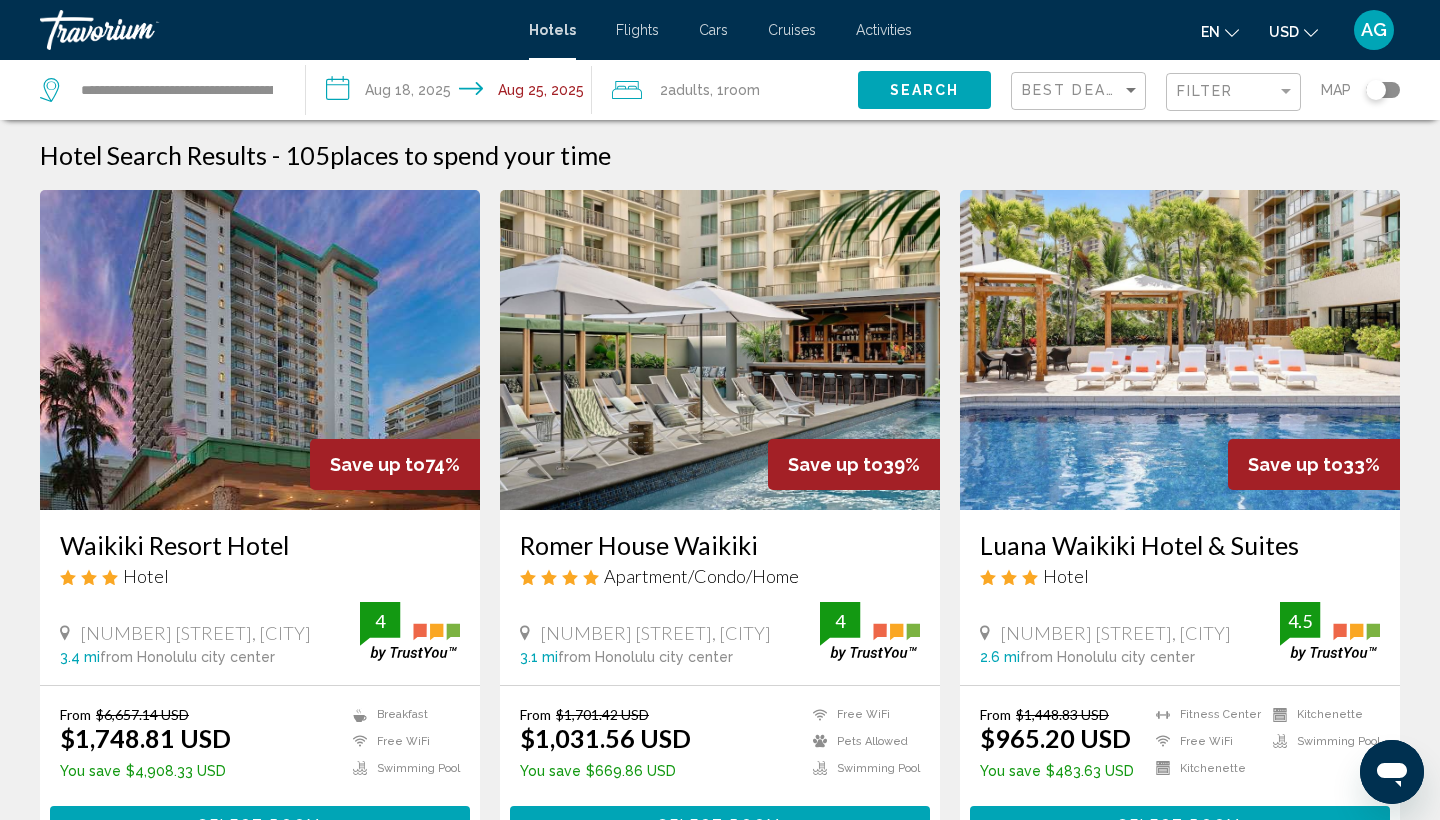 scroll, scrollTop: 0, scrollLeft: 0, axis: both 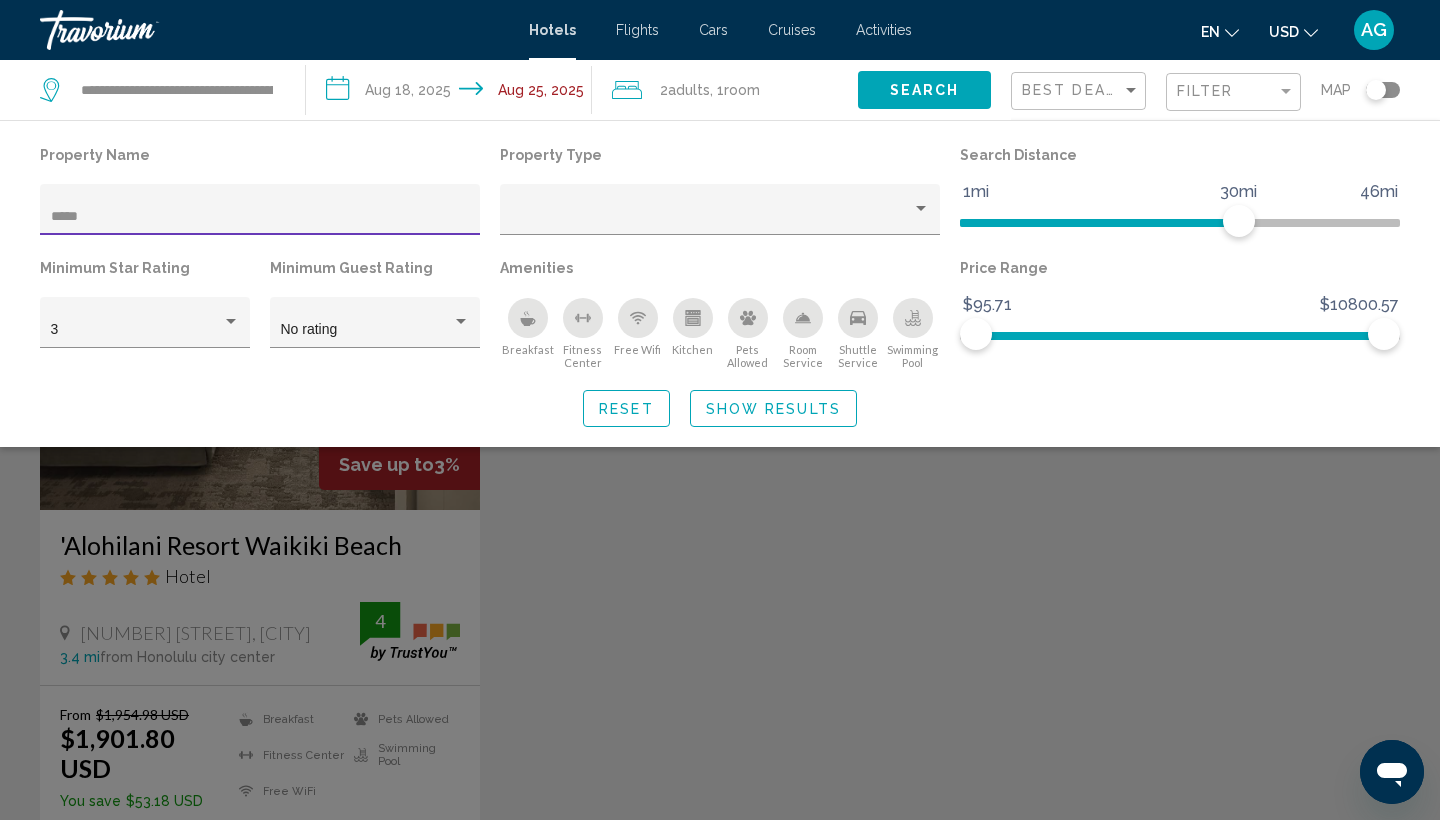 type on "*****" 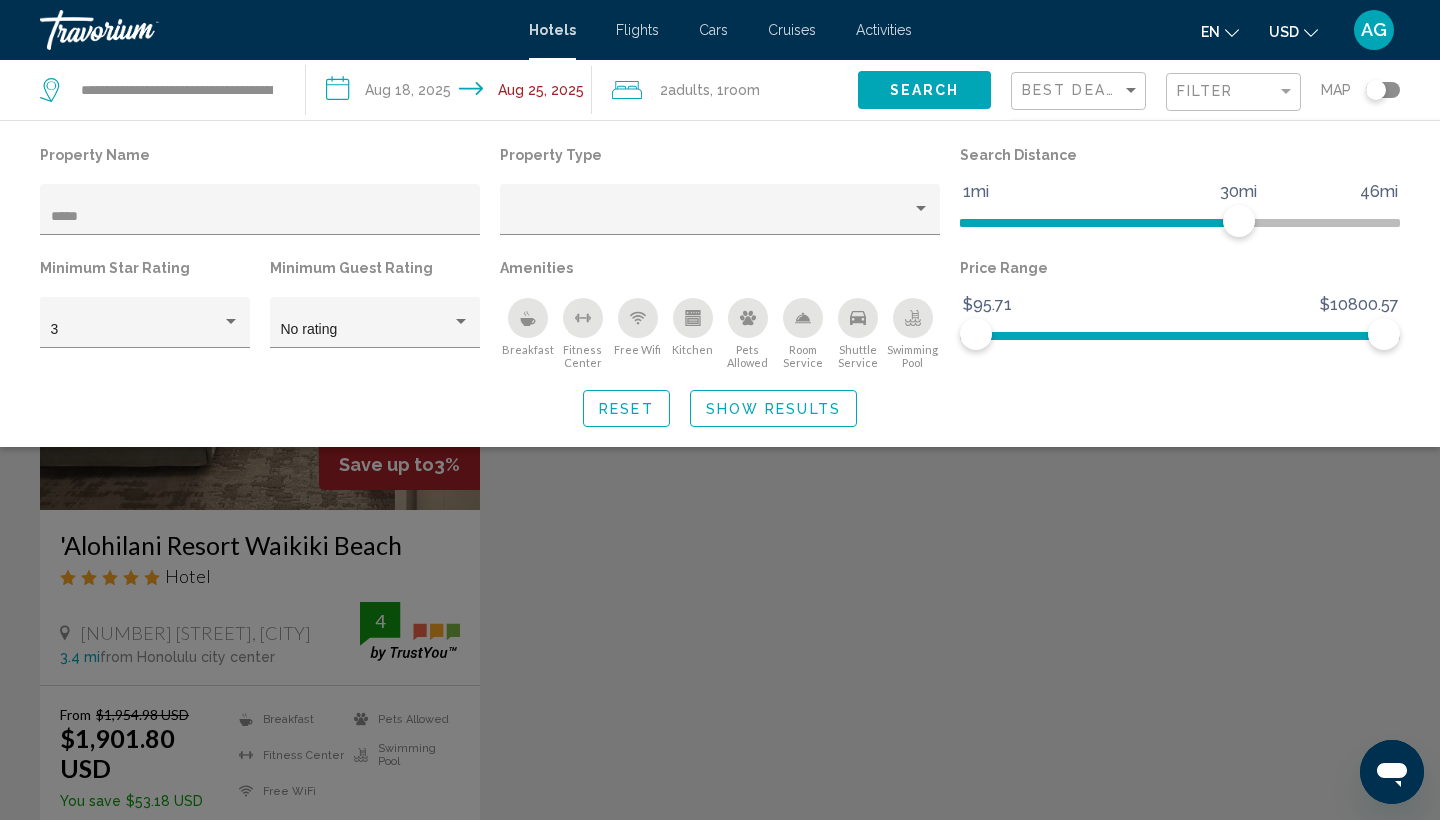 click 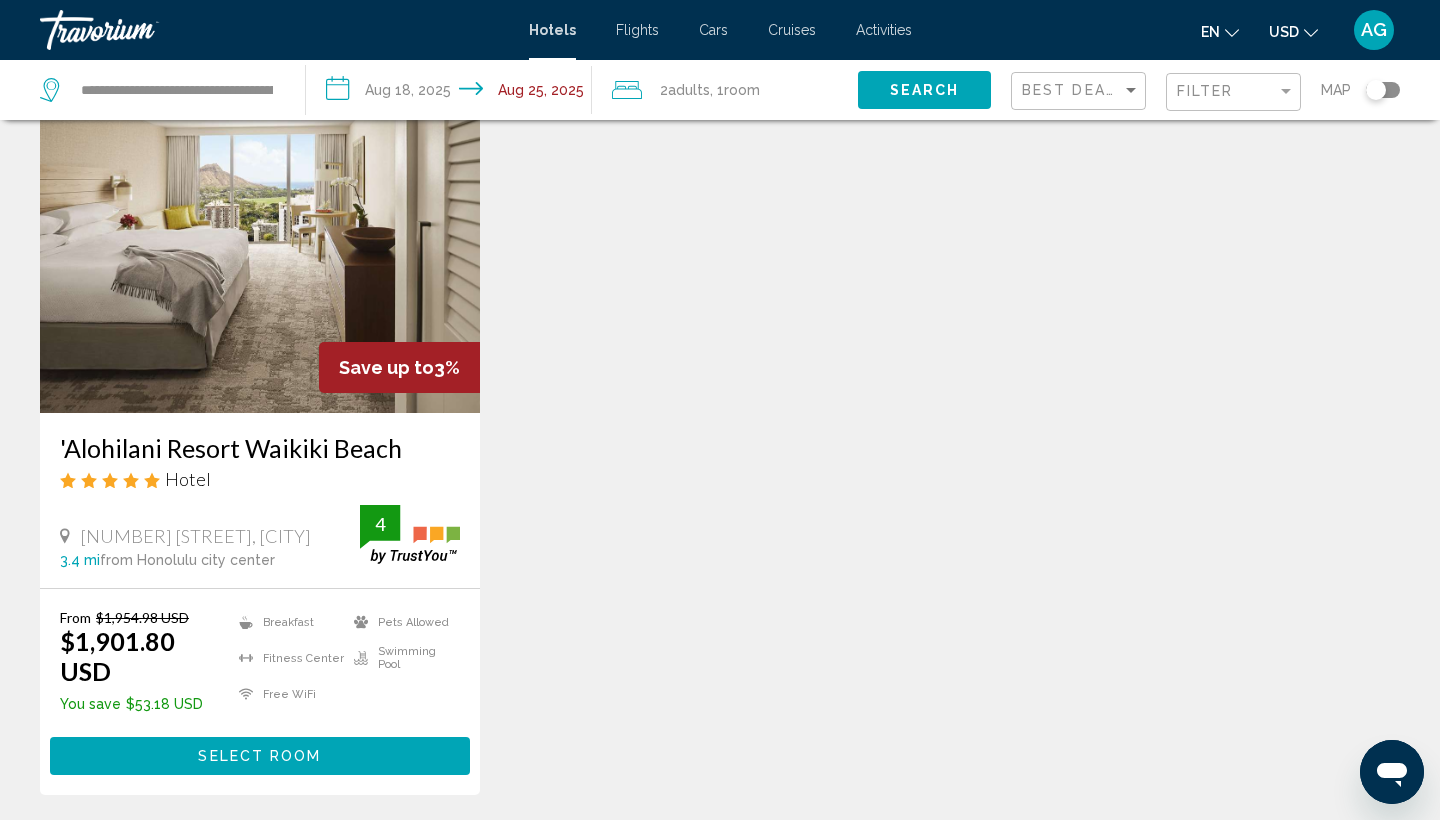 scroll, scrollTop: 101, scrollLeft: 0, axis: vertical 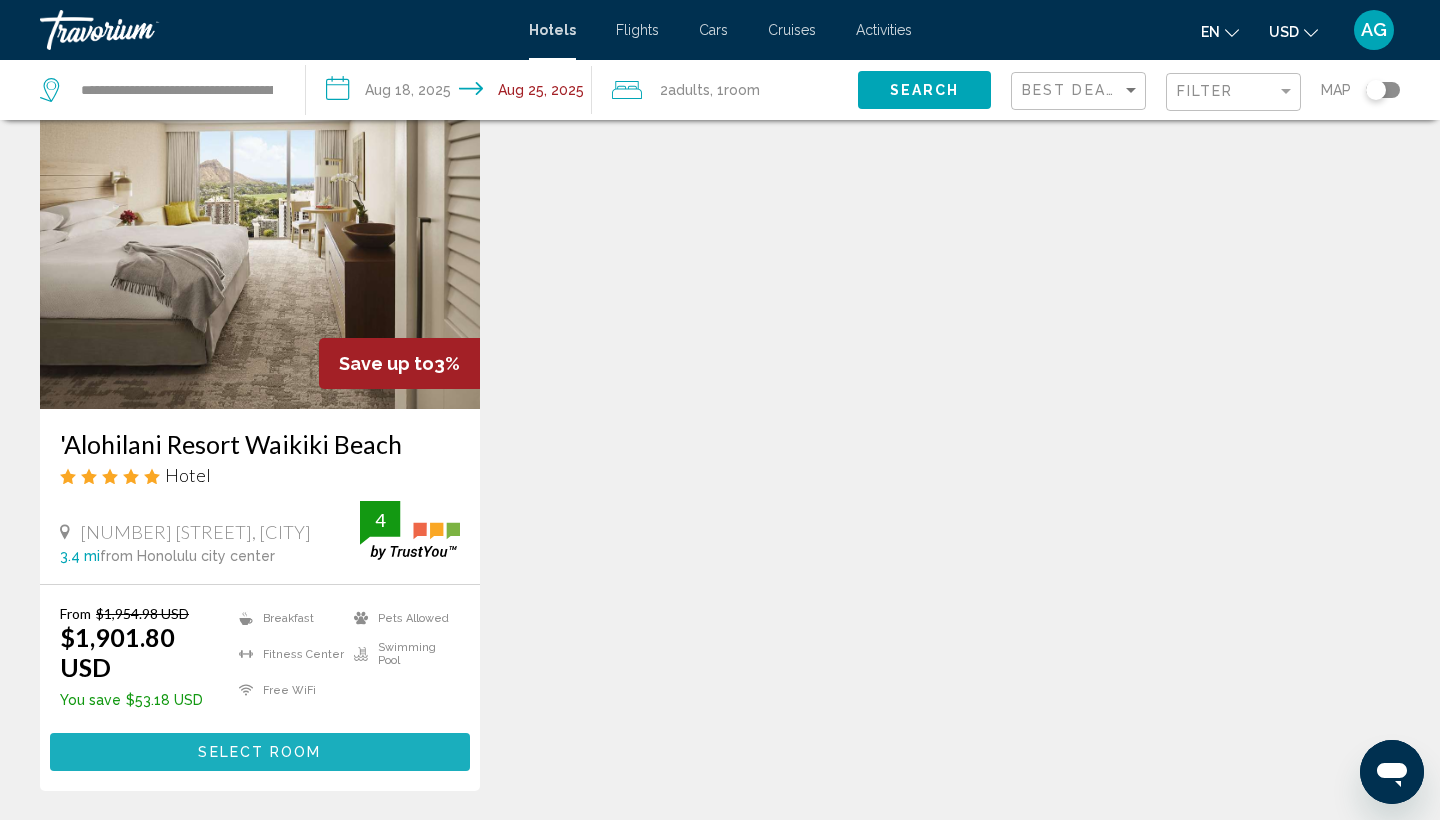click on "Select Room" at bounding box center (259, 753) 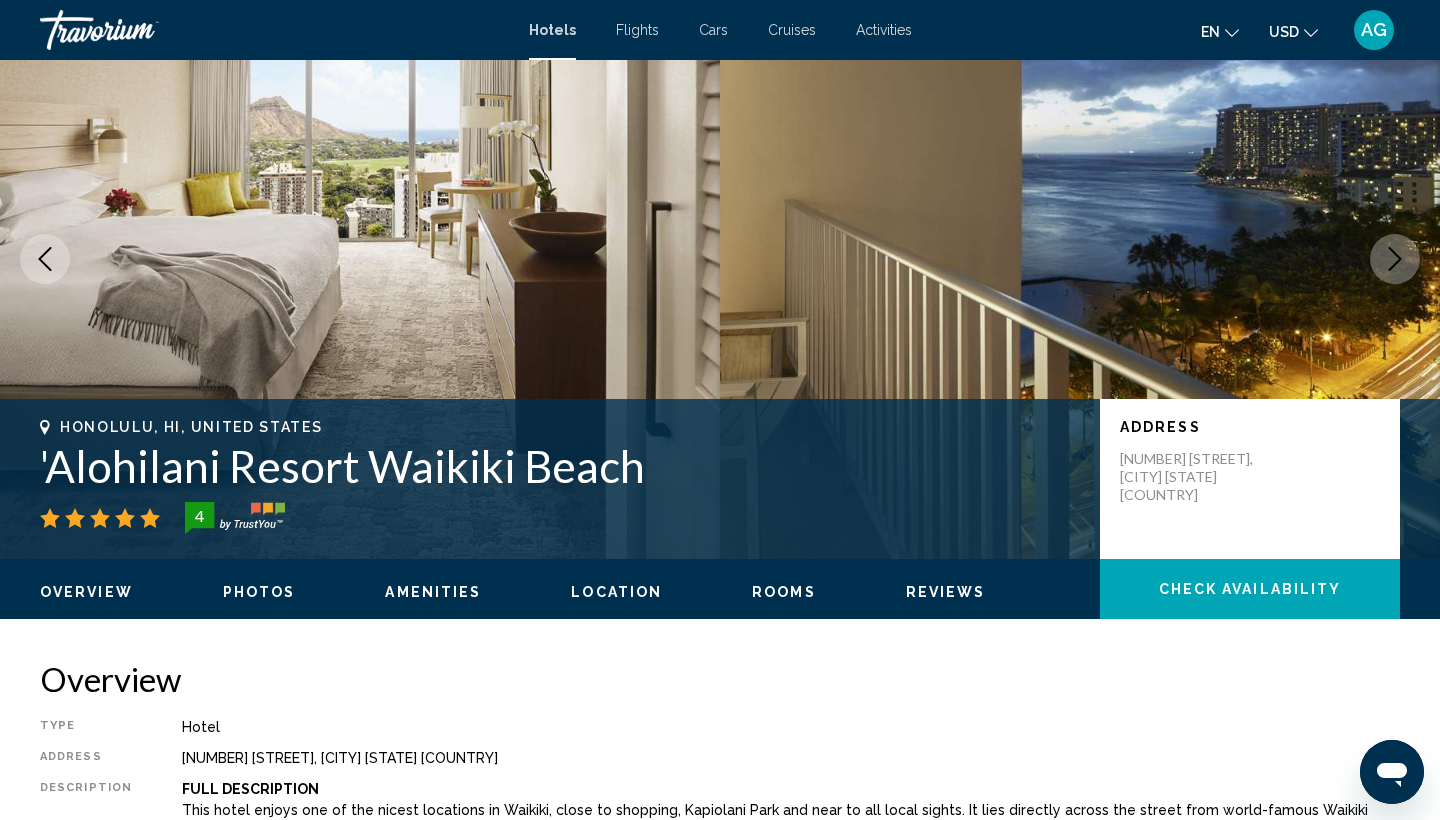 scroll, scrollTop: 0, scrollLeft: 0, axis: both 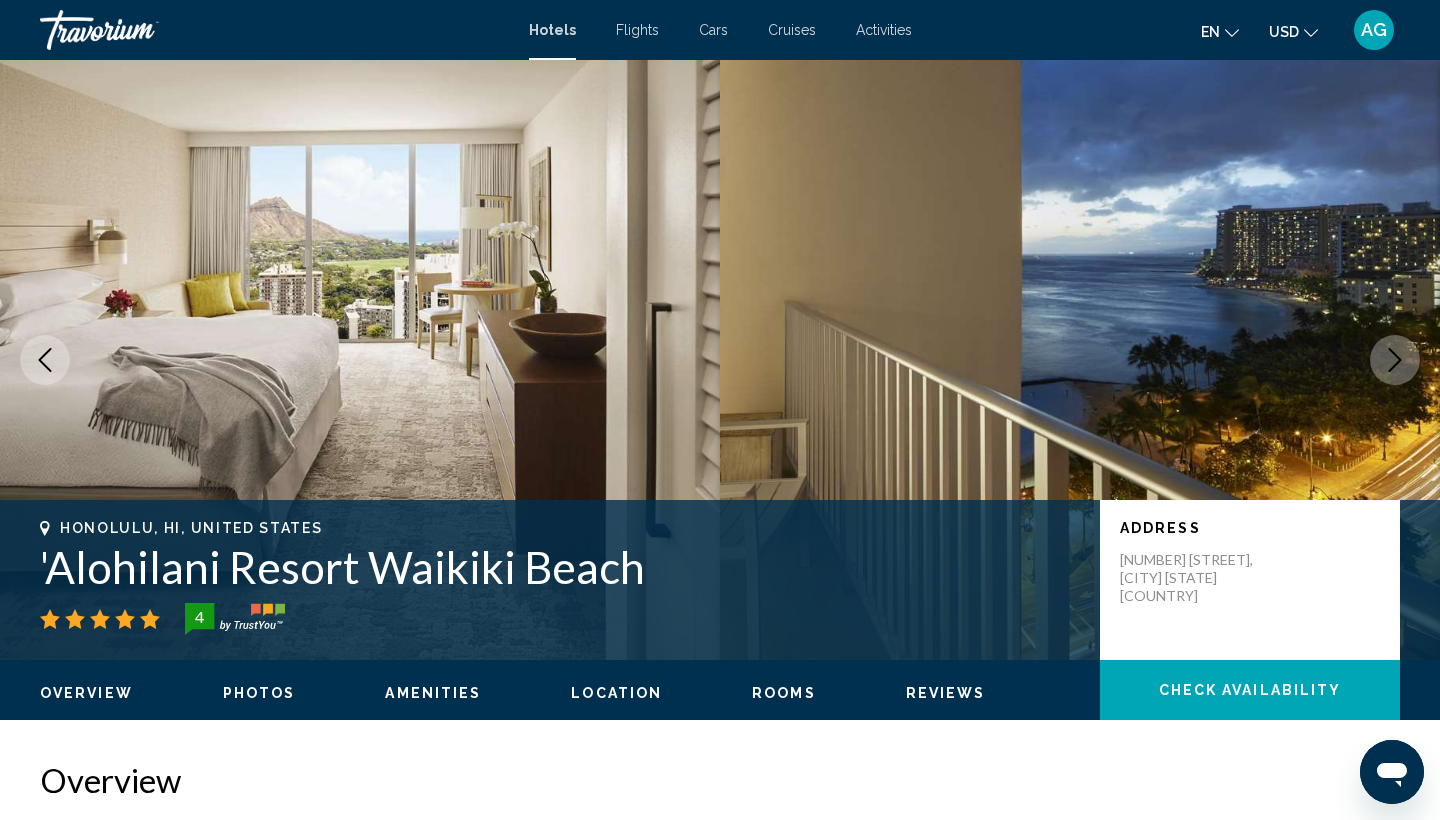 click on "USD
USD ($) MXN (Mex$) CAD (Can$) GBP (£) EUR (€) AUD (A$) NZD (NZ$) CNY (CN¥)" 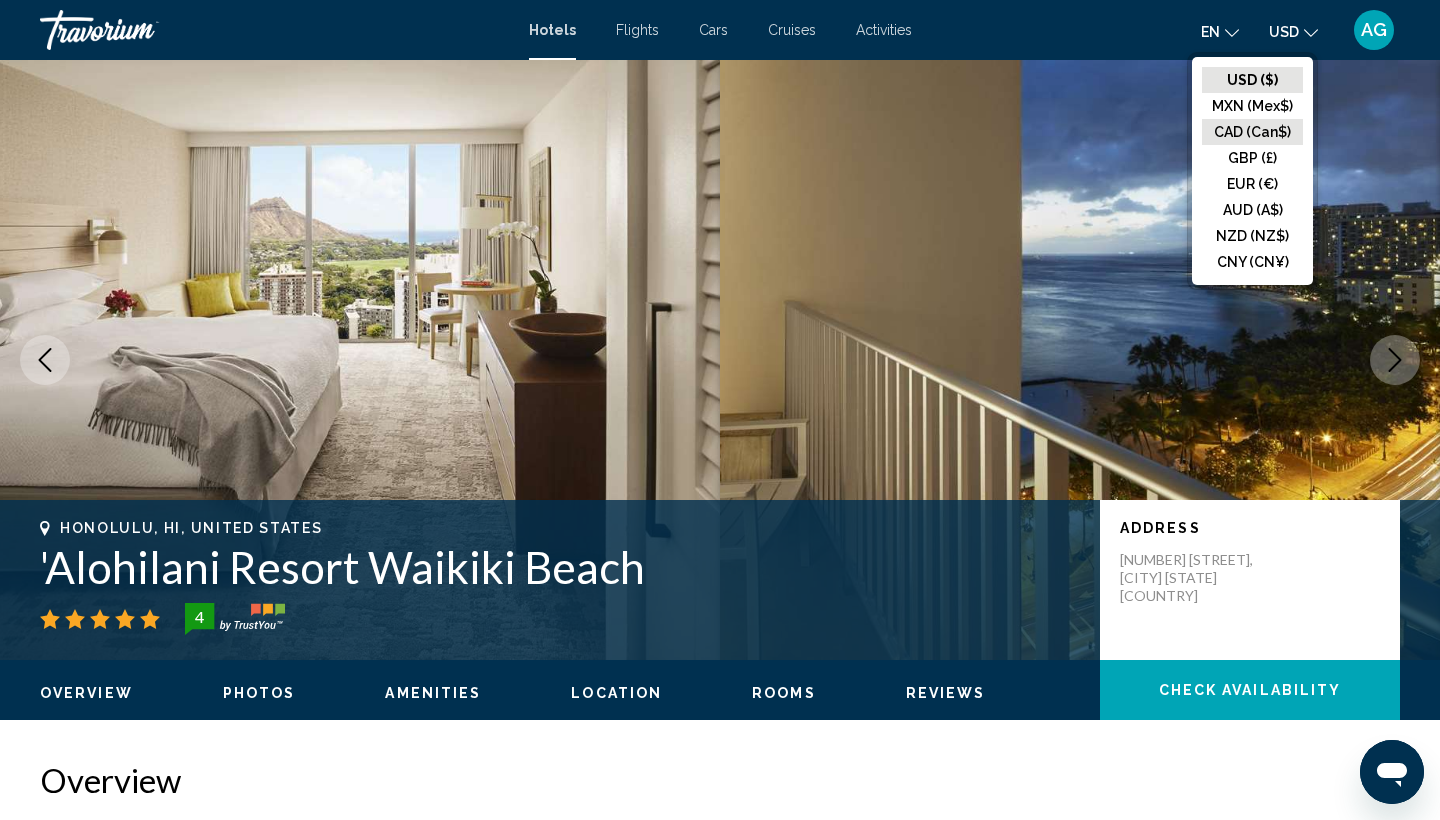 click on "CAD (Can$)" 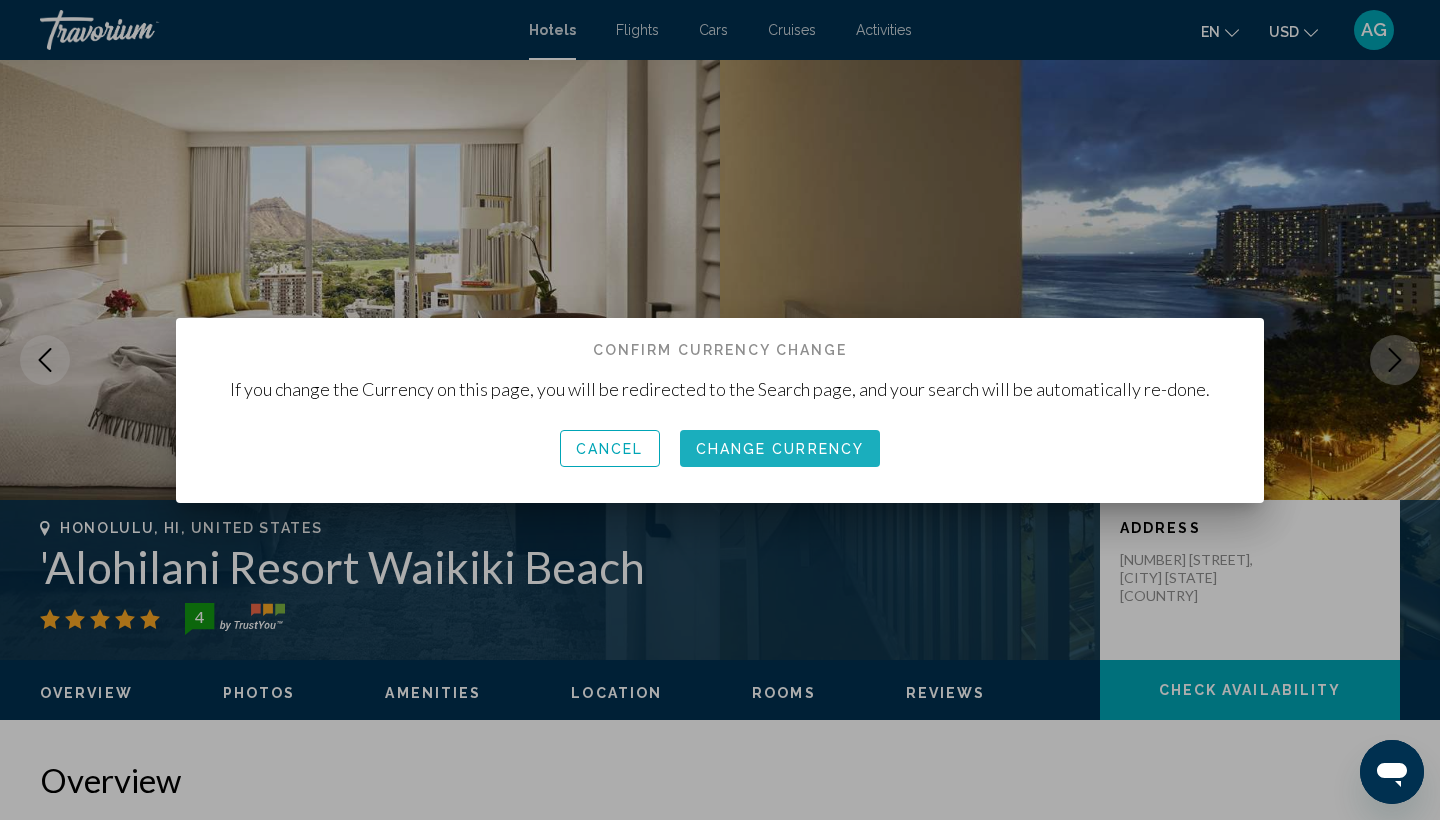 click on "Change Currency" at bounding box center (780, 448) 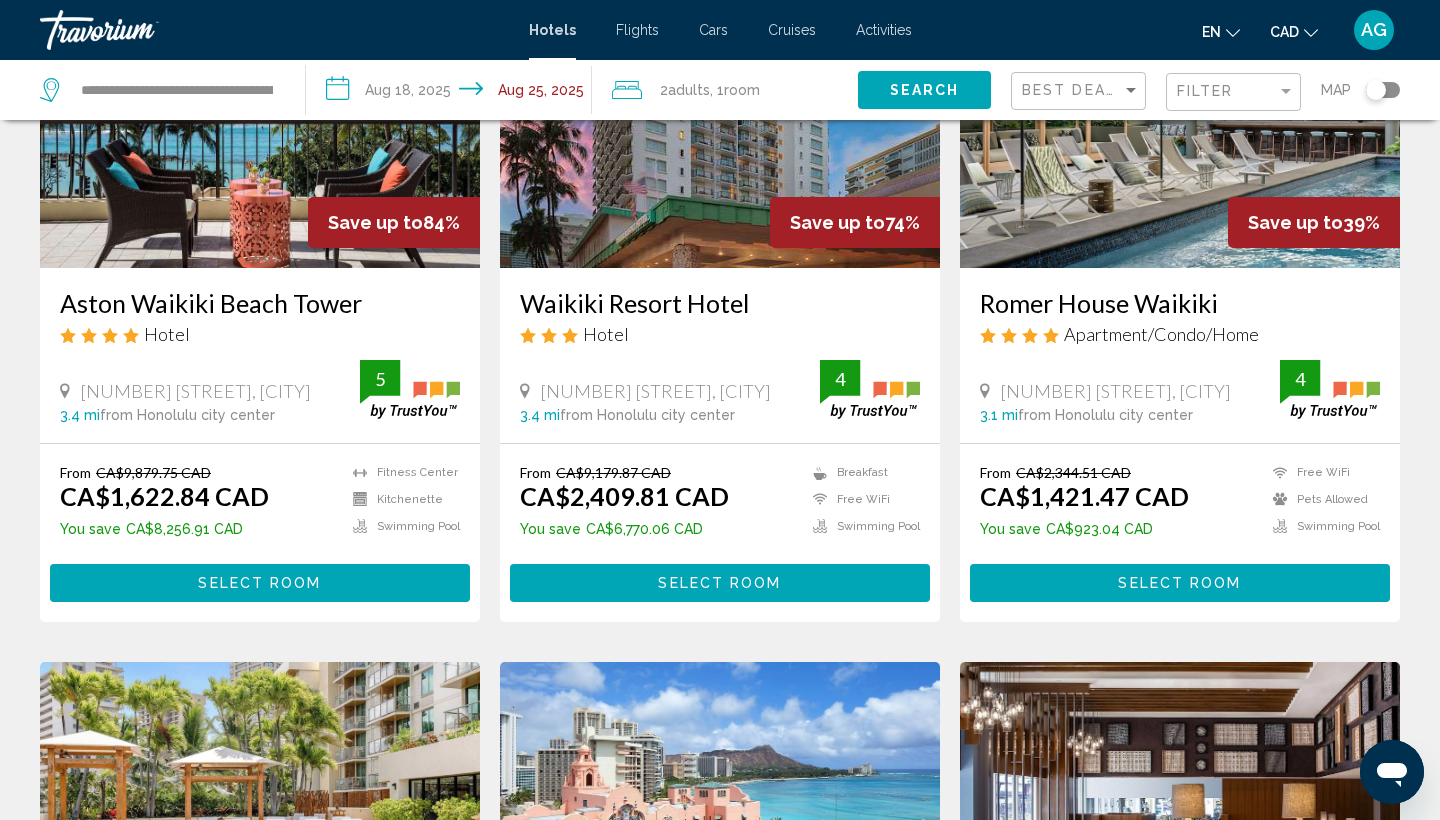 scroll, scrollTop: 85, scrollLeft: 0, axis: vertical 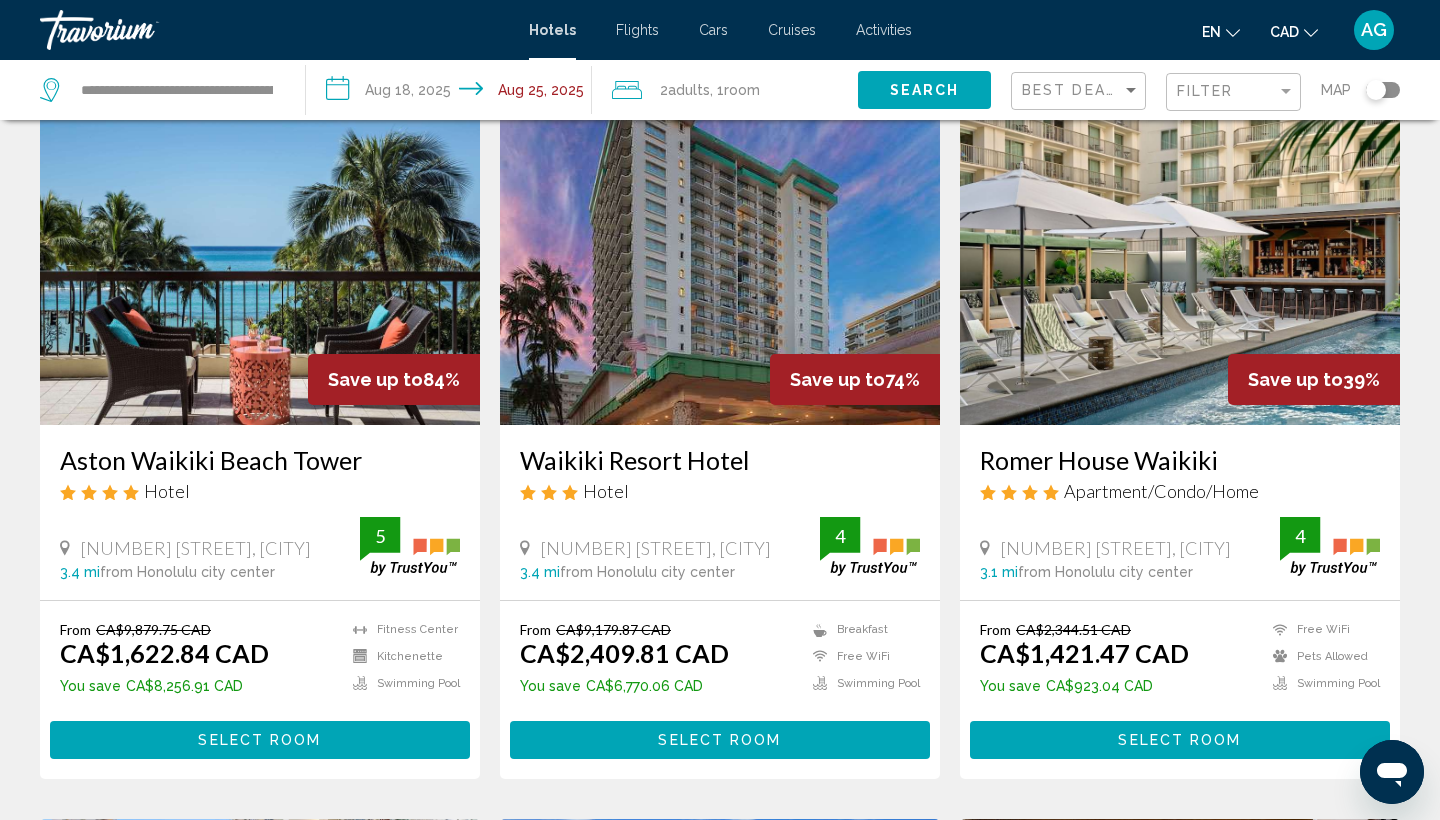 click at bounding box center (1180, 265) 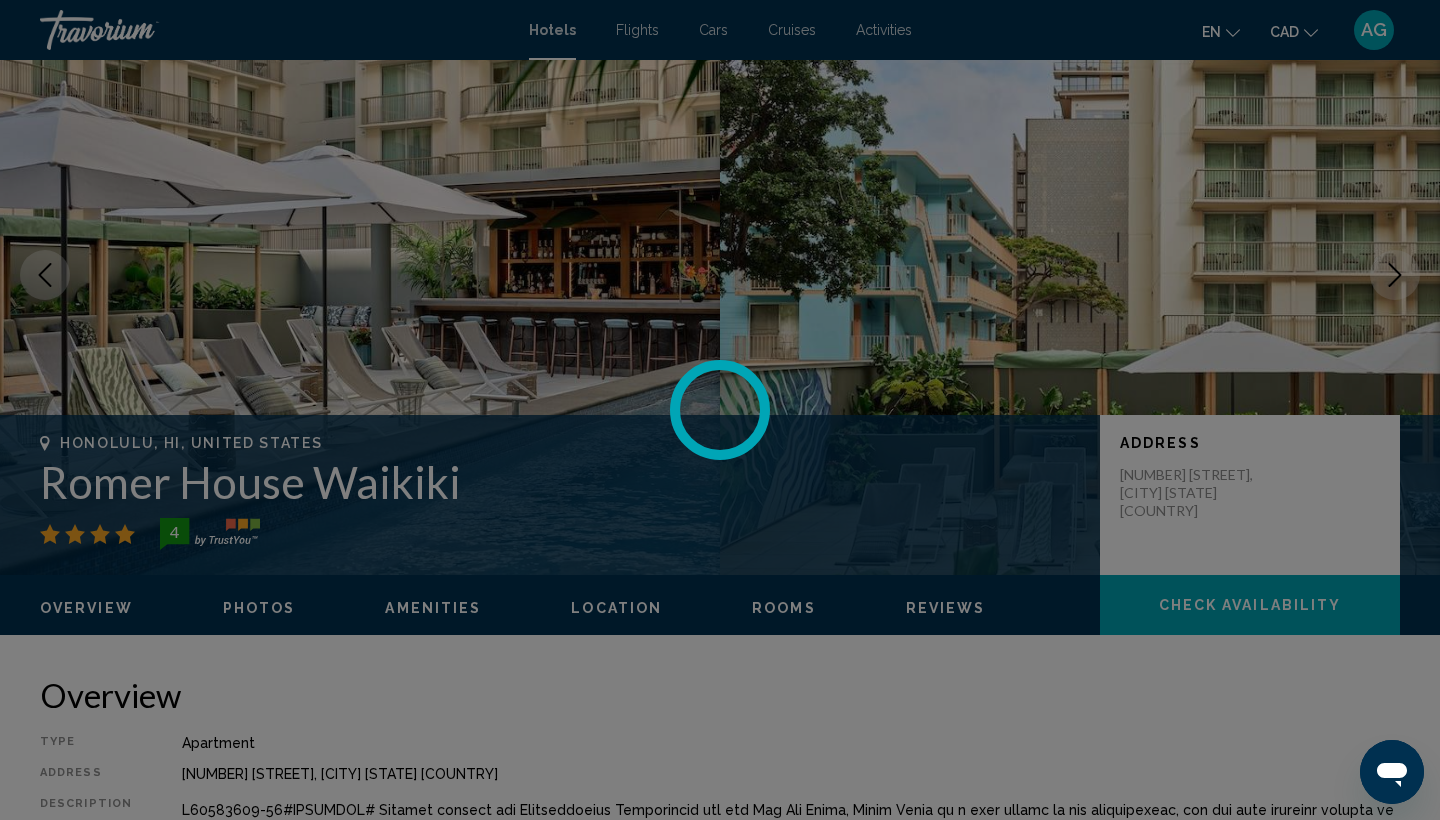 scroll, scrollTop: 0, scrollLeft: 0, axis: both 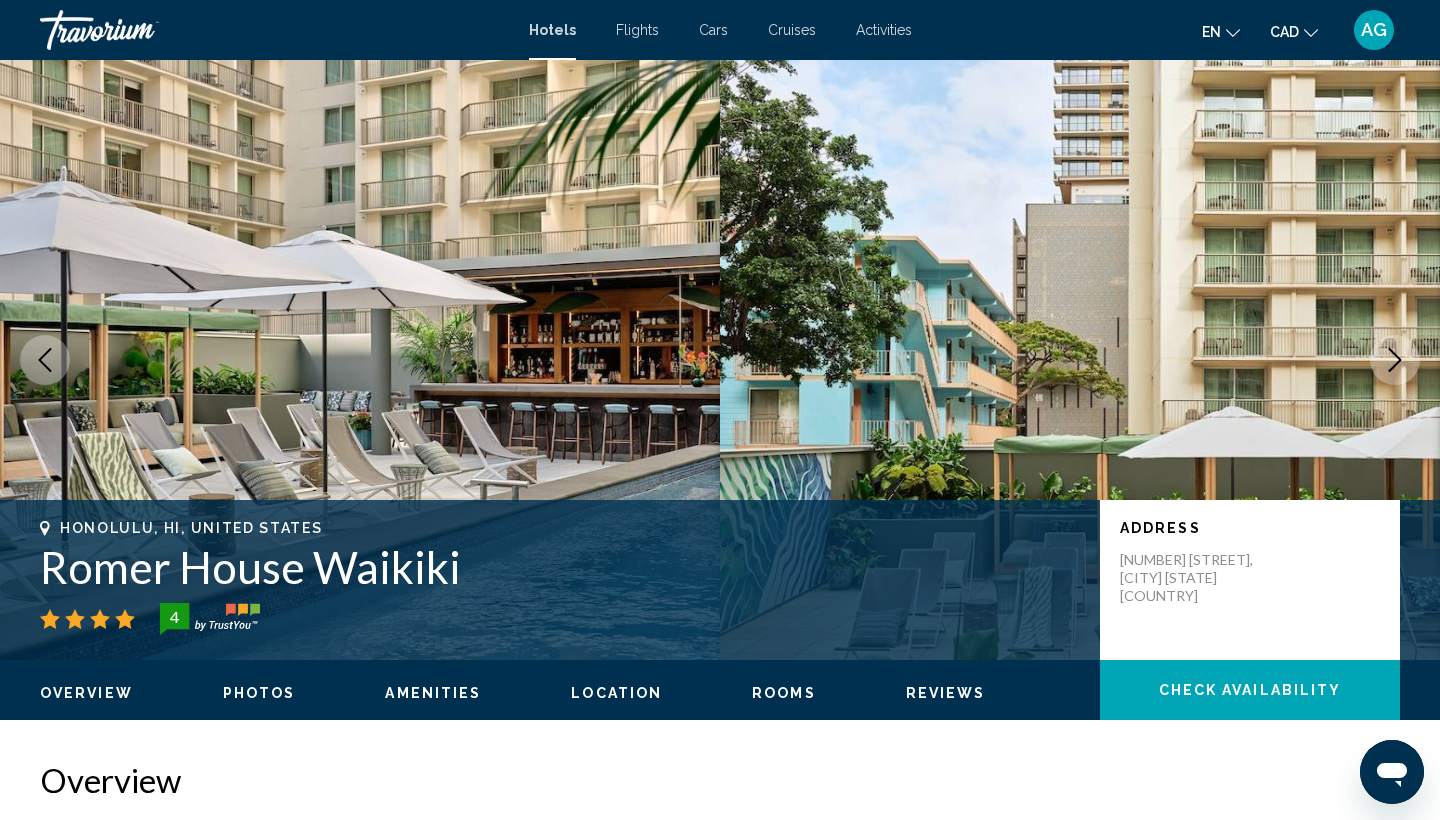 click on "Photos" at bounding box center [259, 693] 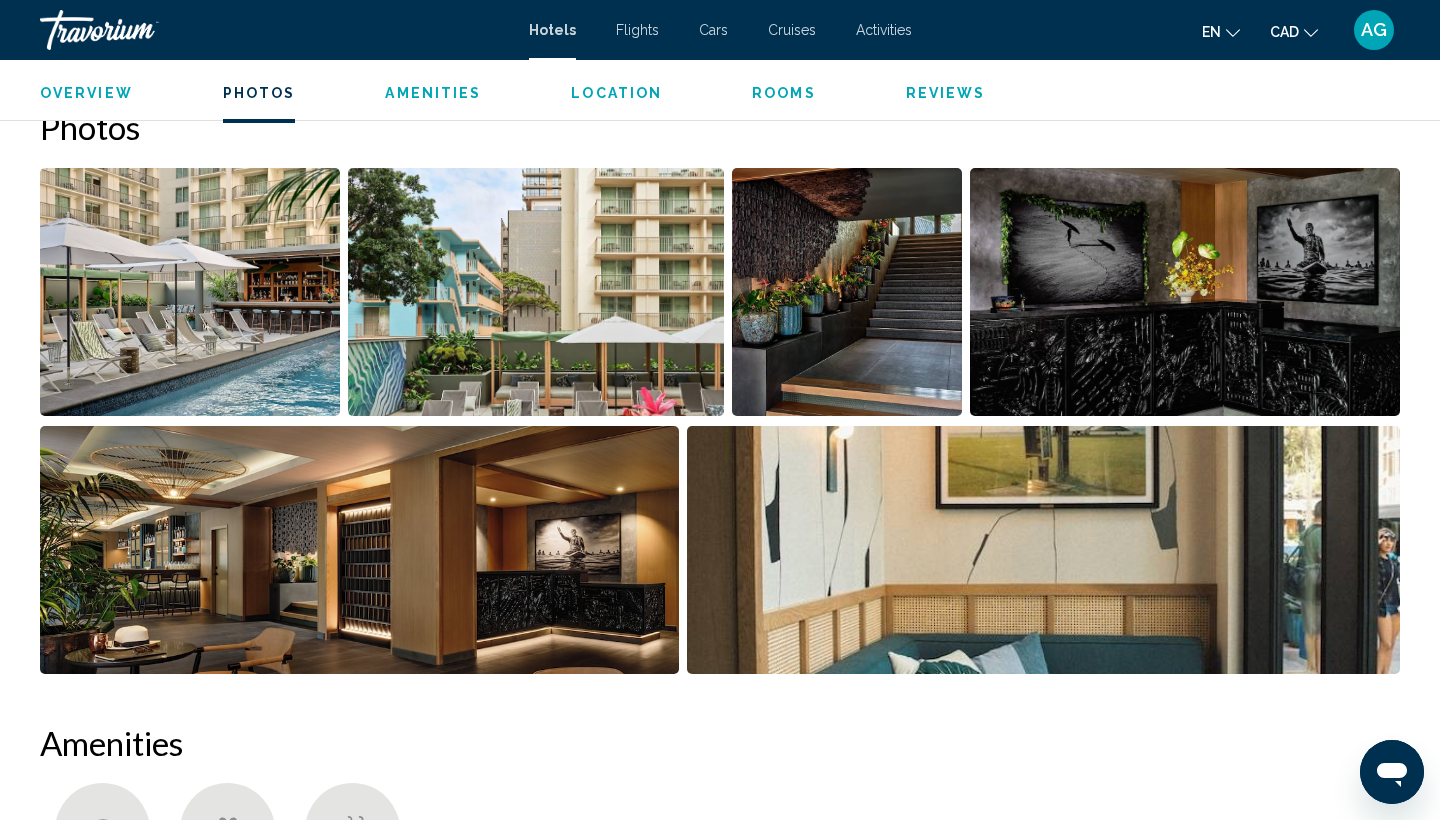 scroll, scrollTop: 979, scrollLeft: 0, axis: vertical 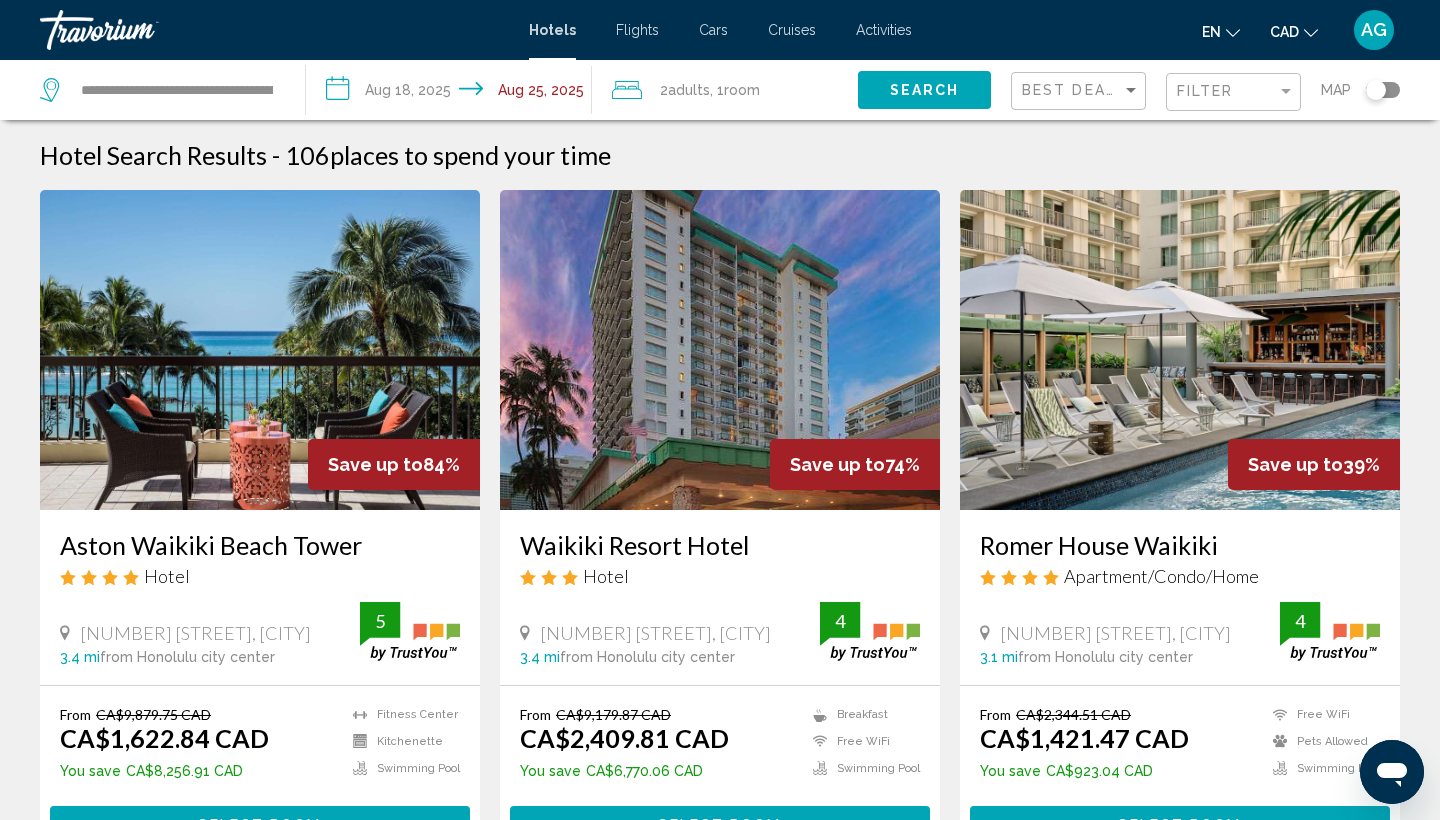 click on "Filter" 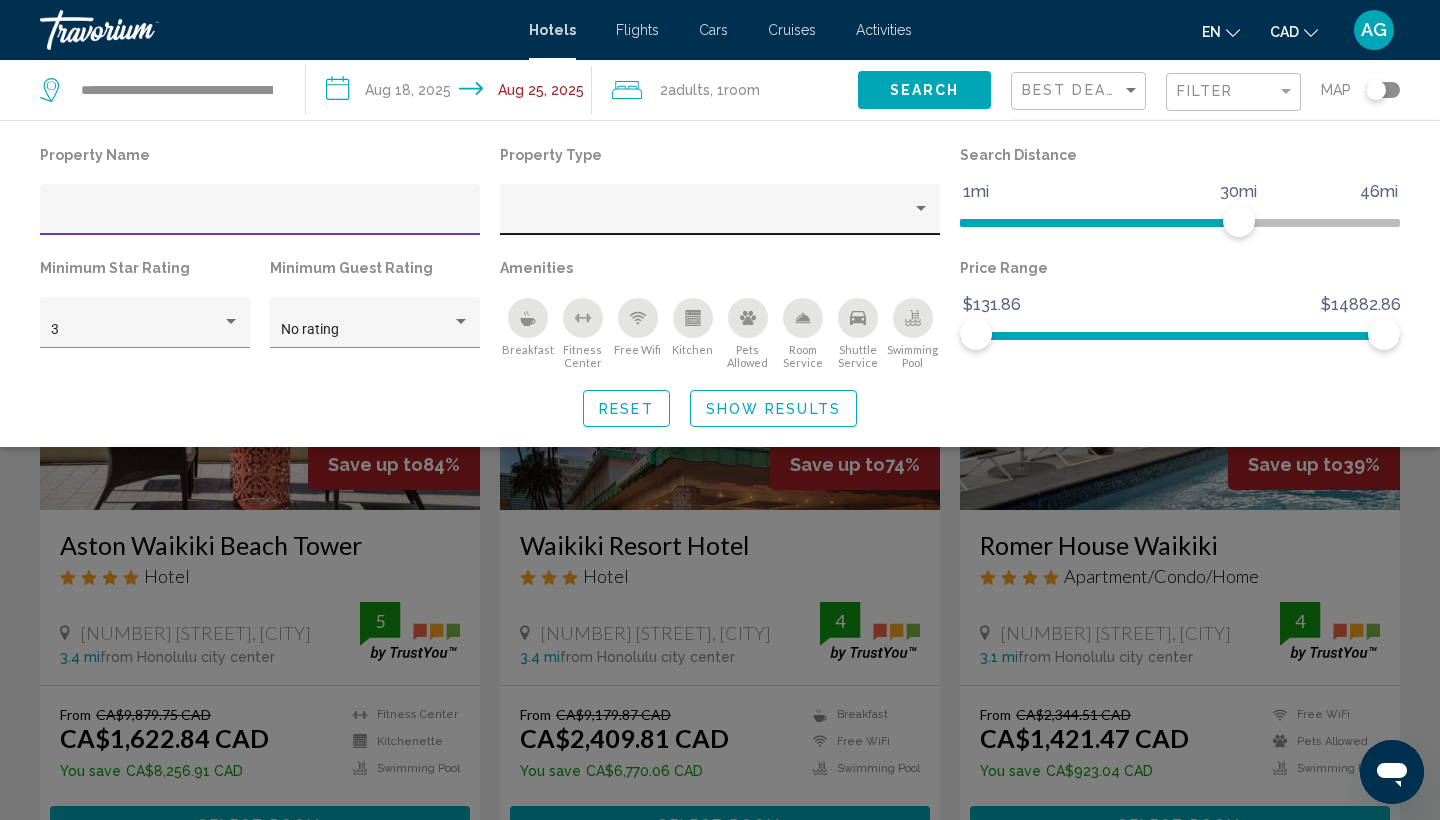 click at bounding box center [711, 217] 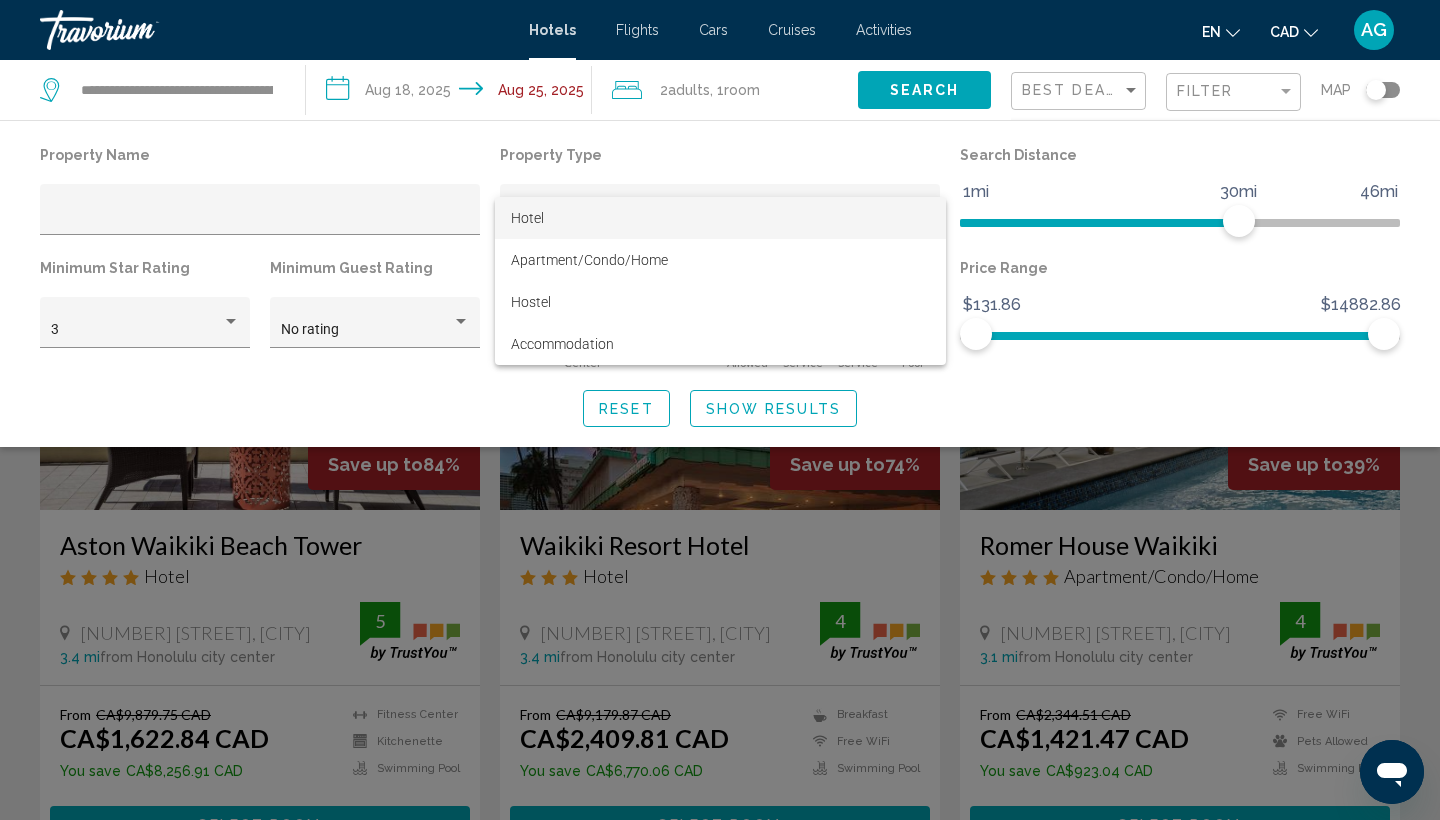 click at bounding box center [720, 410] 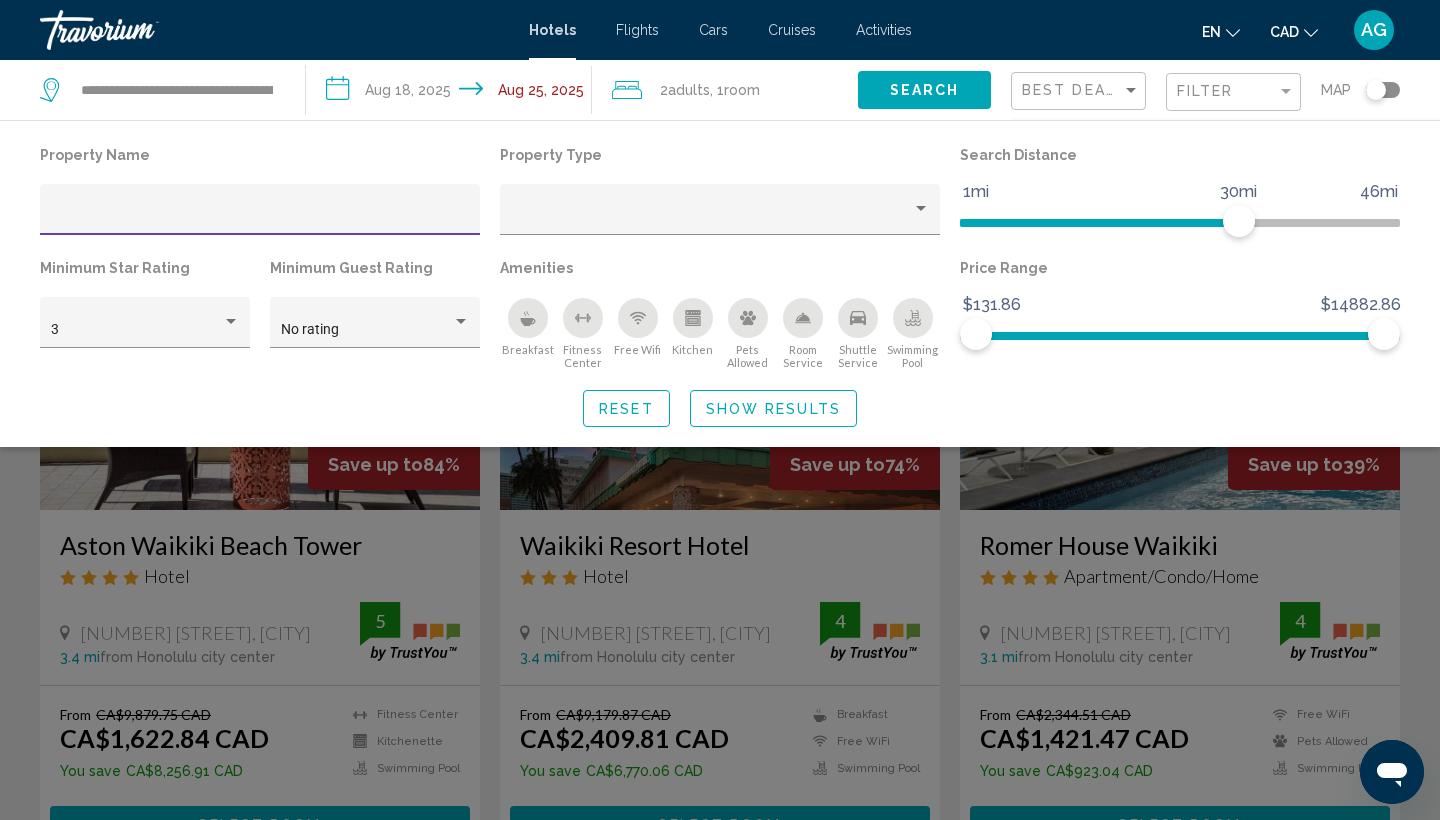 click at bounding box center [260, 217] 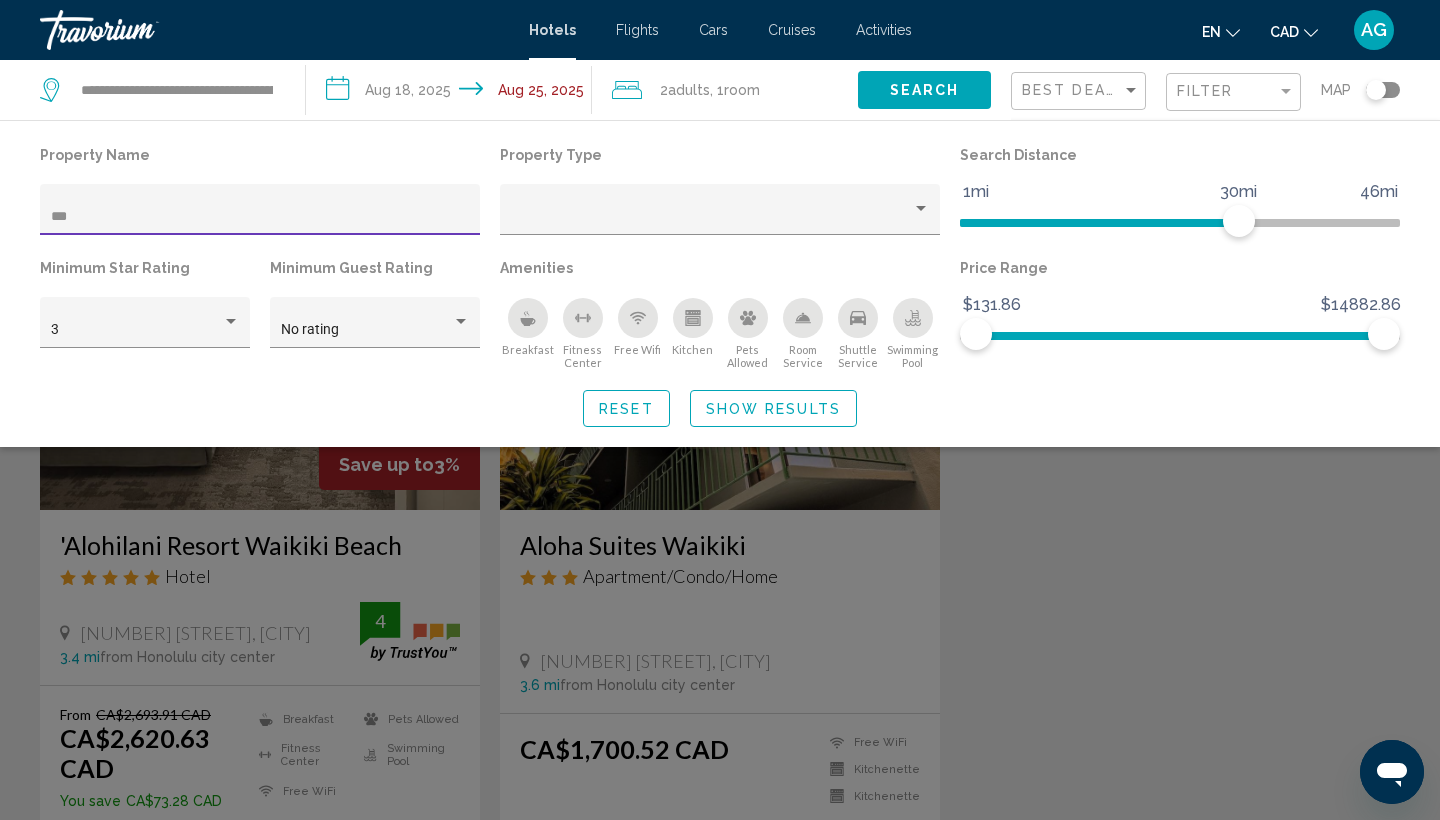 type on "***" 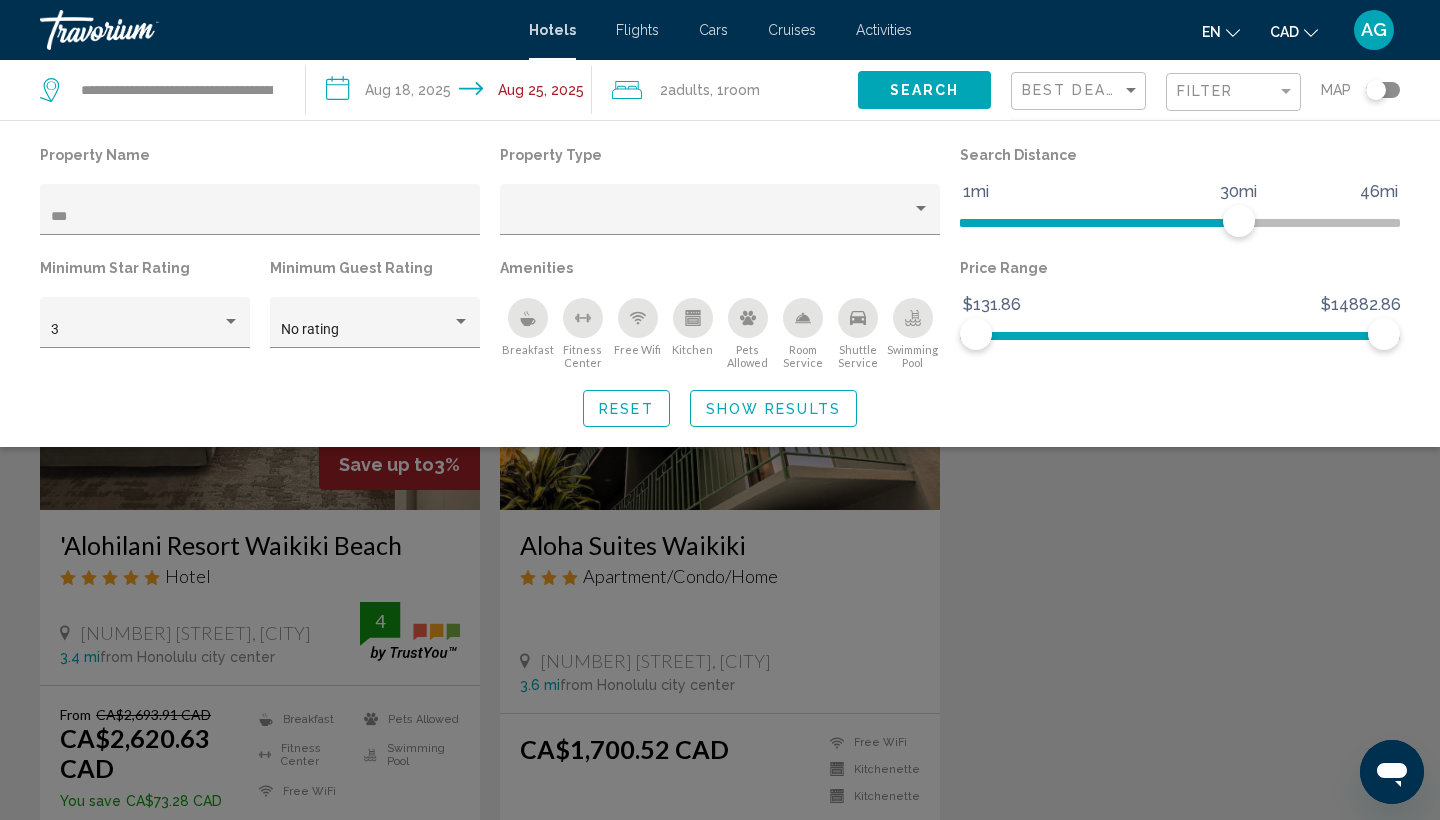 click 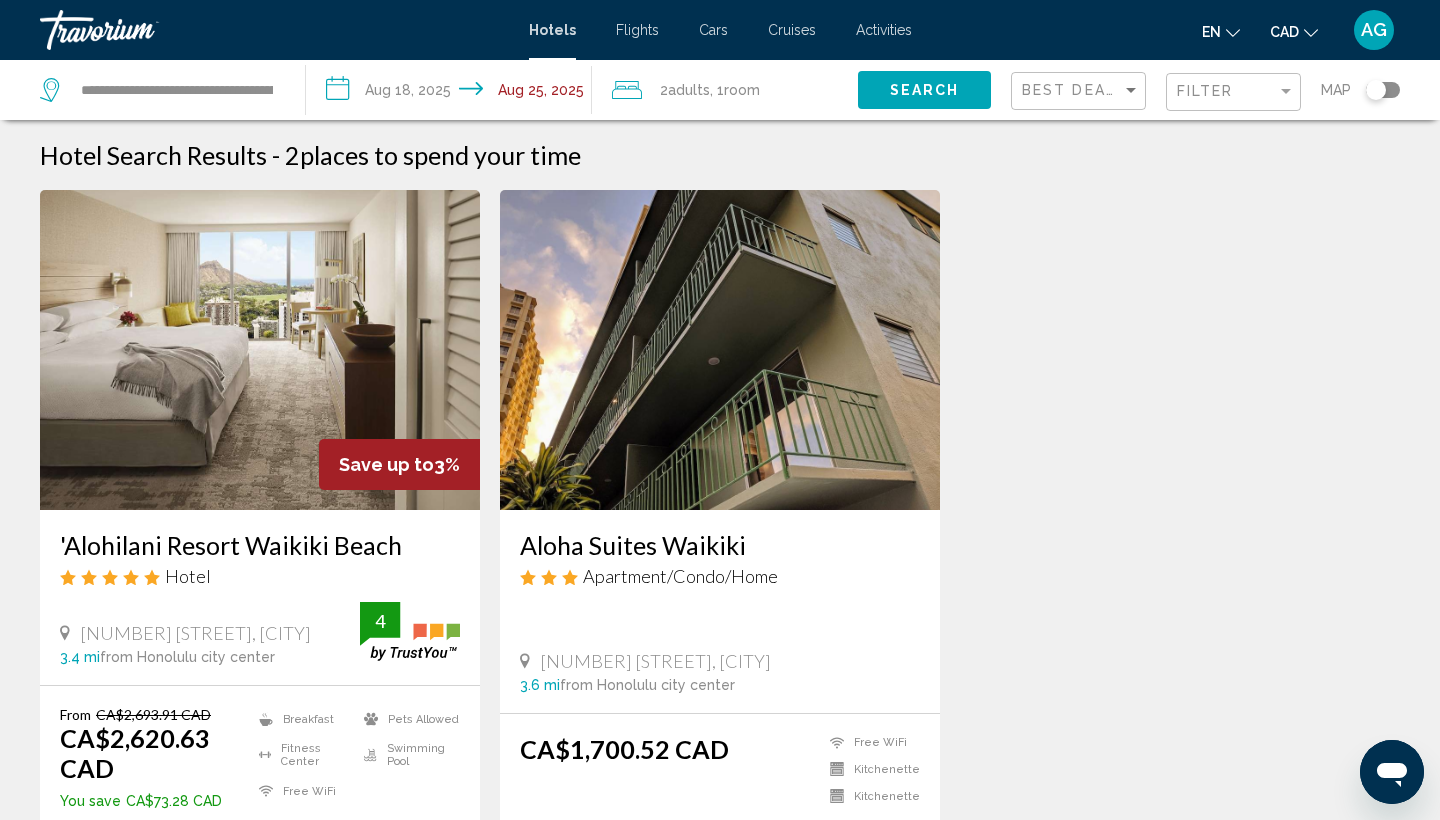 click on "'Alohilani Resort Waikiki Beach" at bounding box center [260, 545] 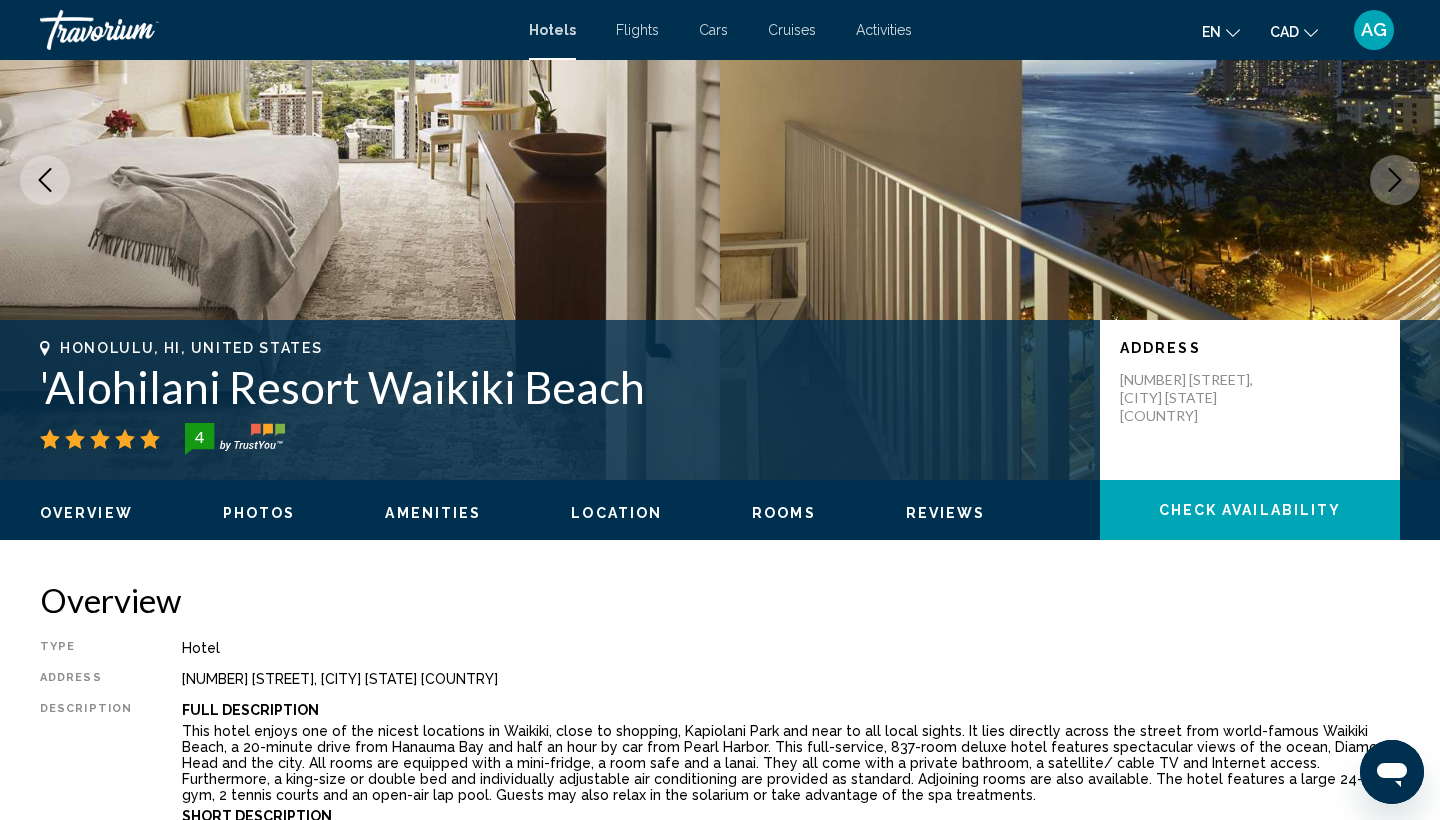 scroll, scrollTop: 235, scrollLeft: 0, axis: vertical 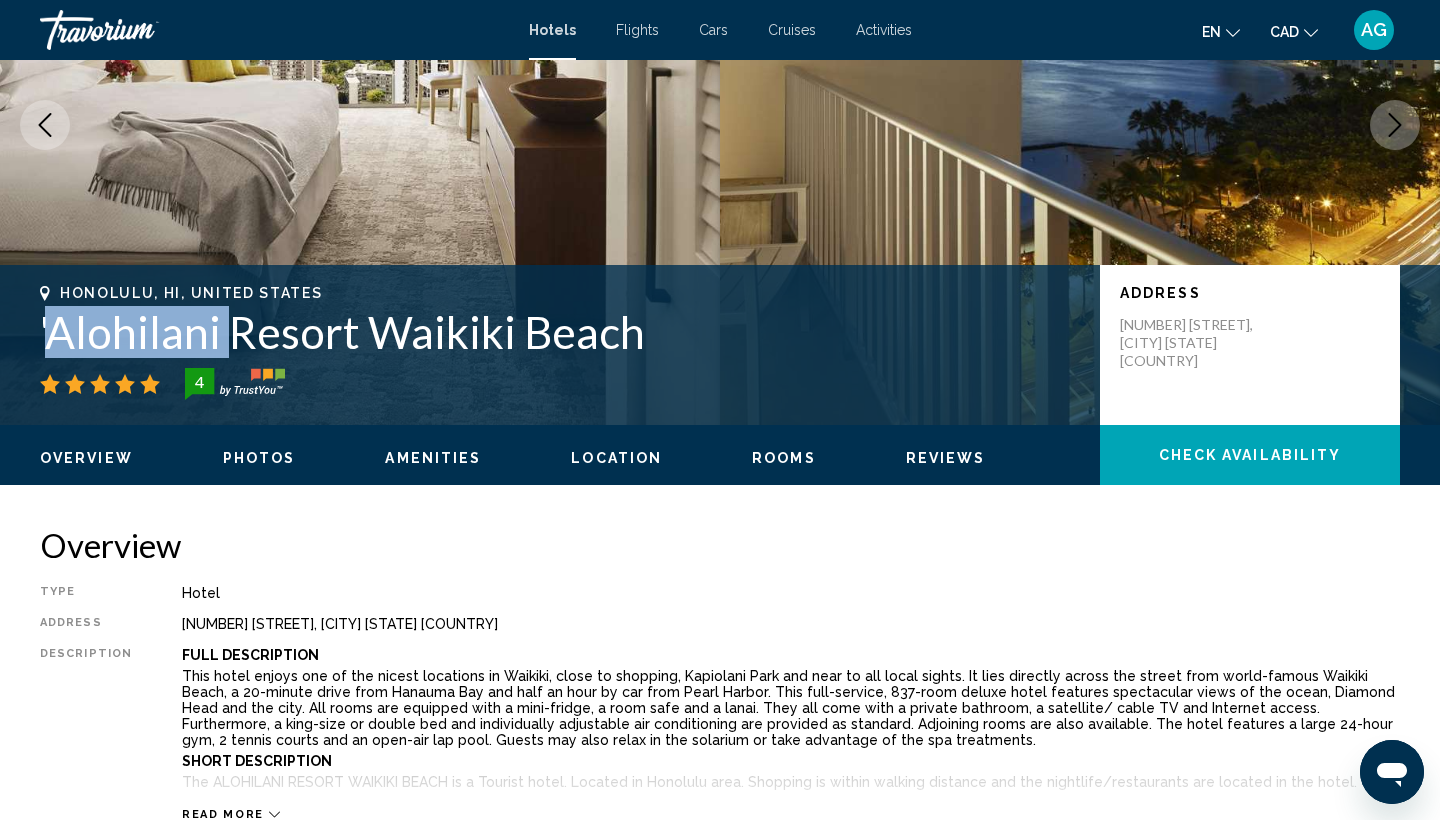 drag, startPoint x: 51, startPoint y: 334, endPoint x: 226, endPoint y: 322, distance: 175.41095 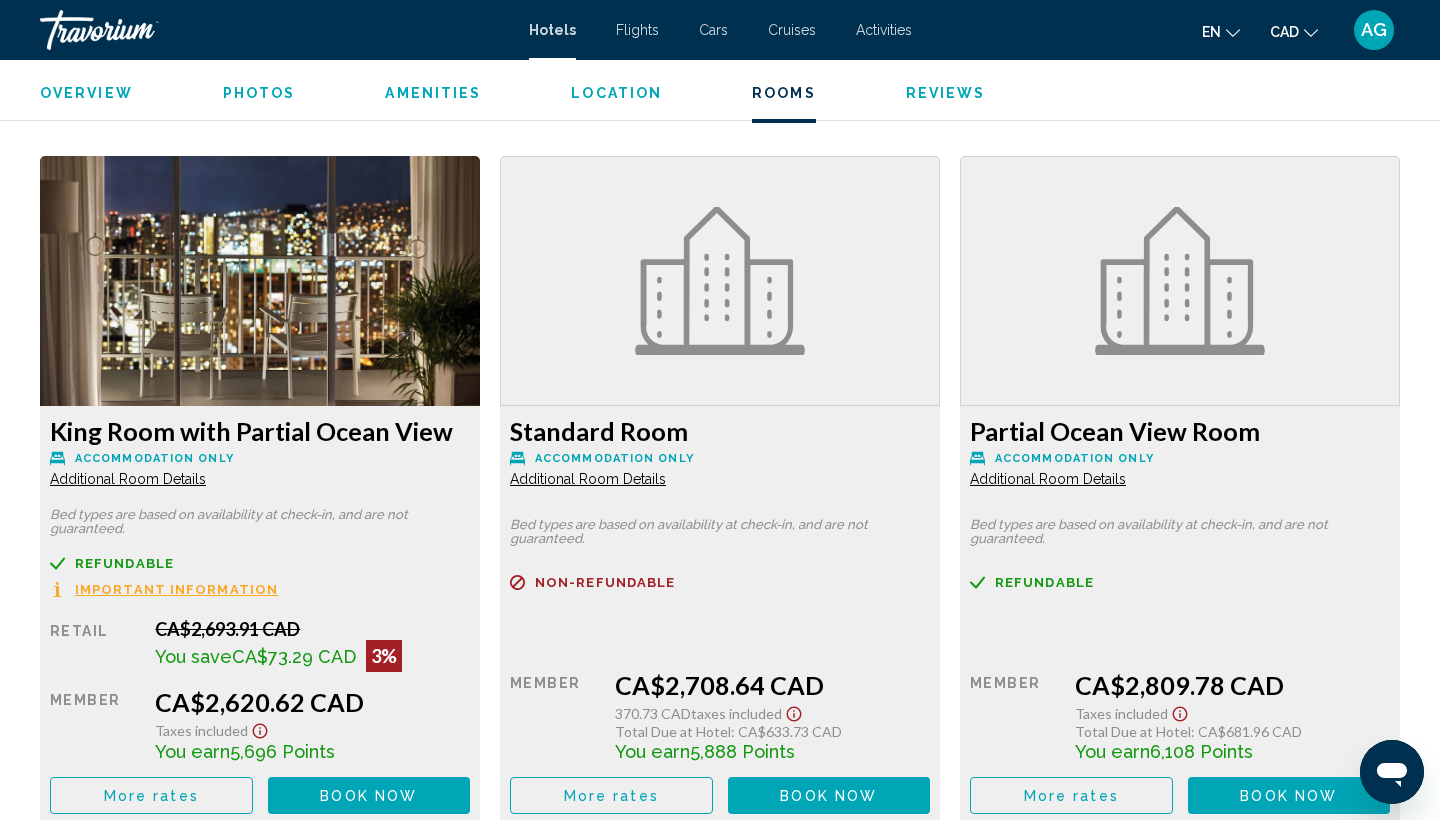 scroll, scrollTop: 2675, scrollLeft: 0, axis: vertical 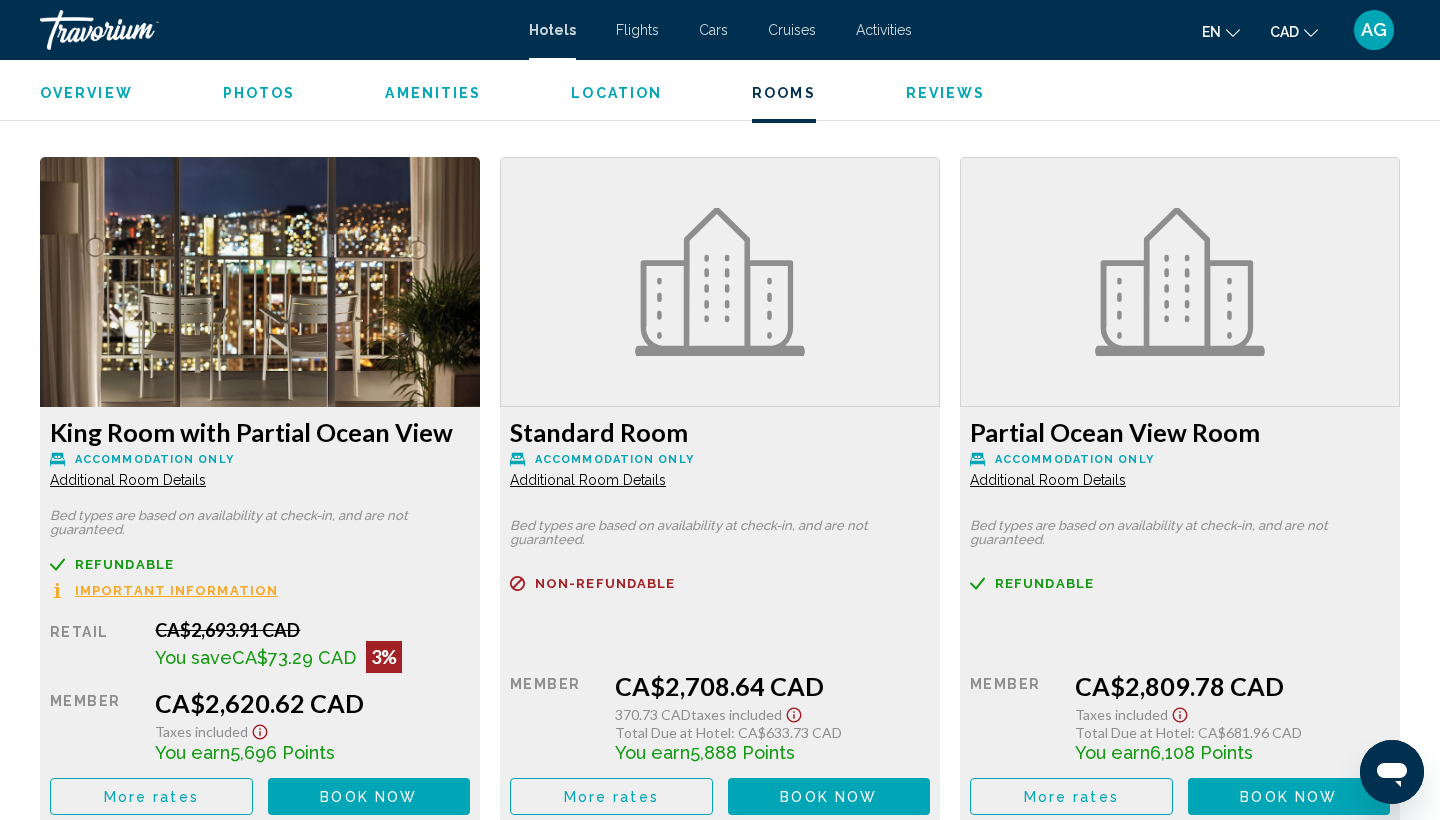click at bounding box center (260, 282) 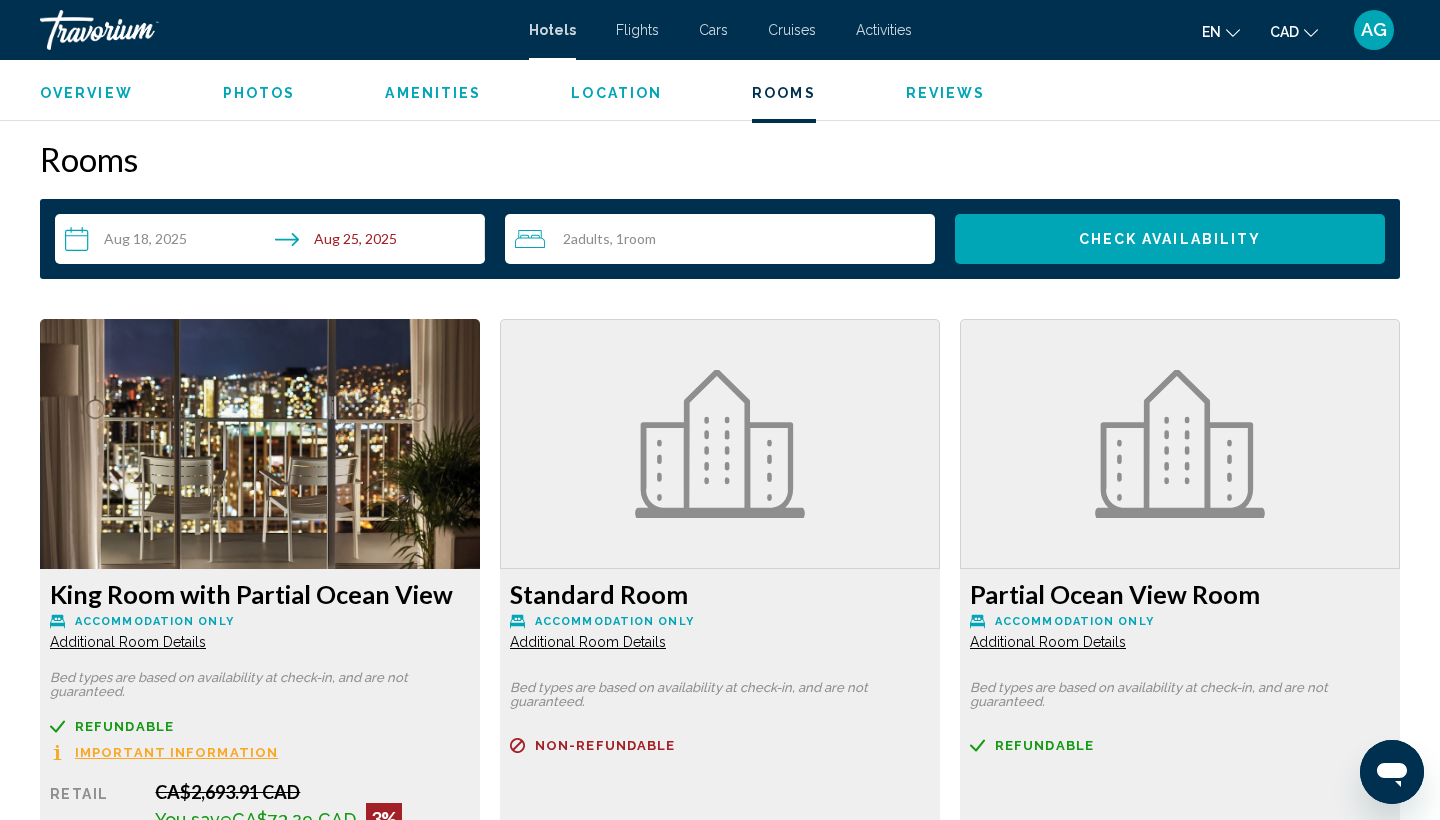 scroll, scrollTop: 2736, scrollLeft: 0, axis: vertical 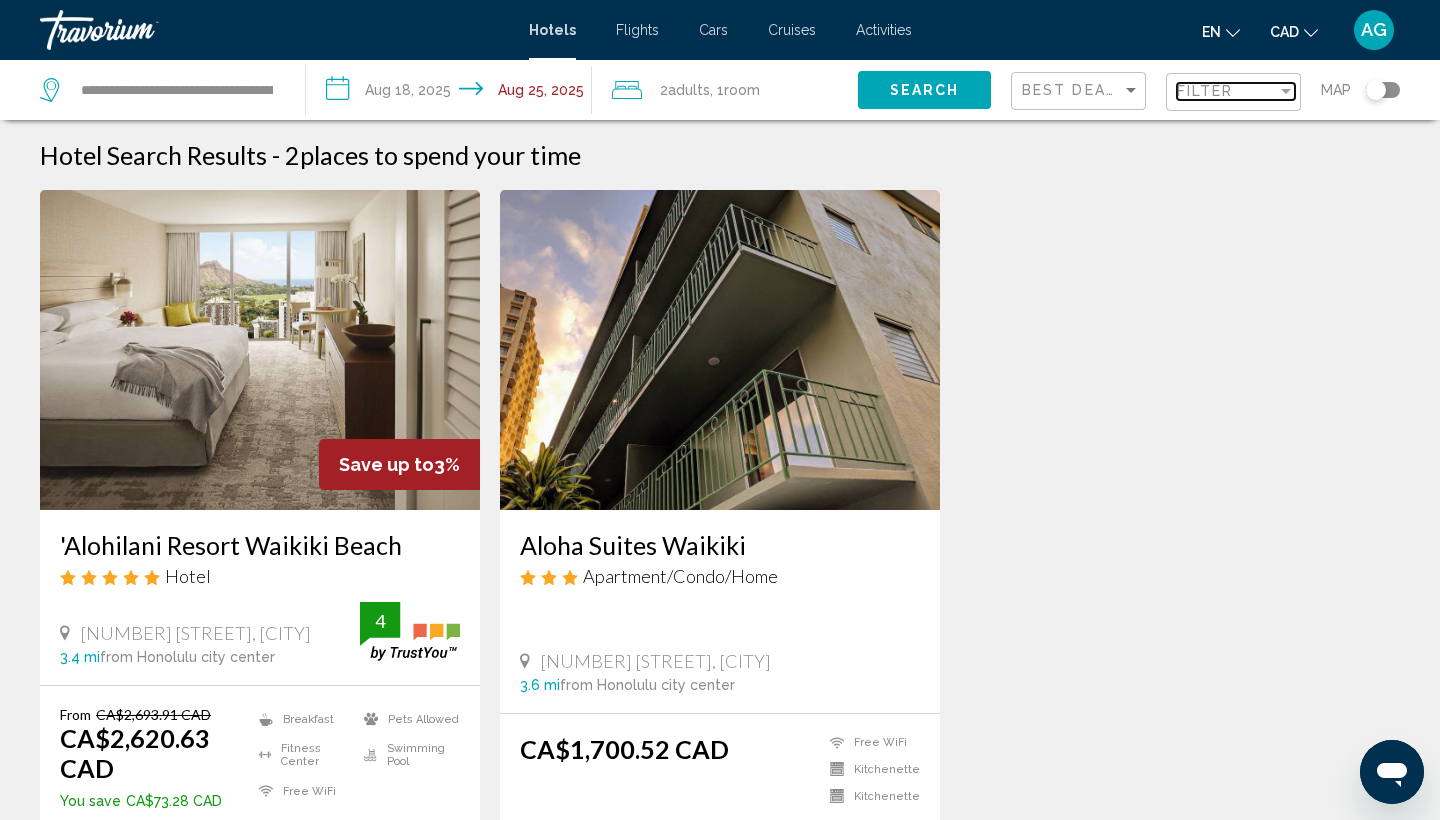 click on "Filter" at bounding box center [1205, 91] 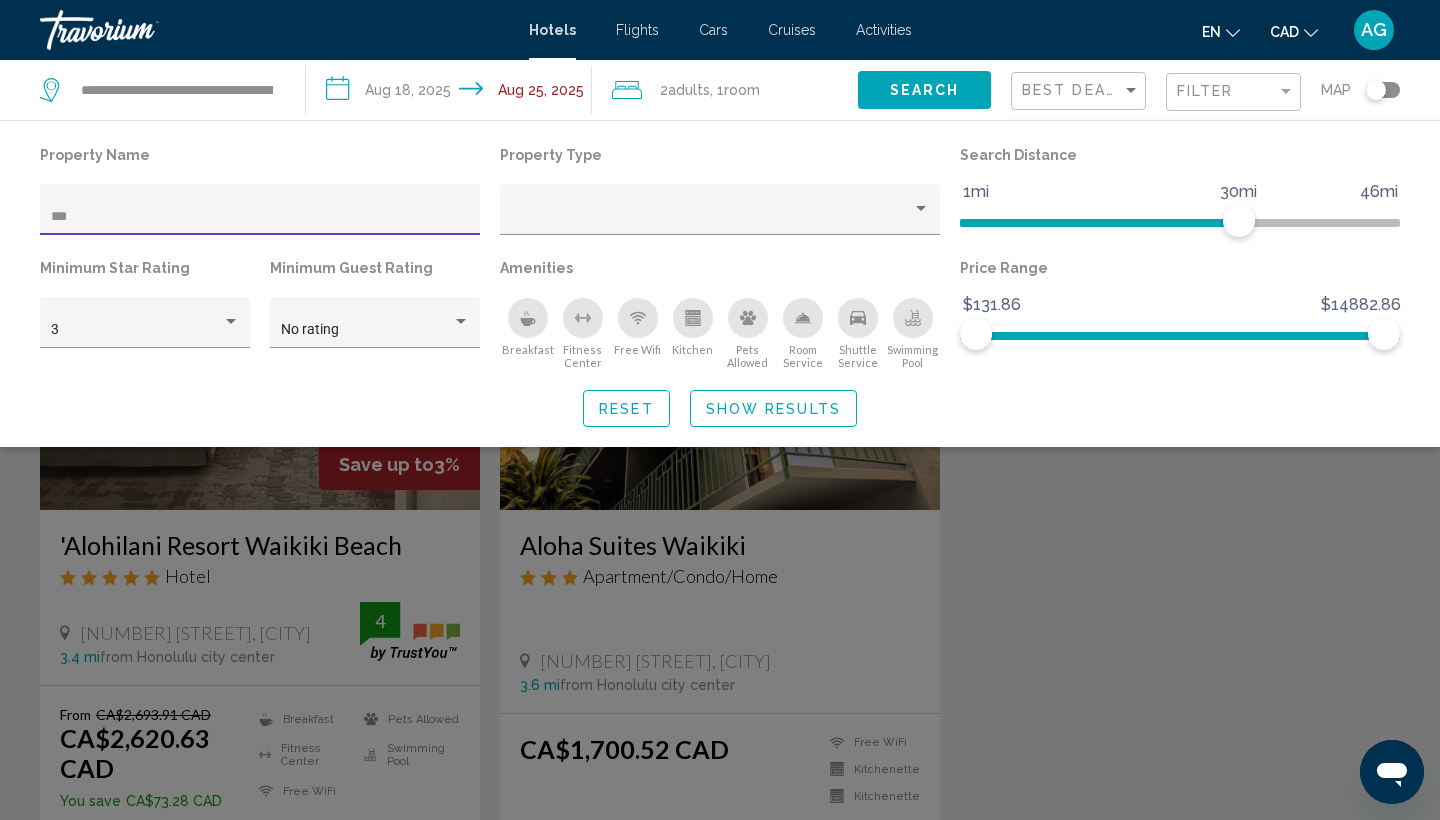 click on "***" at bounding box center [260, 217] 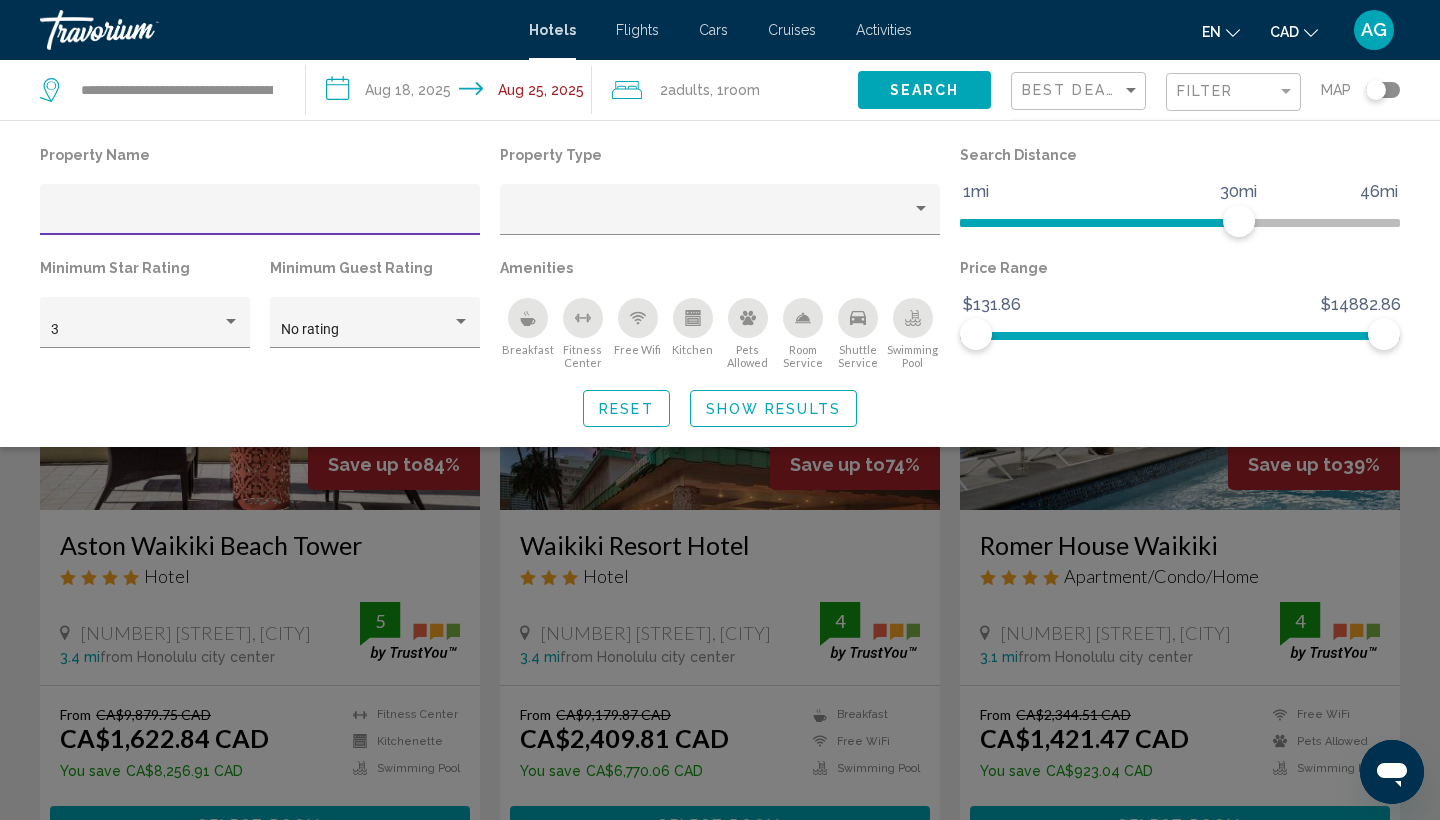 click on "Show Results" 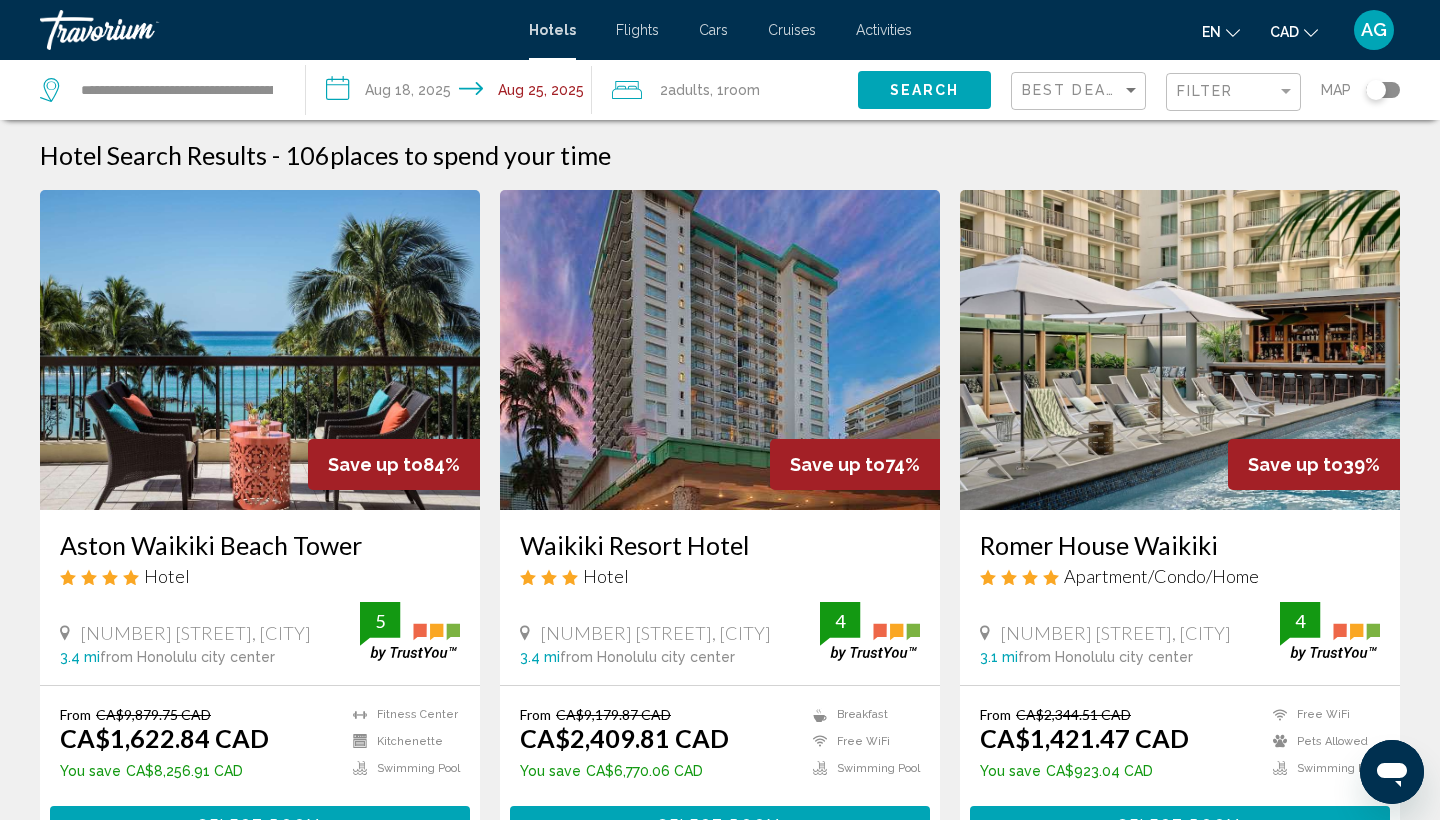 scroll, scrollTop: 0, scrollLeft: 0, axis: both 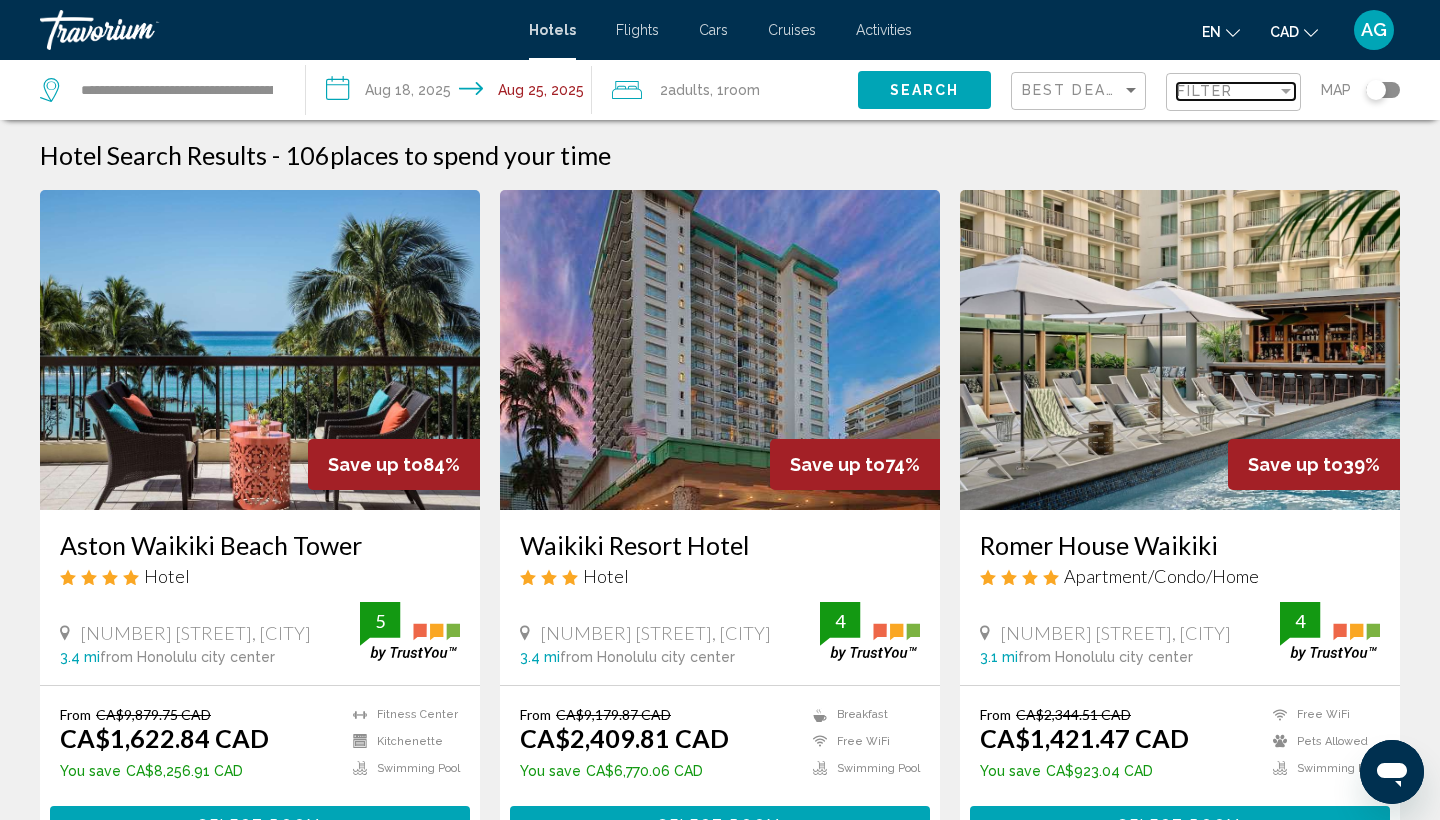 click on "Filter" at bounding box center [1227, 91] 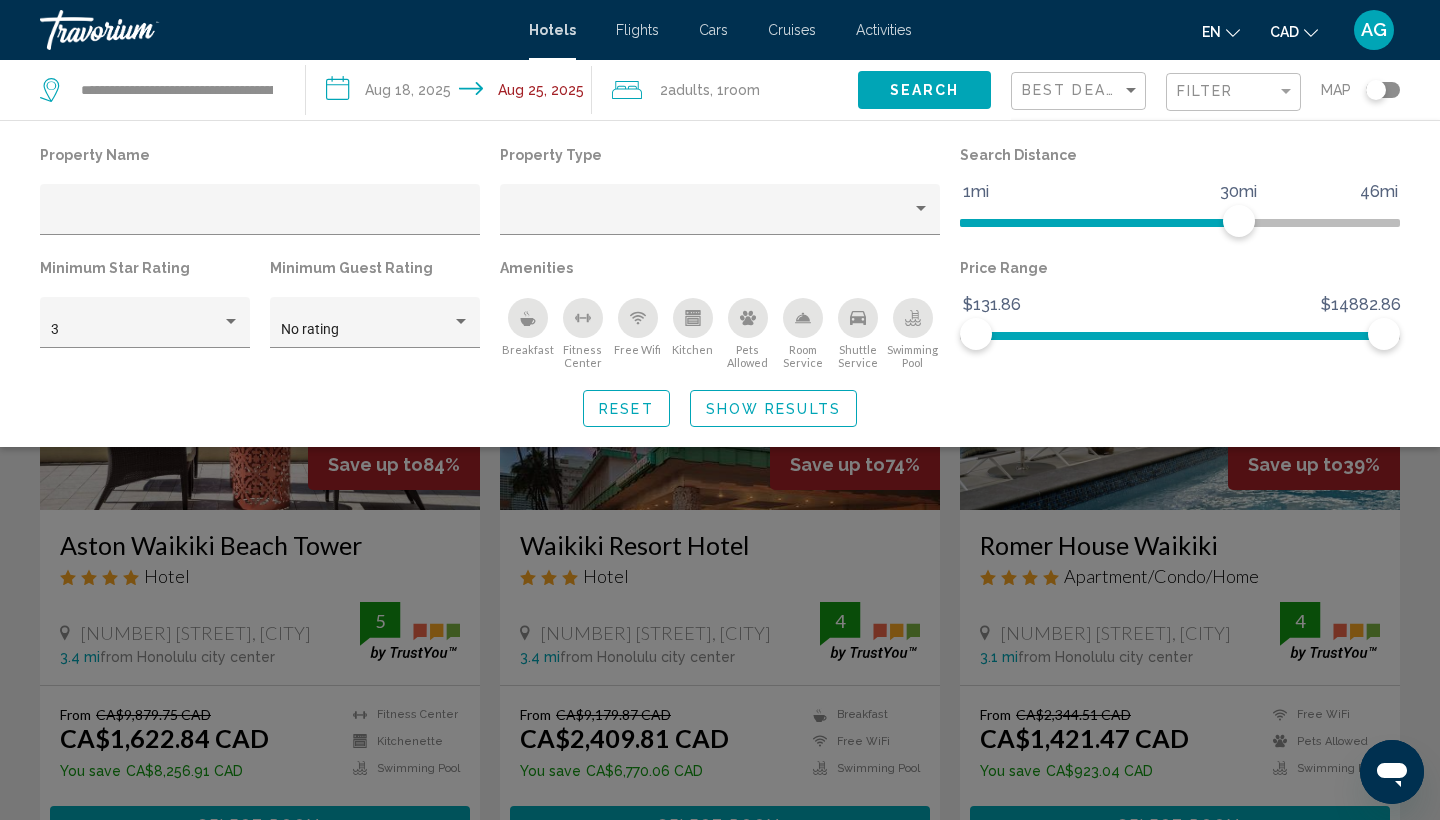 click on "Best Deals" 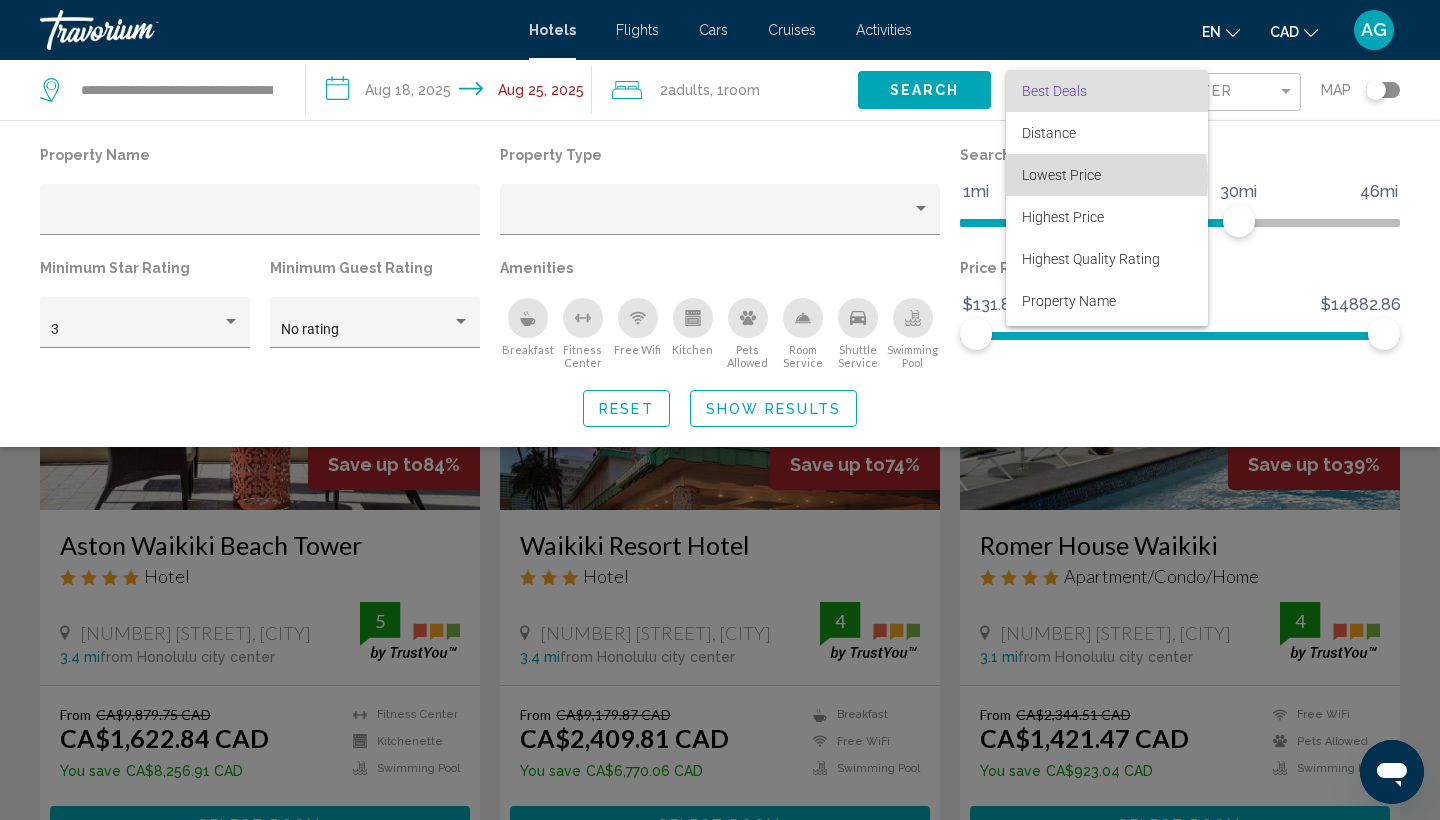 click on "Lowest Price" at bounding box center [1061, 175] 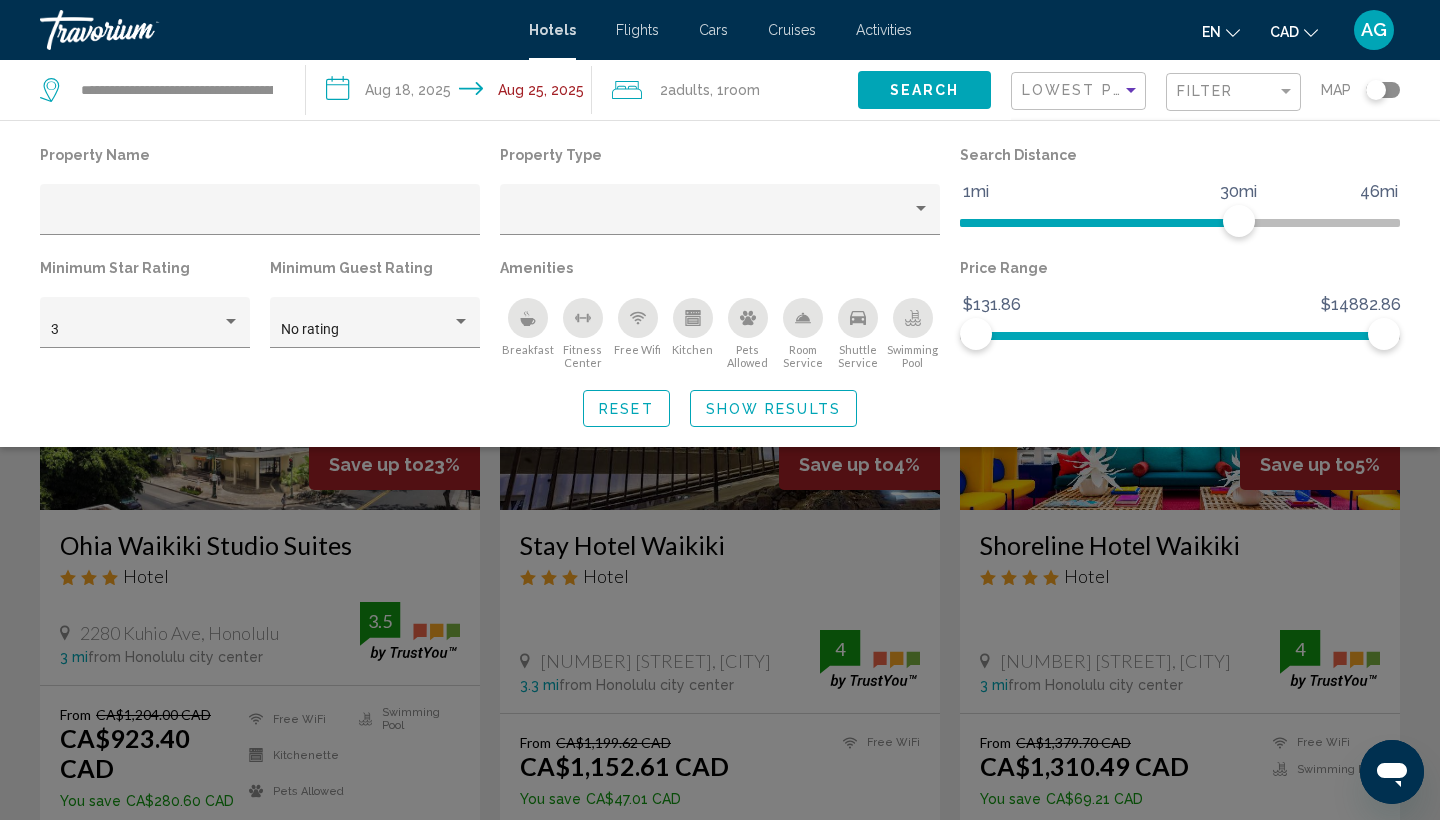 click on "Lowest Price" 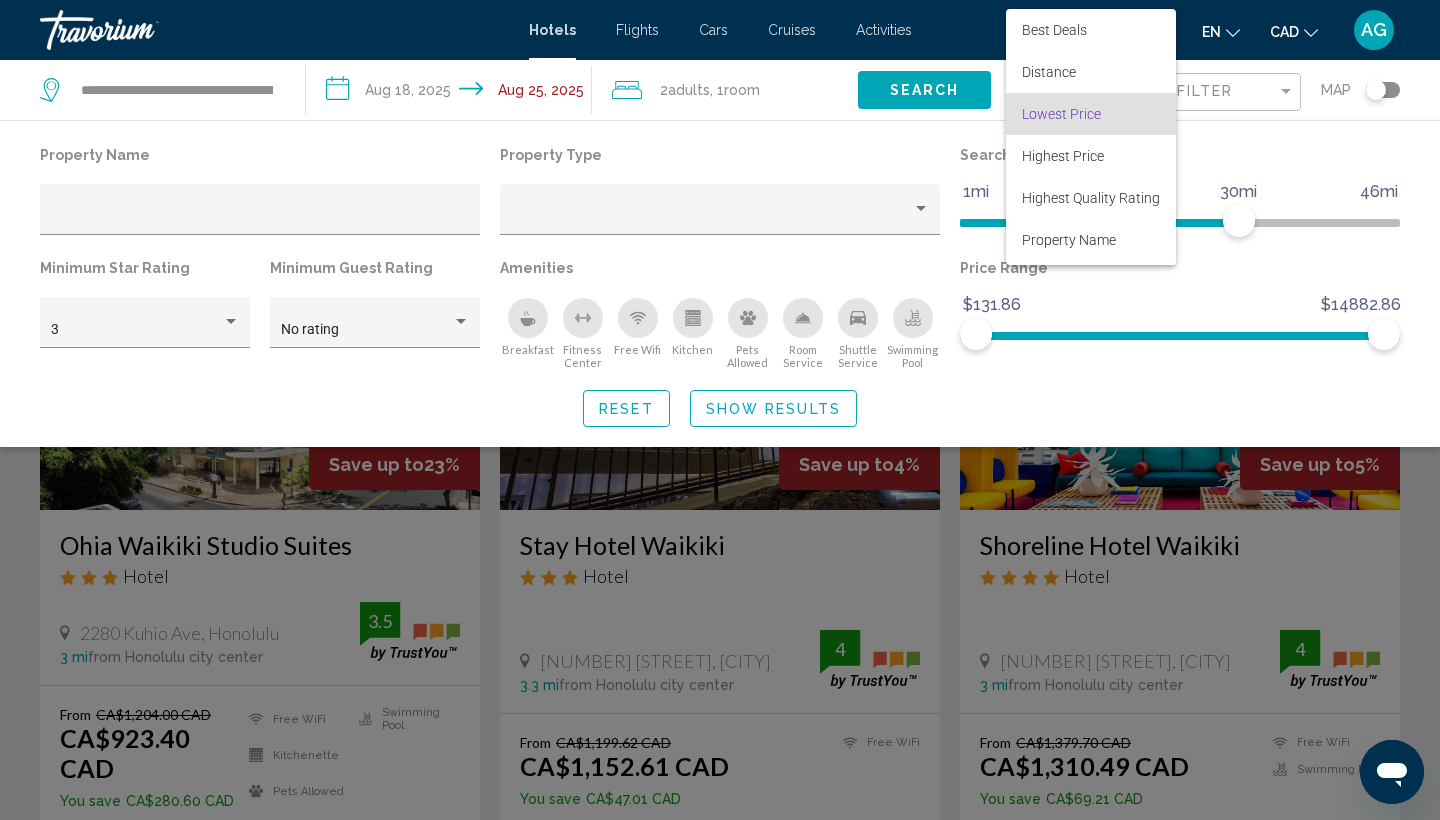 scroll, scrollTop: 23, scrollLeft: 0, axis: vertical 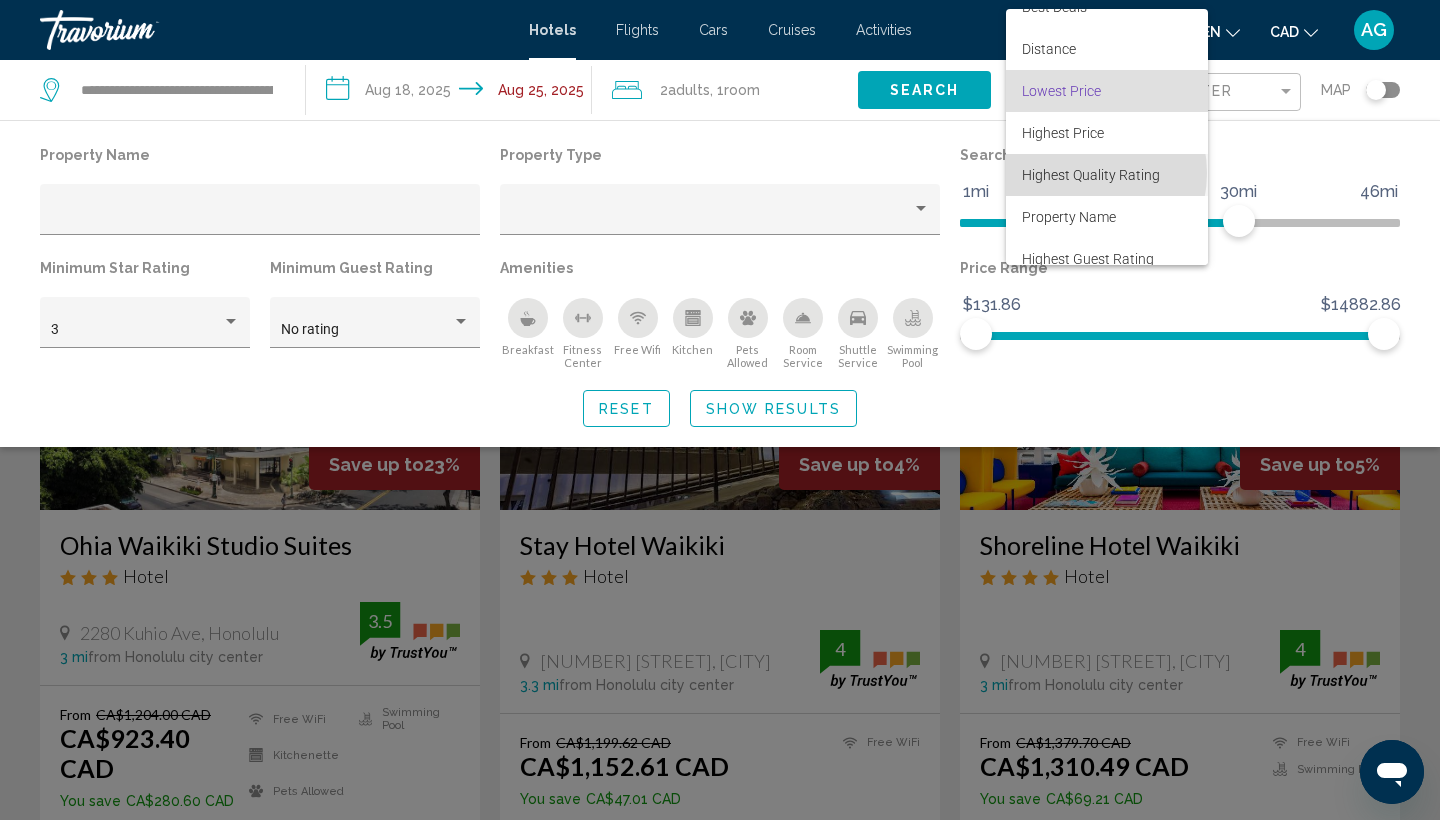 click on "Highest Quality Rating" at bounding box center [1091, 175] 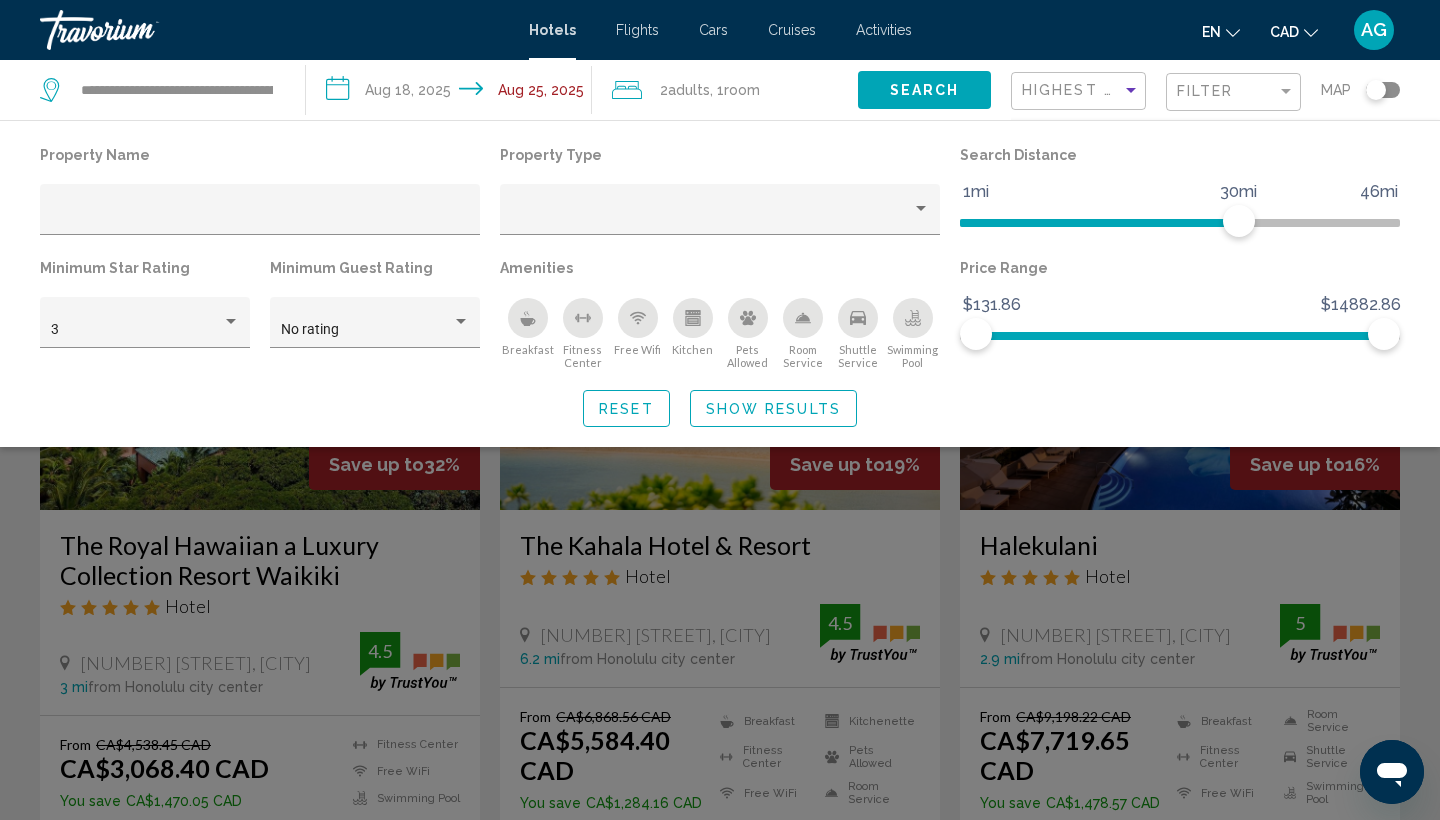click on "Show Results" 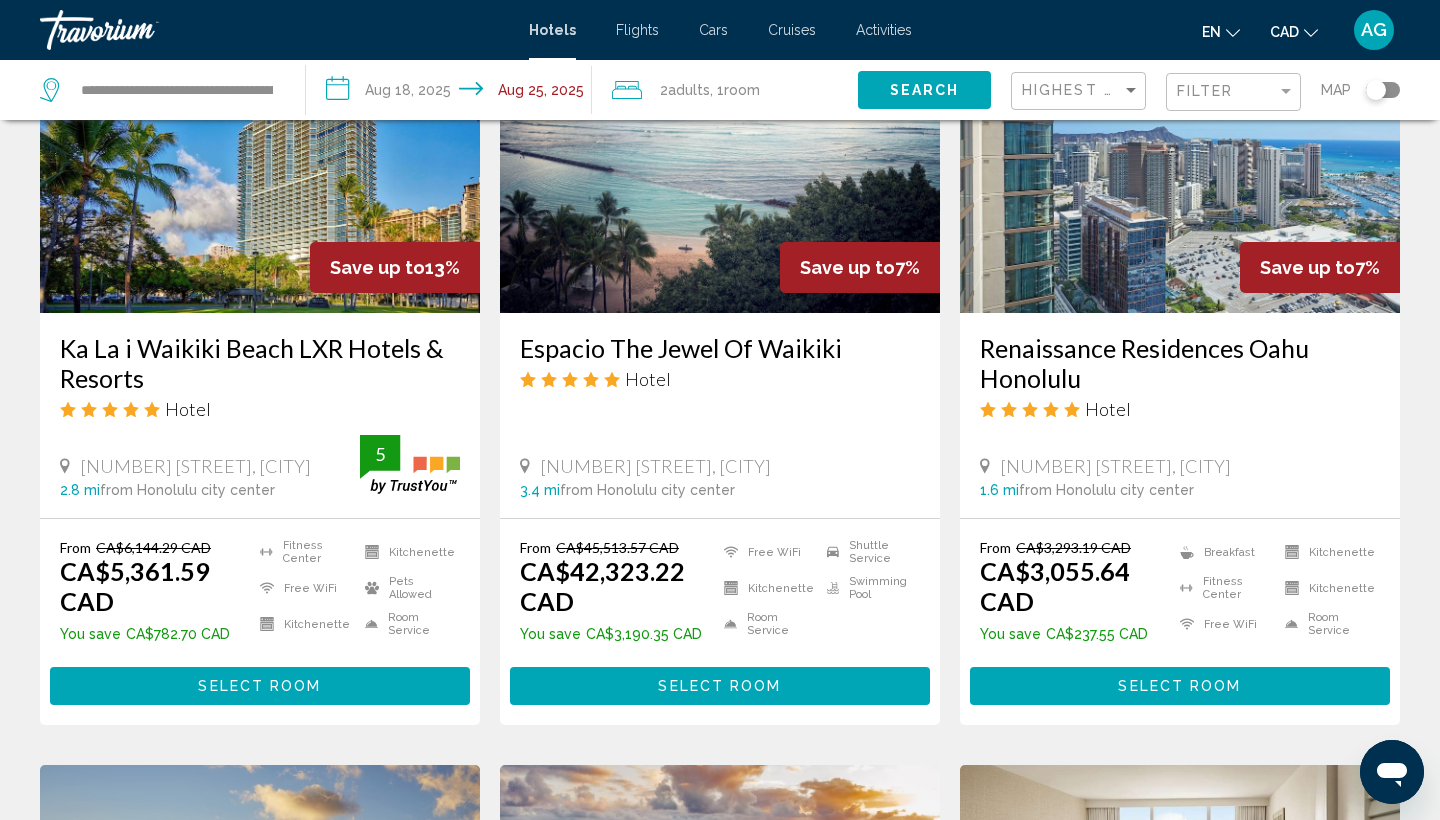 scroll, scrollTop: 941, scrollLeft: 0, axis: vertical 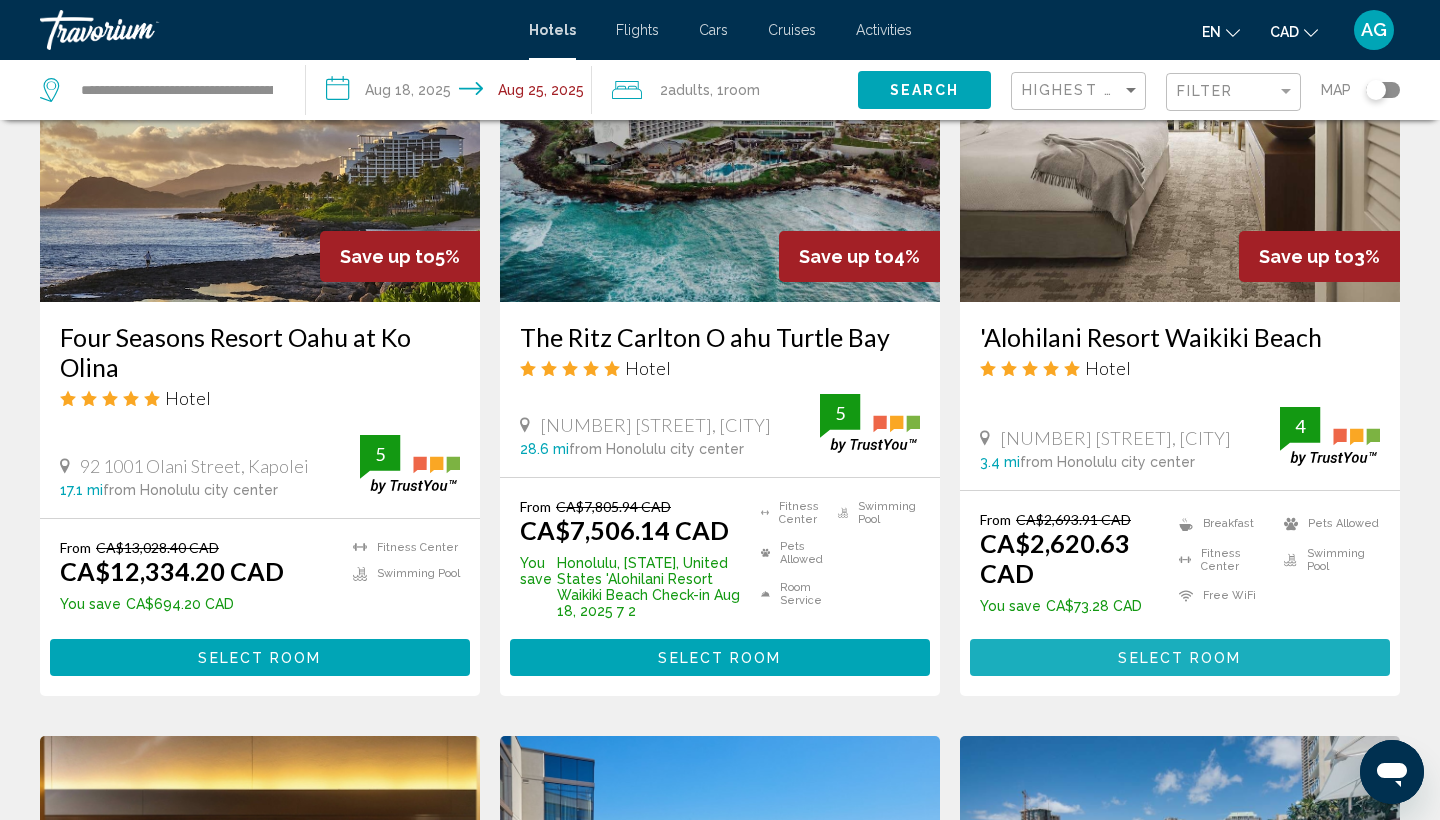 click on "Select Room" at bounding box center [1180, 657] 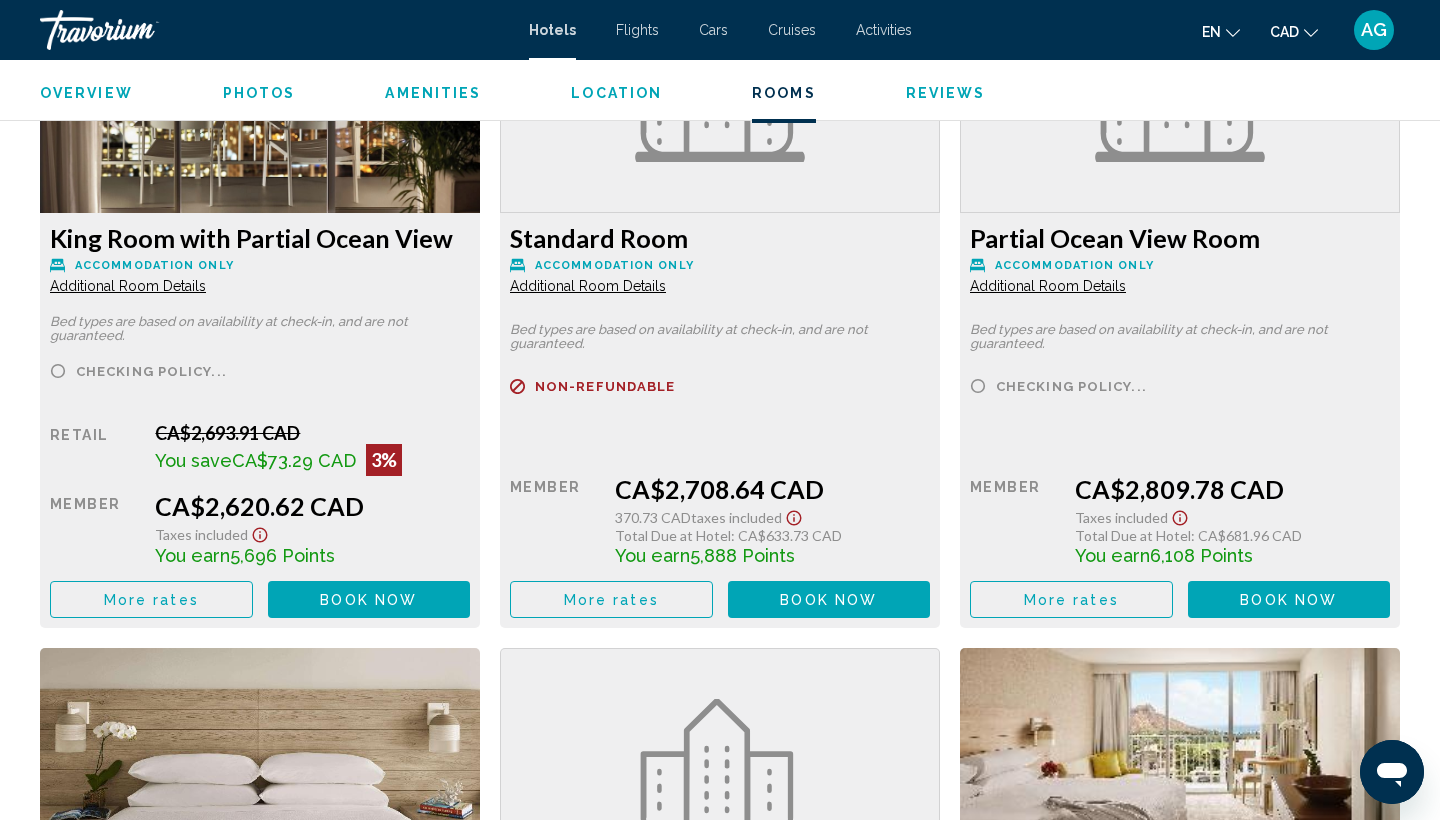 scroll, scrollTop: 2870, scrollLeft: 0, axis: vertical 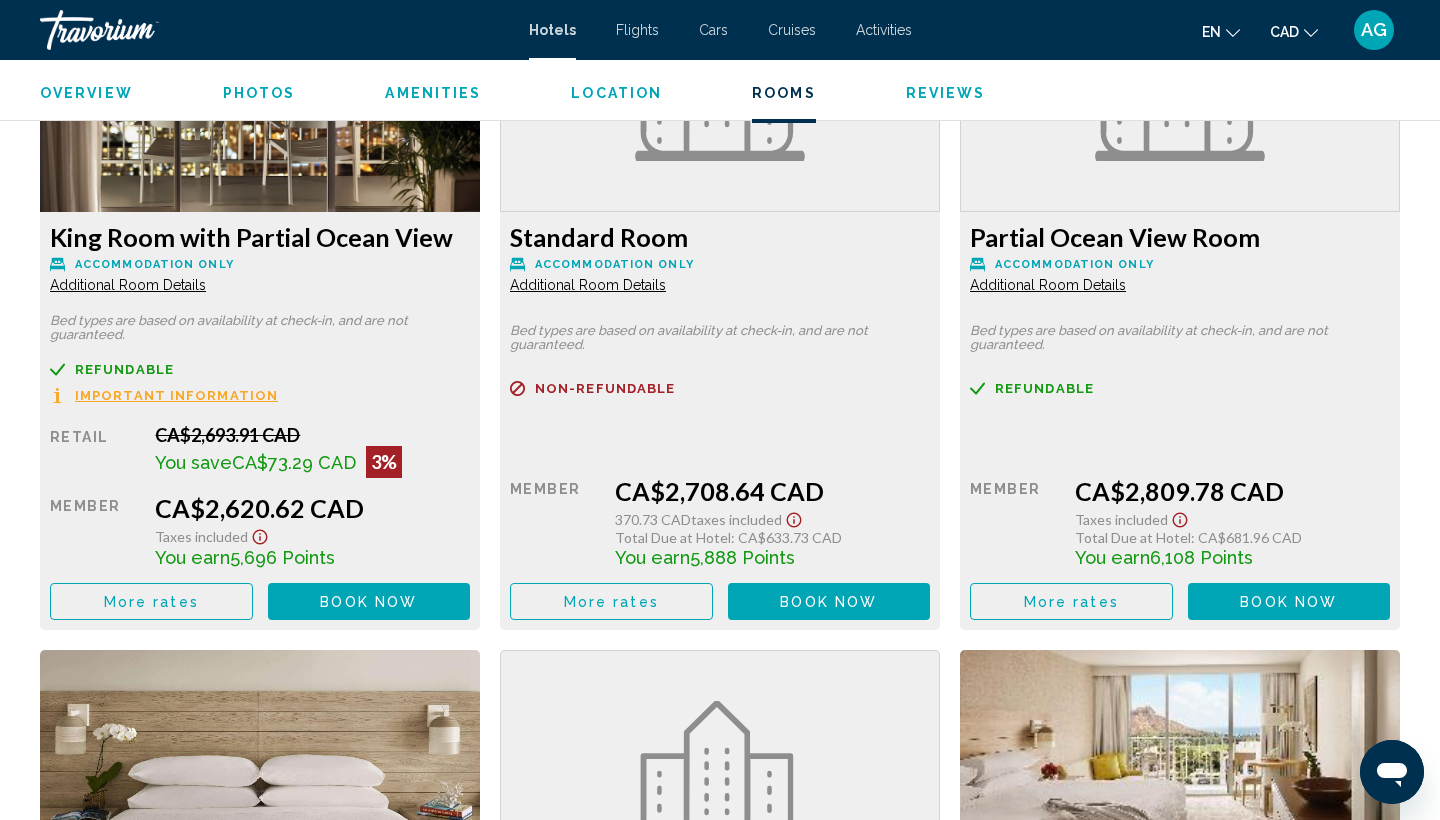 click 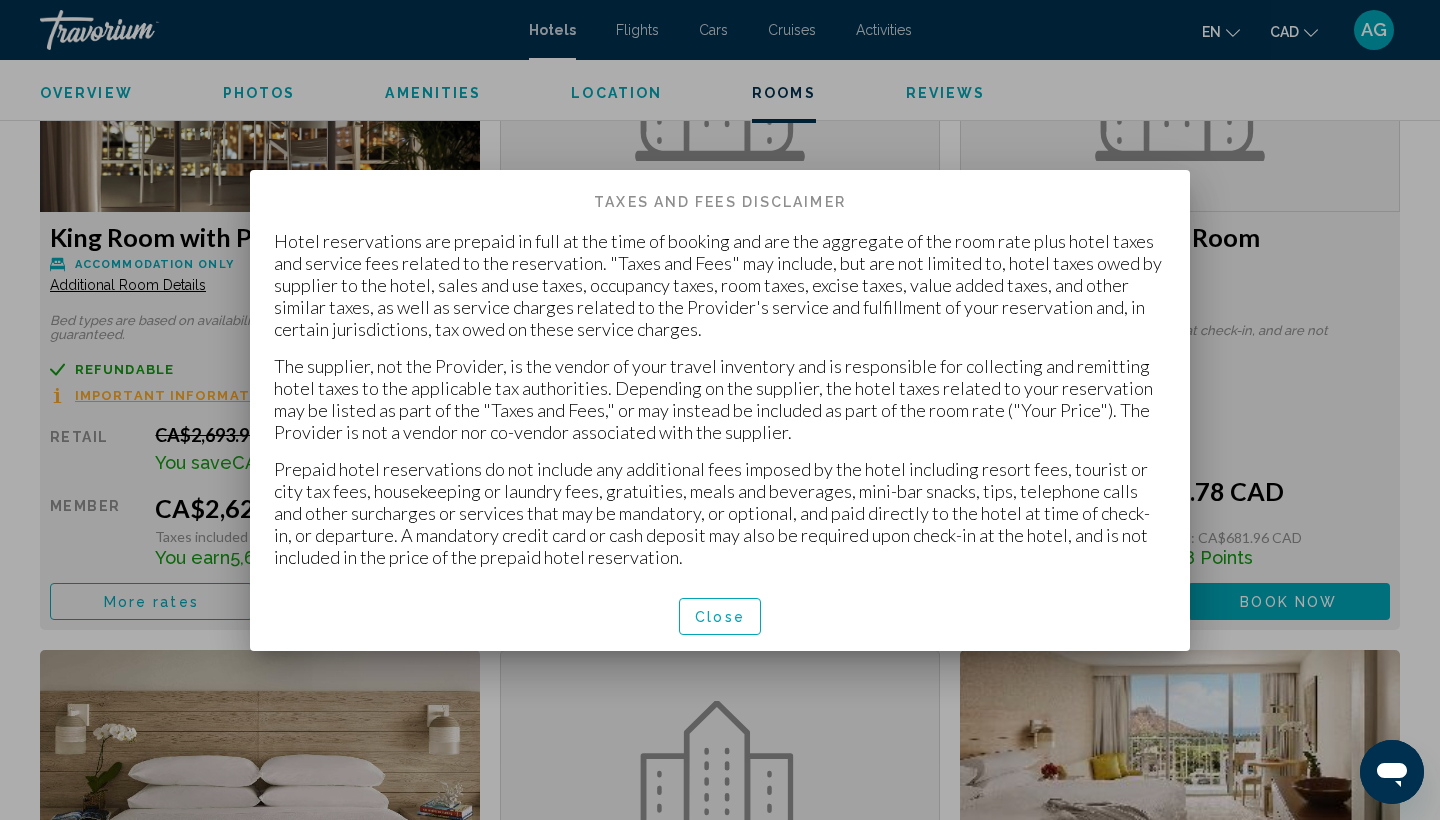 click on "Close" at bounding box center [720, 617] 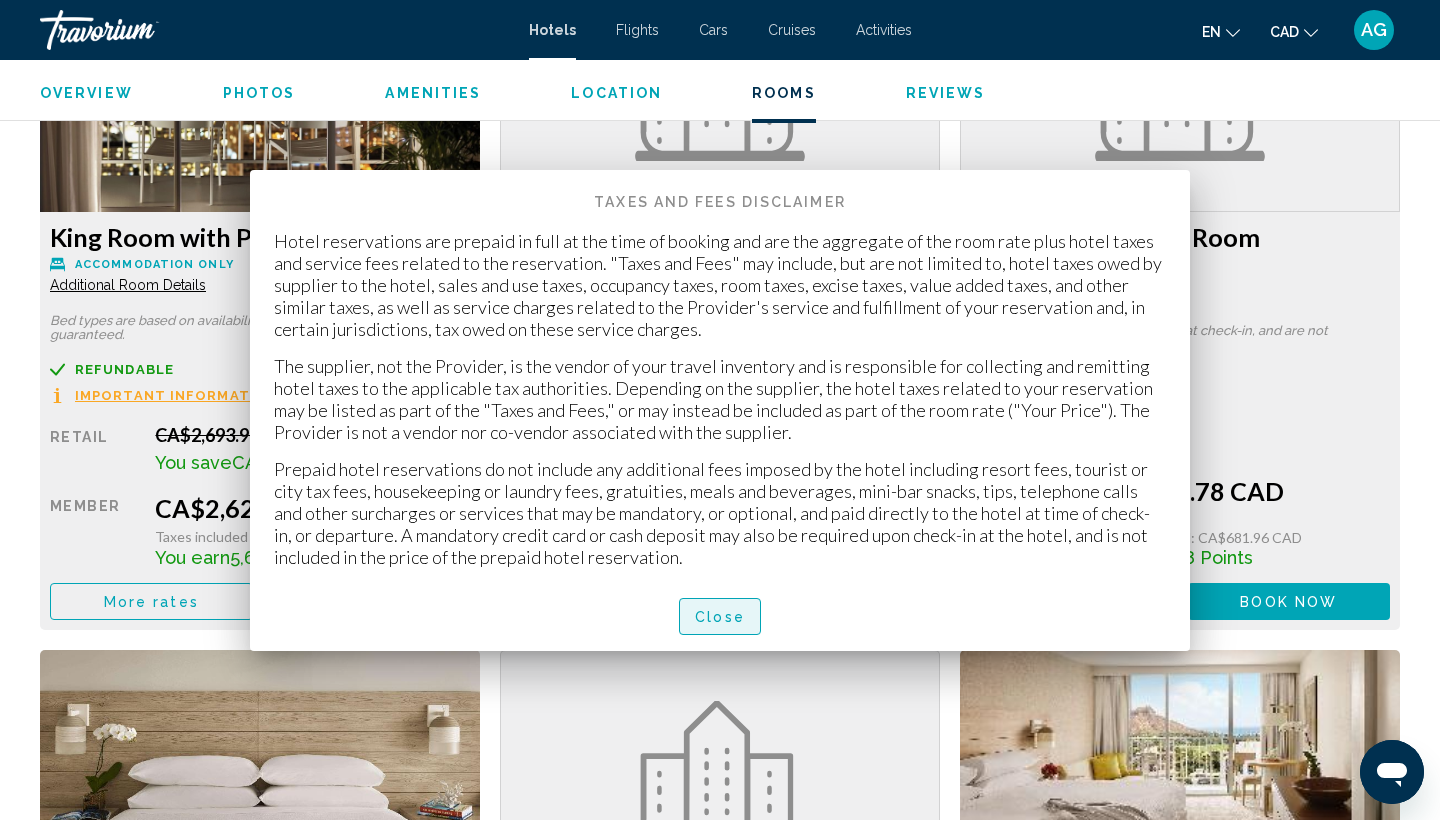 scroll, scrollTop: 2870, scrollLeft: 0, axis: vertical 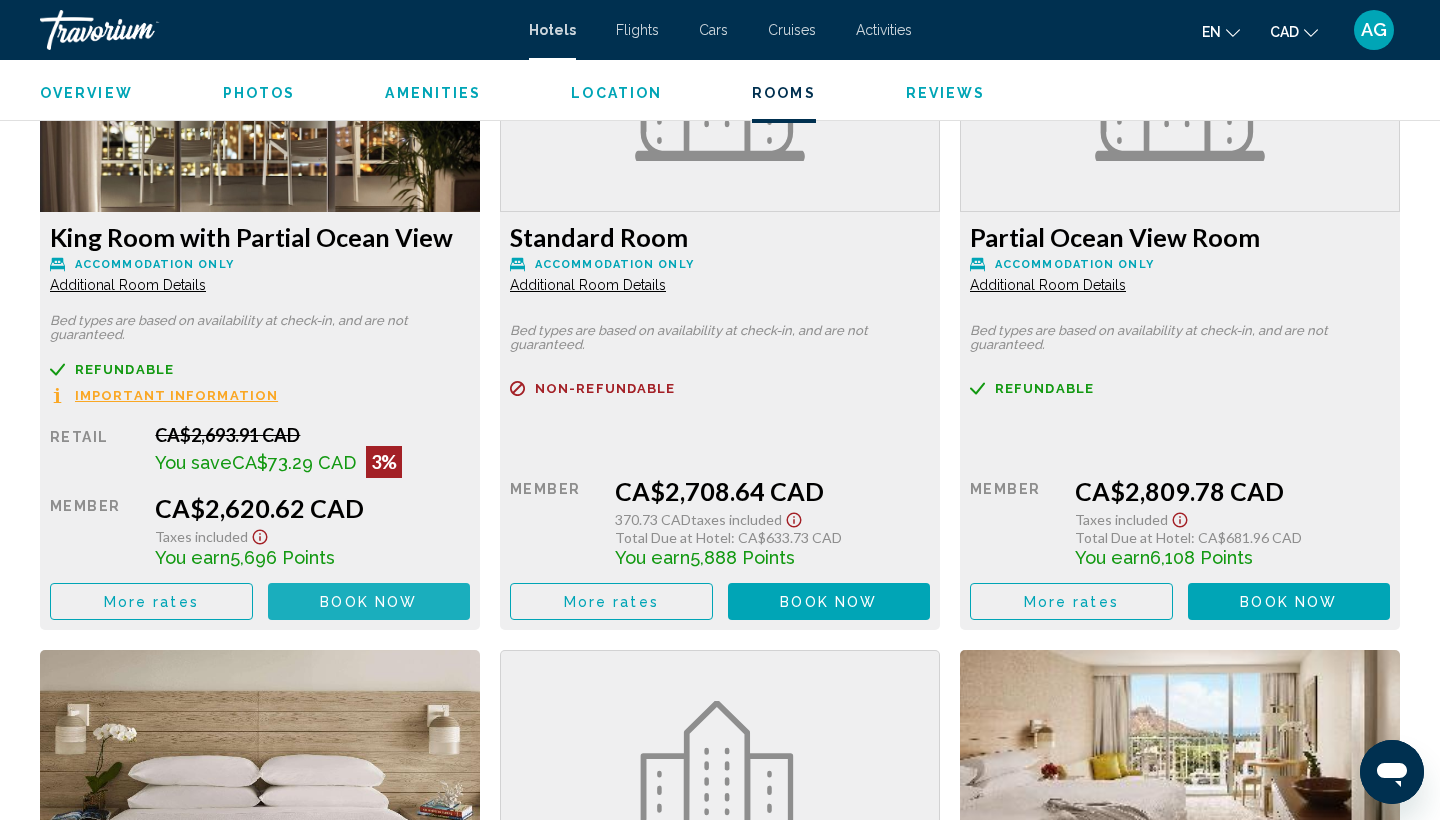 click on "Book now" at bounding box center (368, 602) 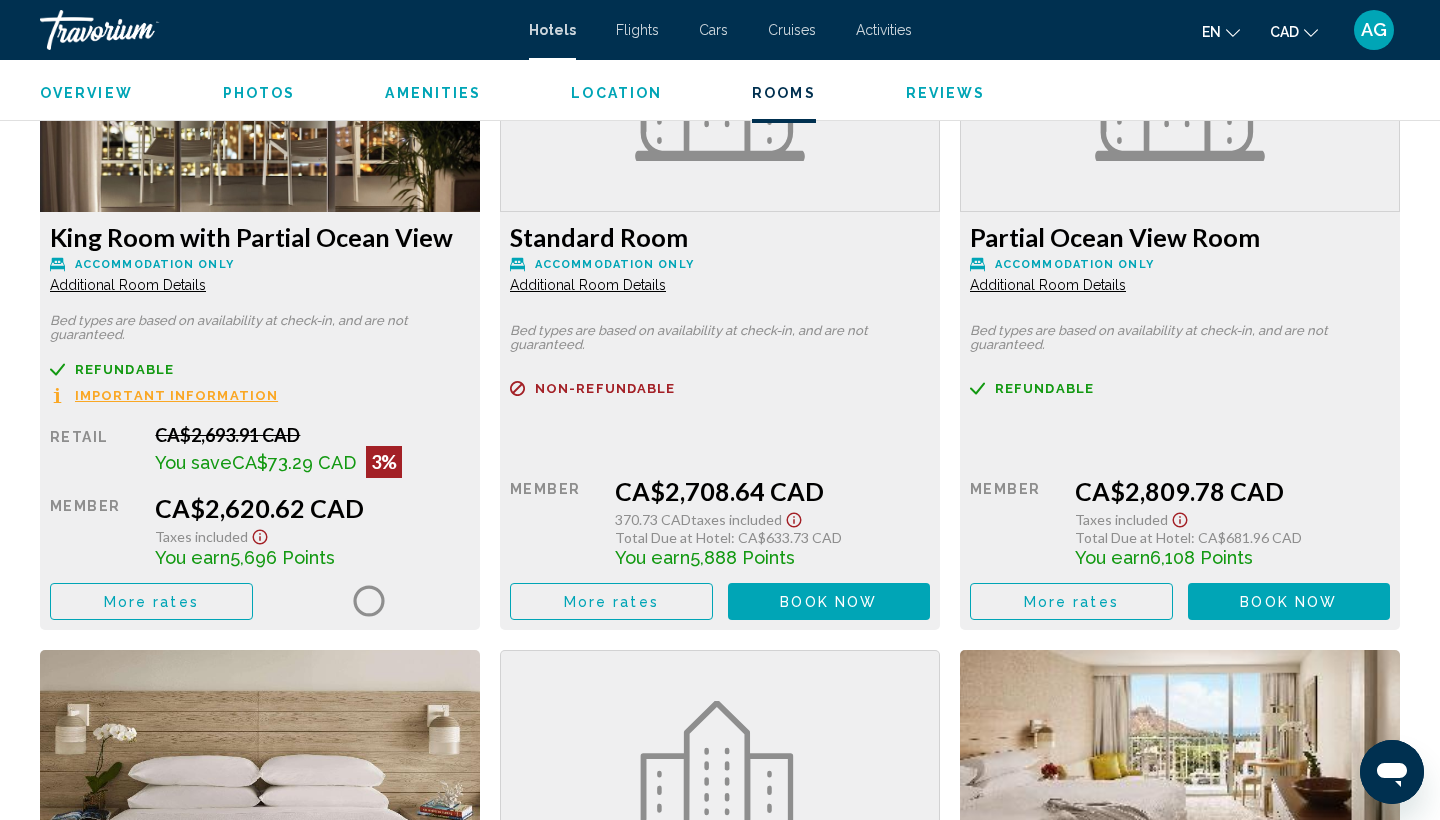 scroll, scrollTop: 2872, scrollLeft: 0, axis: vertical 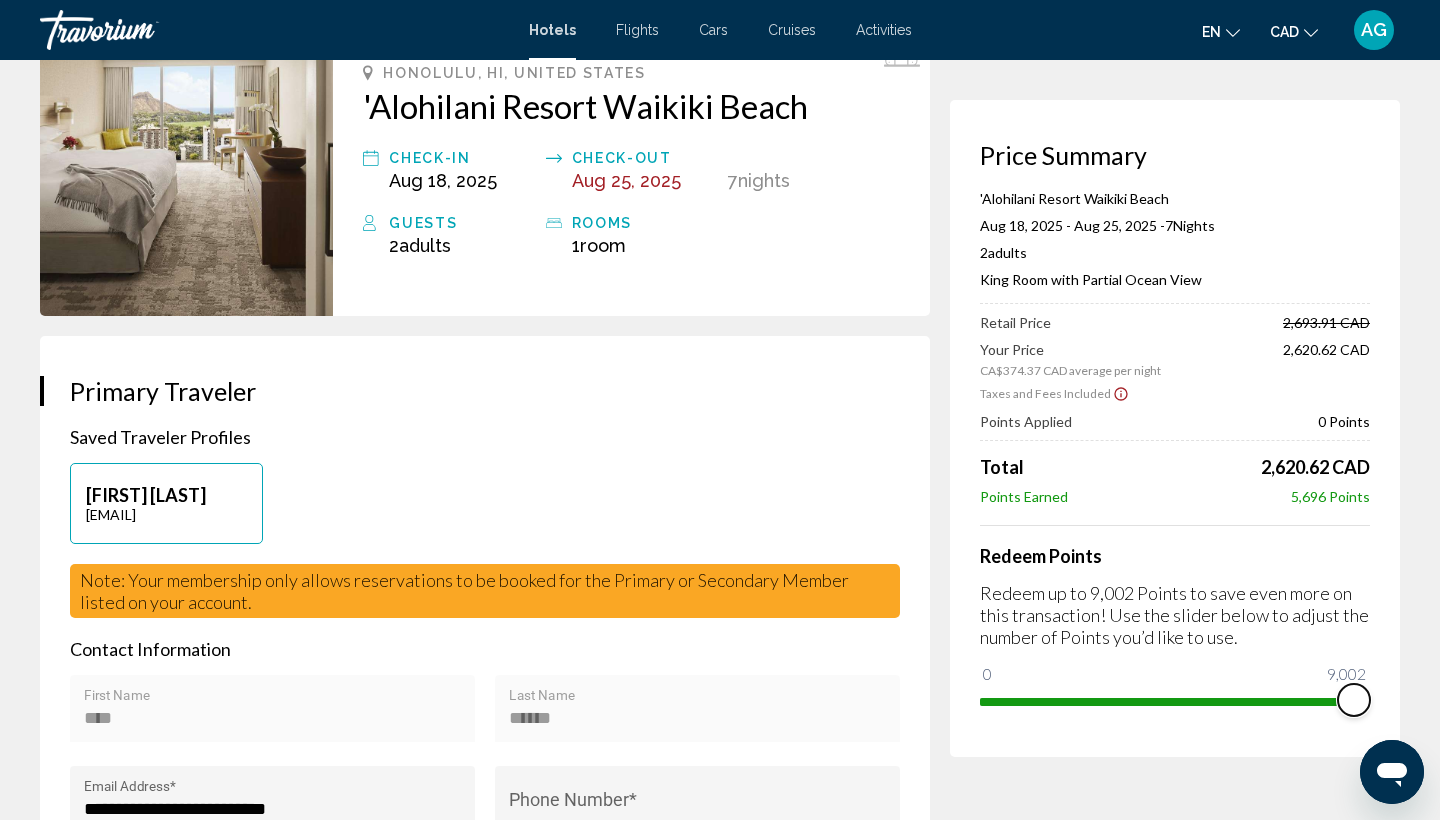 drag, startPoint x: 996, startPoint y: 674, endPoint x: 1369, endPoint y: 651, distance: 373.70844 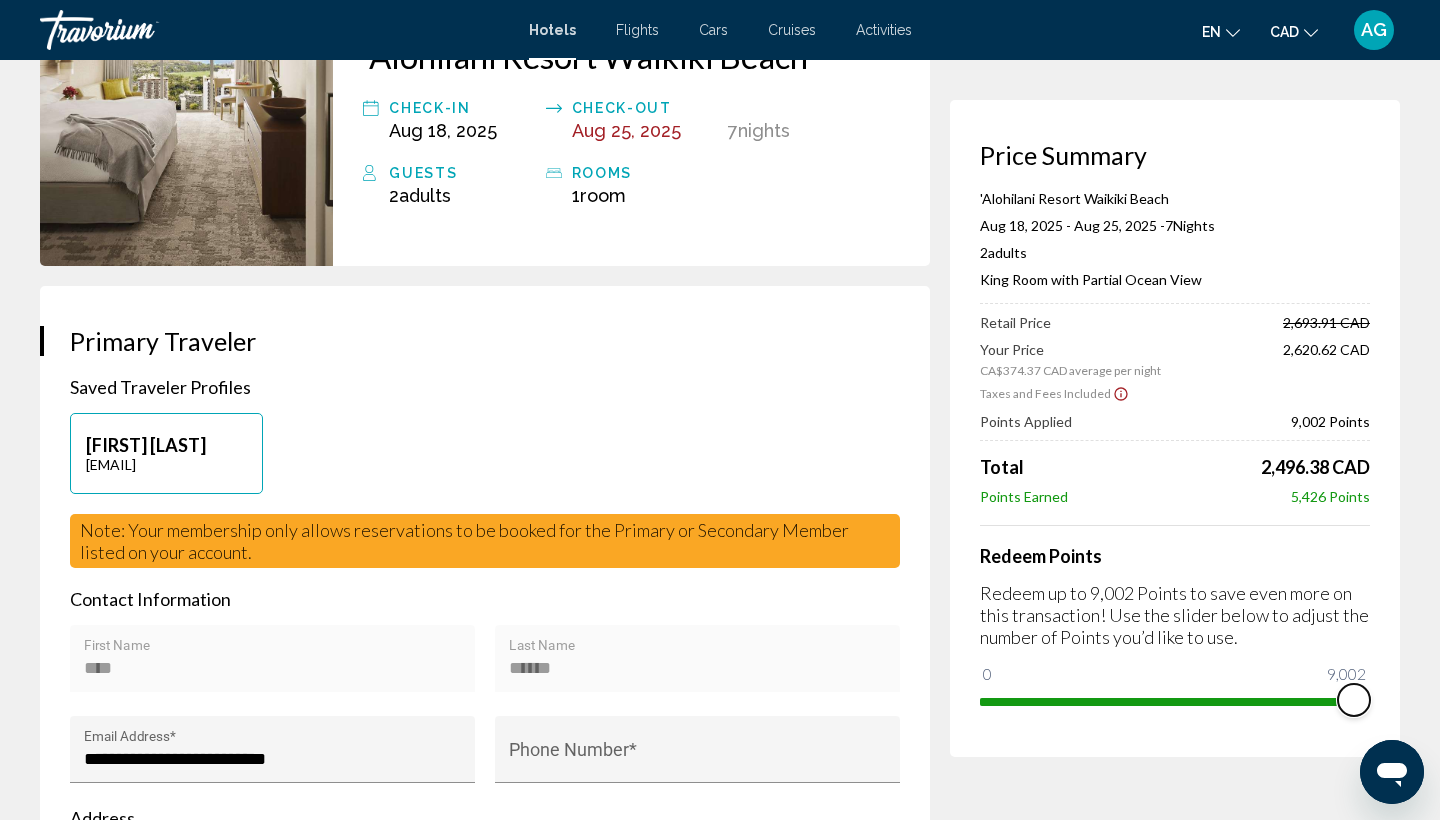 scroll, scrollTop: 178, scrollLeft: 0, axis: vertical 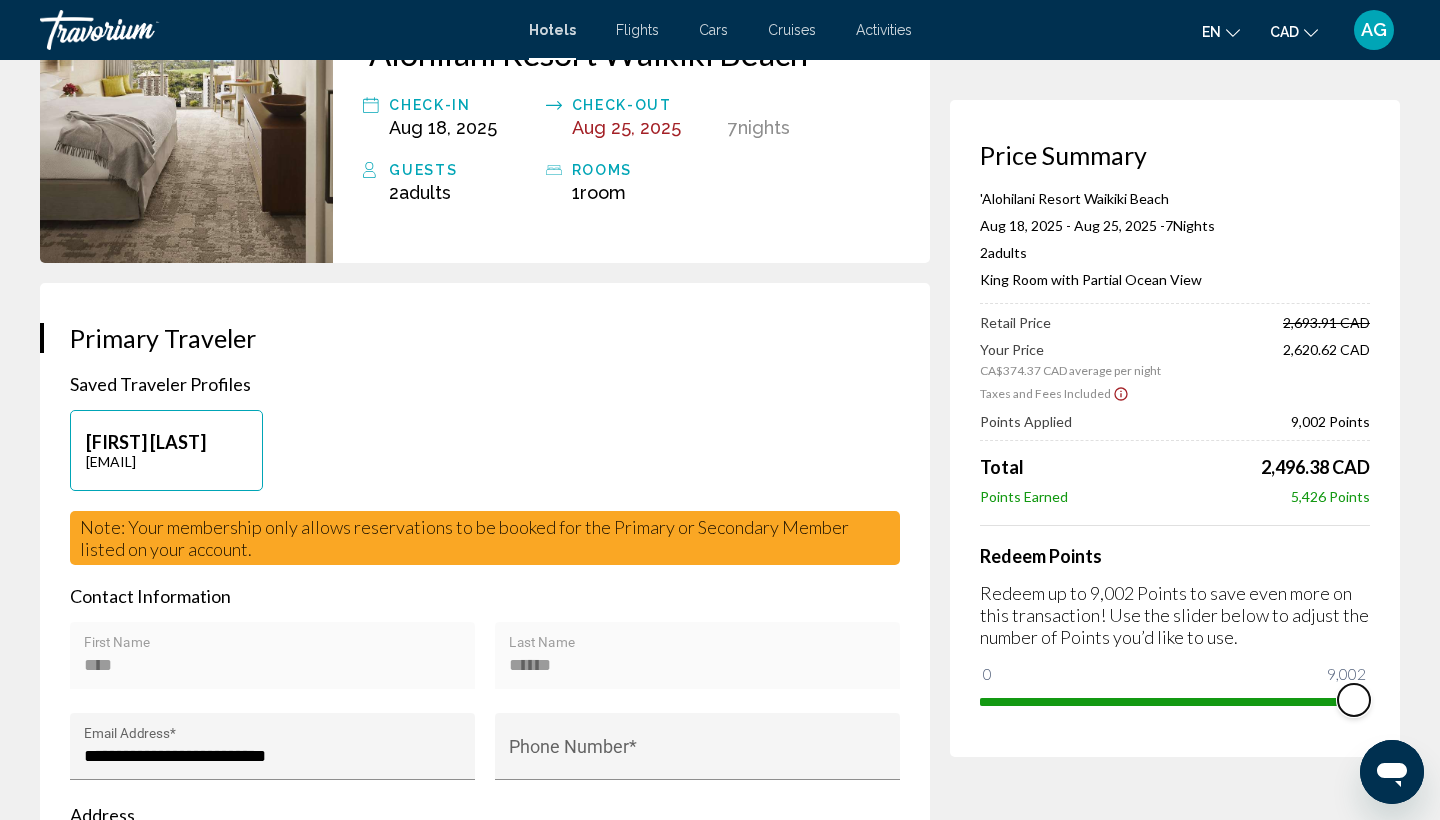 drag, startPoint x: 1349, startPoint y: 700, endPoint x: 1385, endPoint y: 688, distance: 37.94733 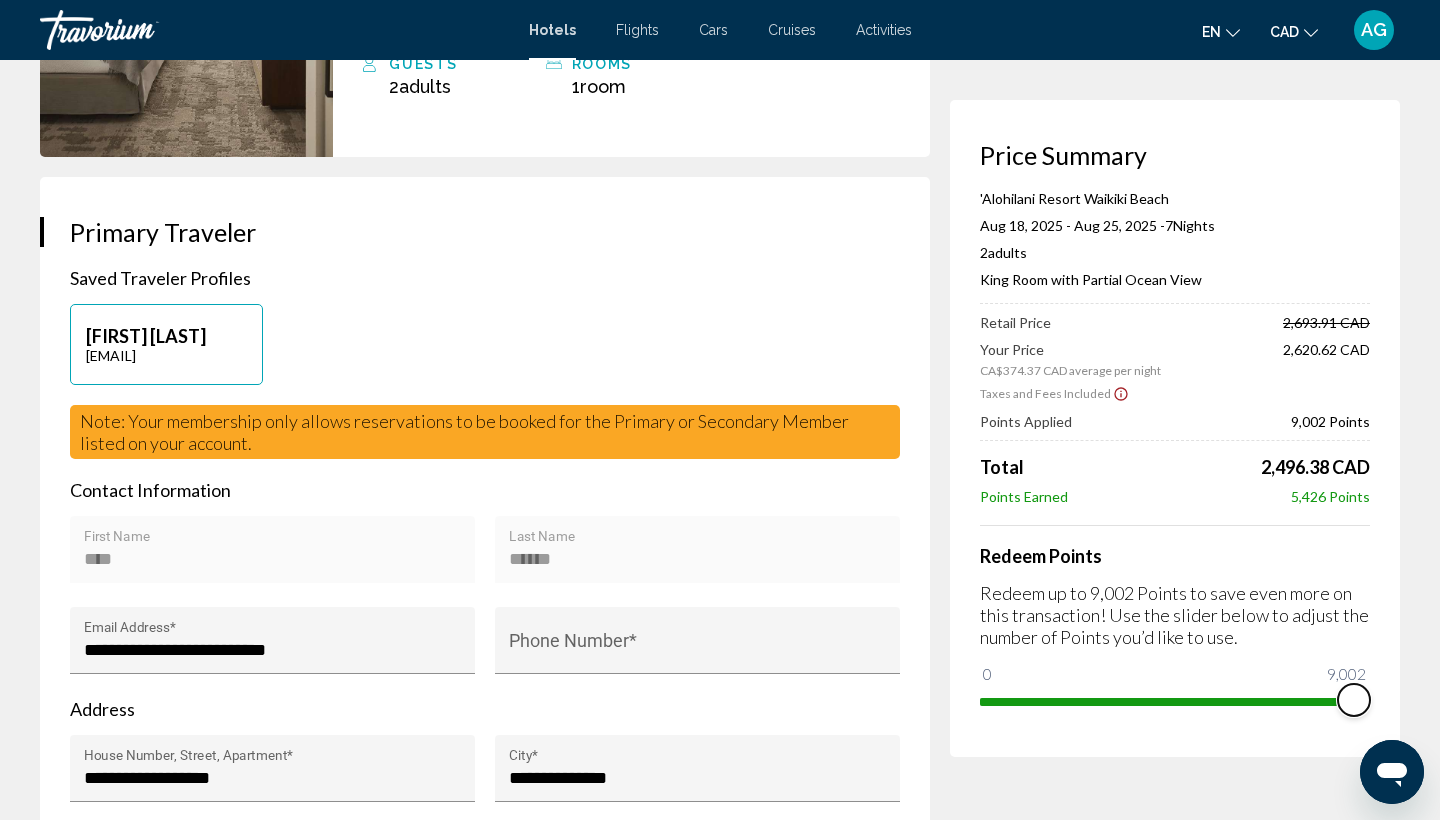 scroll, scrollTop: 287, scrollLeft: 0, axis: vertical 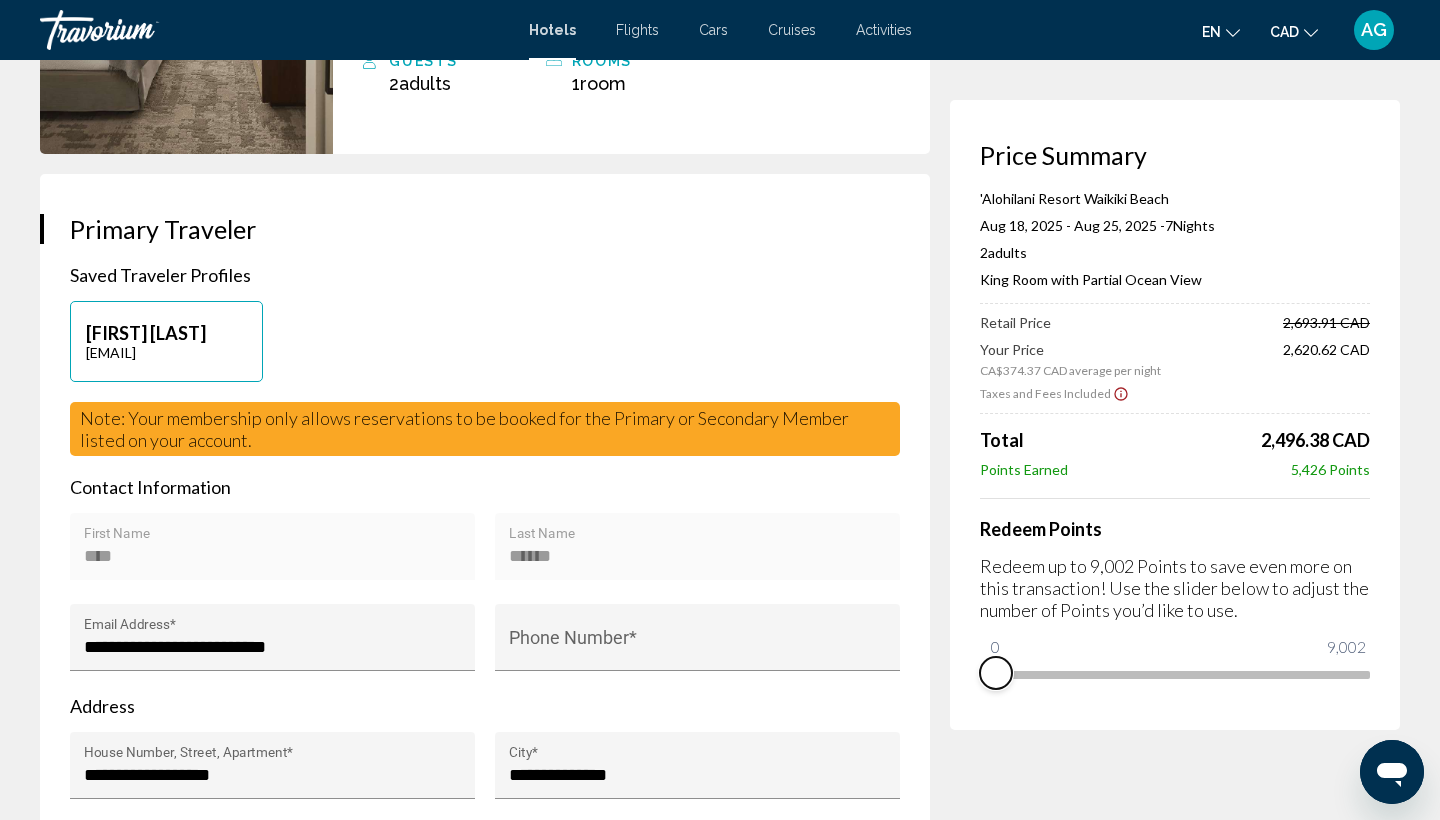 drag, startPoint x: 1355, startPoint y: 702, endPoint x: 907, endPoint y: 711, distance: 448.0904 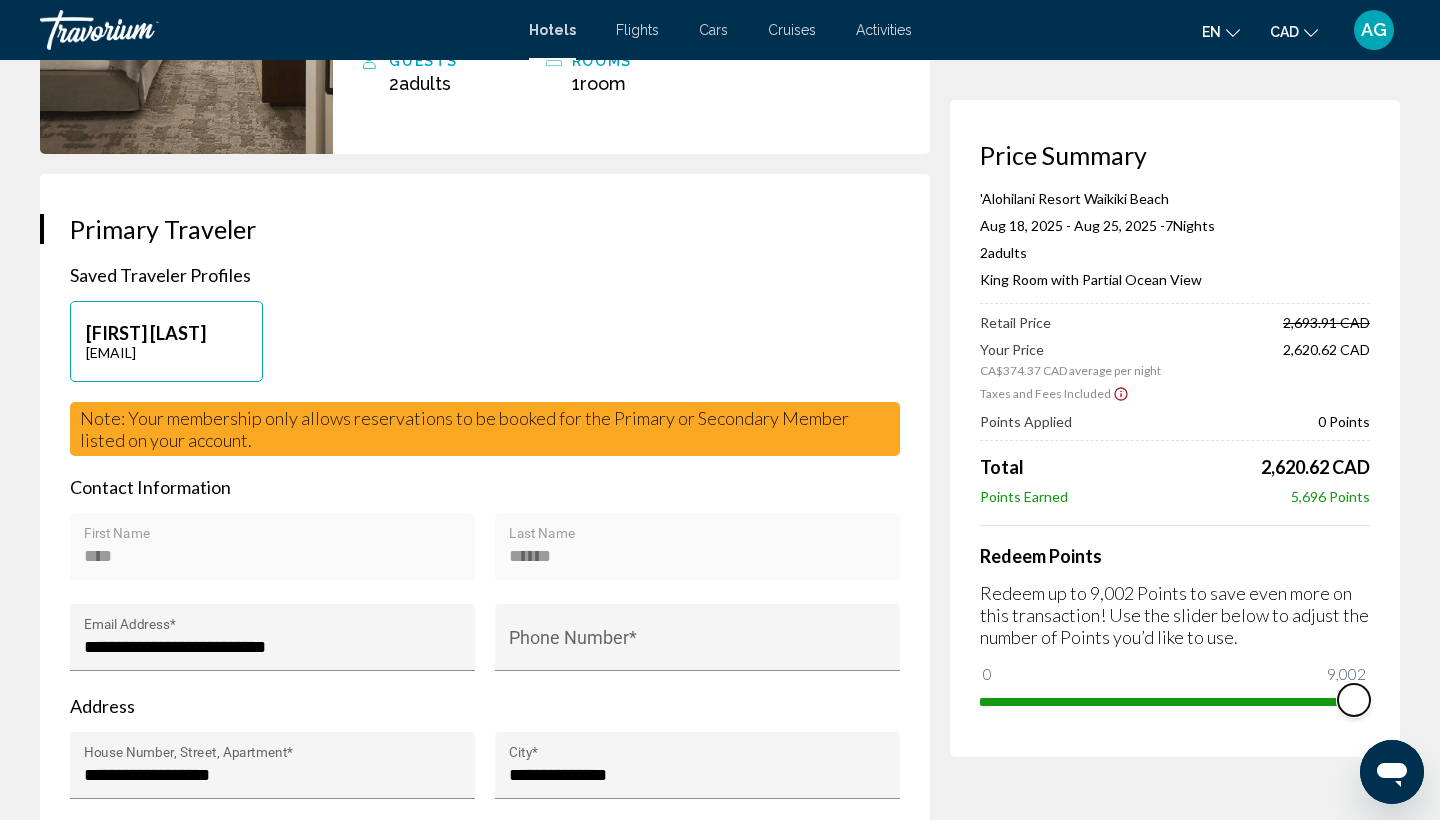 drag, startPoint x: 997, startPoint y: 674, endPoint x: 1437, endPoint y: 680, distance: 440.0409 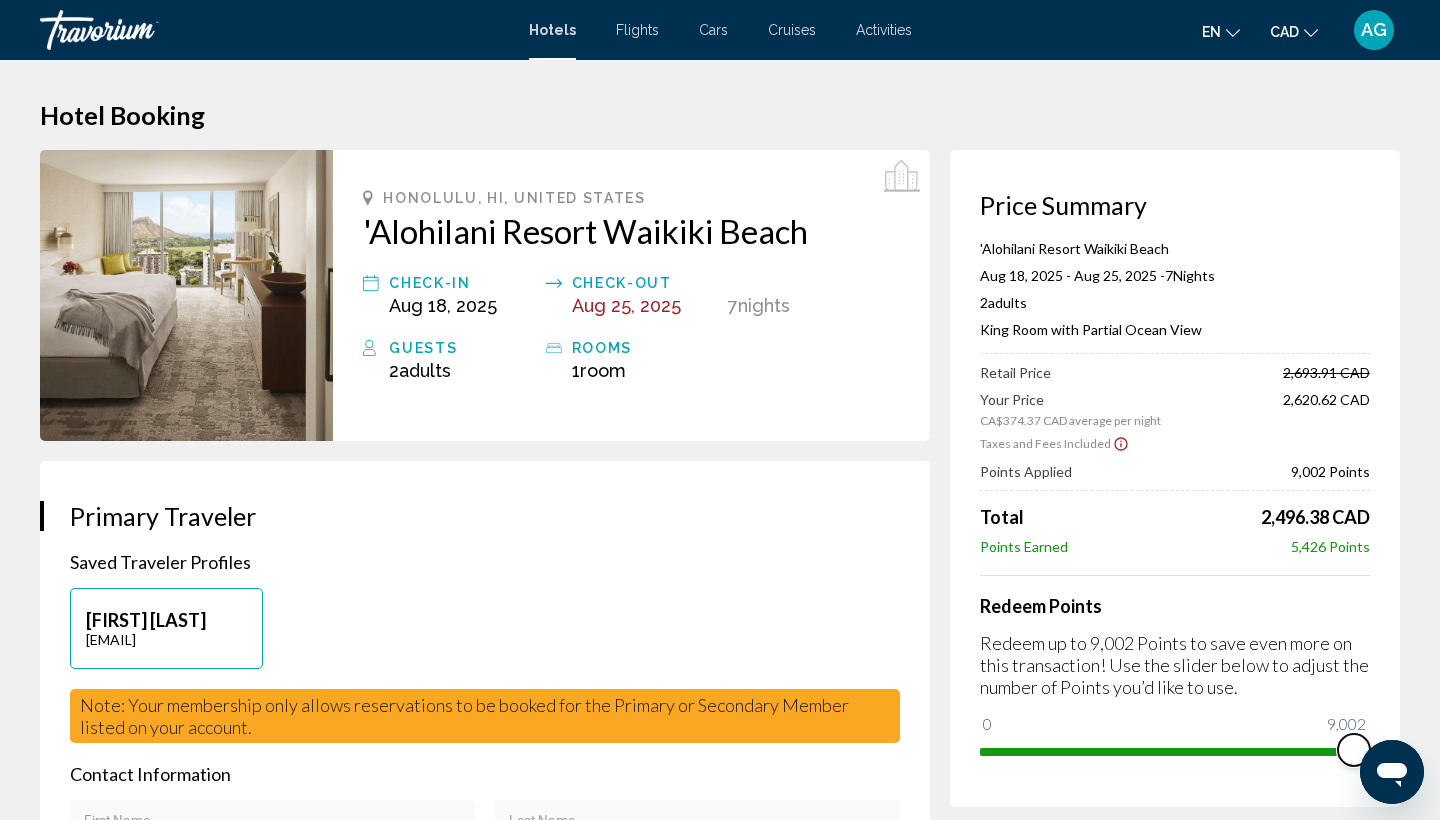 scroll, scrollTop: 0, scrollLeft: 0, axis: both 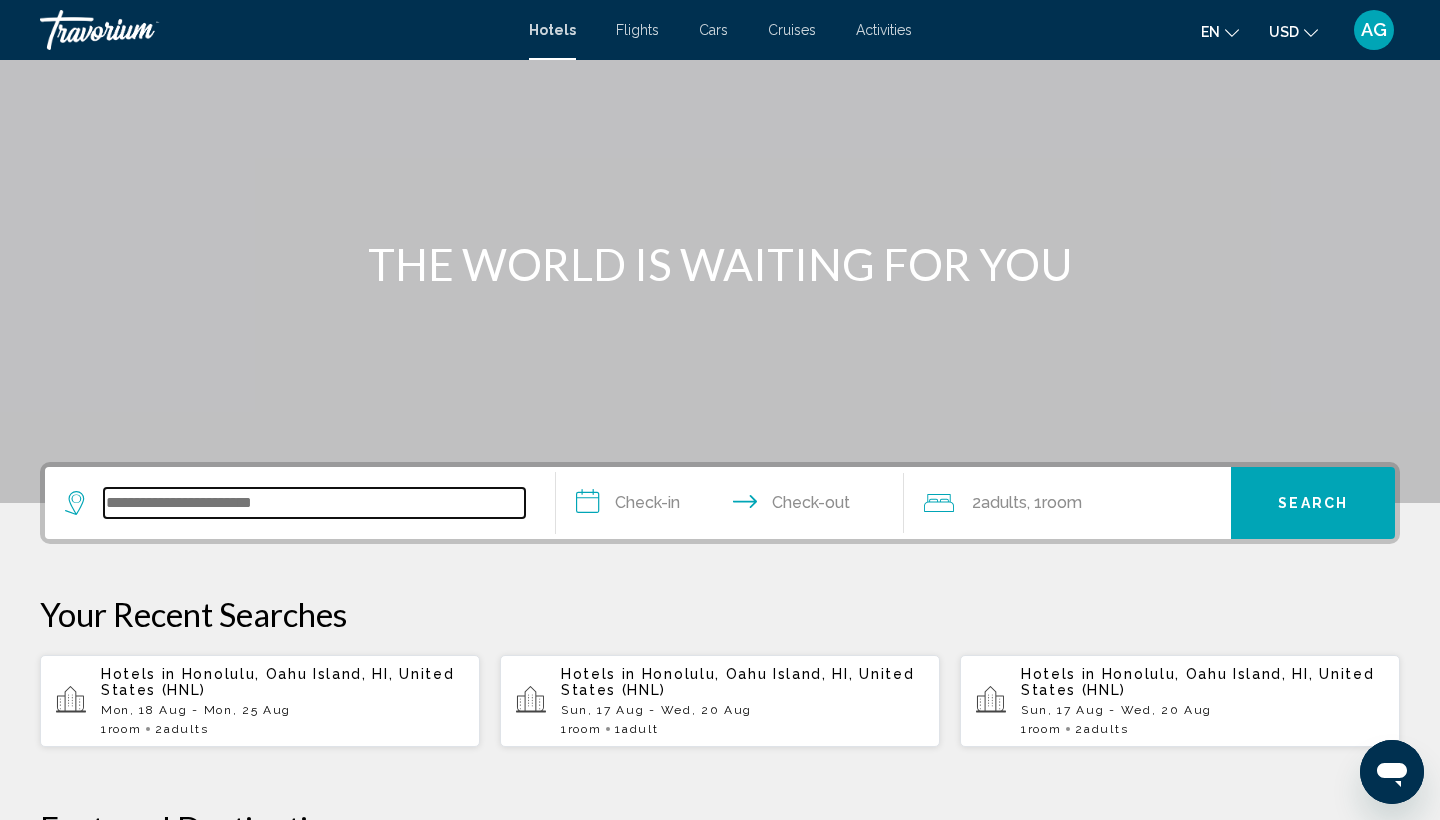 click at bounding box center (314, 503) 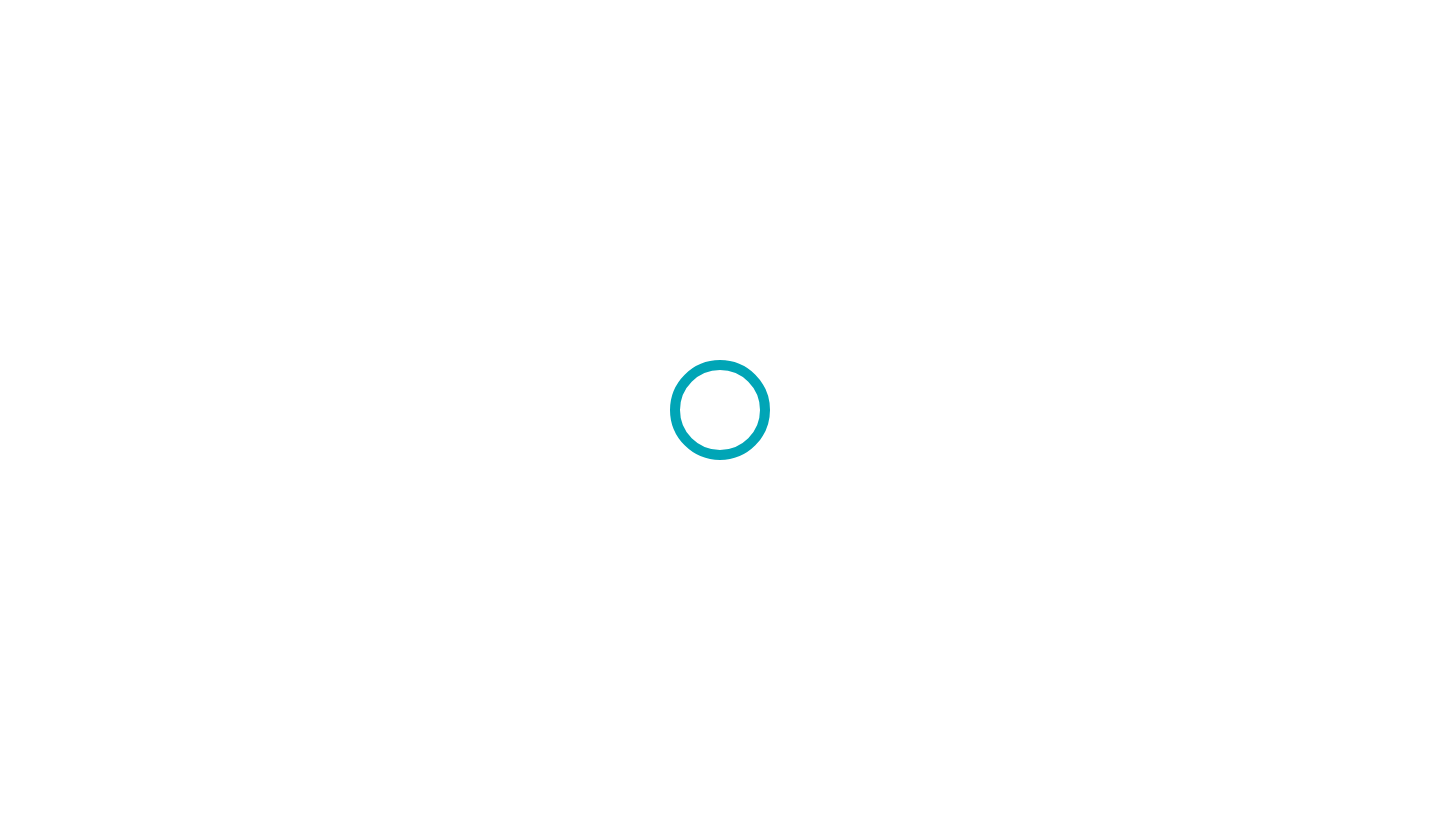 scroll, scrollTop: 0, scrollLeft: 0, axis: both 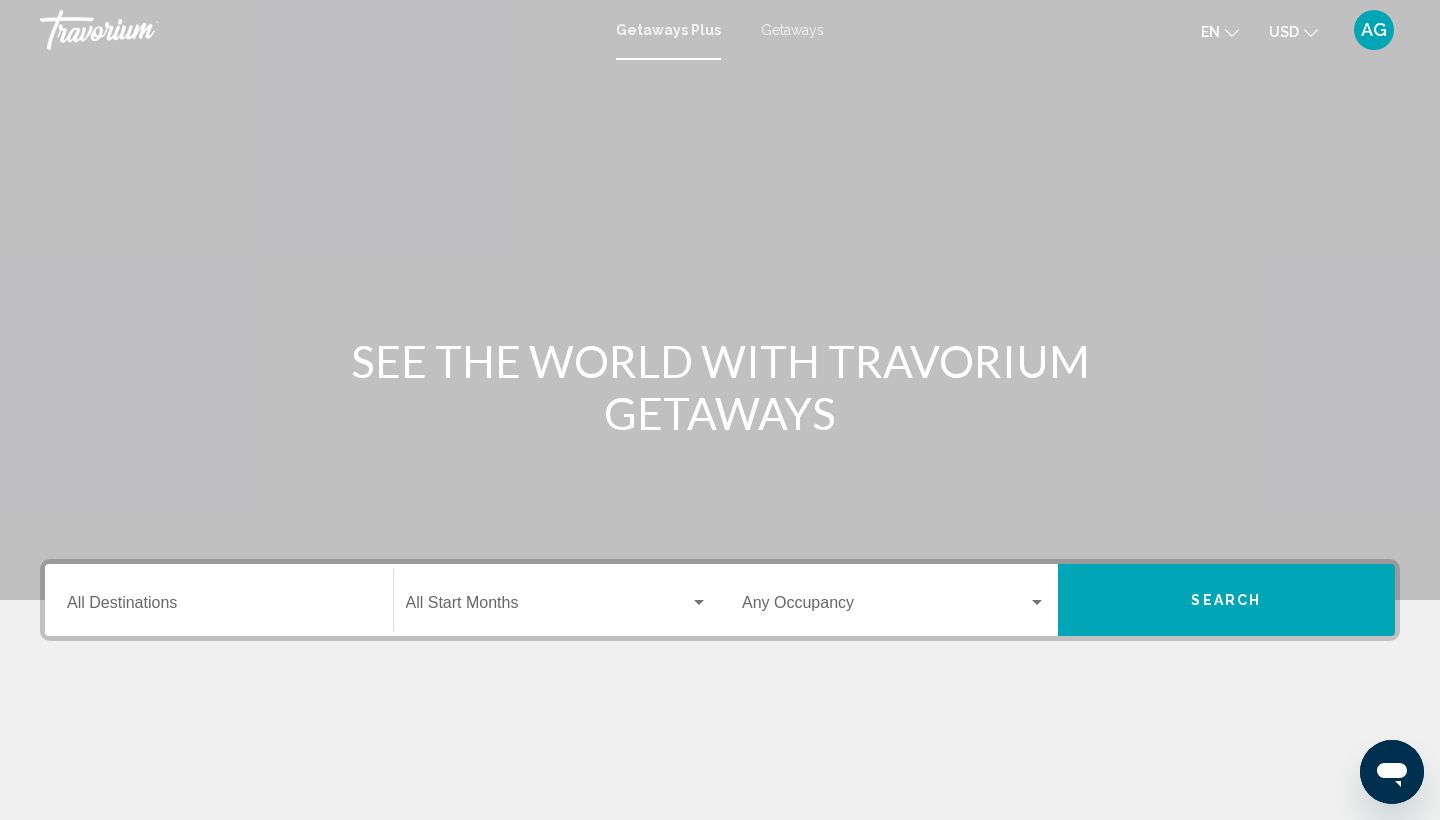 click on "USD" 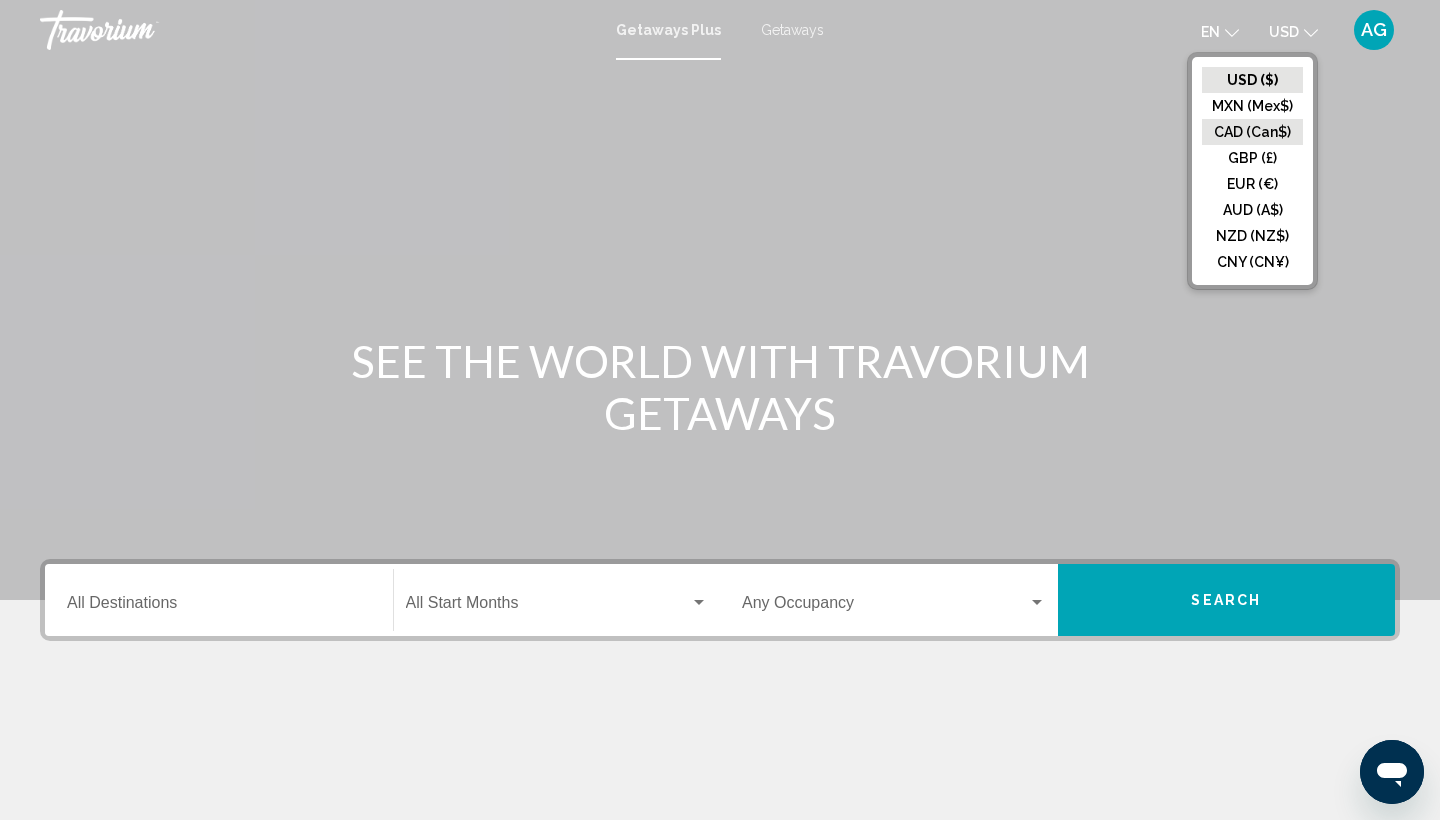 click on "CAD (Can$)" 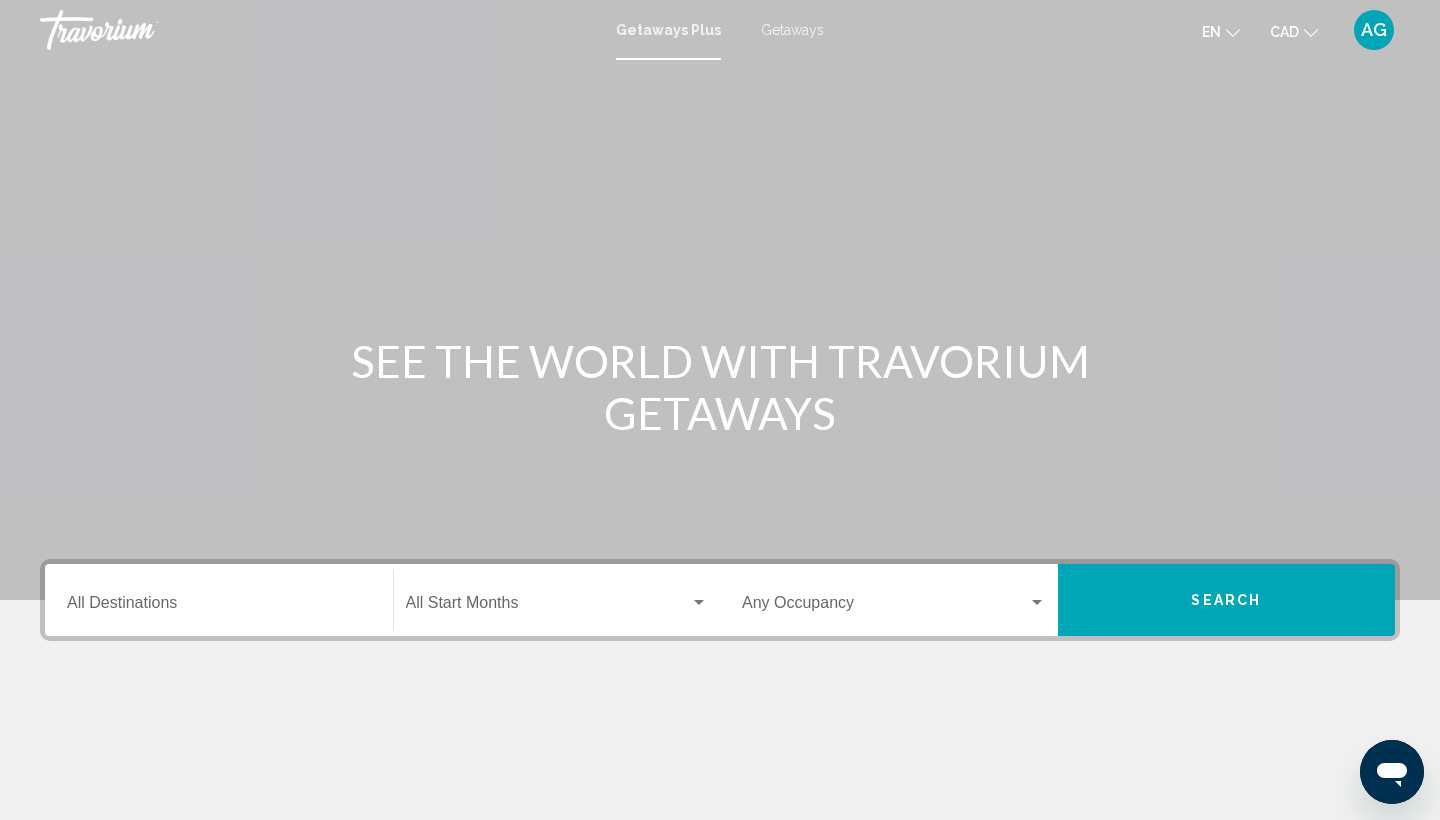 click on "Destination All Destinations" at bounding box center [219, 600] 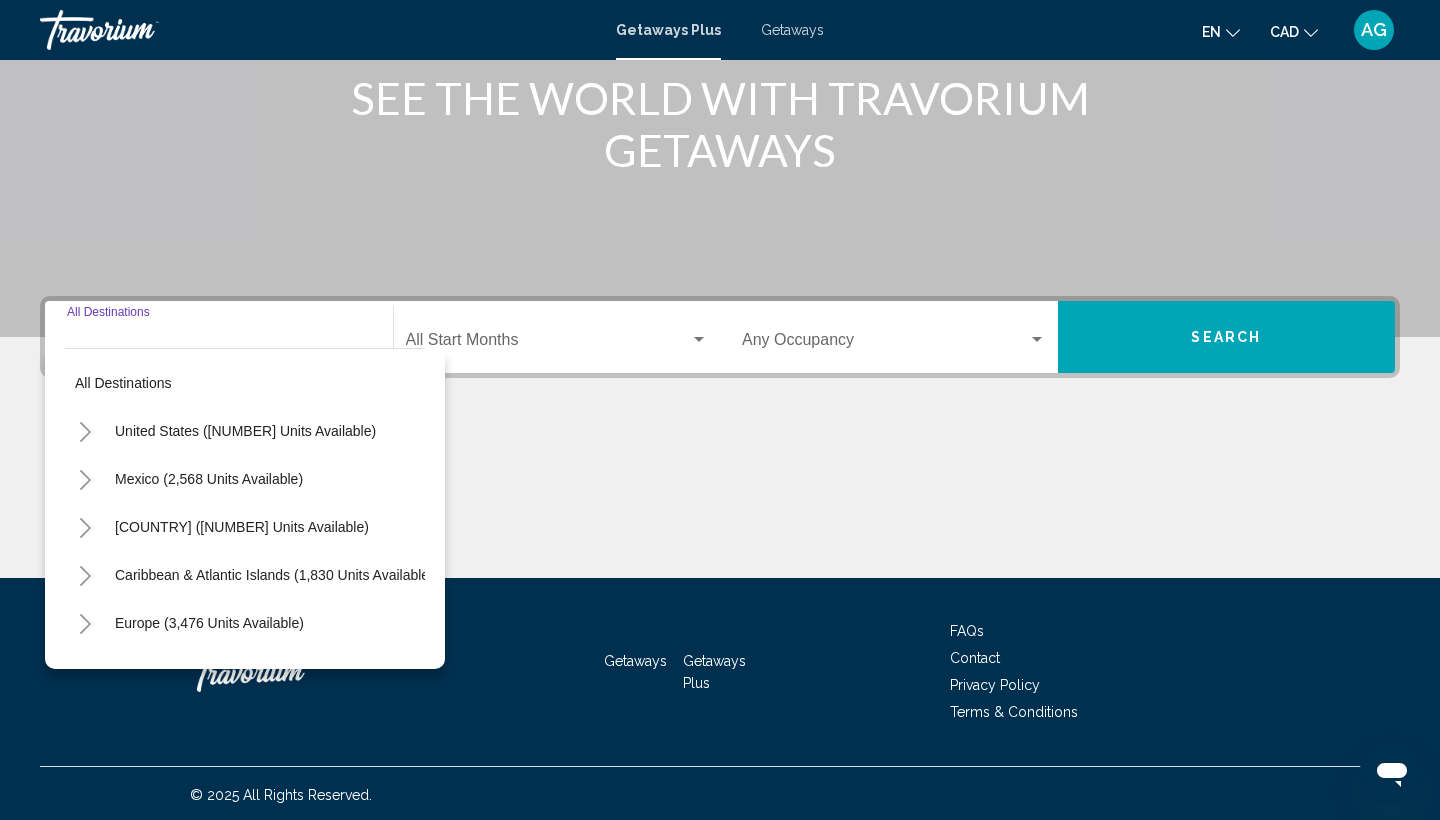 scroll, scrollTop: 266, scrollLeft: 0, axis: vertical 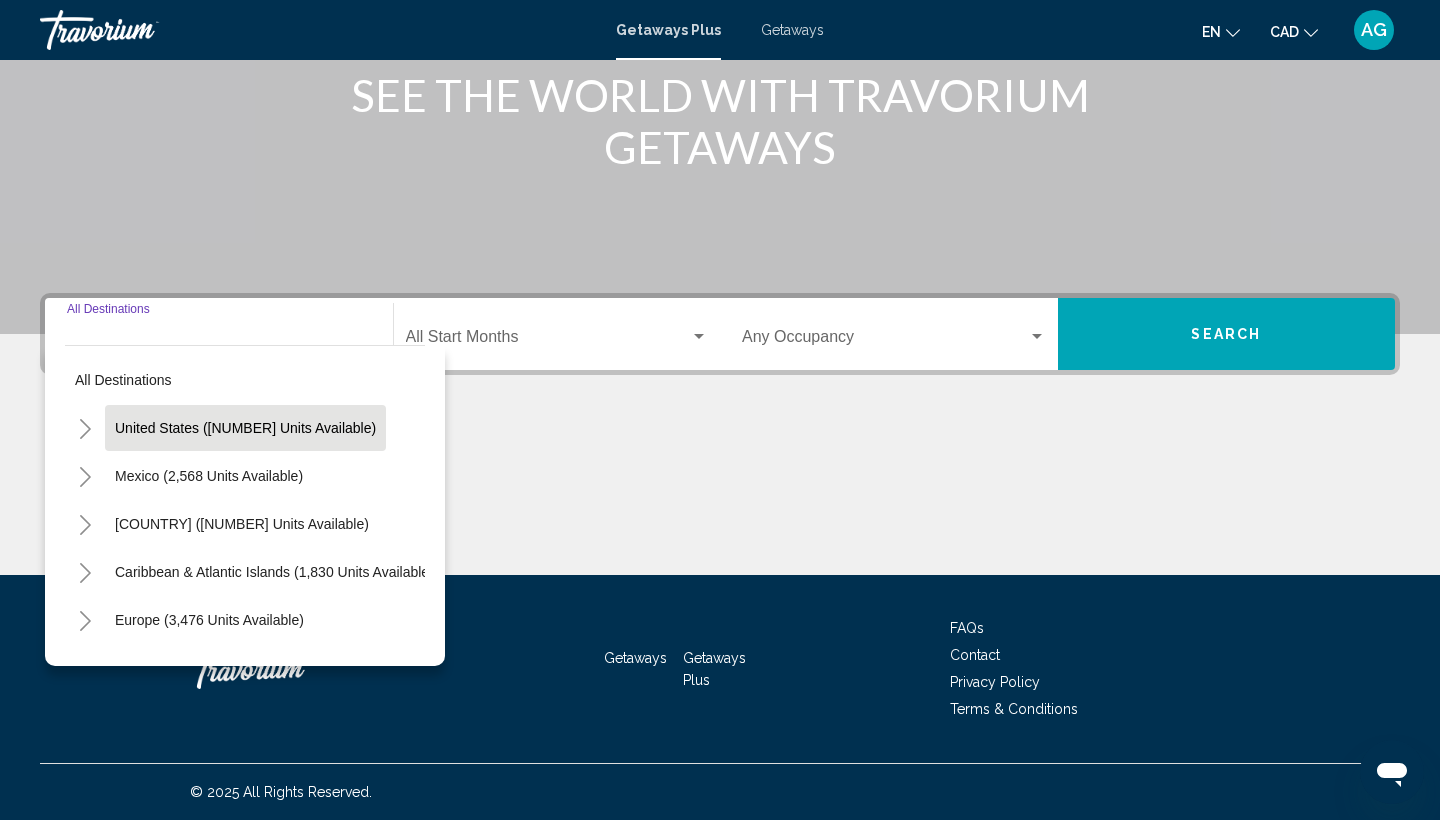 click on "United States ([NUMBER] units available)" at bounding box center (209, 476) 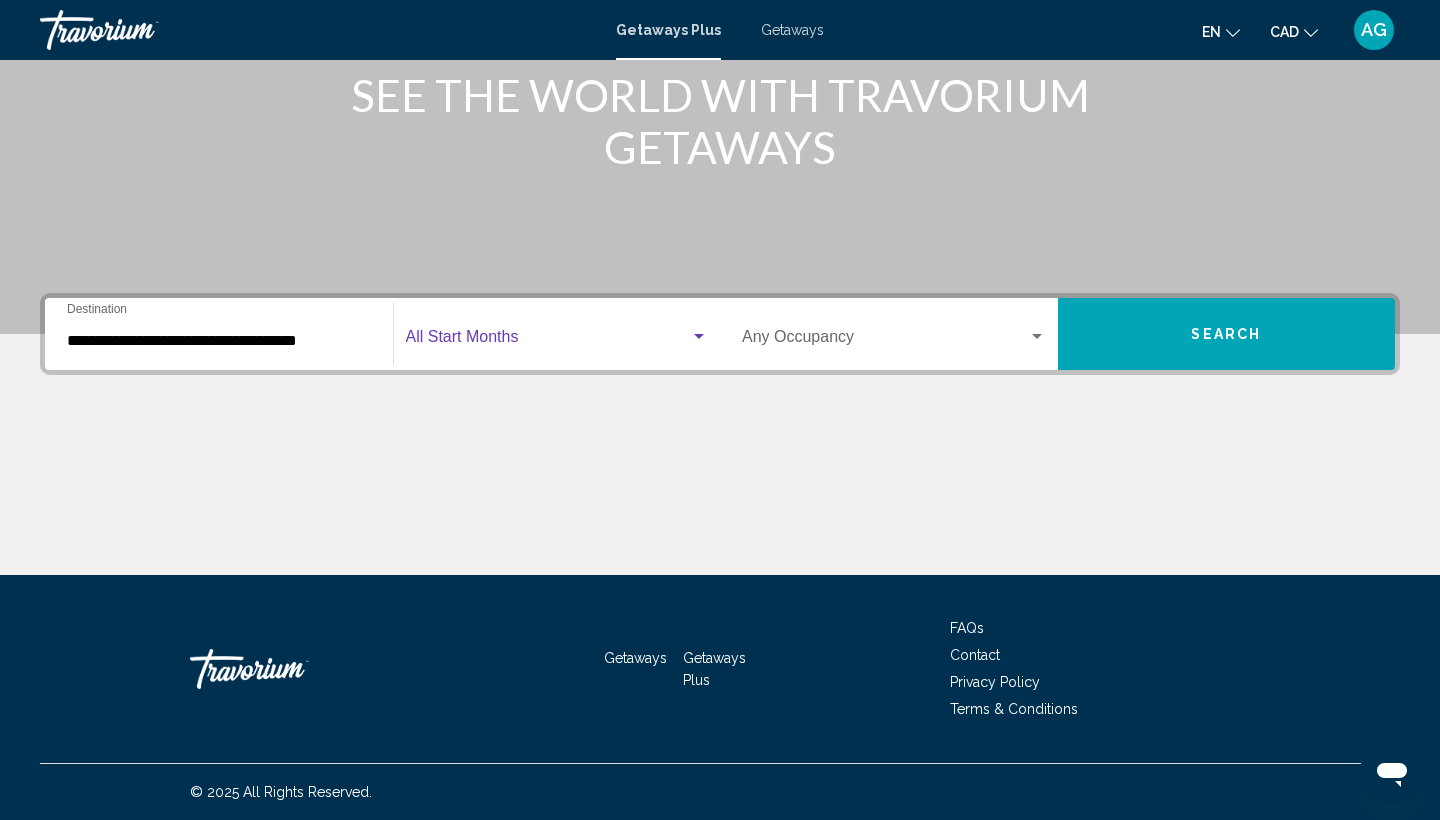 click at bounding box center [548, 341] 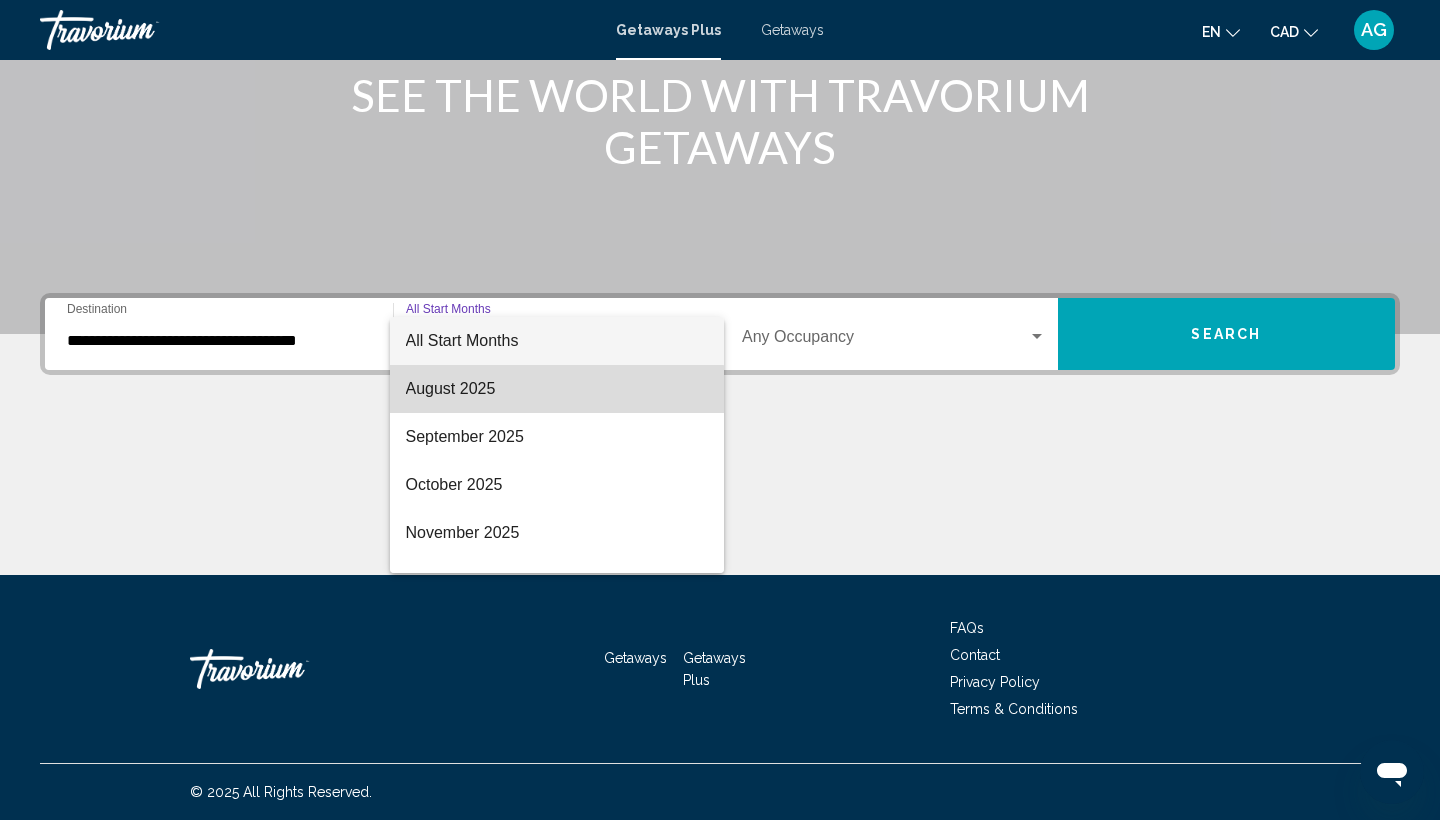 click on "August 2025" at bounding box center [557, 389] 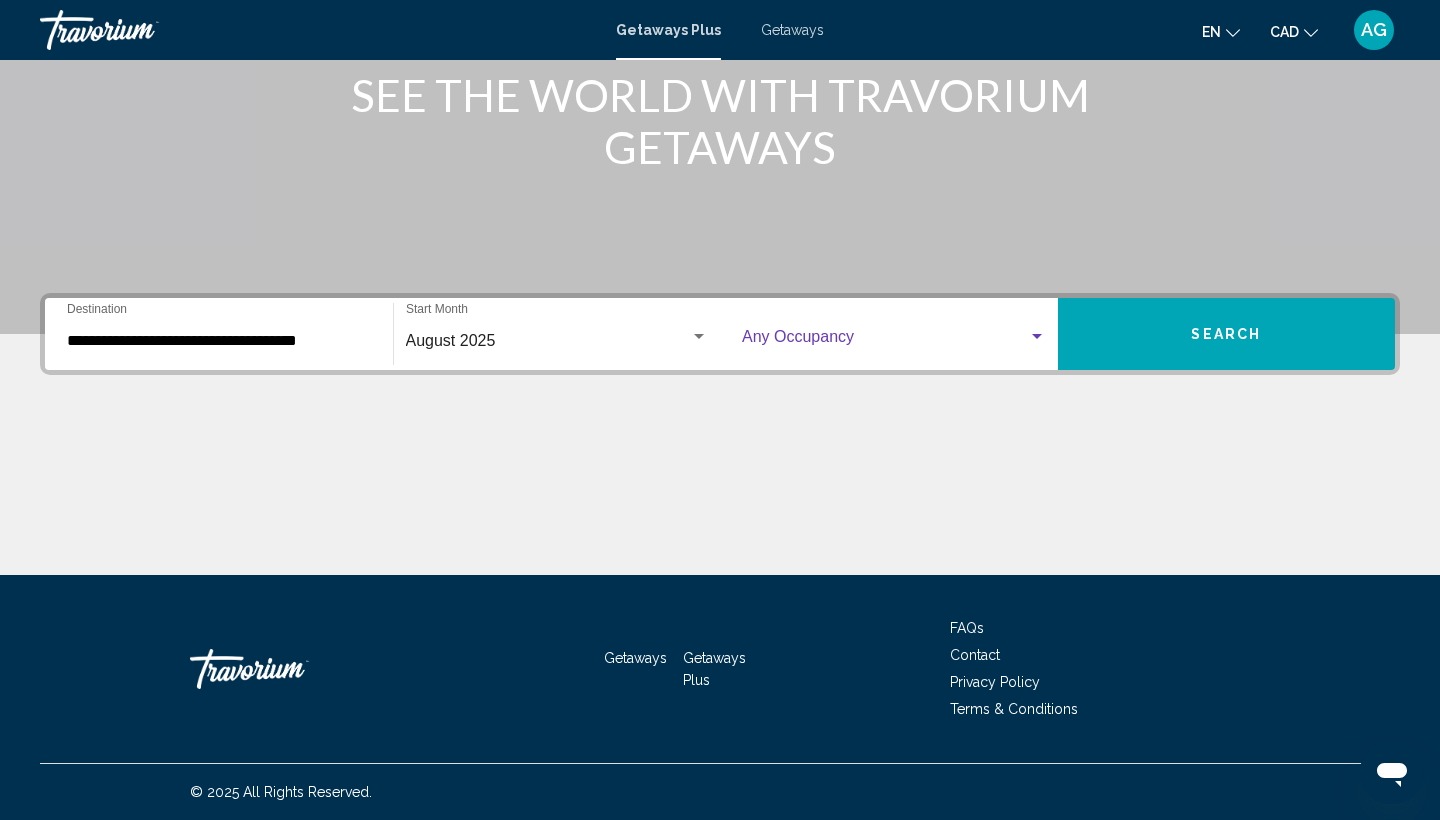 click at bounding box center (885, 341) 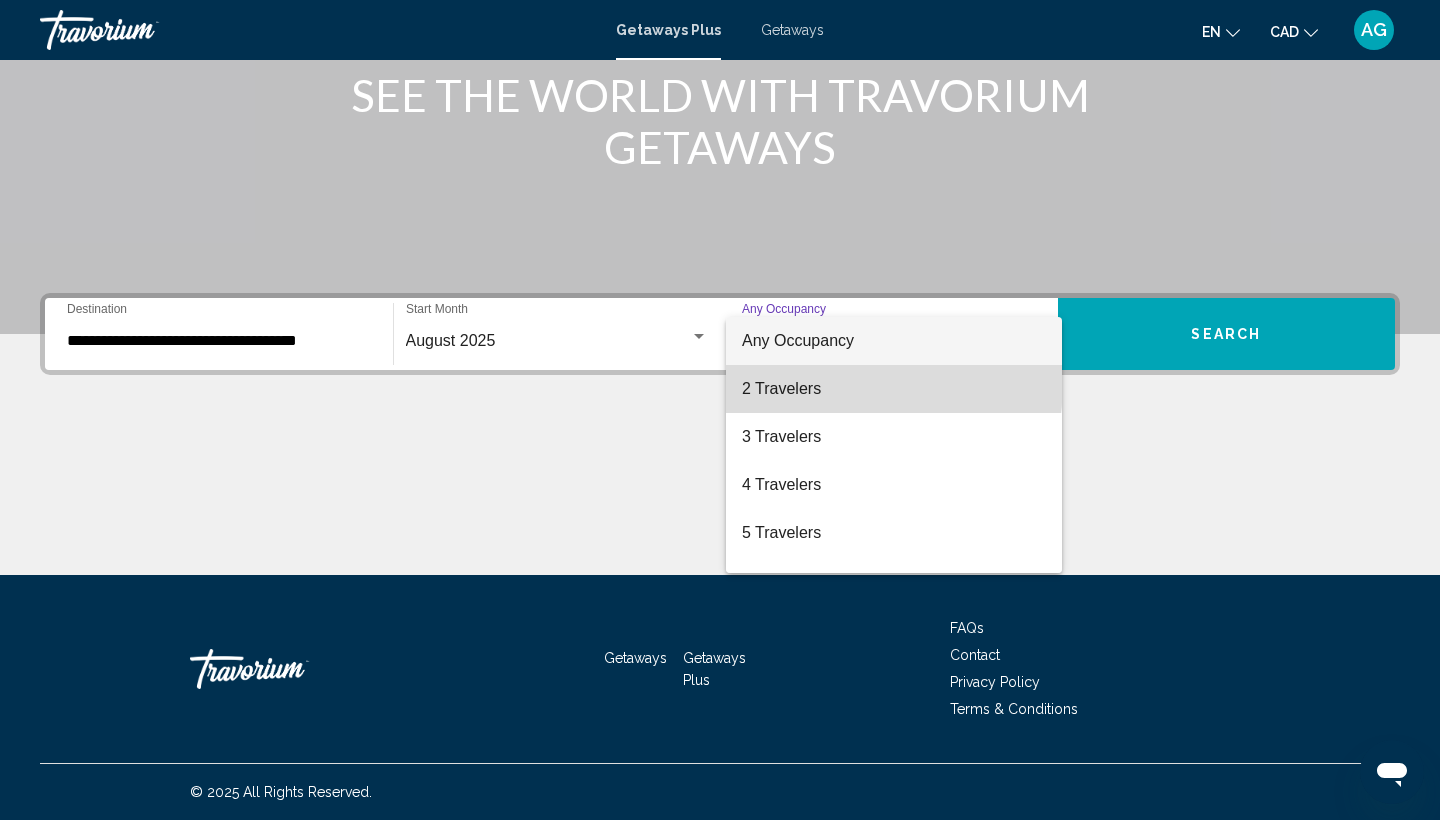click on "2 Travelers" at bounding box center [894, 389] 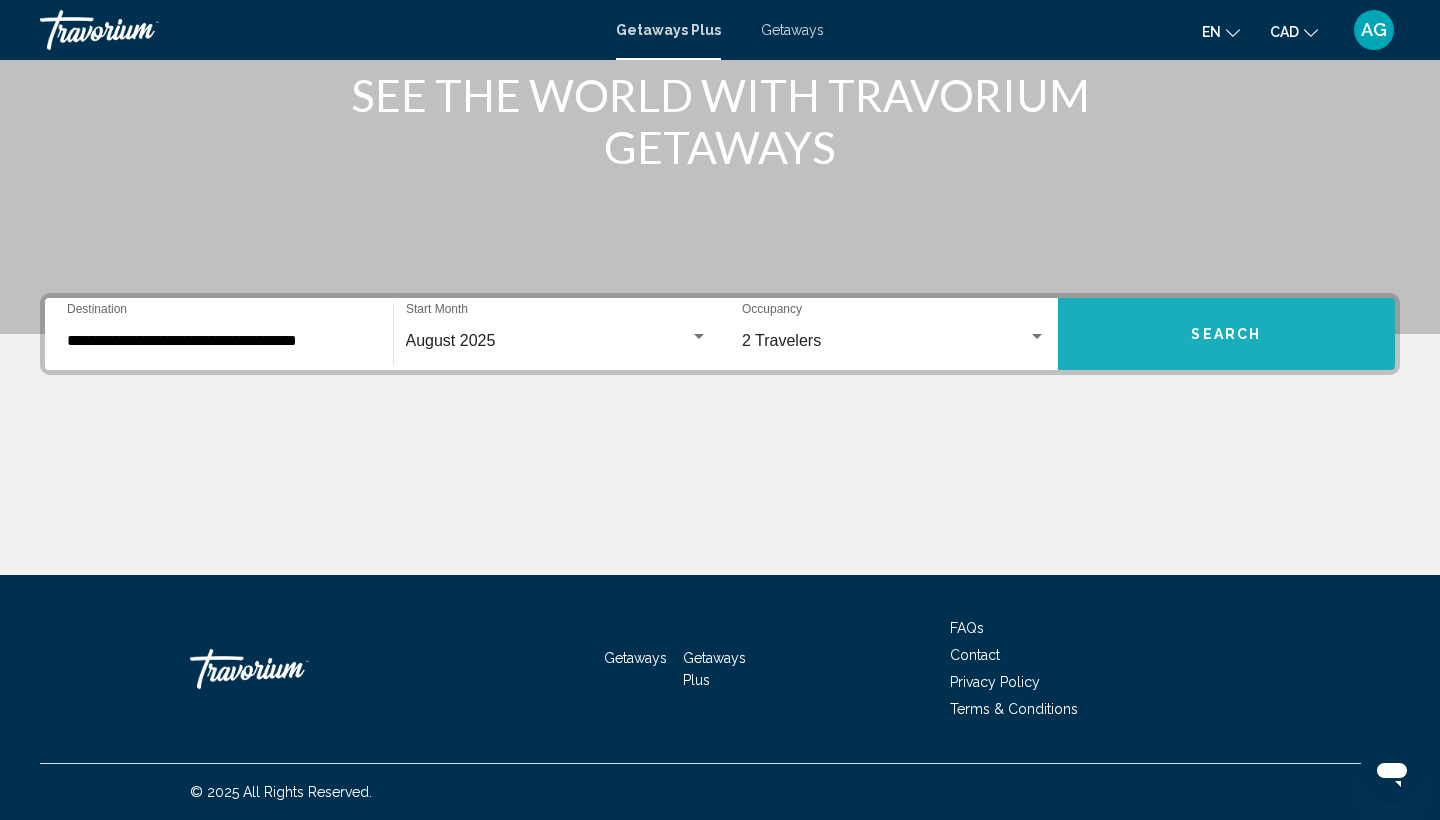 click on "Search" at bounding box center [1227, 334] 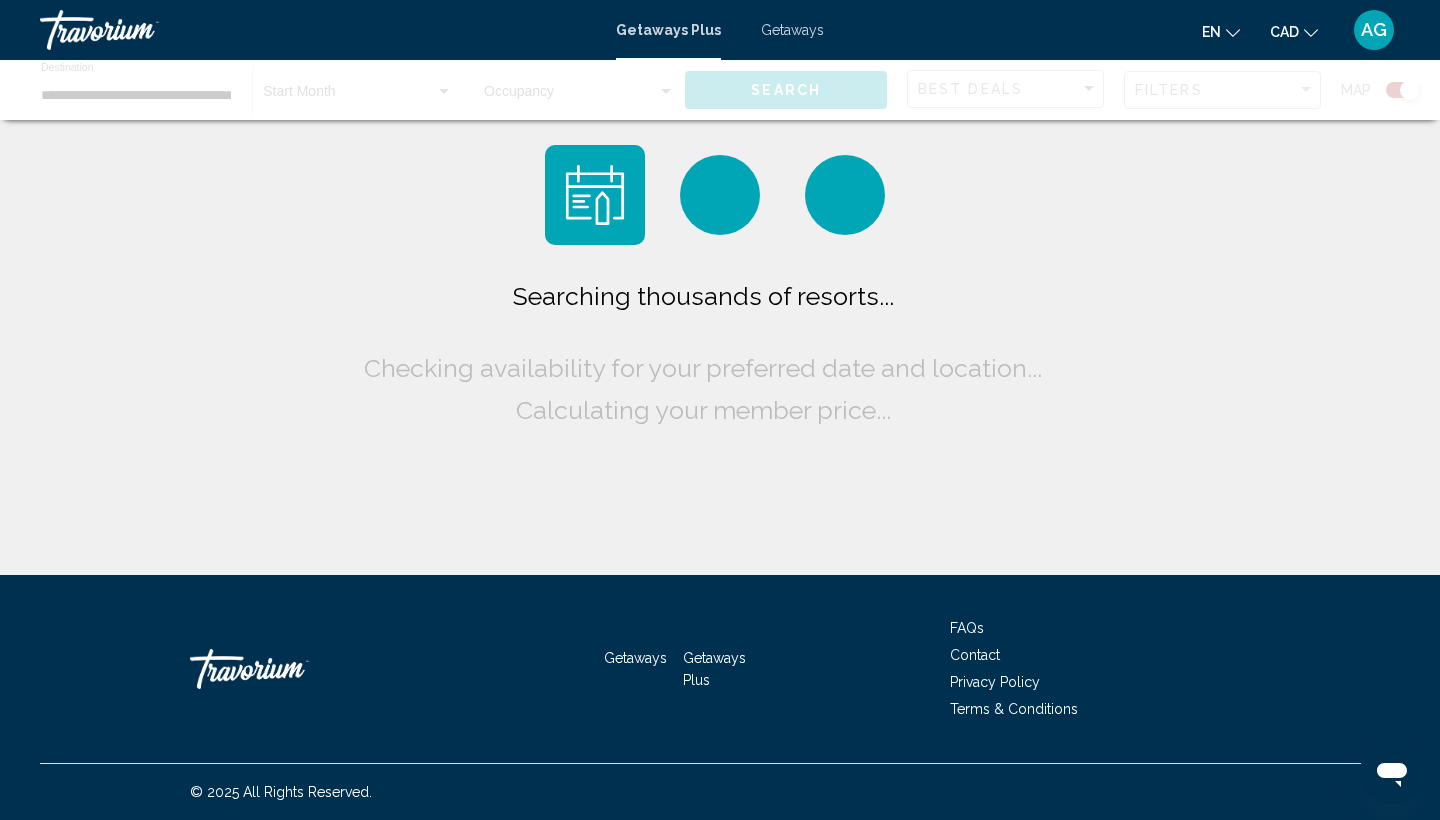scroll, scrollTop: 0, scrollLeft: 0, axis: both 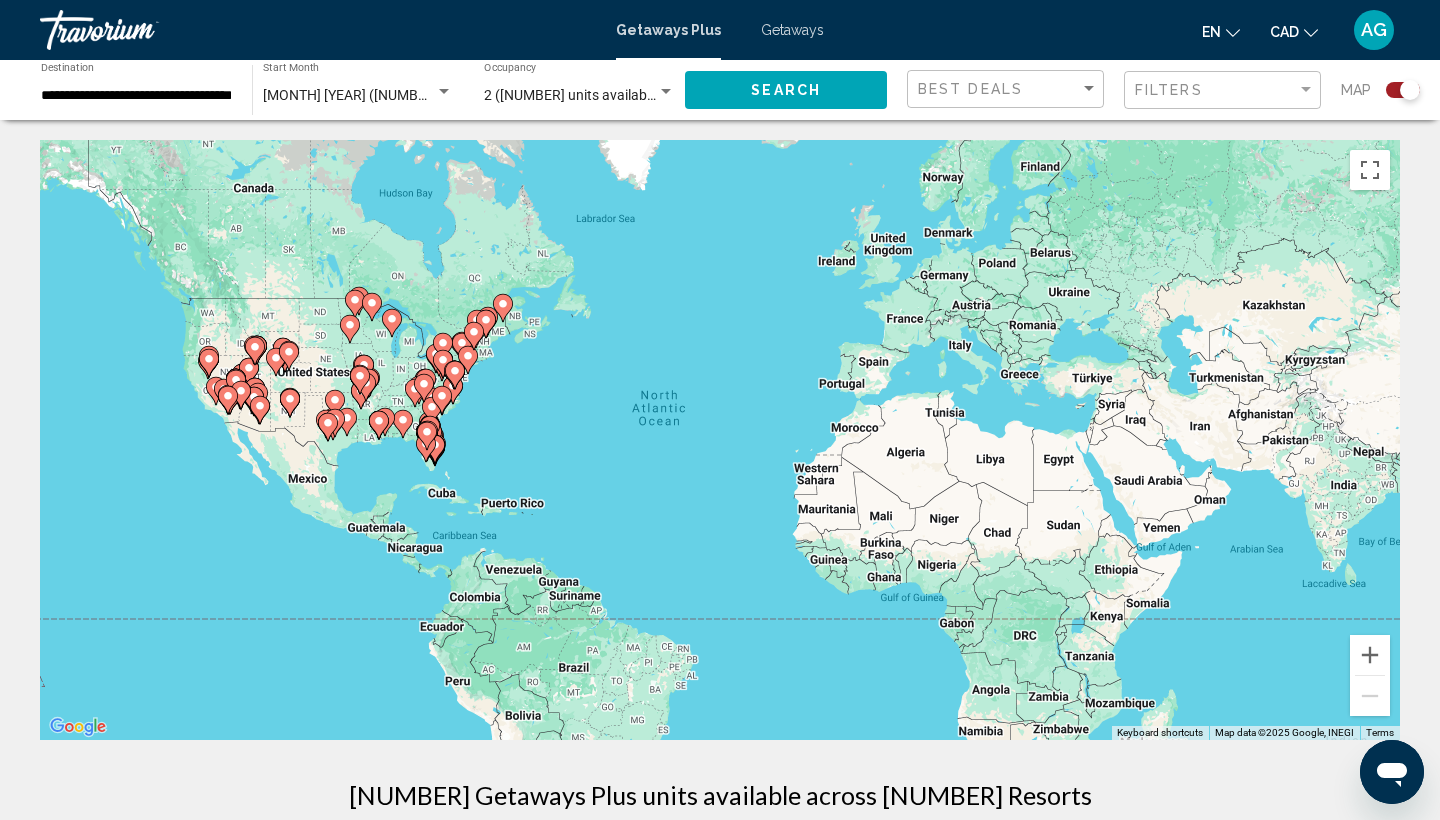 click on "Getaways" at bounding box center [792, 30] 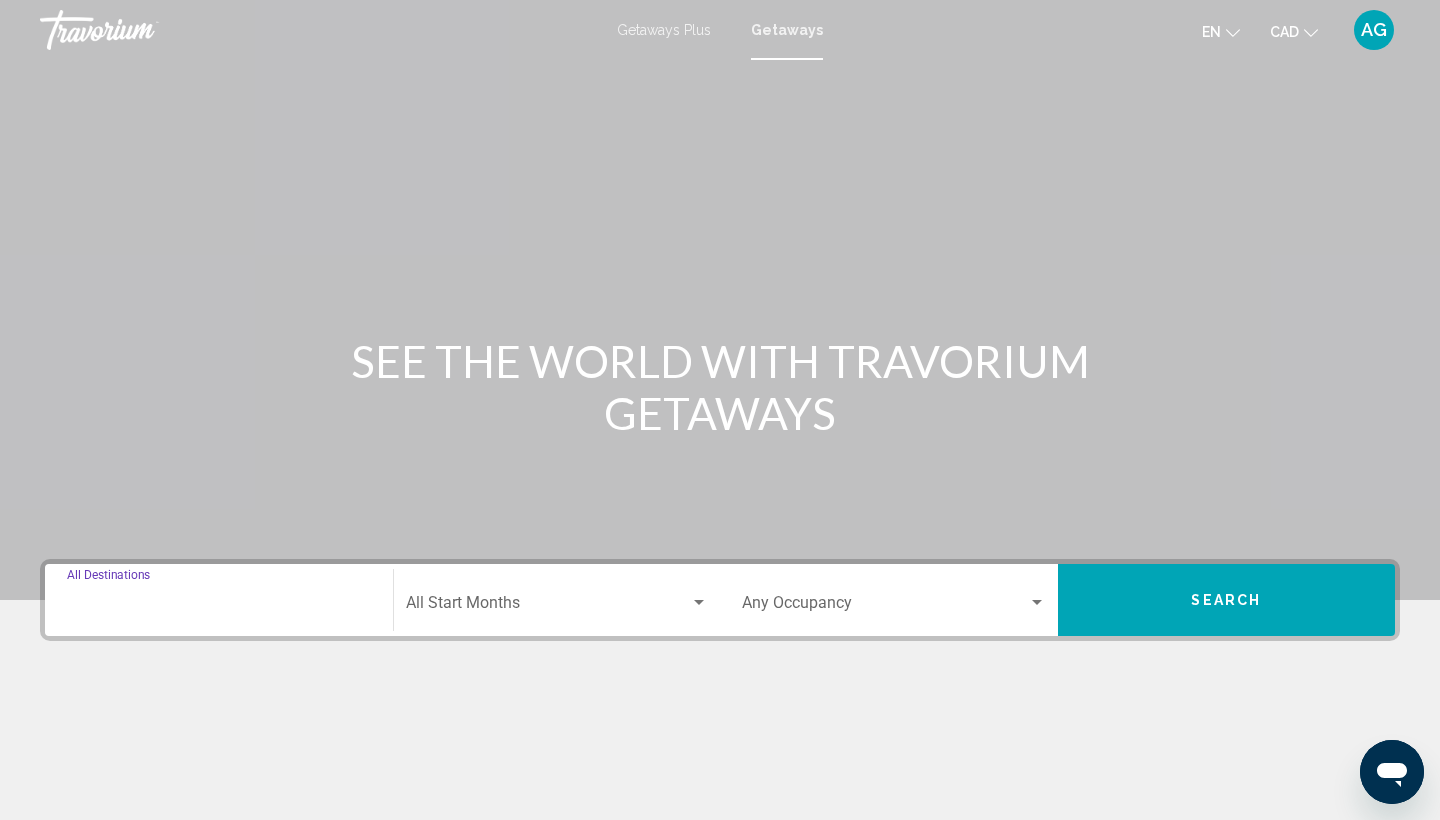 click on "Destination All Destinations" at bounding box center [219, 607] 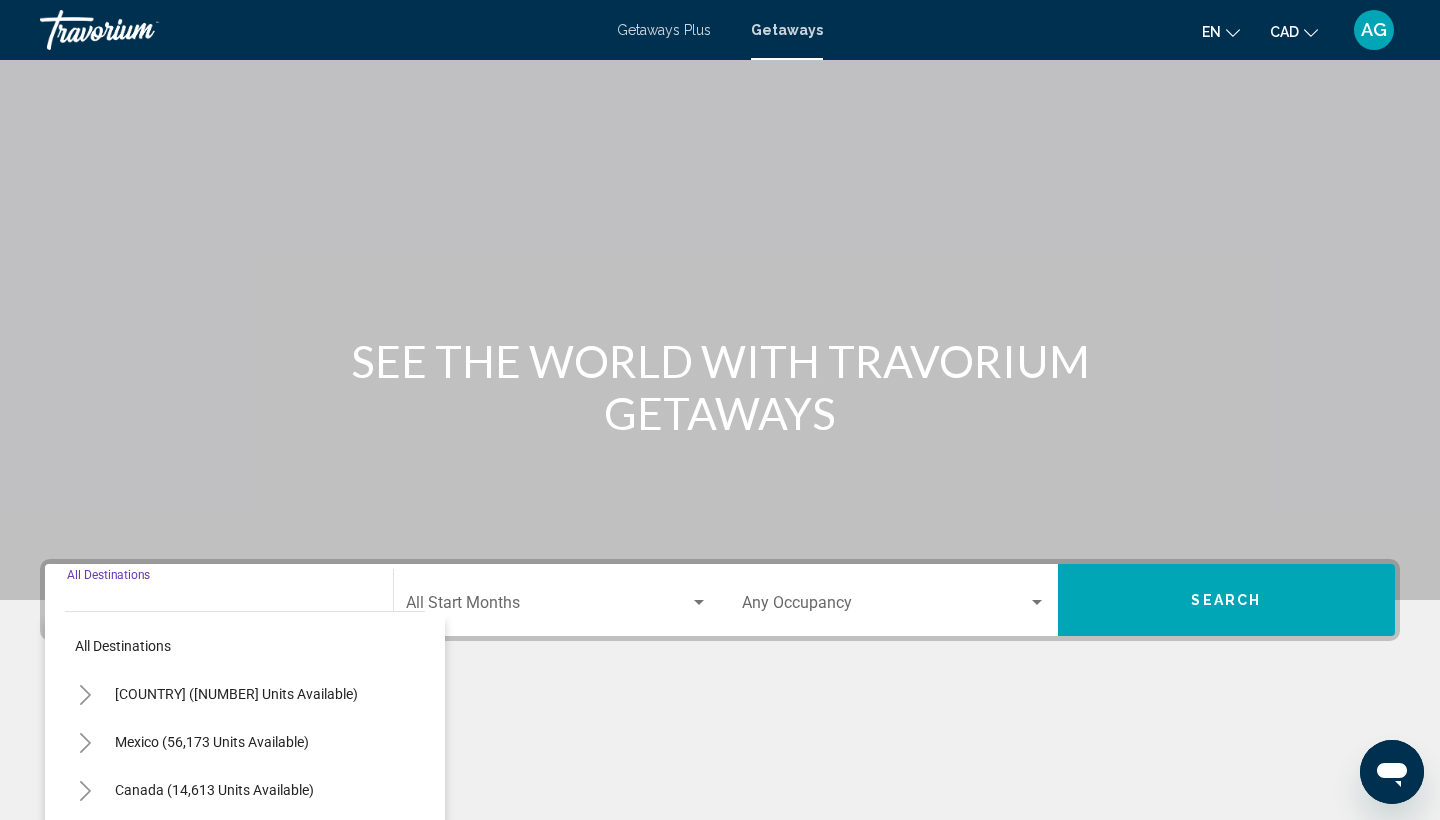 scroll, scrollTop: 266, scrollLeft: 0, axis: vertical 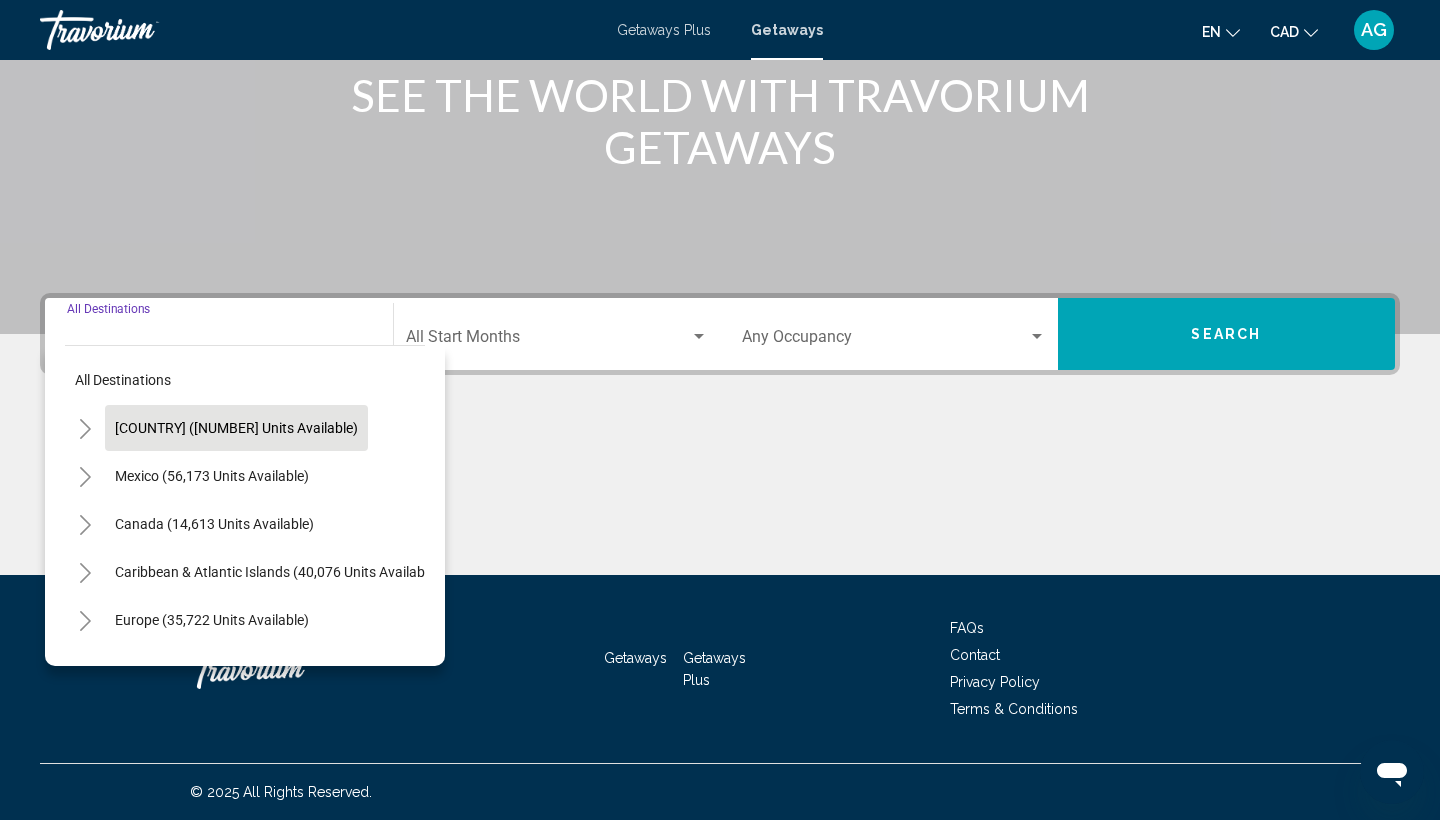 click on "[COUNTRY] ([NUMBER] units available)" at bounding box center [212, 476] 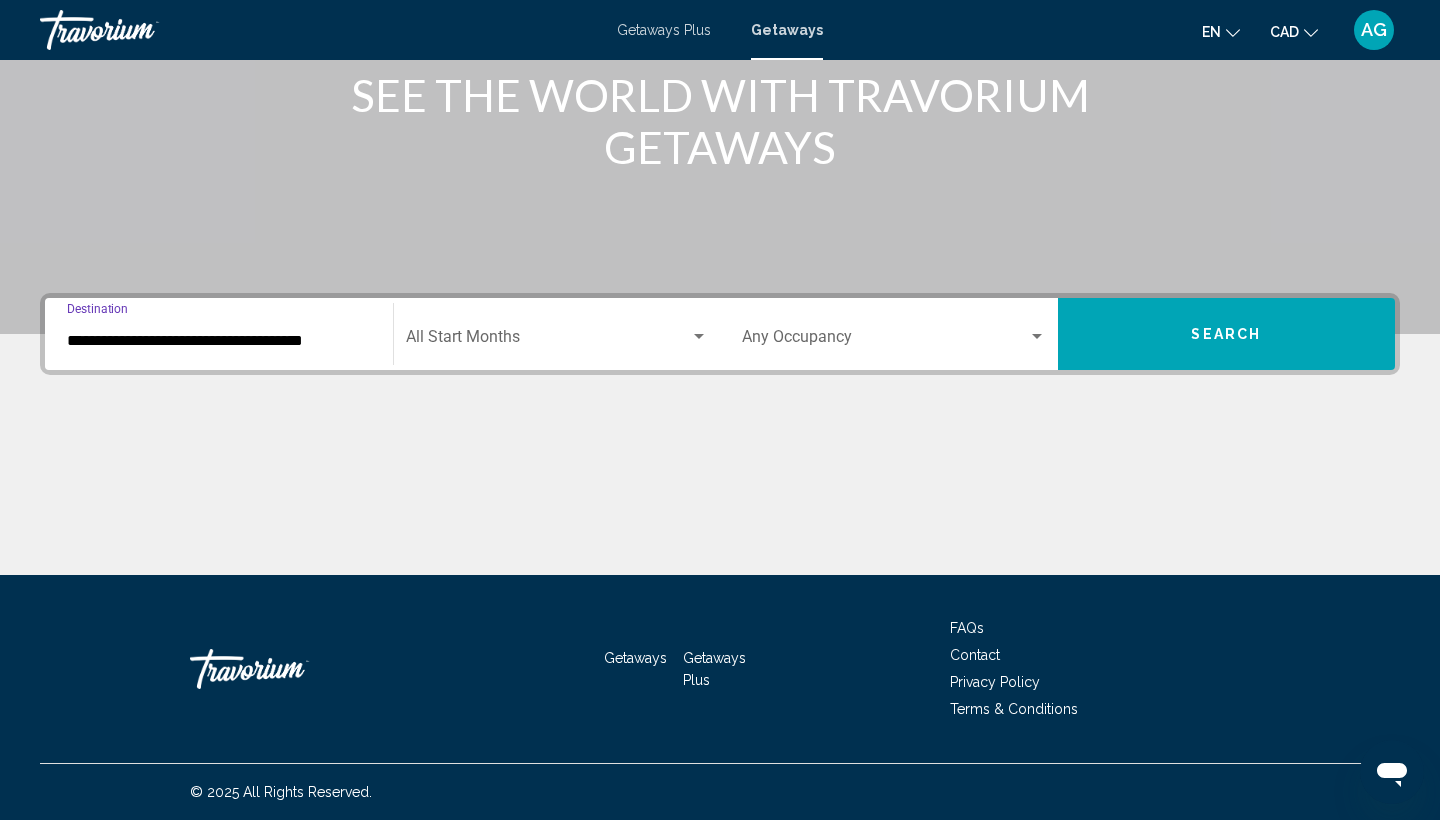 click at bounding box center [548, 341] 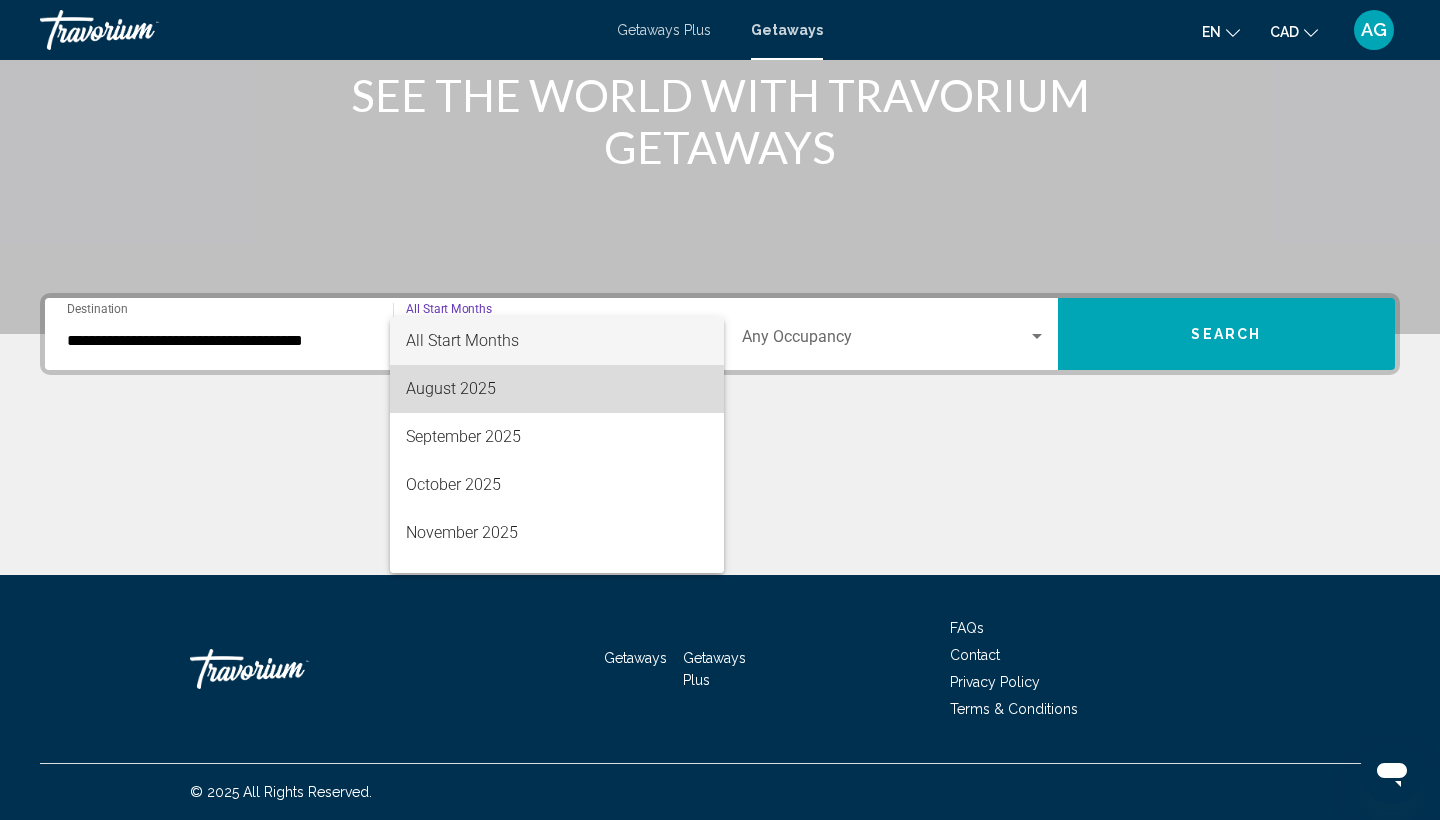 click on "August 2025" at bounding box center [557, 389] 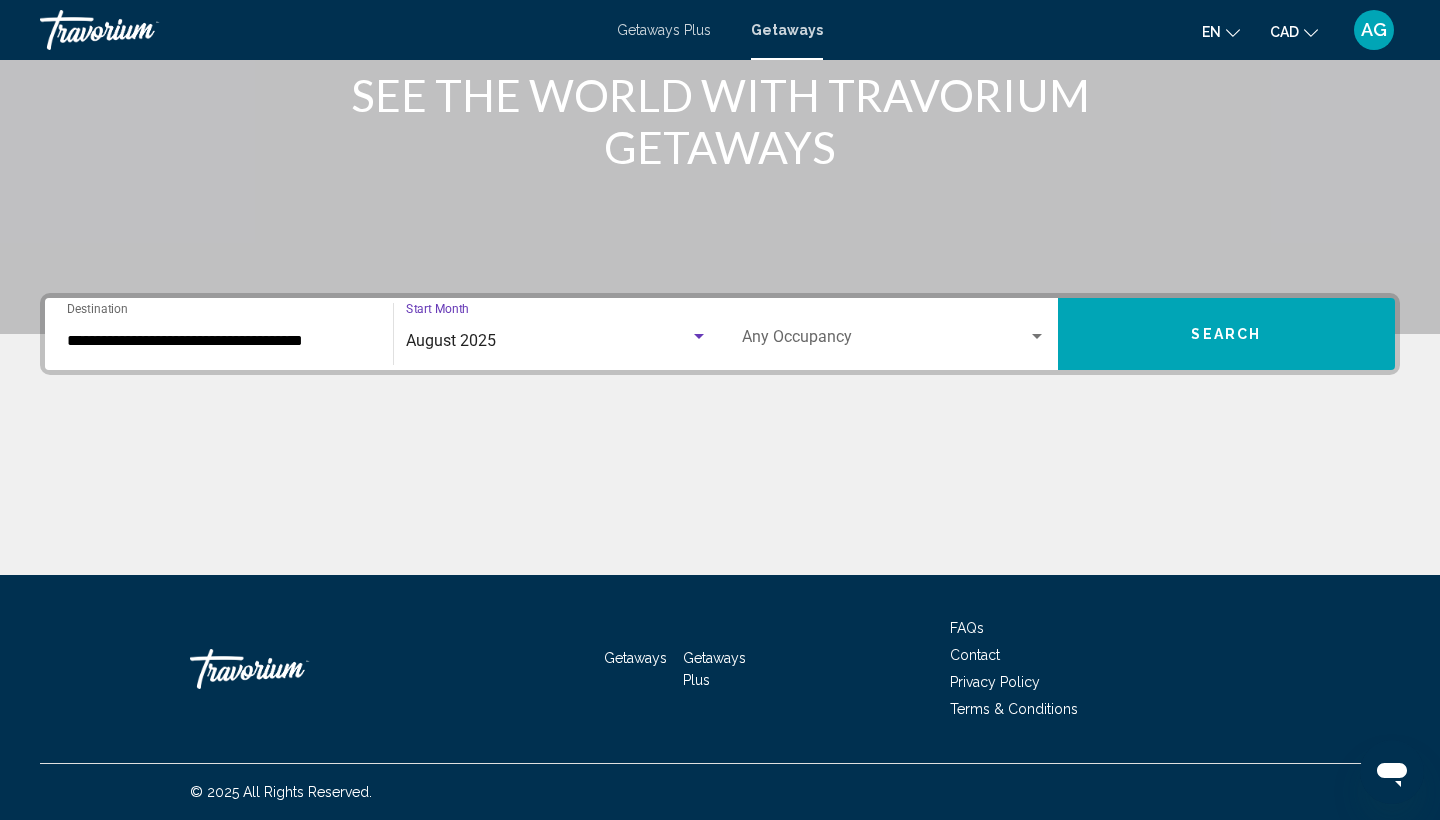 click at bounding box center (885, 341) 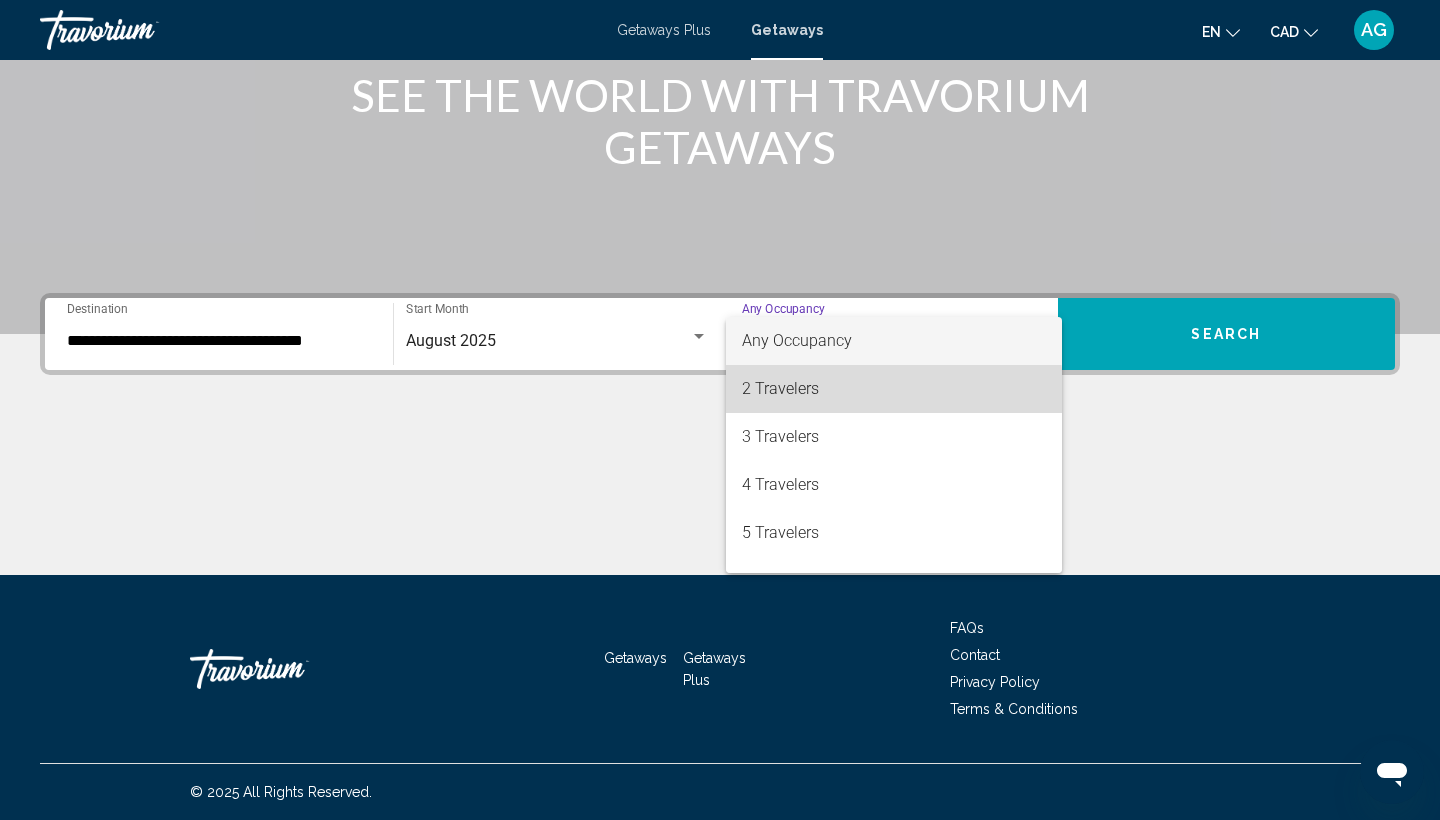 click on "2 Travelers" at bounding box center (894, 389) 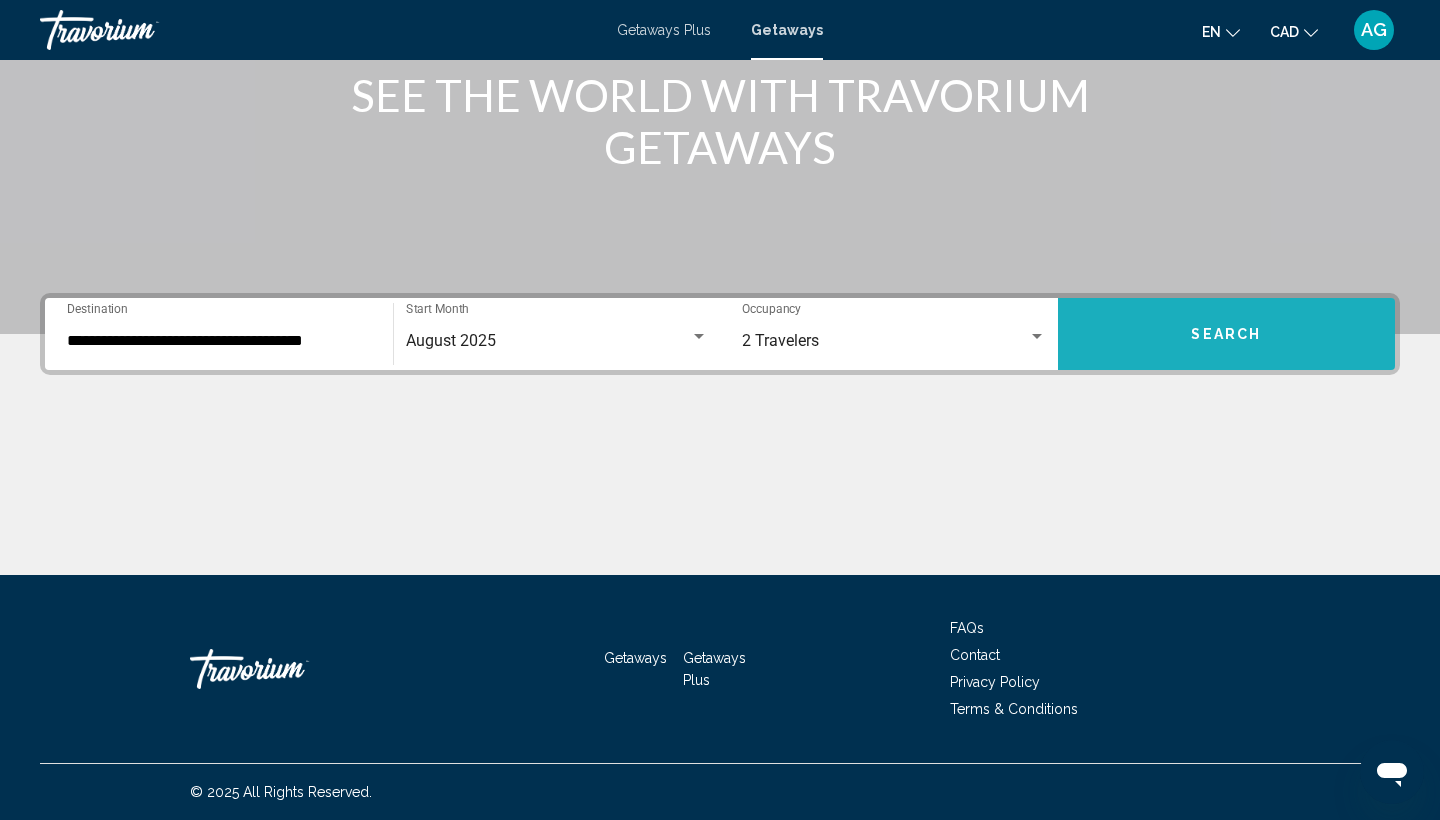 click on "Search" at bounding box center (1226, 335) 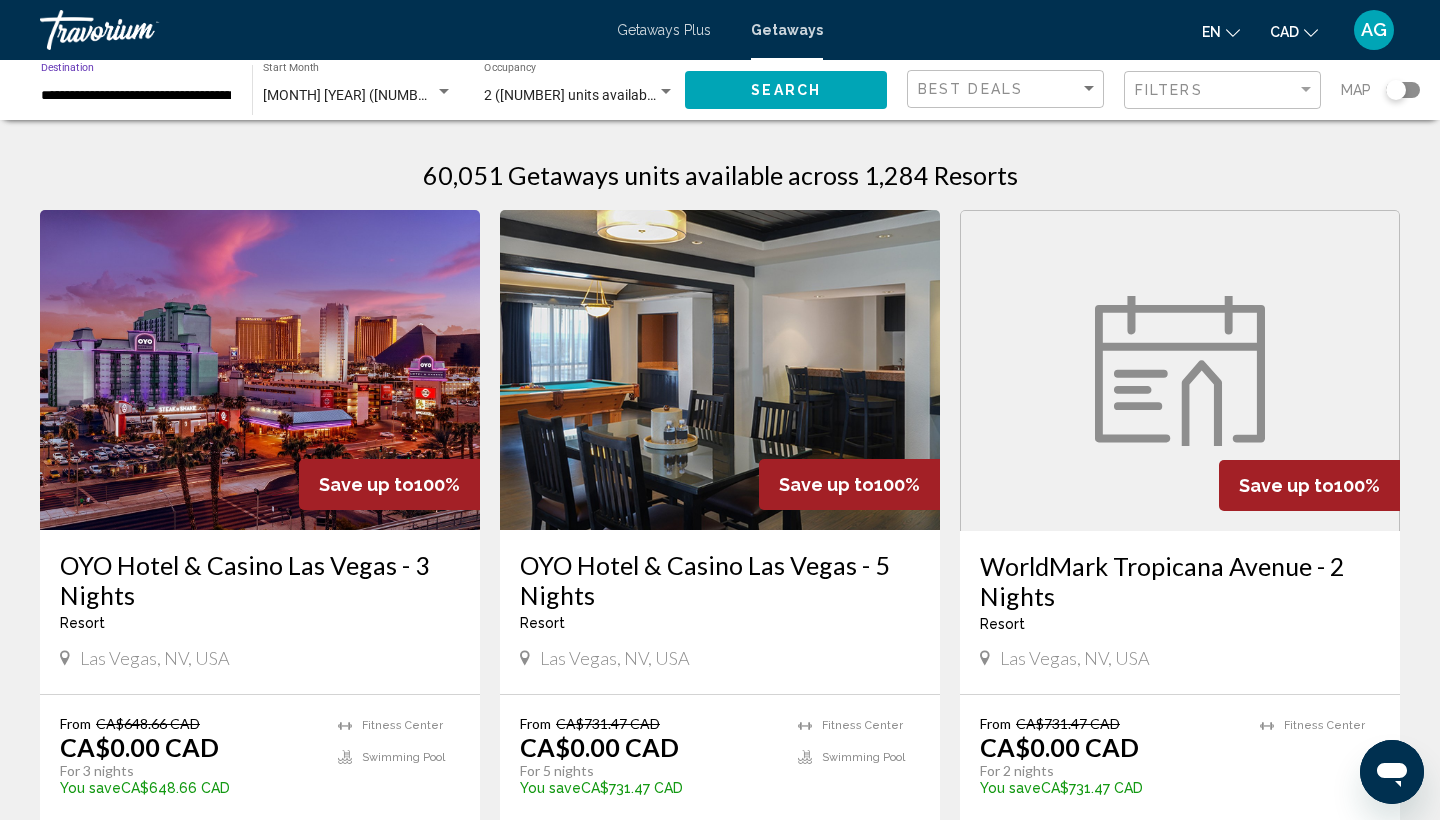 click on "**********" at bounding box center (136, 96) 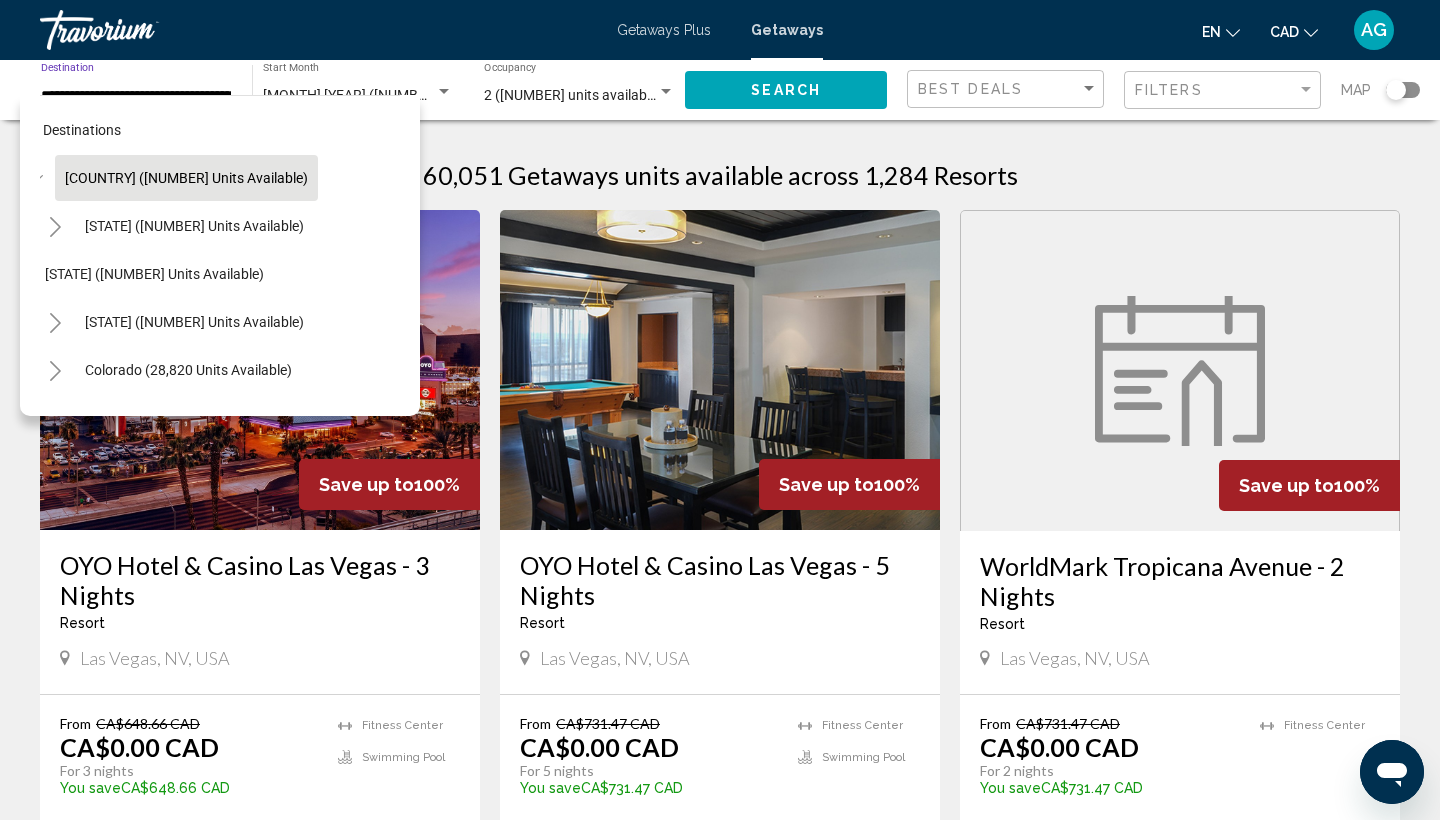 scroll, scrollTop: 0, scrollLeft: 25, axis: horizontal 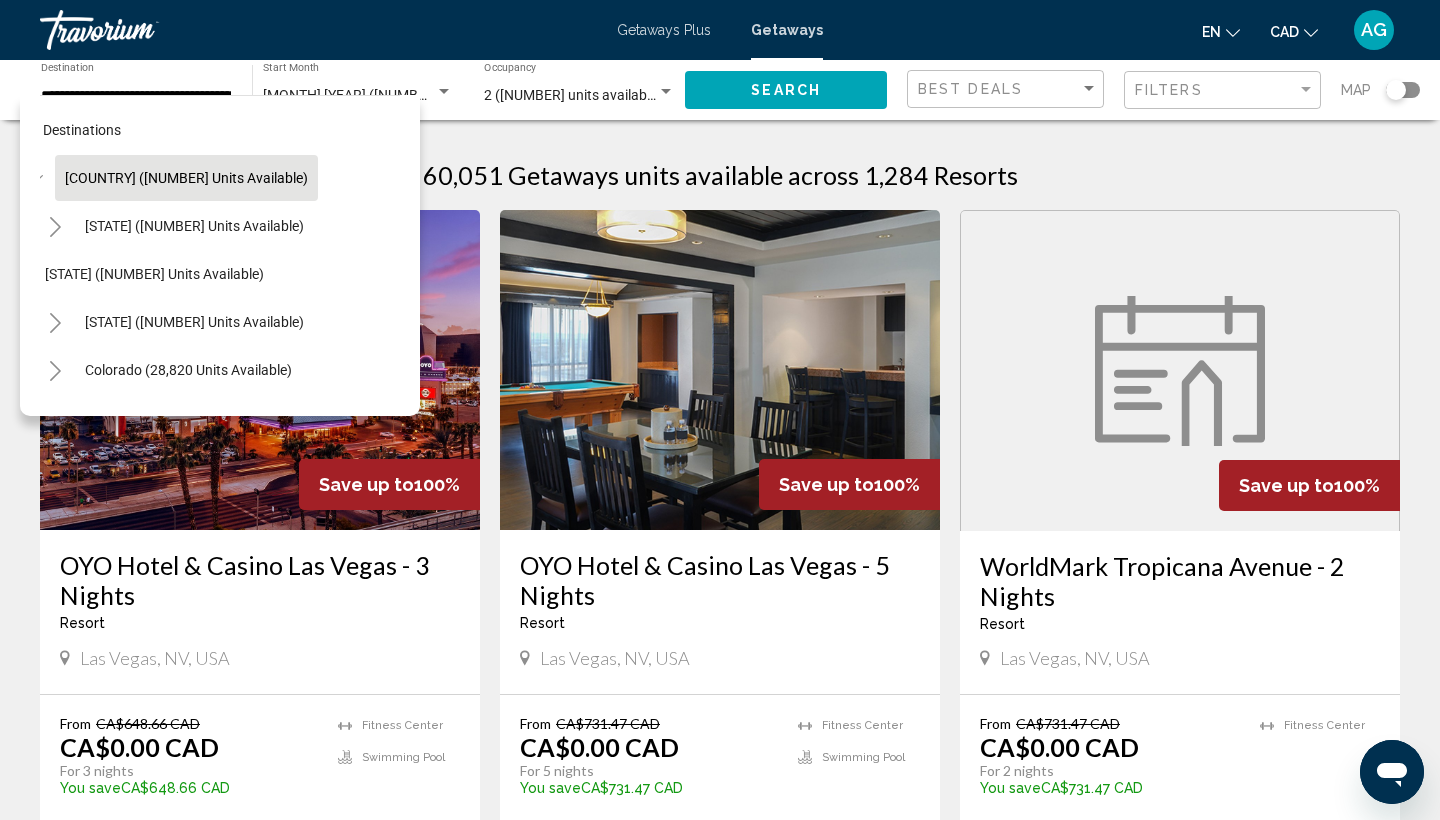 click on "**********" 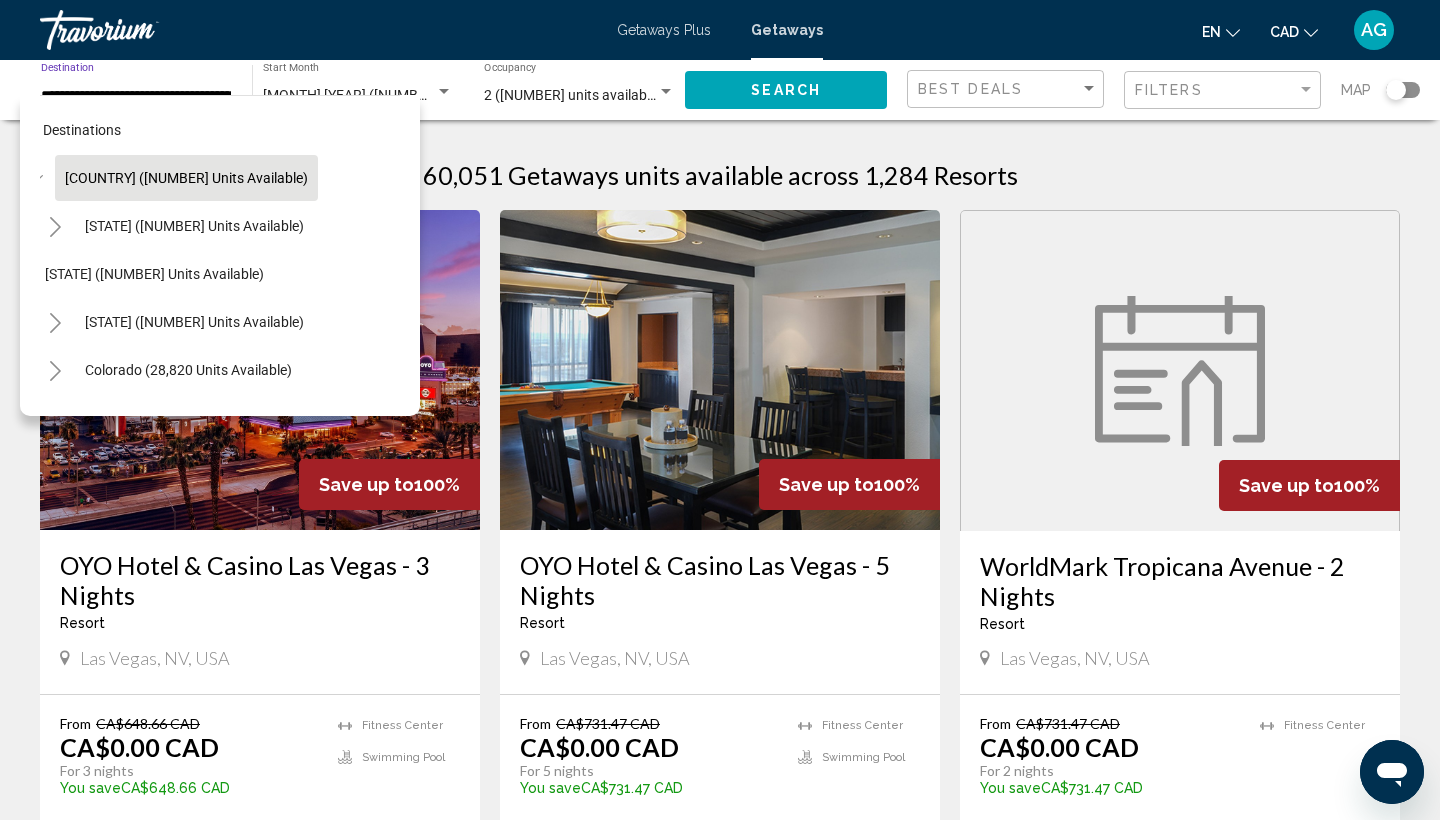 click on "**********" 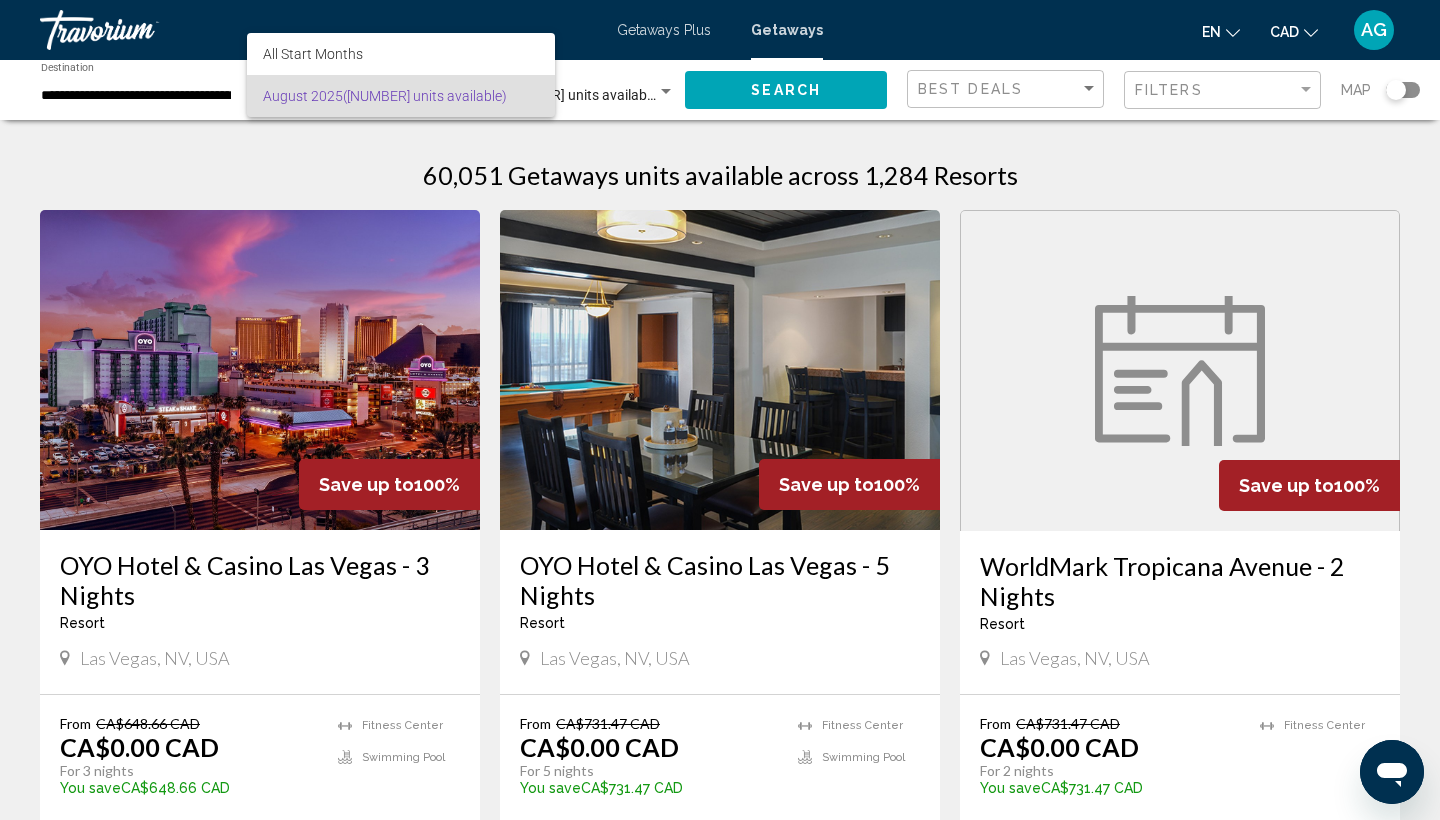 click at bounding box center (720, 410) 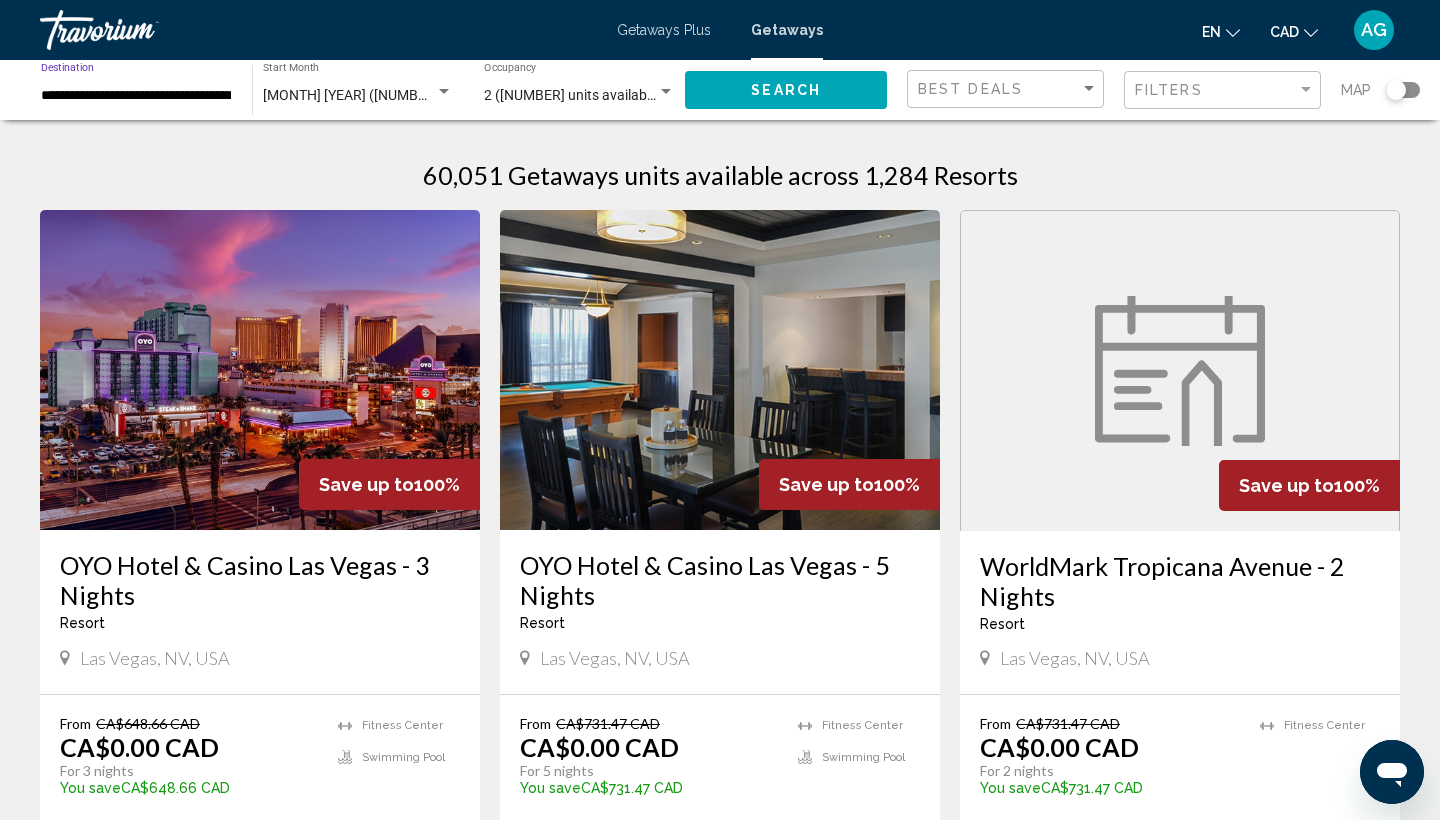 click on "**********" at bounding box center [136, 96] 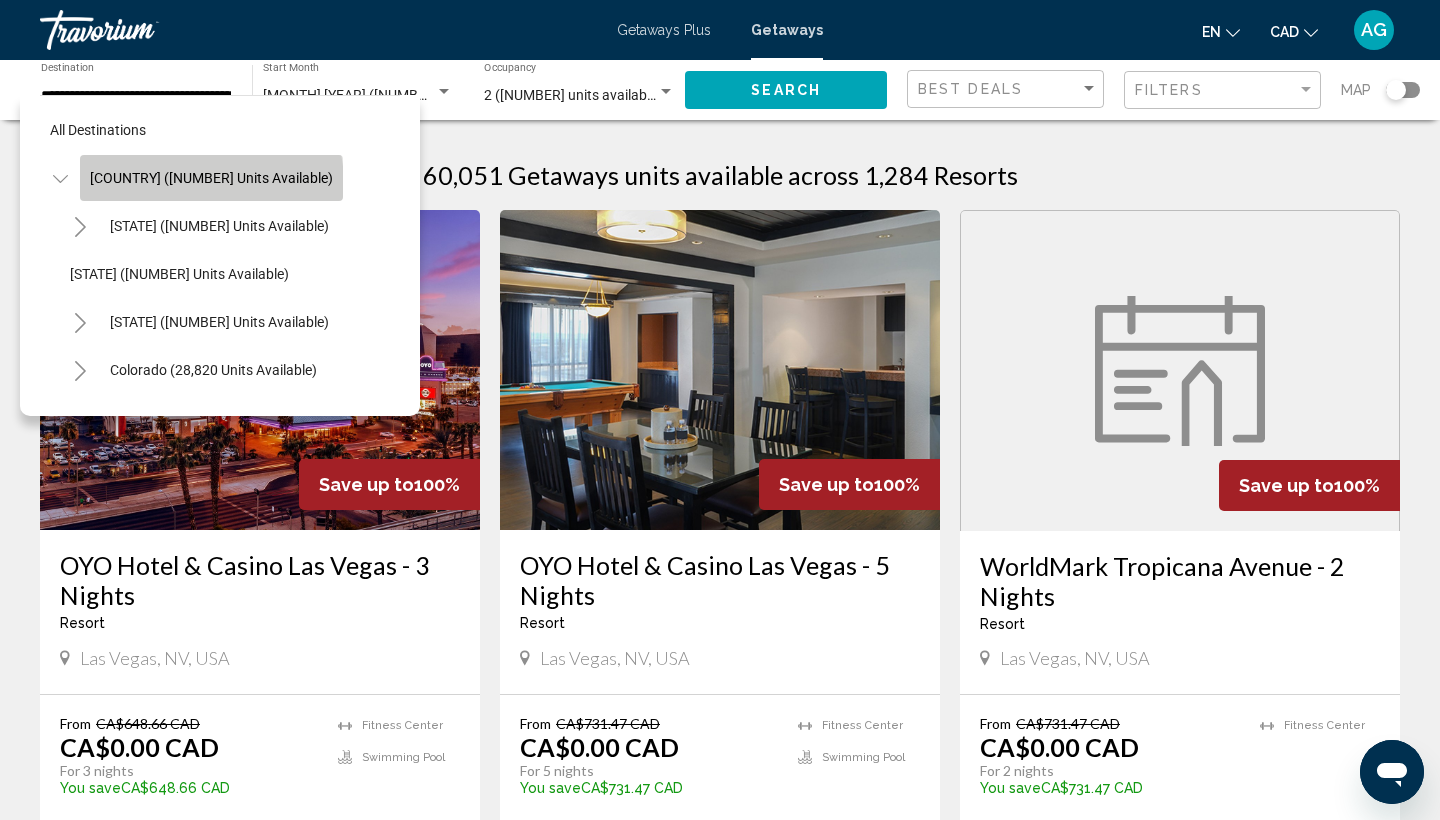 click on "[COUNTRY] ([NUMBER] units available)" 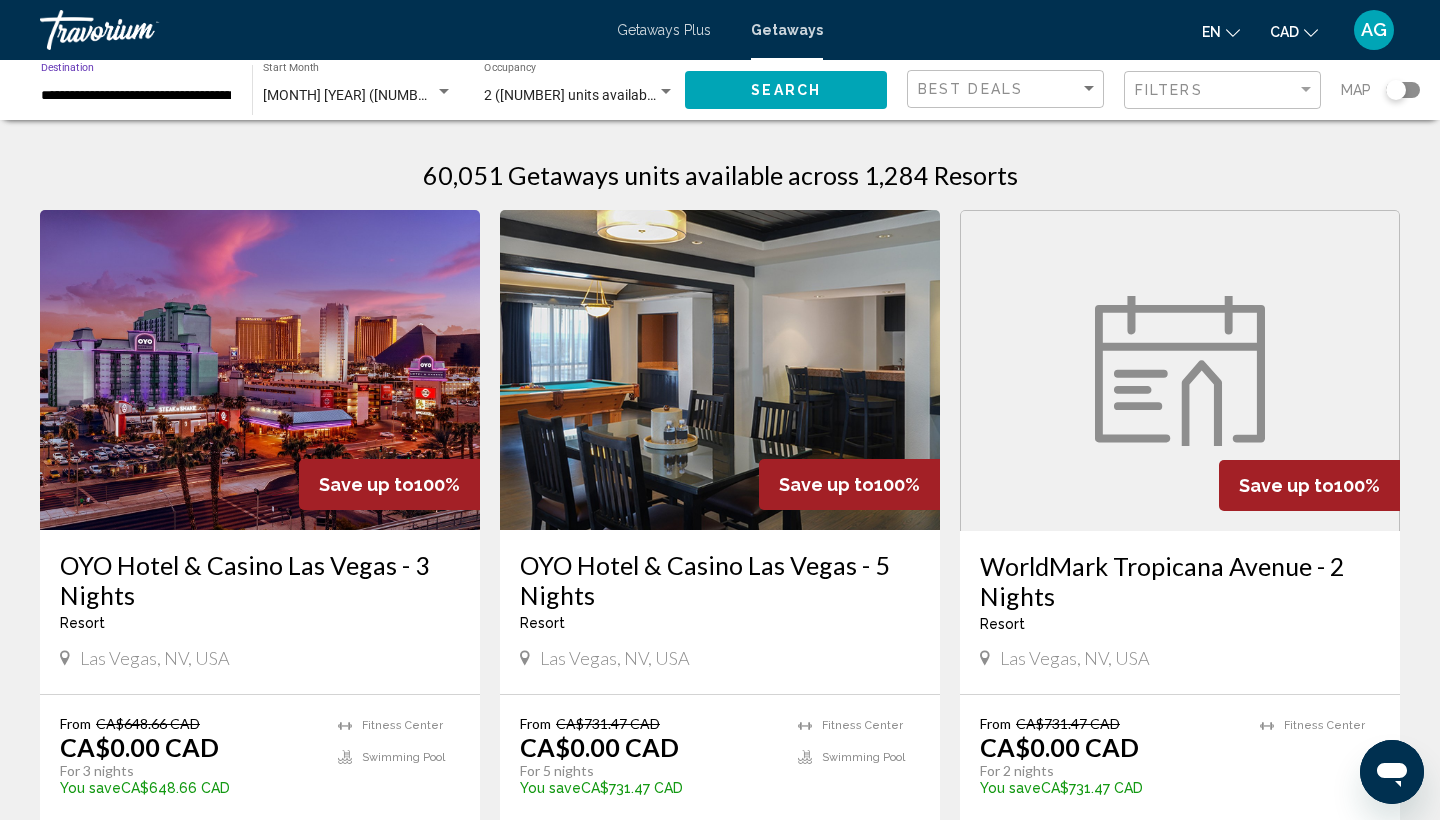 scroll, scrollTop: 0, scrollLeft: 0, axis: both 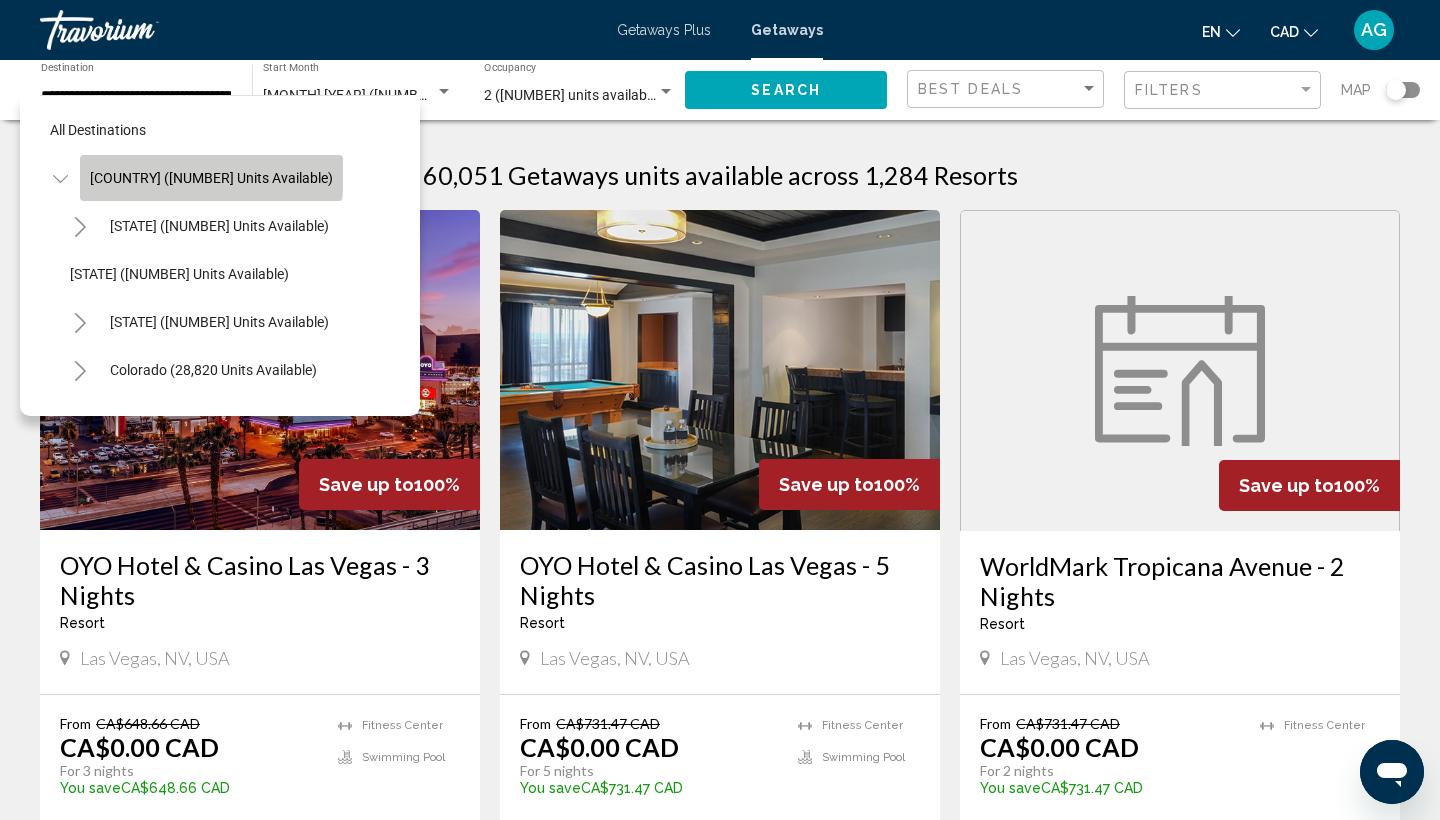 click on "[COUNTRY] ([NUMBER] units available)" 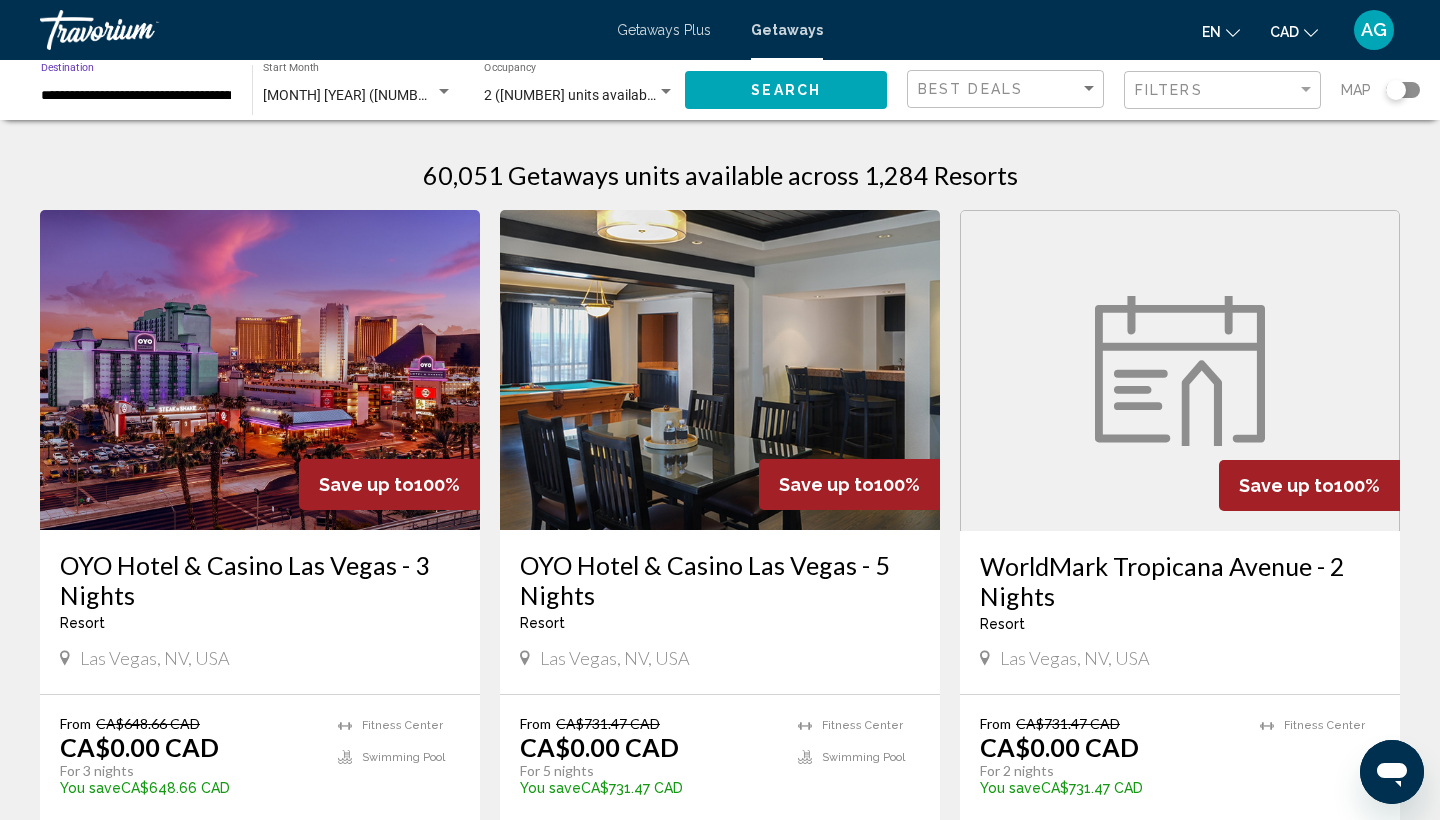 click on "Search" 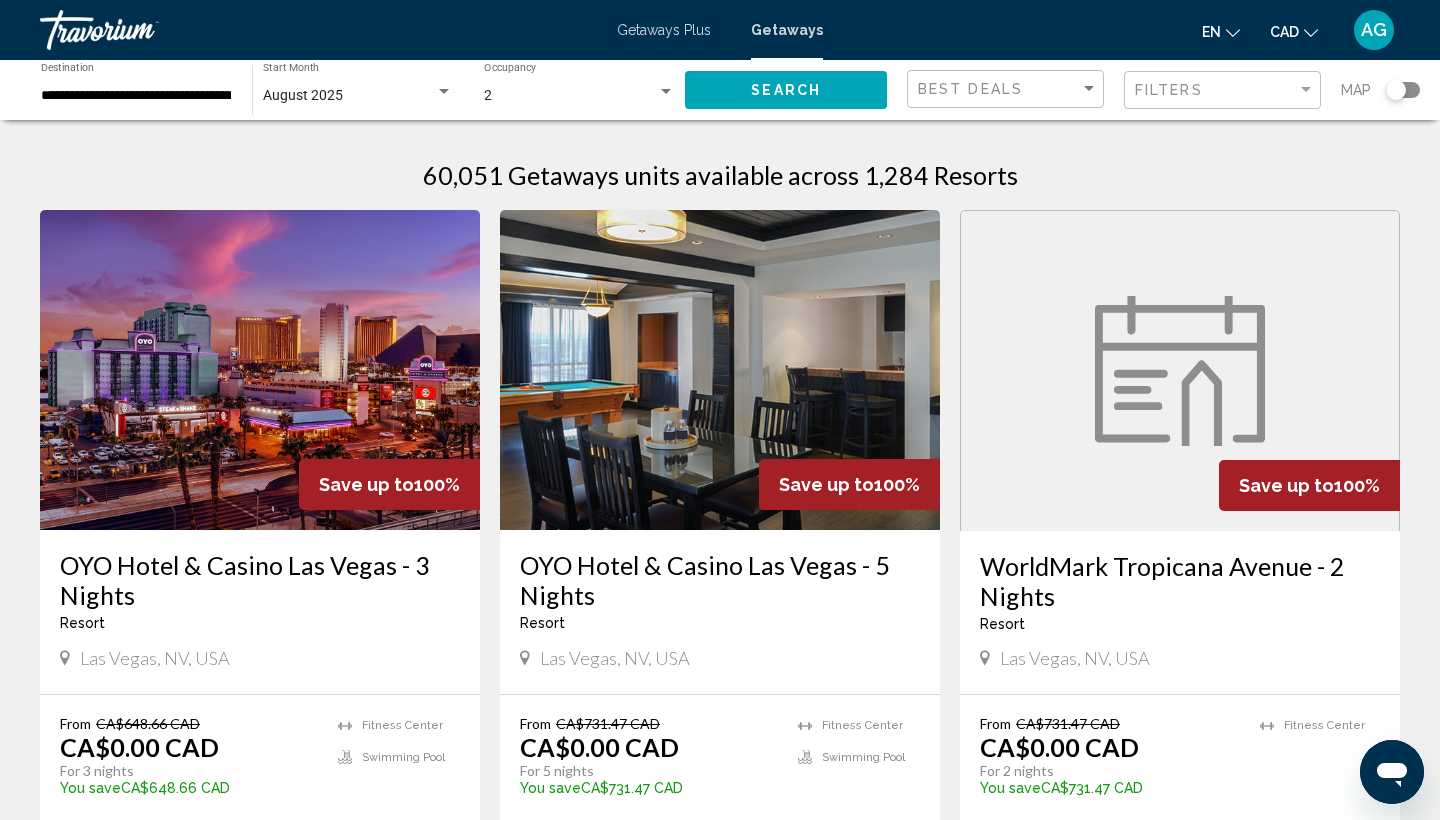 click on "**********" 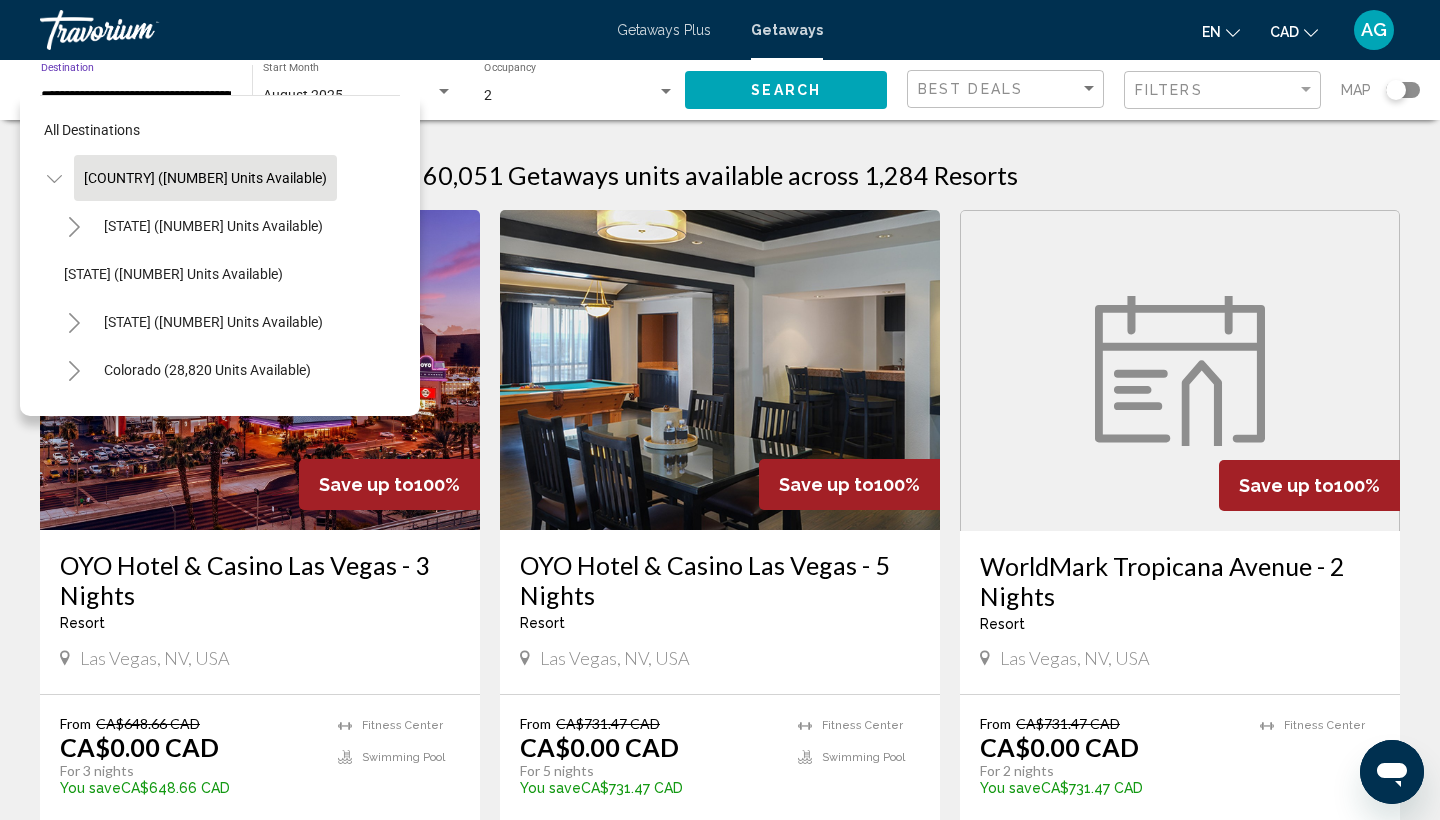scroll, scrollTop: 0, scrollLeft: 6, axis: horizontal 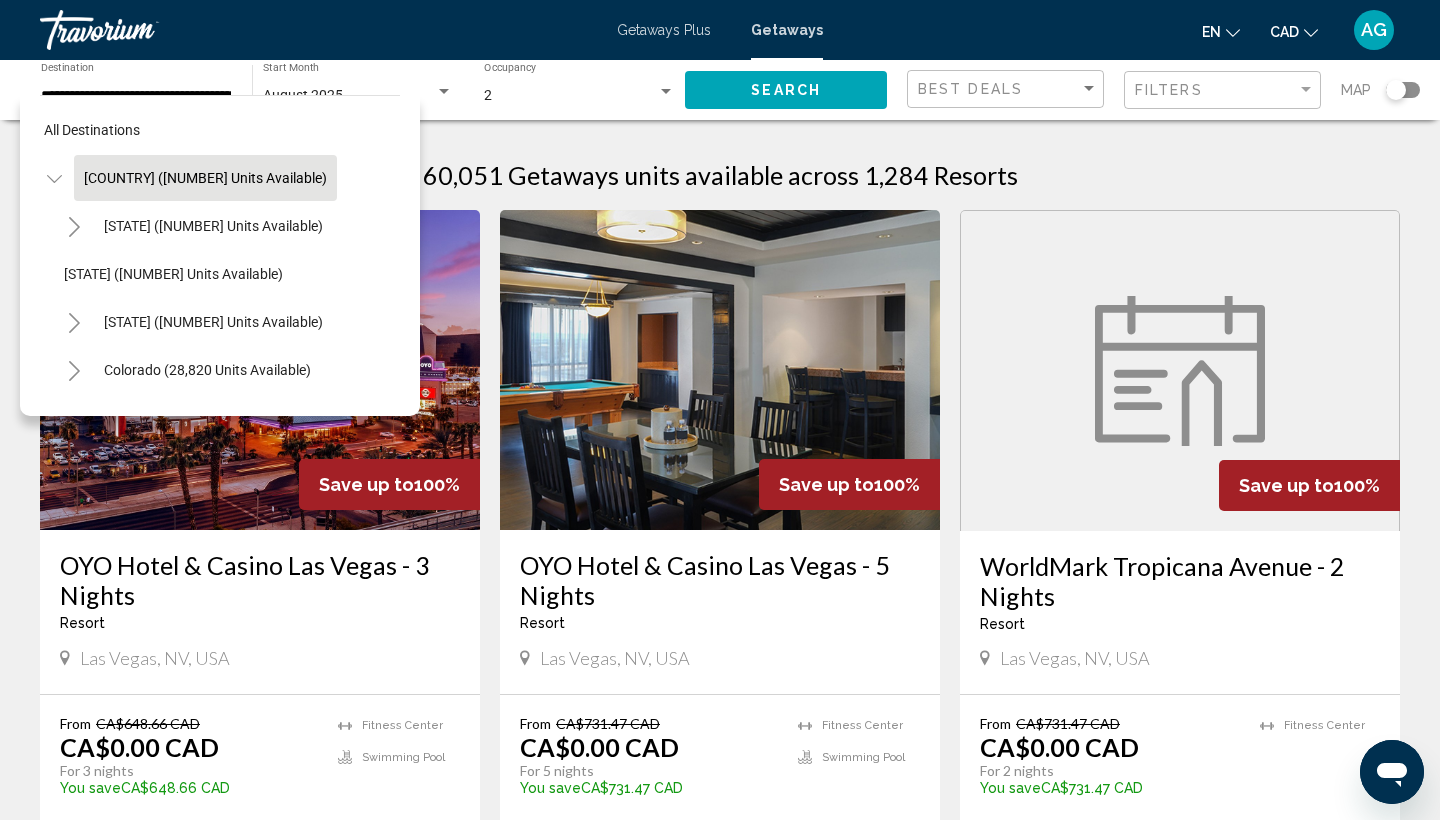 click on "All destinations
[COUNTRY] ([NUMBER] units available)
Arizona ([NUMBER] units available)   Arkansas ([NUMBER] units available)
California ([NUMBER] units available)   Colorado ([NUMBER] units available)   Connecticut ([NUMBER] units available)   Delaware ([NUMBER] units available)
Florida ([NUMBER] units available)   Georgia ([NUMBER] units available)
Hawaii ([NUMBER] units available)   Idaho ([NUMBER] units available)   Illinois ([NUMBER] units available)   Indiana ([NUMBER] units available)   Iowa ([NUMBER] units available)   Kentucky ([NUMBER] units available)   Louisiana ([NUMBER] units available)
Maine ([NUMBER] units available)   Maryland ([NUMBER] units available)
Massachusetts ([NUMBER] units available)   Michigan ([NUMBER] units available)   Minnesota ([NUMBER] units available)   Mississippi ([NUMBER] units available)
Missouri ([NUMBER] units available)" at bounding box center [220, 251] 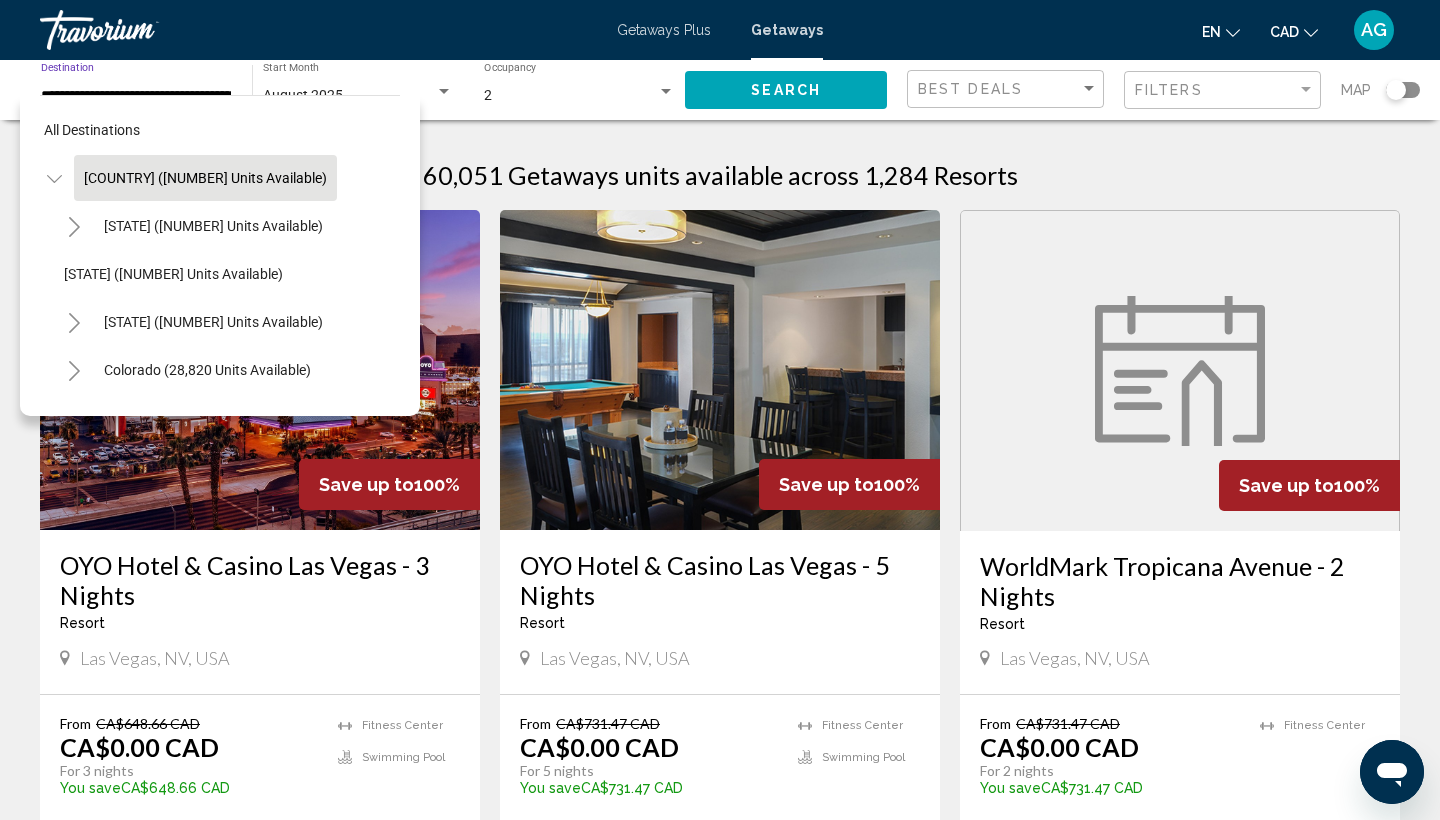 click on "[COUNTRY] ([NUMBER] units available)" 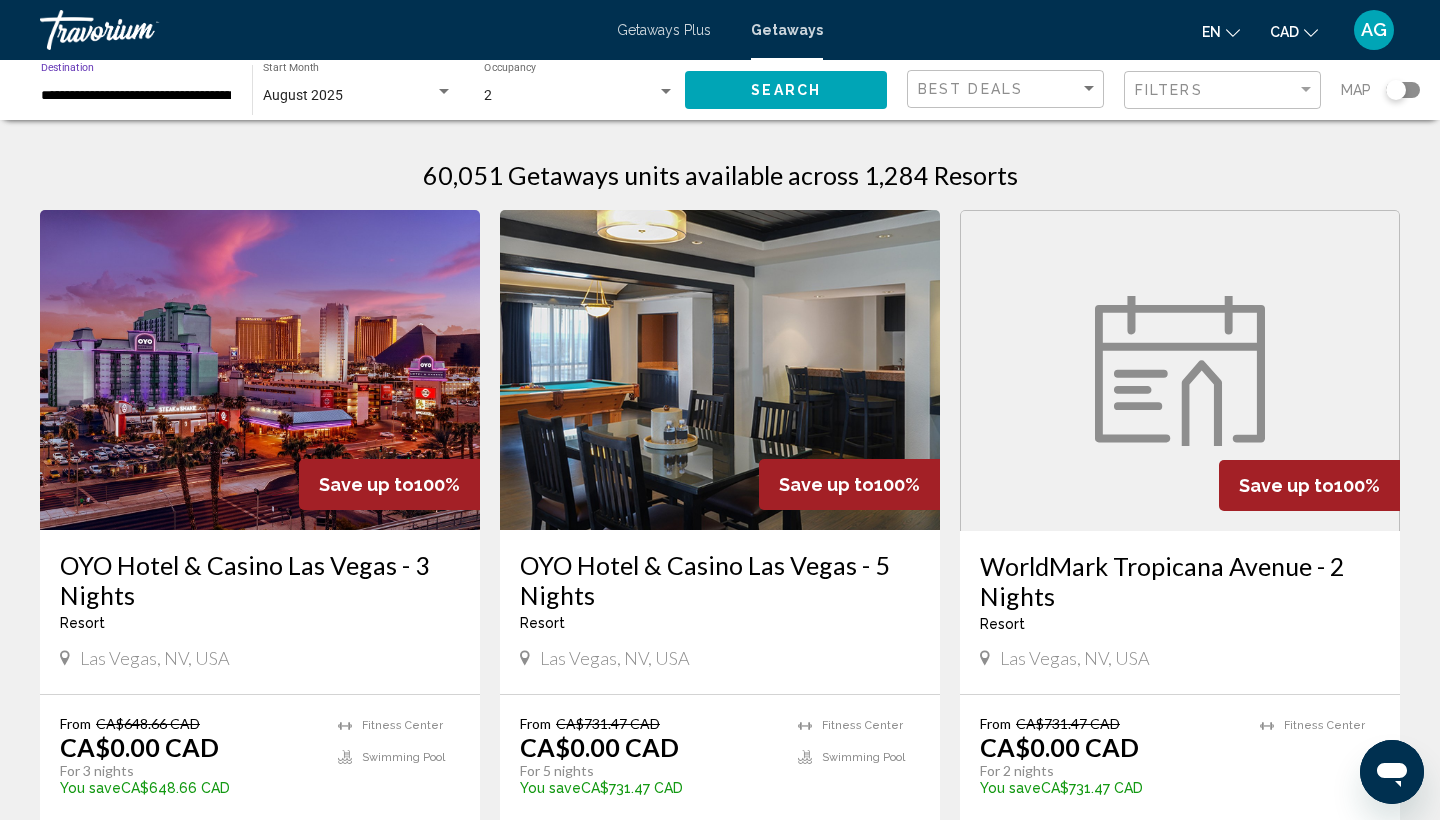 click on "**********" 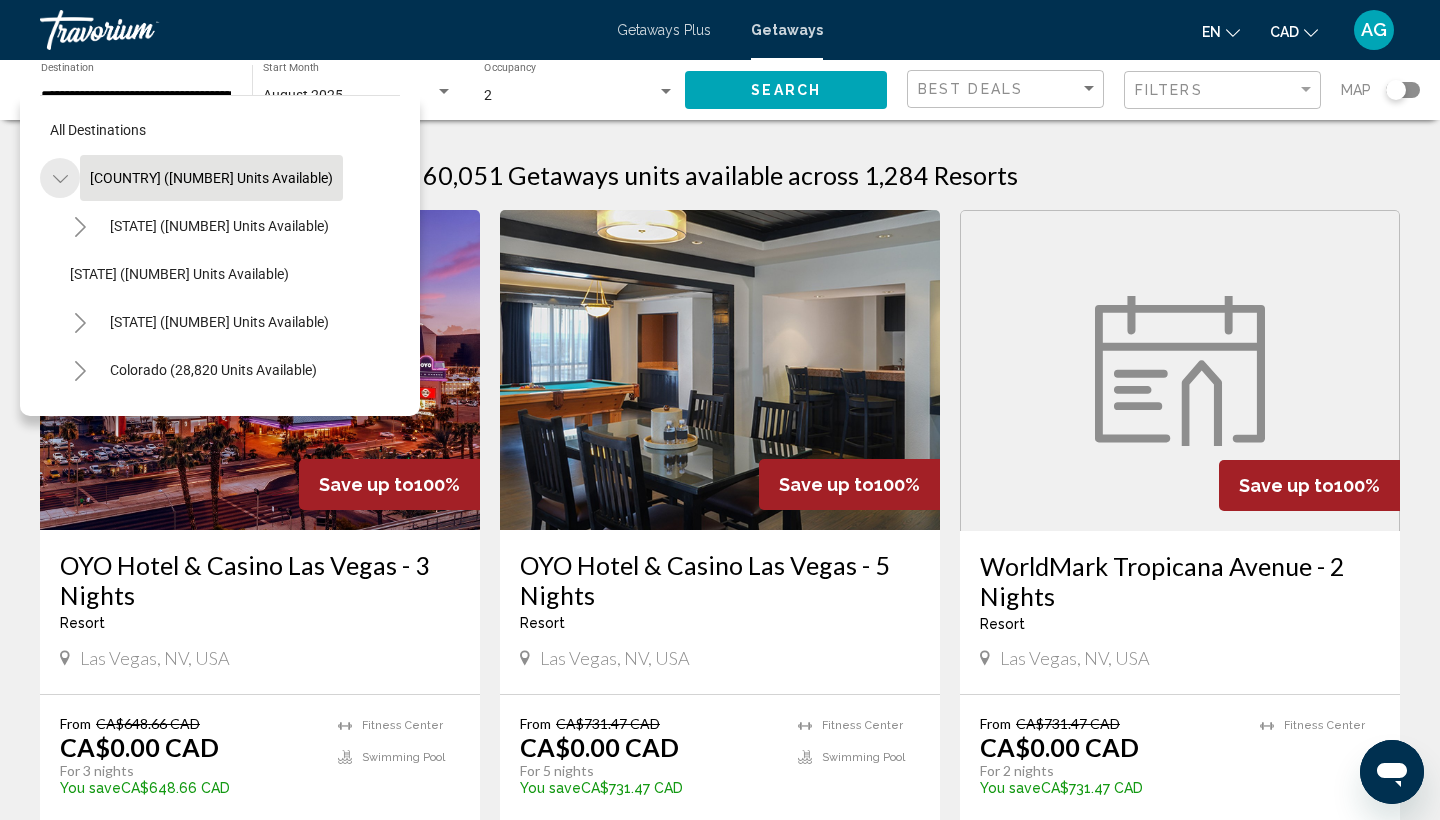 click 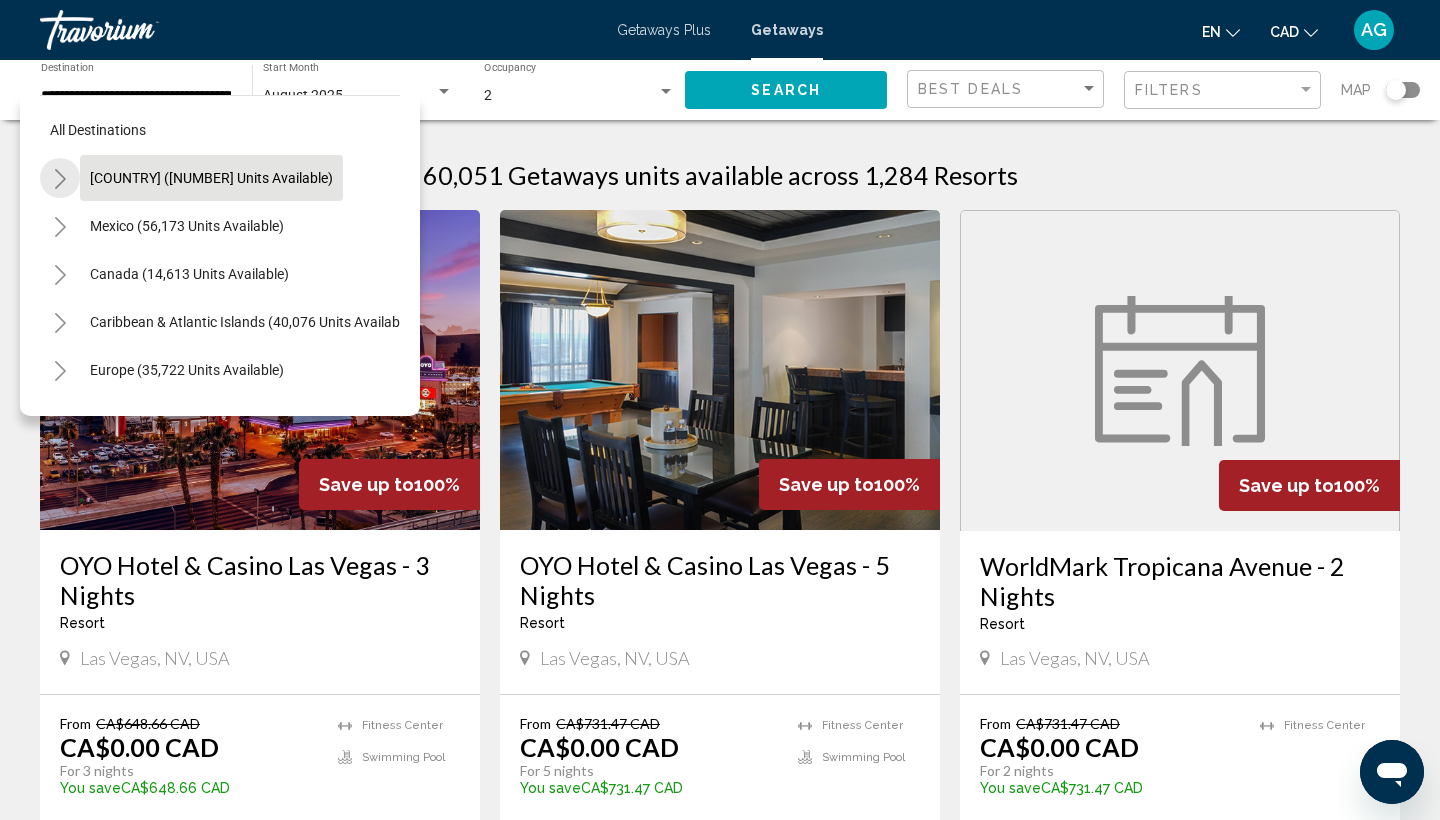 click 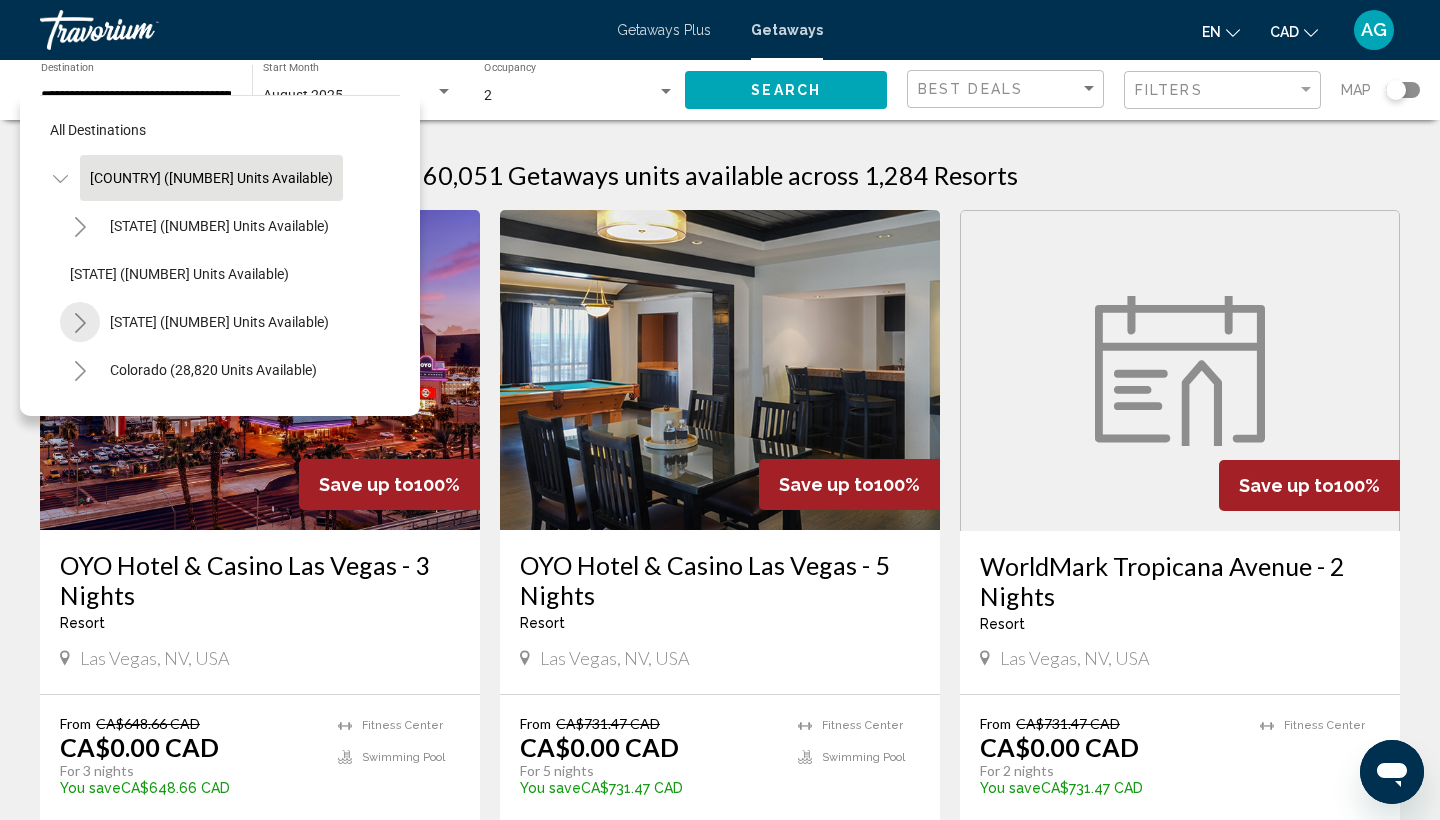 click 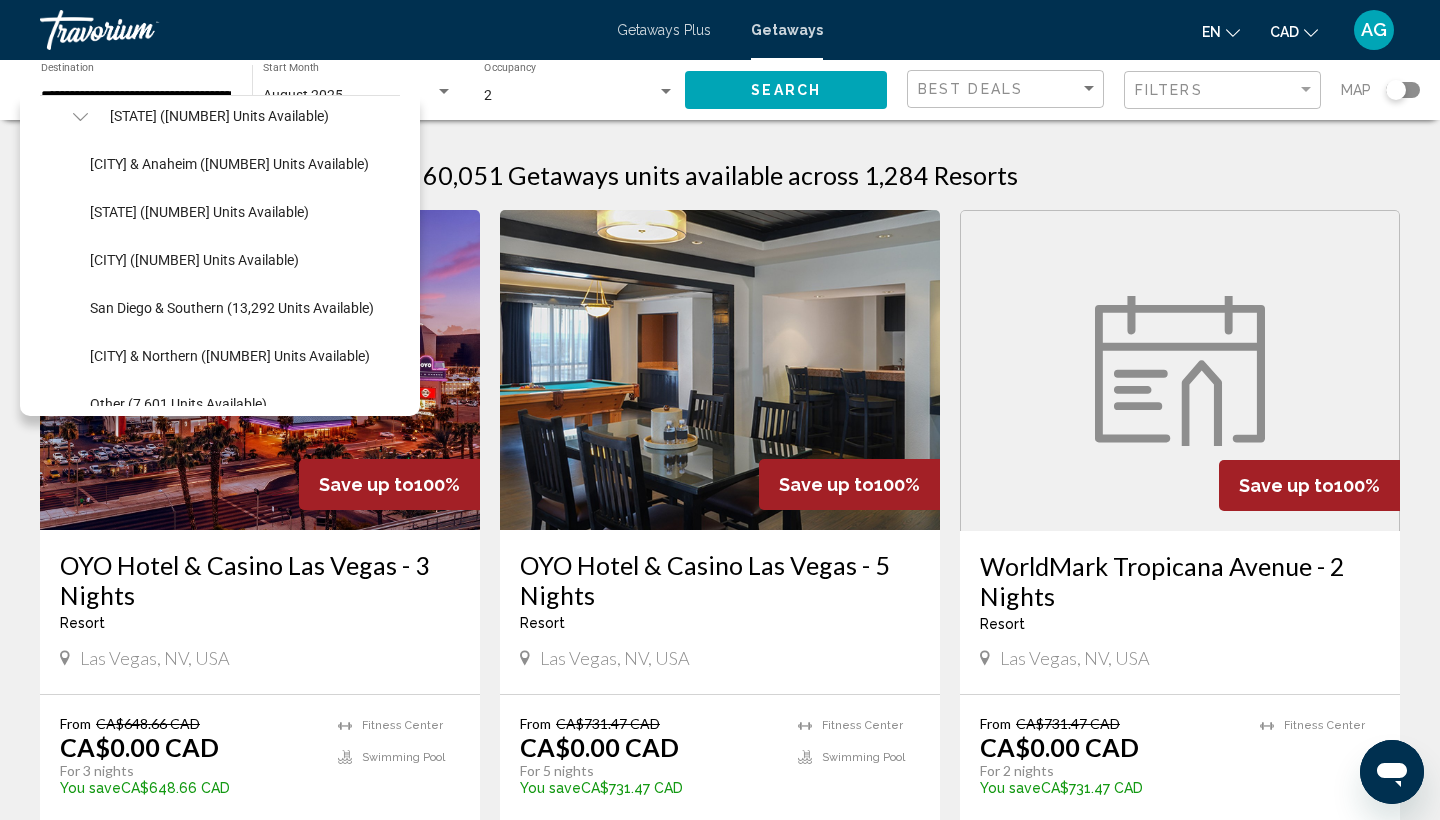 scroll, scrollTop: 205, scrollLeft: 0, axis: vertical 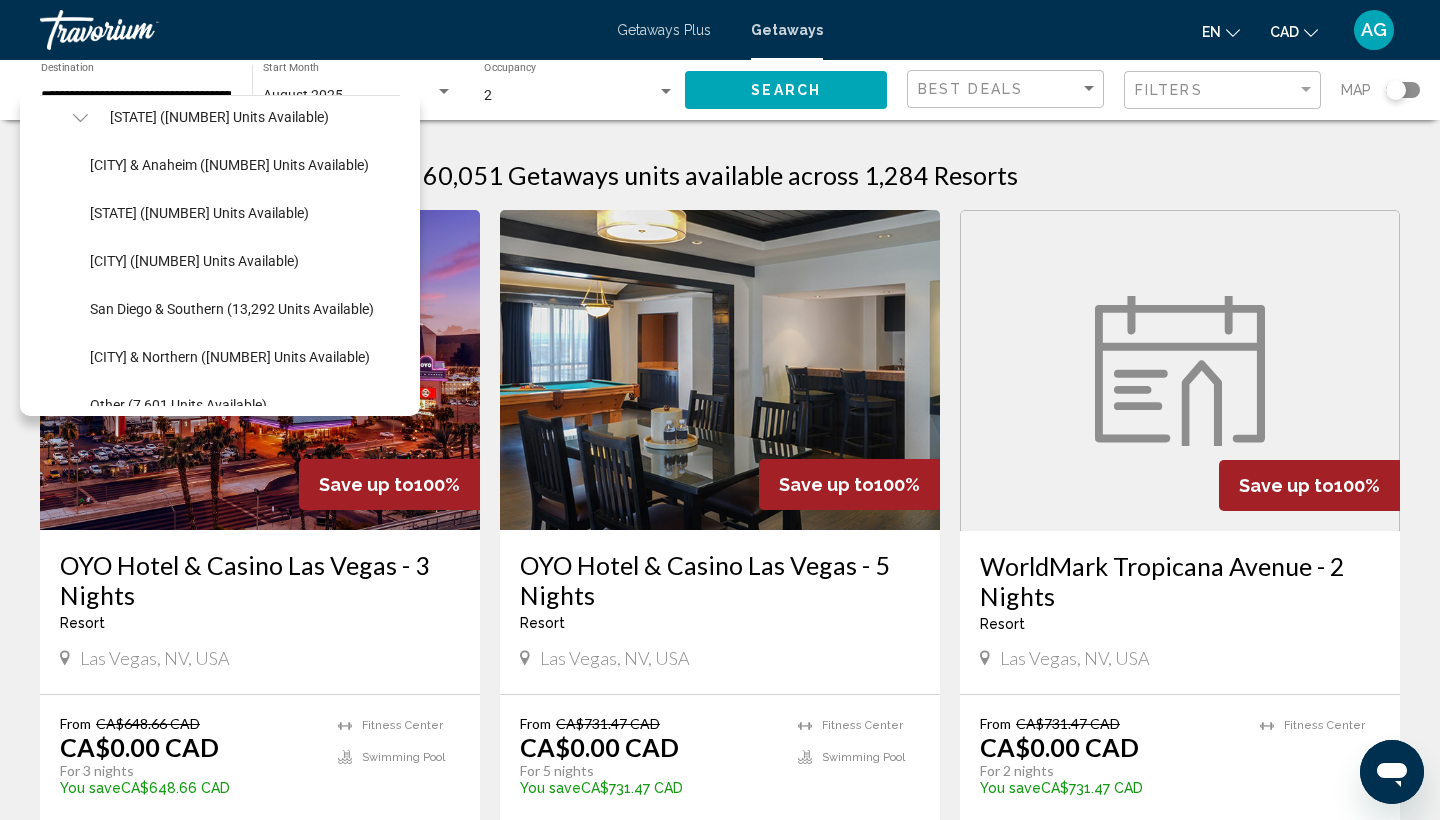 click on "Los Angeles & Anaheim ([NUMBER] units available)   Lake Tahoe ([NUMBER] units available)   Palm Springs ([NUMBER] units available)   San Diego & Southern ([NUMBER] units available)   San Francisco & Northern ([NUMBER] units available)   Other ([NUMBER] units available)" 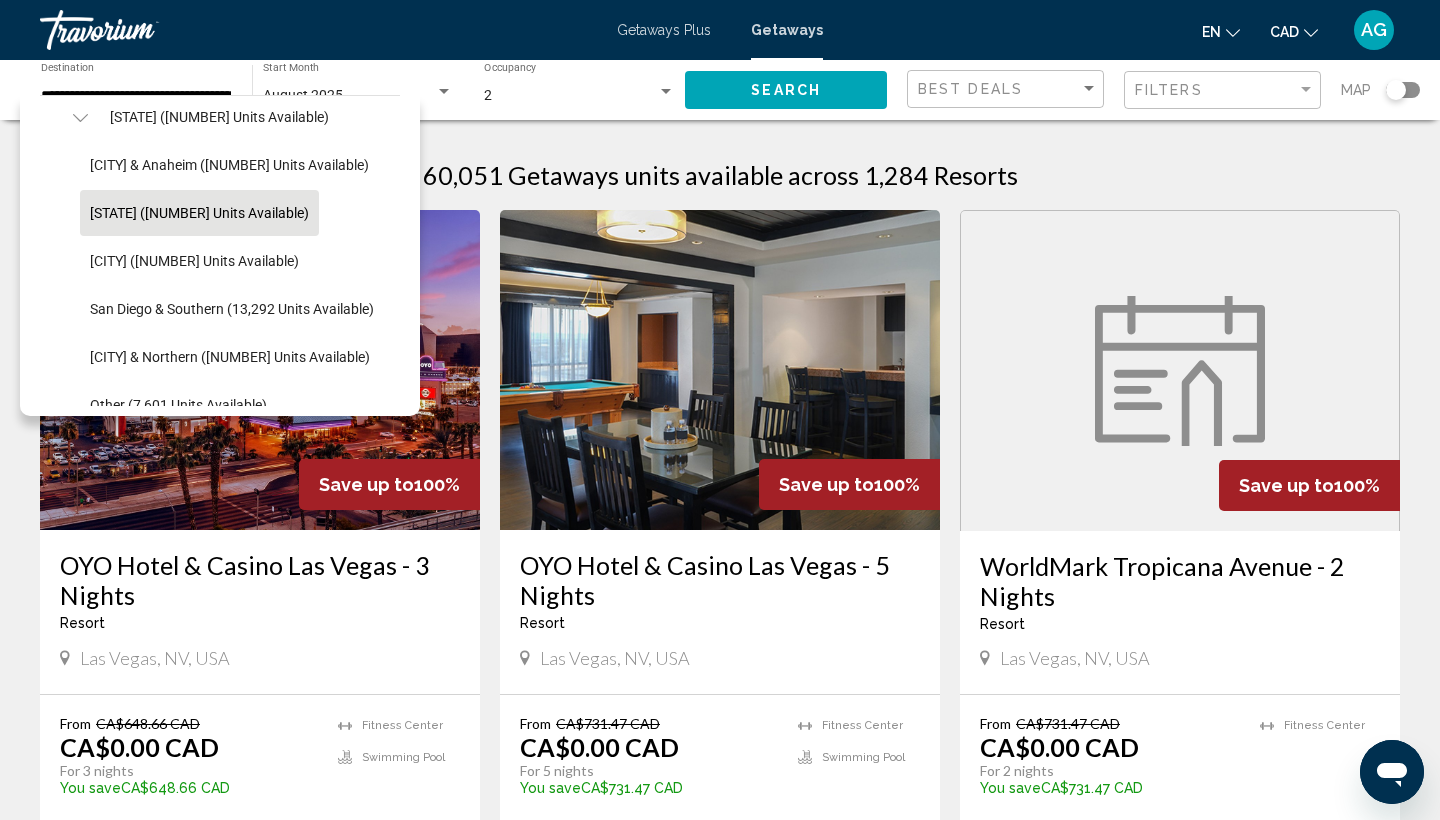 click on "[STATE] ([NUMBER] units available)" 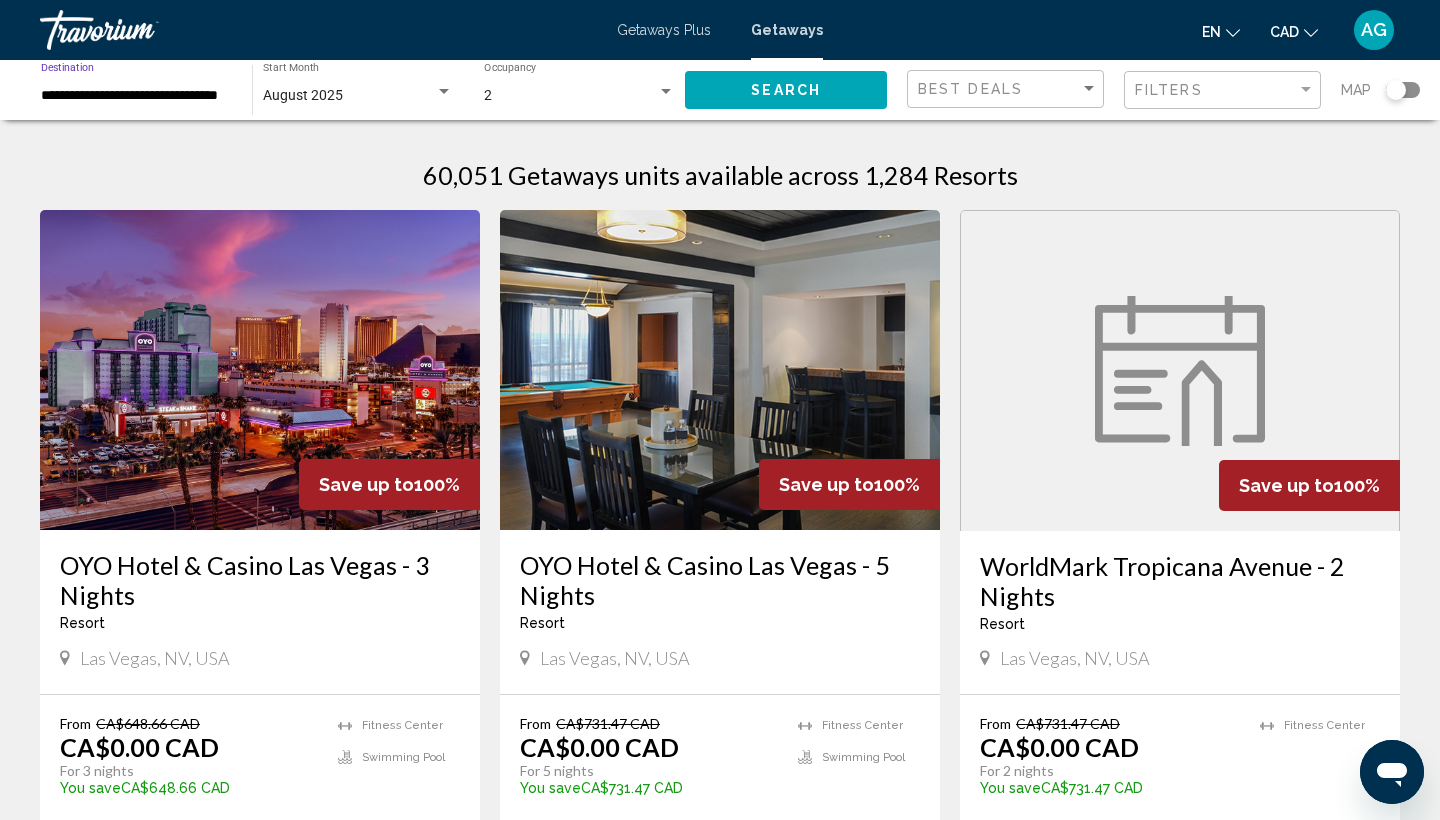 click on "**********" at bounding box center (136, 96) 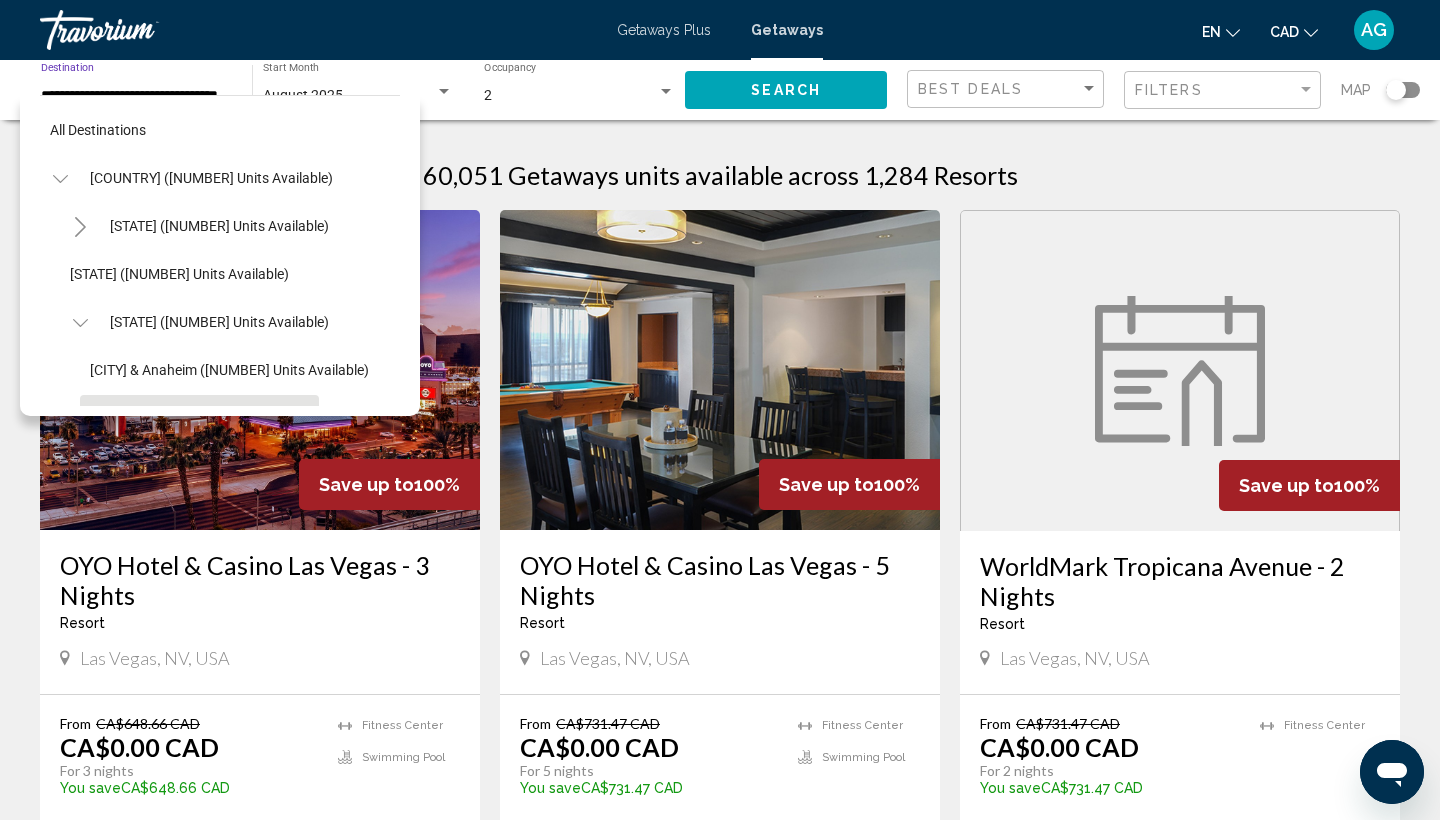 scroll, scrollTop: 167, scrollLeft: 0, axis: vertical 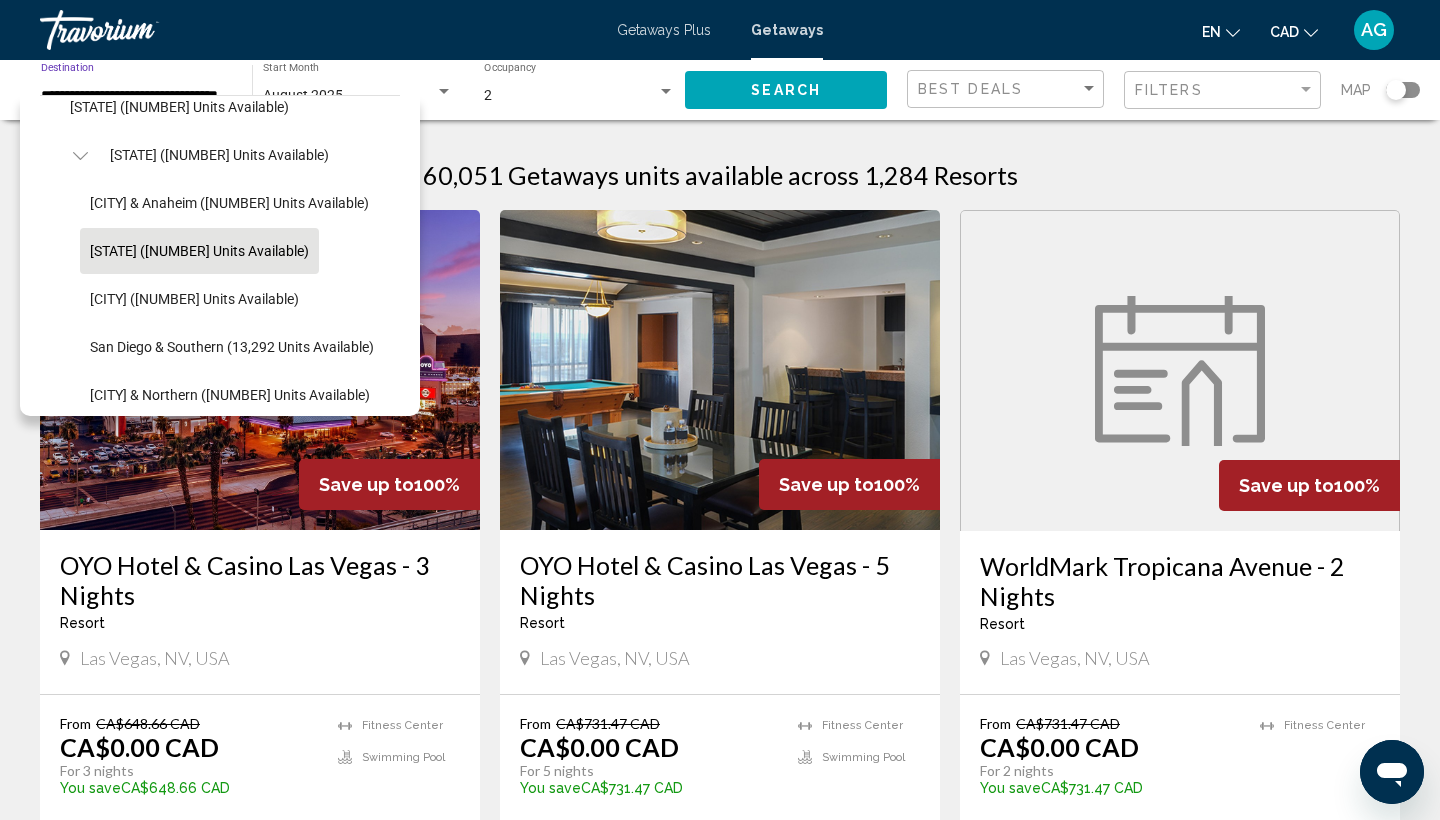 click on "Los Angeles & Anaheim ([NUMBER] units available)   Lake Tahoe ([NUMBER] units available)   Palm Springs ([NUMBER] units available)   San Diego & Southern ([NUMBER] units available)   San Francisco & Northern ([NUMBER] units available)   Other ([NUMBER] units available)" 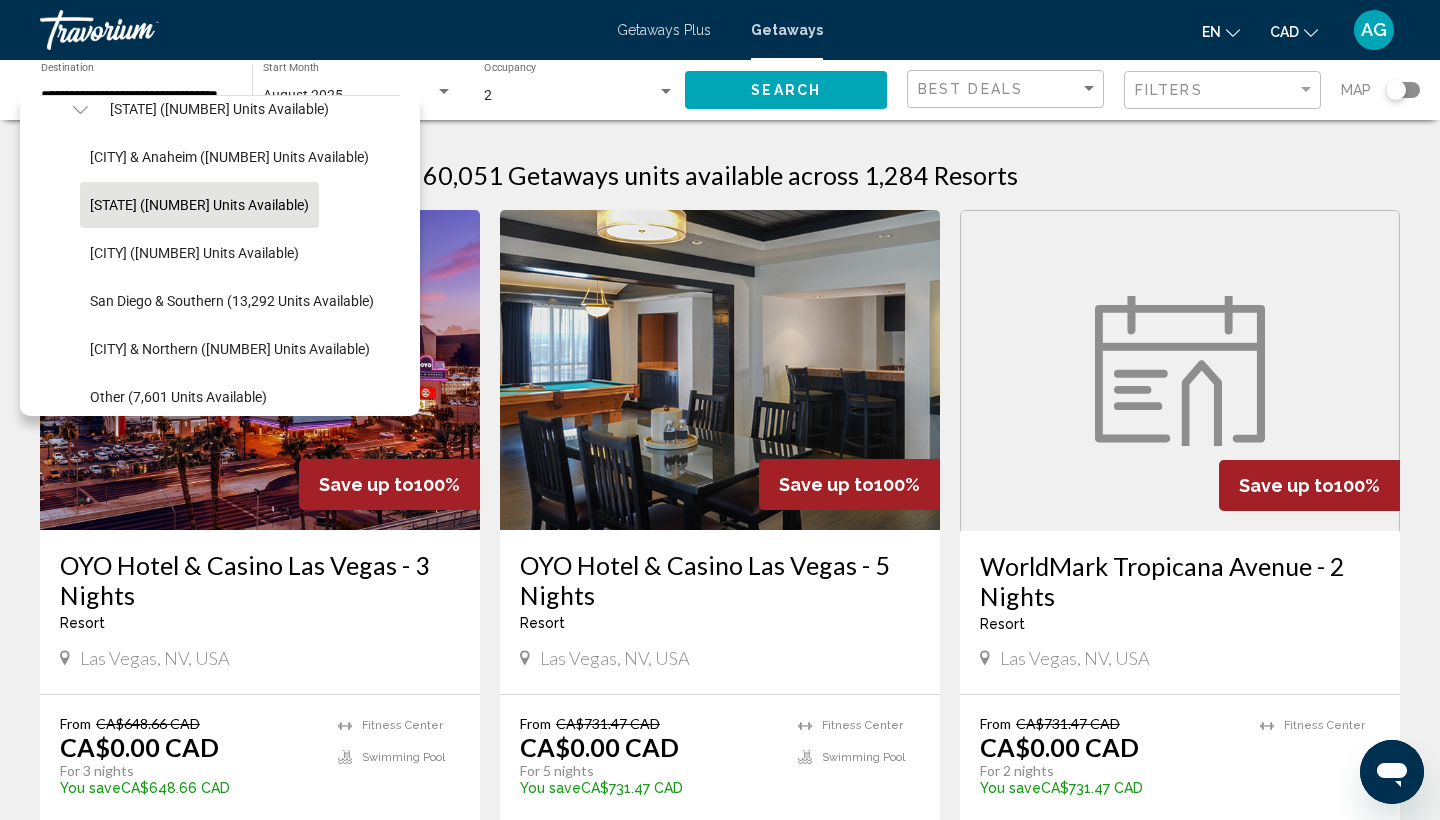 scroll, scrollTop: 288, scrollLeft: 0, axis: vertical 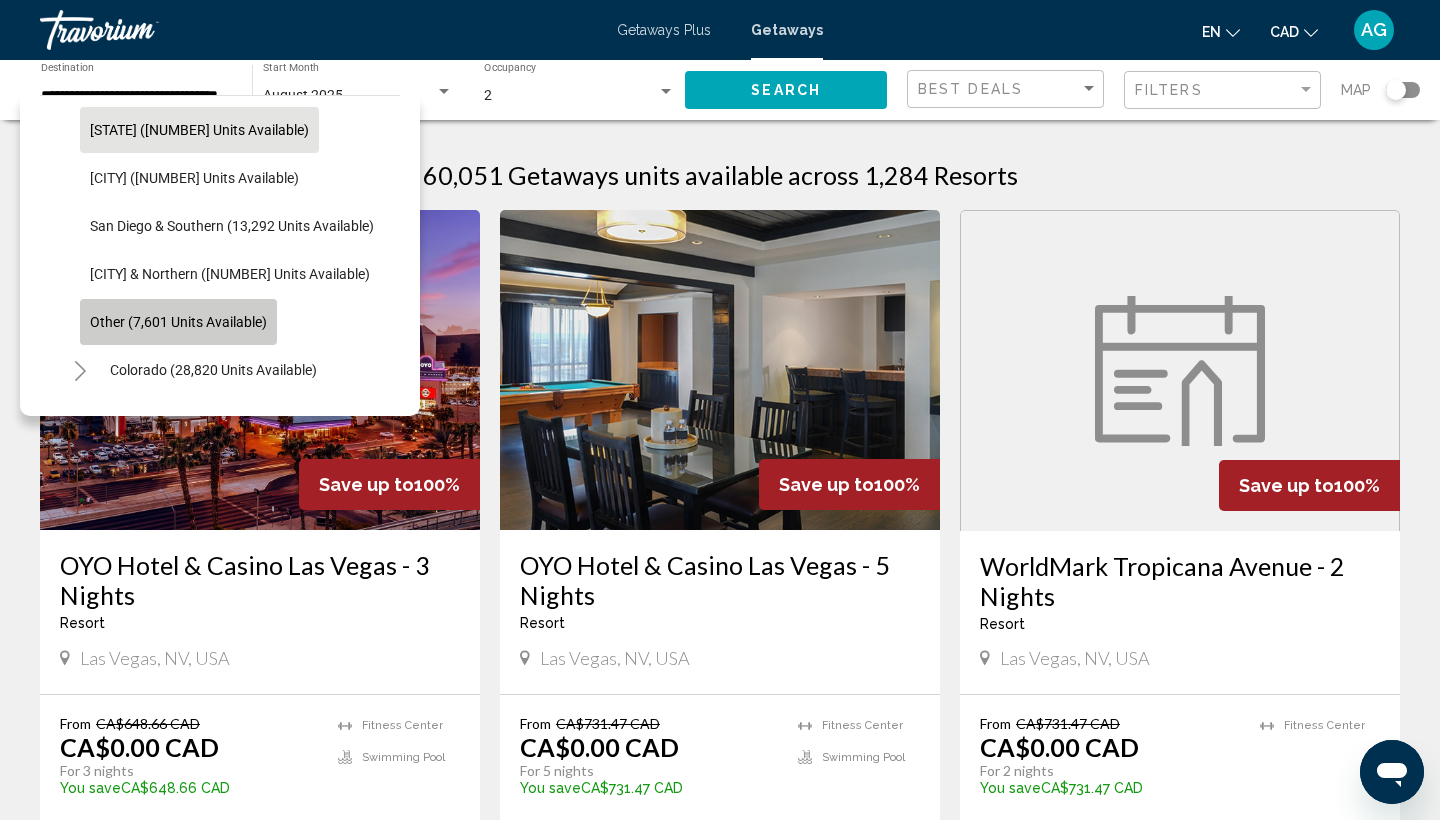 click on "Other (7,601 units available)" 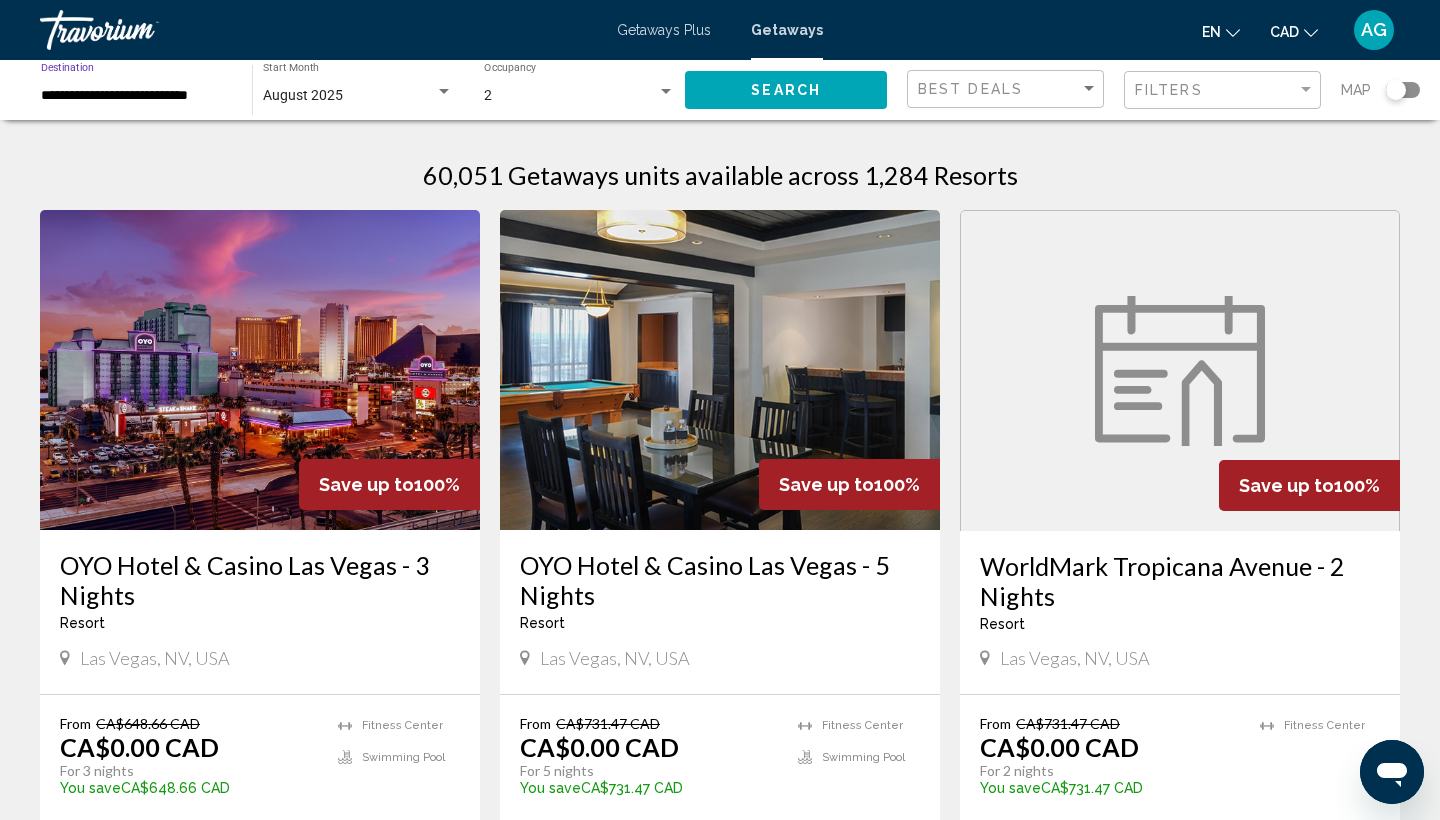 scroll, scrollTop: 0, scrollLeft: 0, axis: both 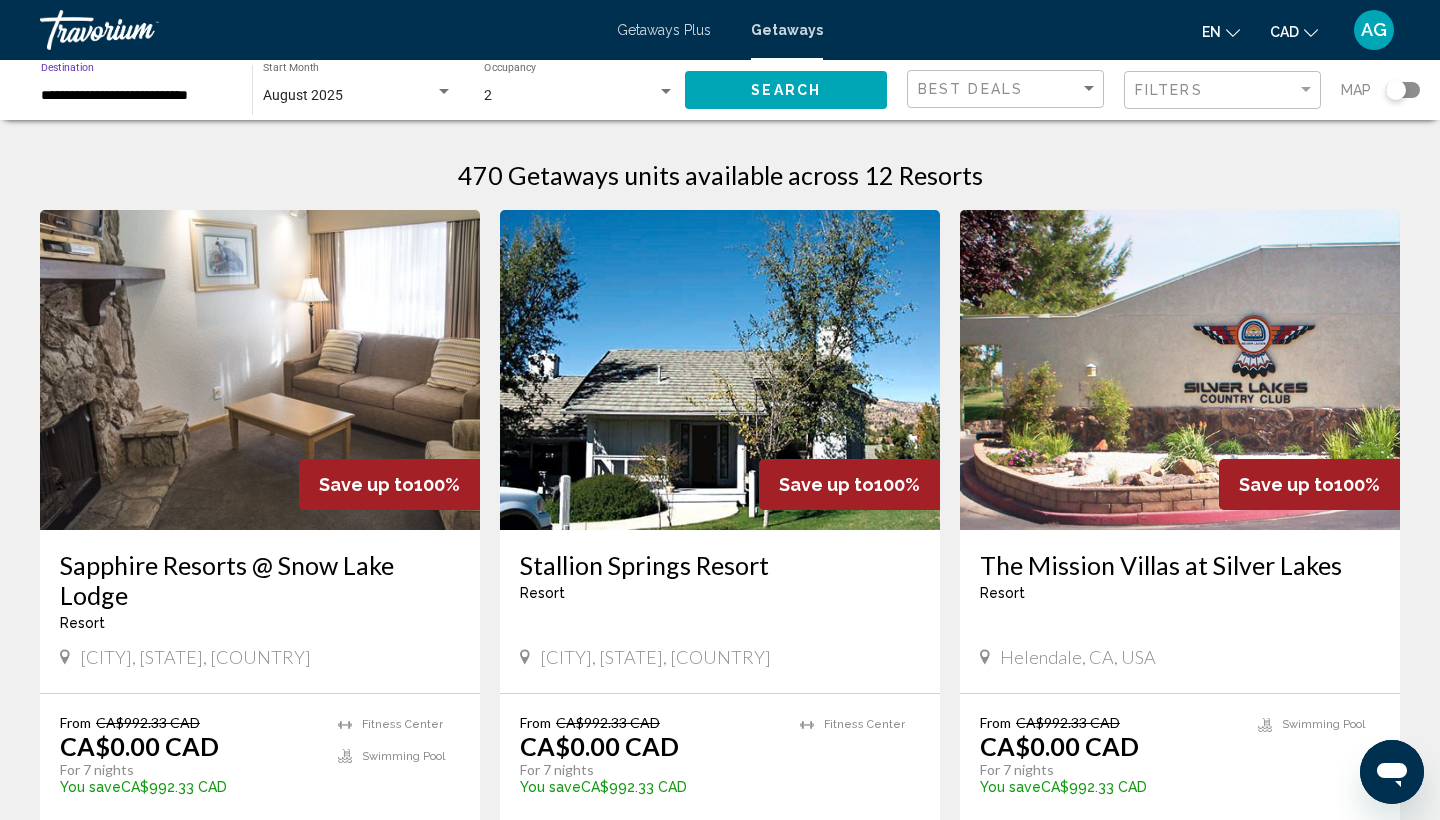 click on "**********" at bounding box center [136, 96] 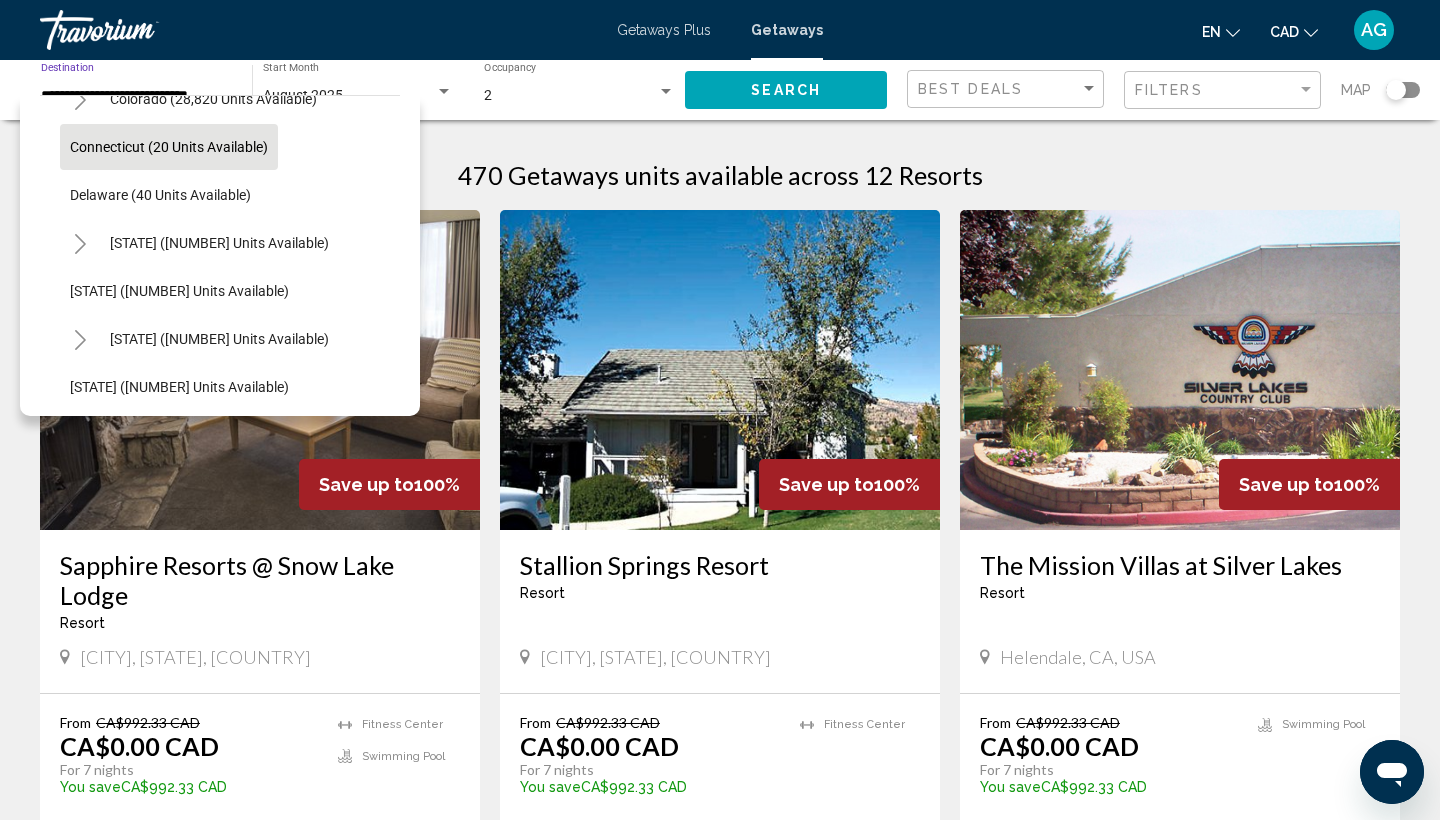 scroll, scrollTop: 560, scrollLeft: 0, axis: vertical 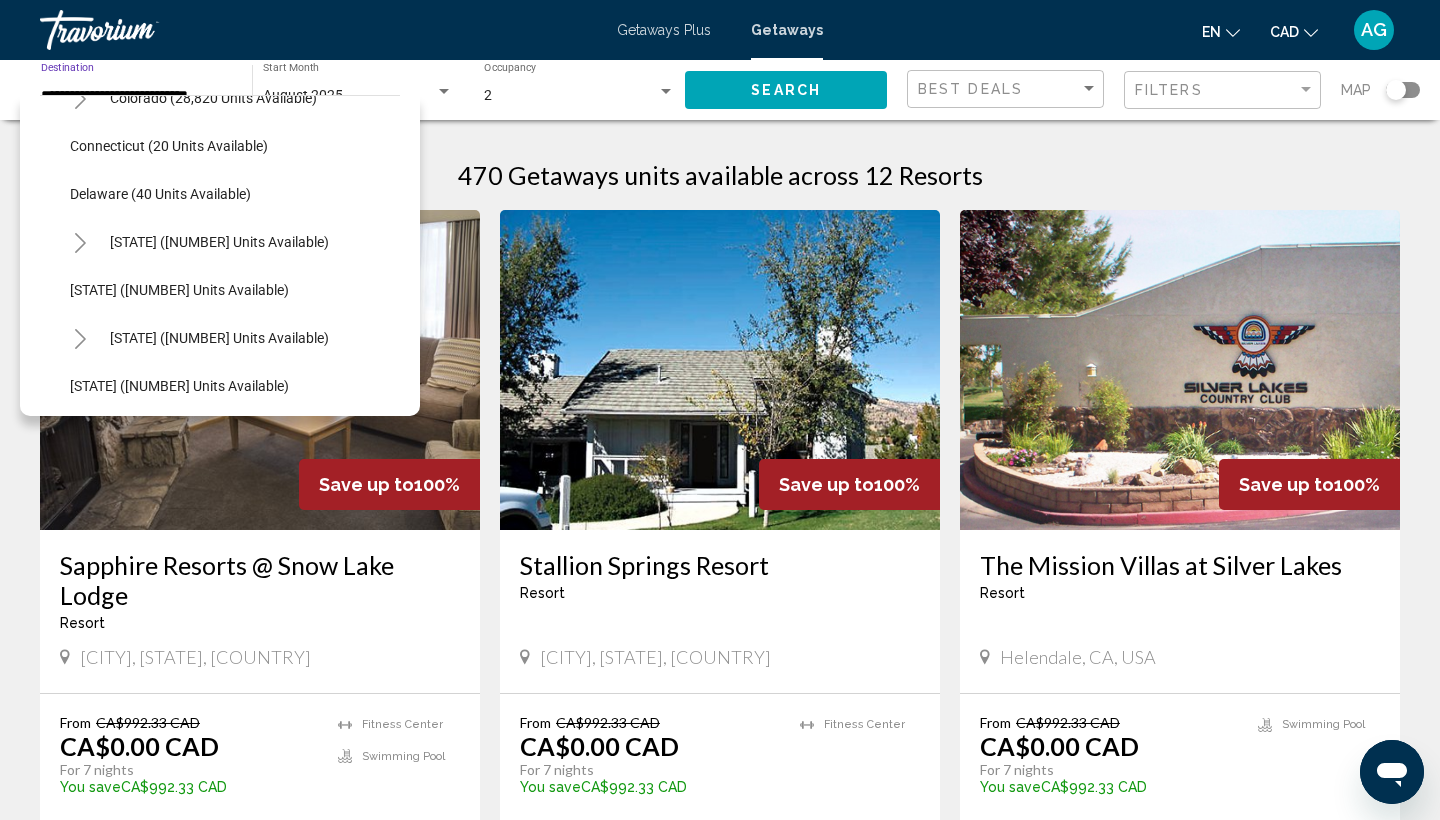 click 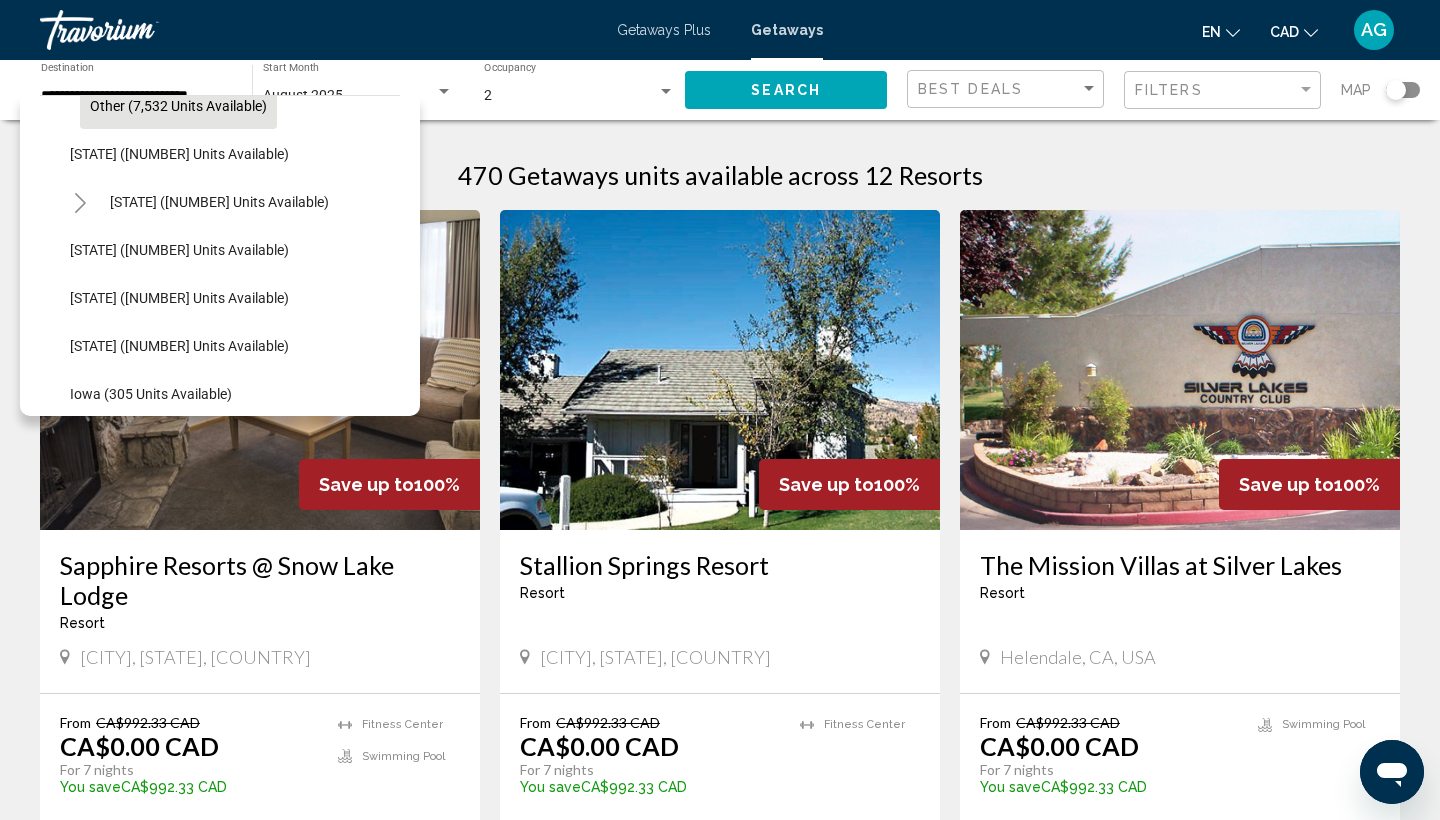 scroll, scrollTop: 938, scrollLeft: 0, axis: vertical 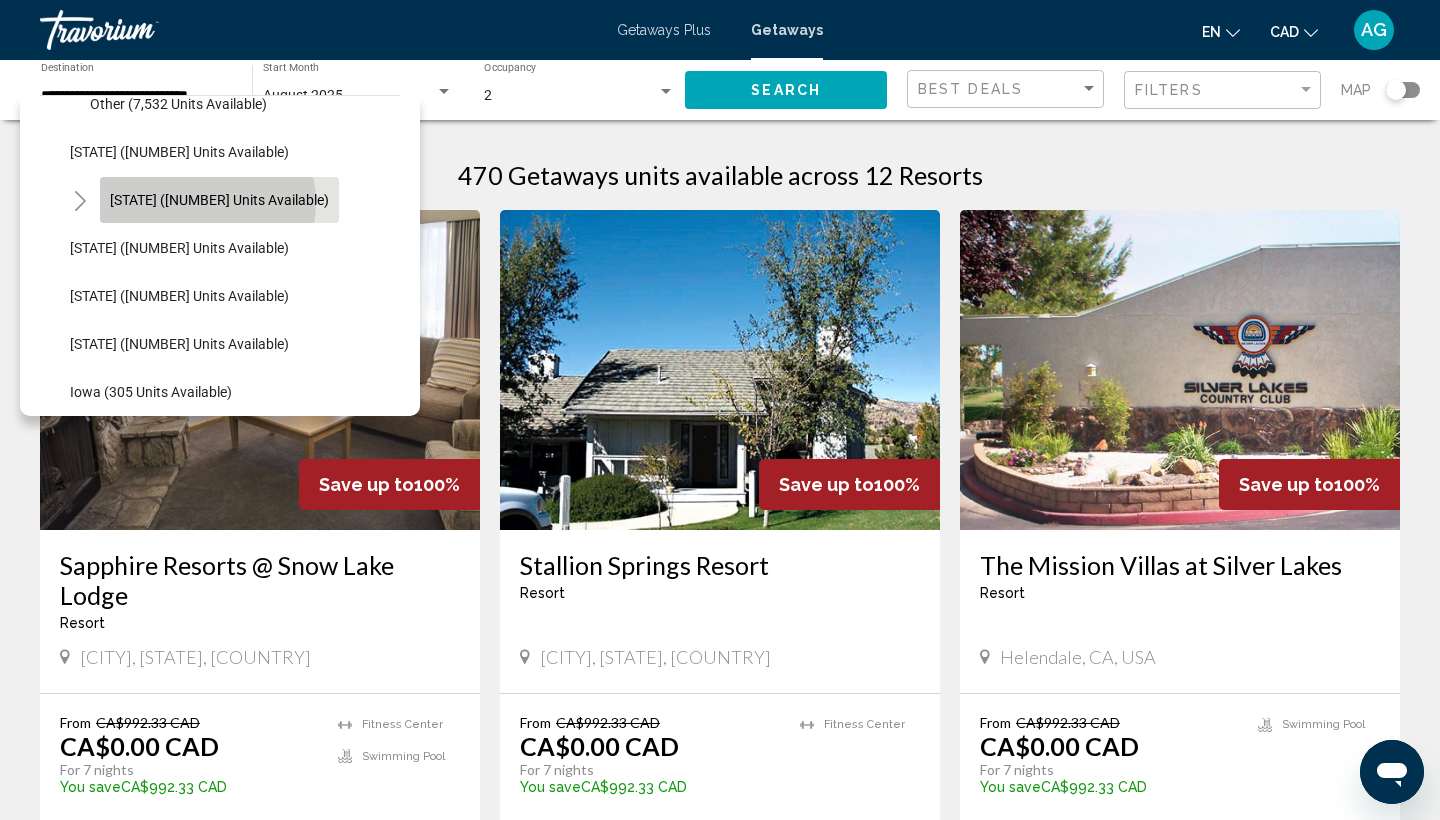 click on "[STATE] ([NUMBER] units available)" 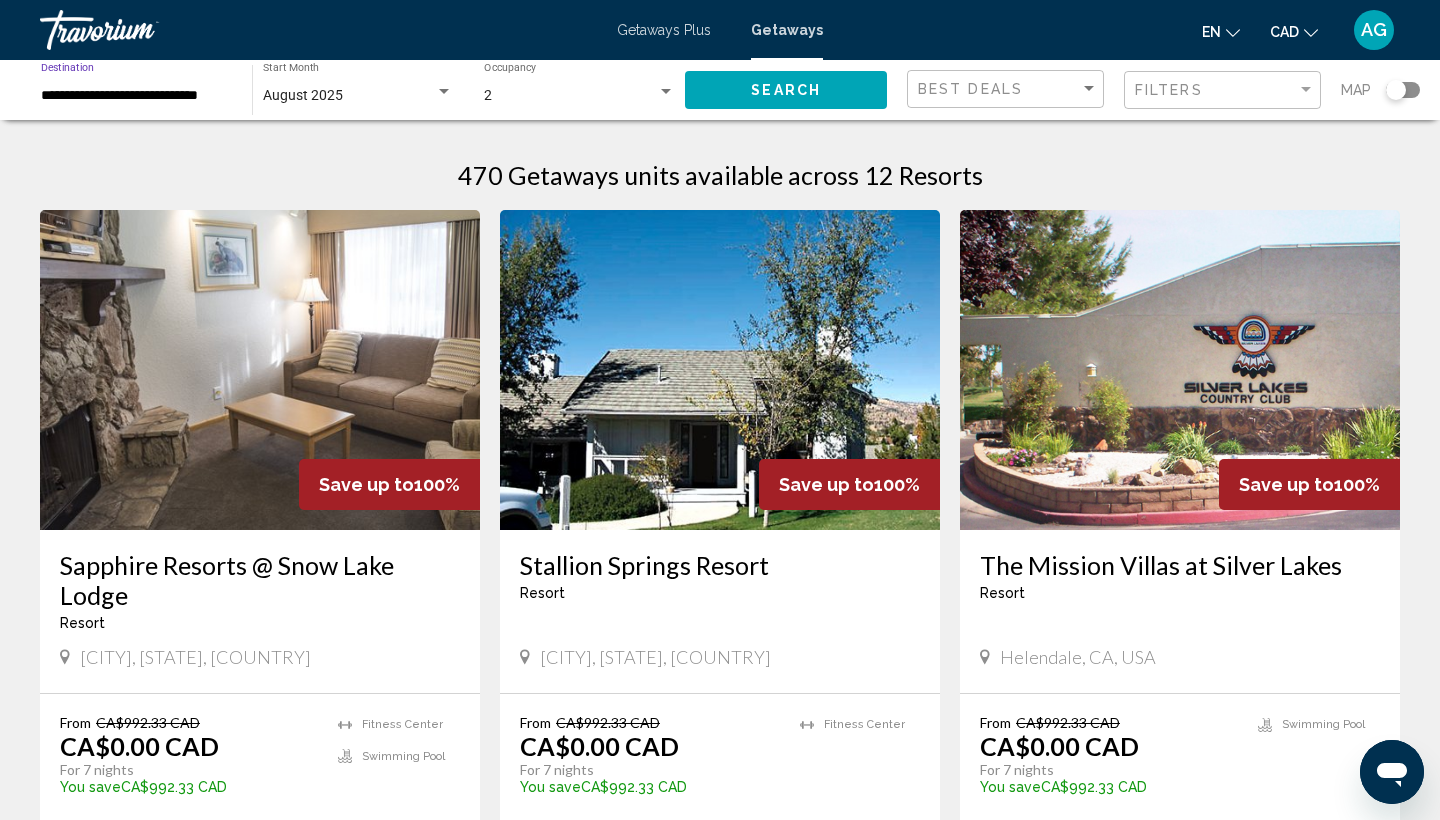 click on "**********" 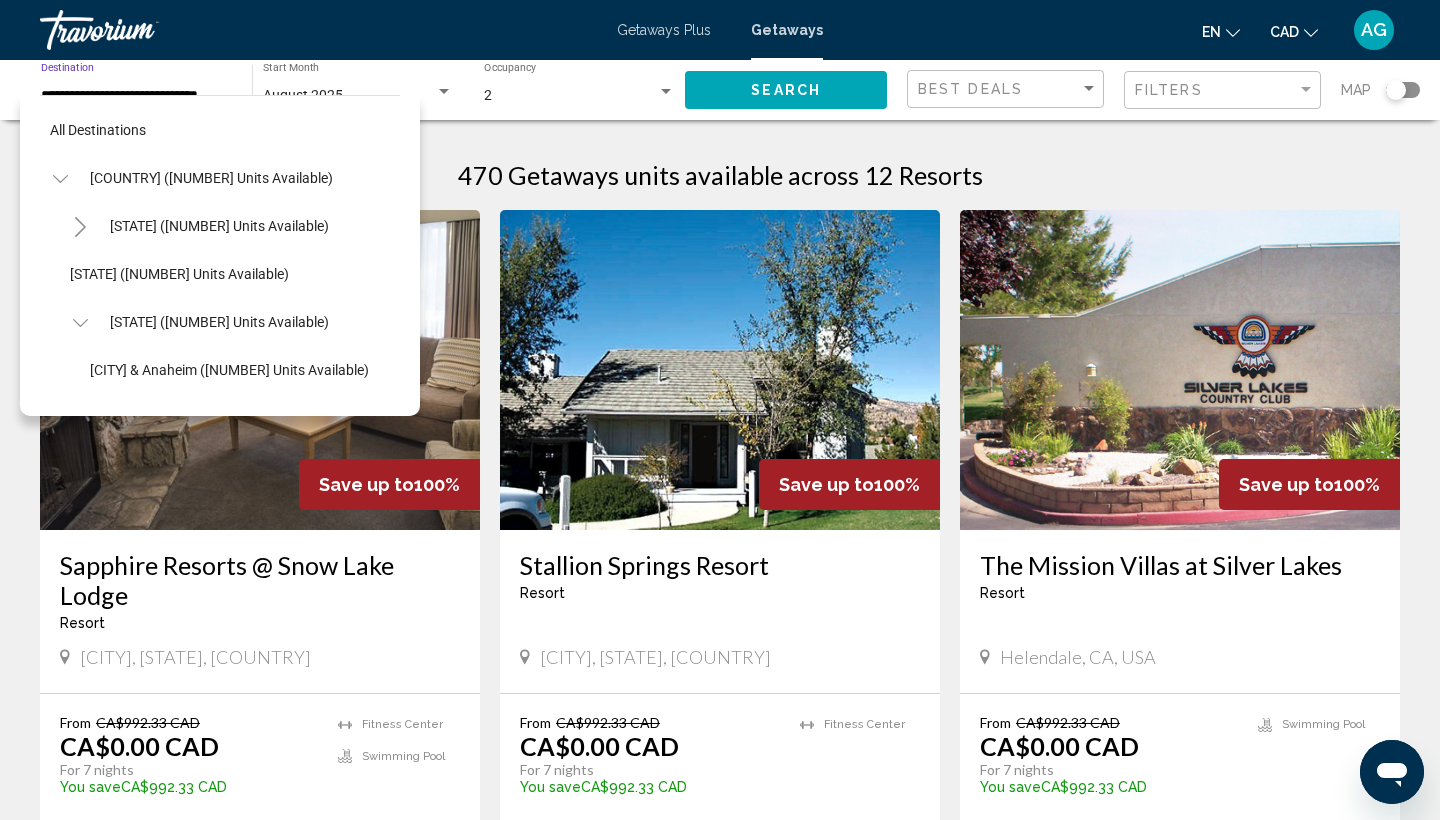 scroll, scrollTop: 887, scrollLeft: 0, axis: vertical 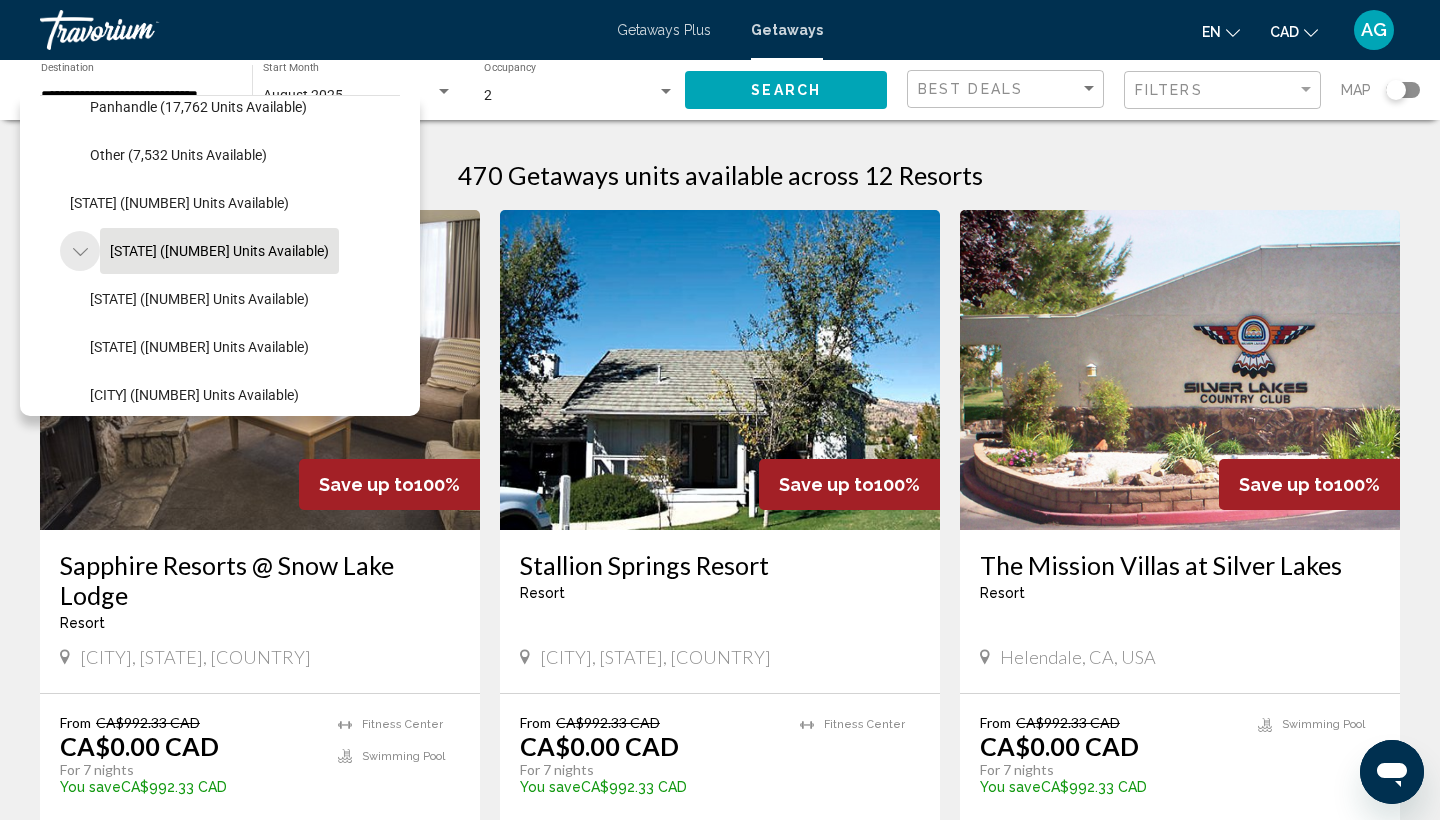click 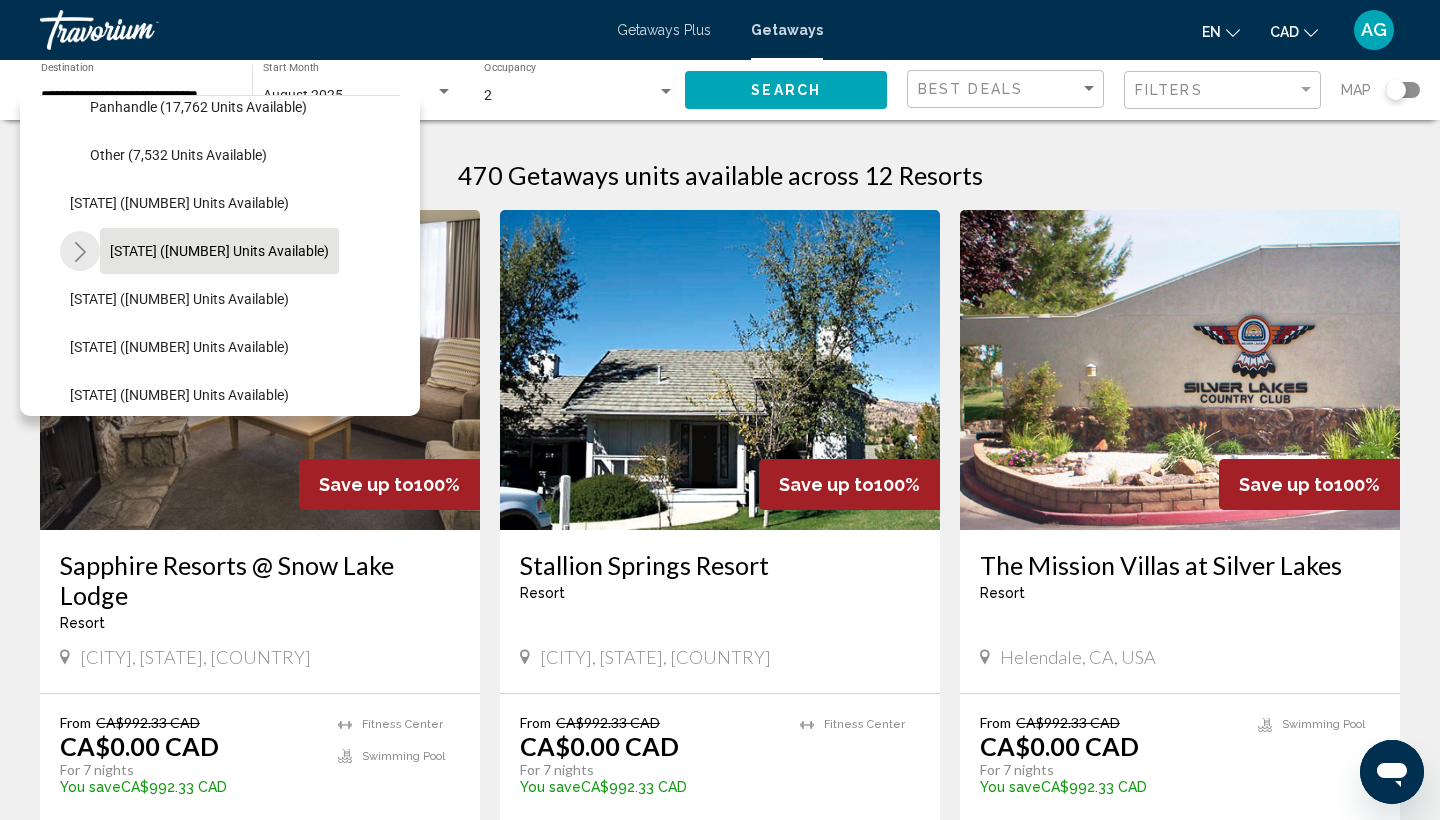 click 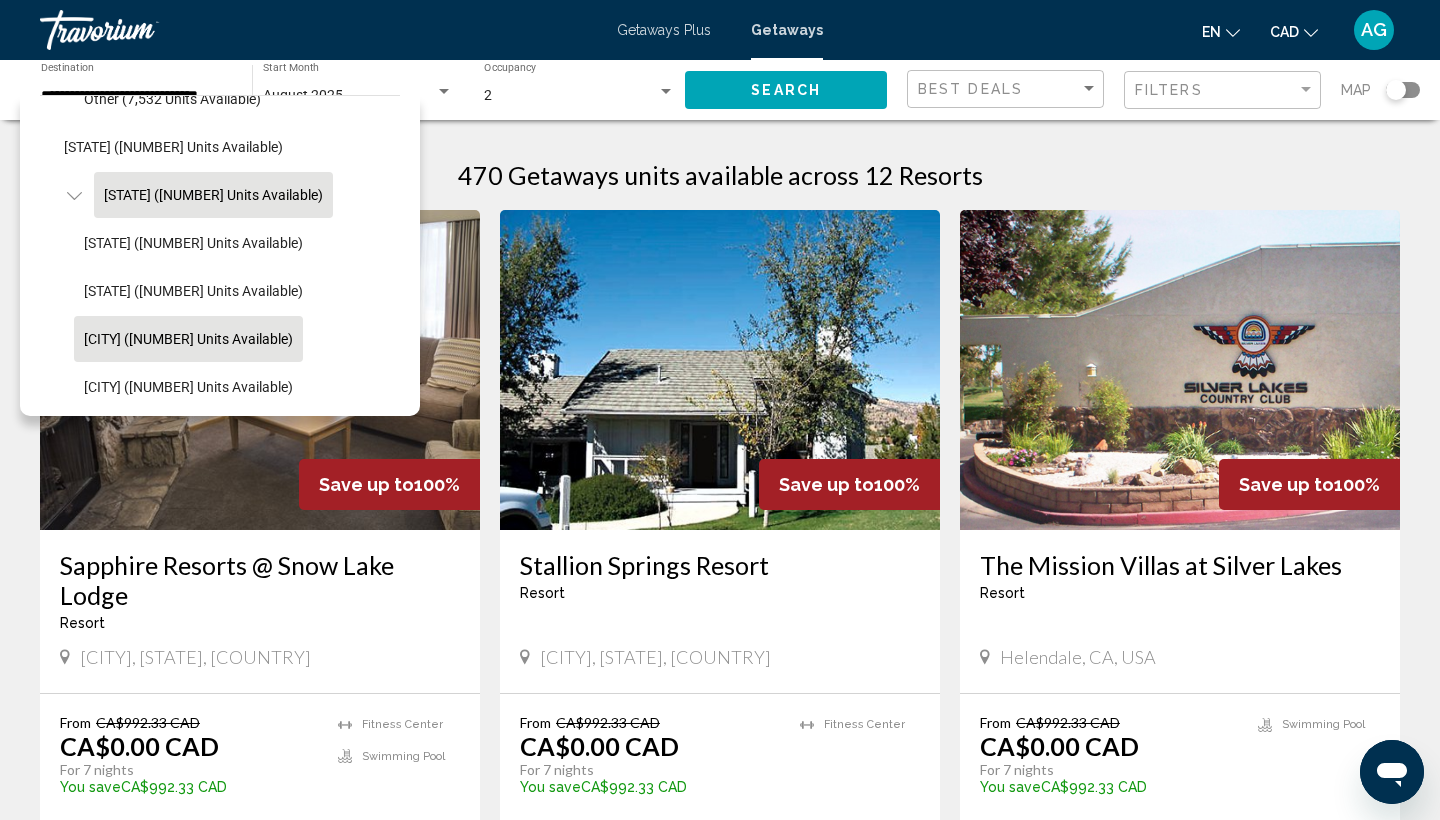 scroll, scrollTop: 1004, scrollLeft: 6, axis: both 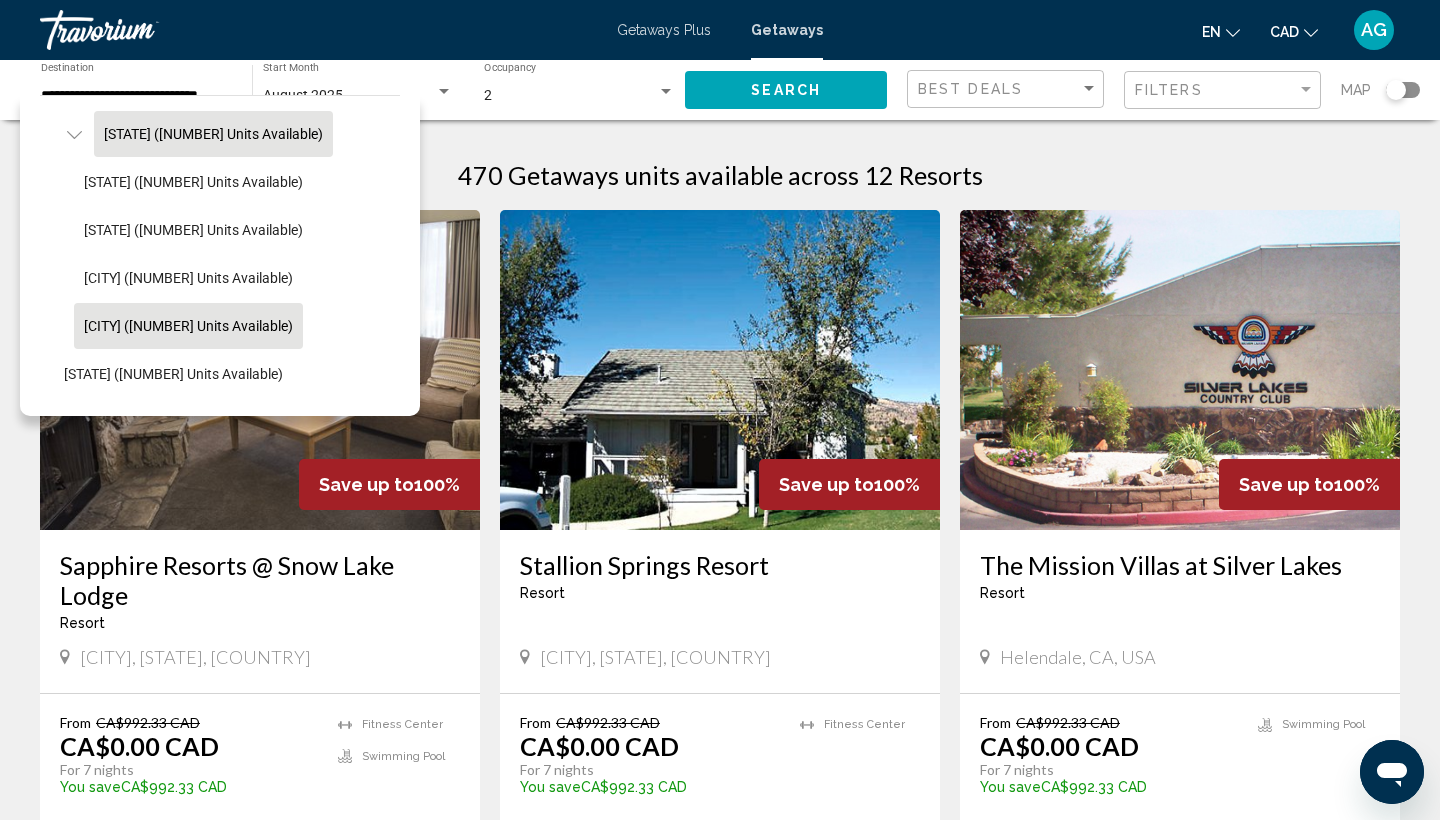 click on "[CITY] ([NUMBER] units available)" 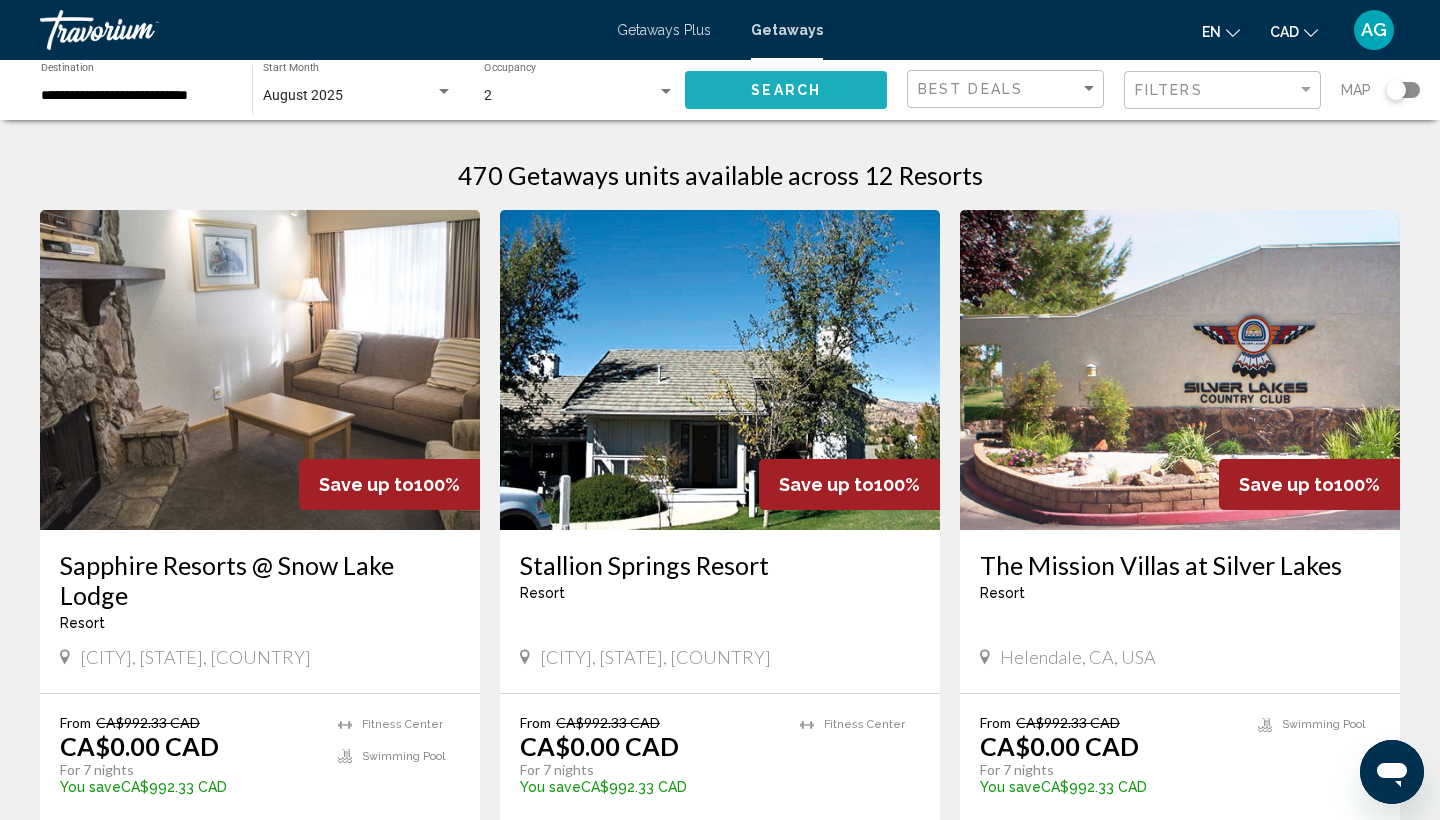 click on "Search" 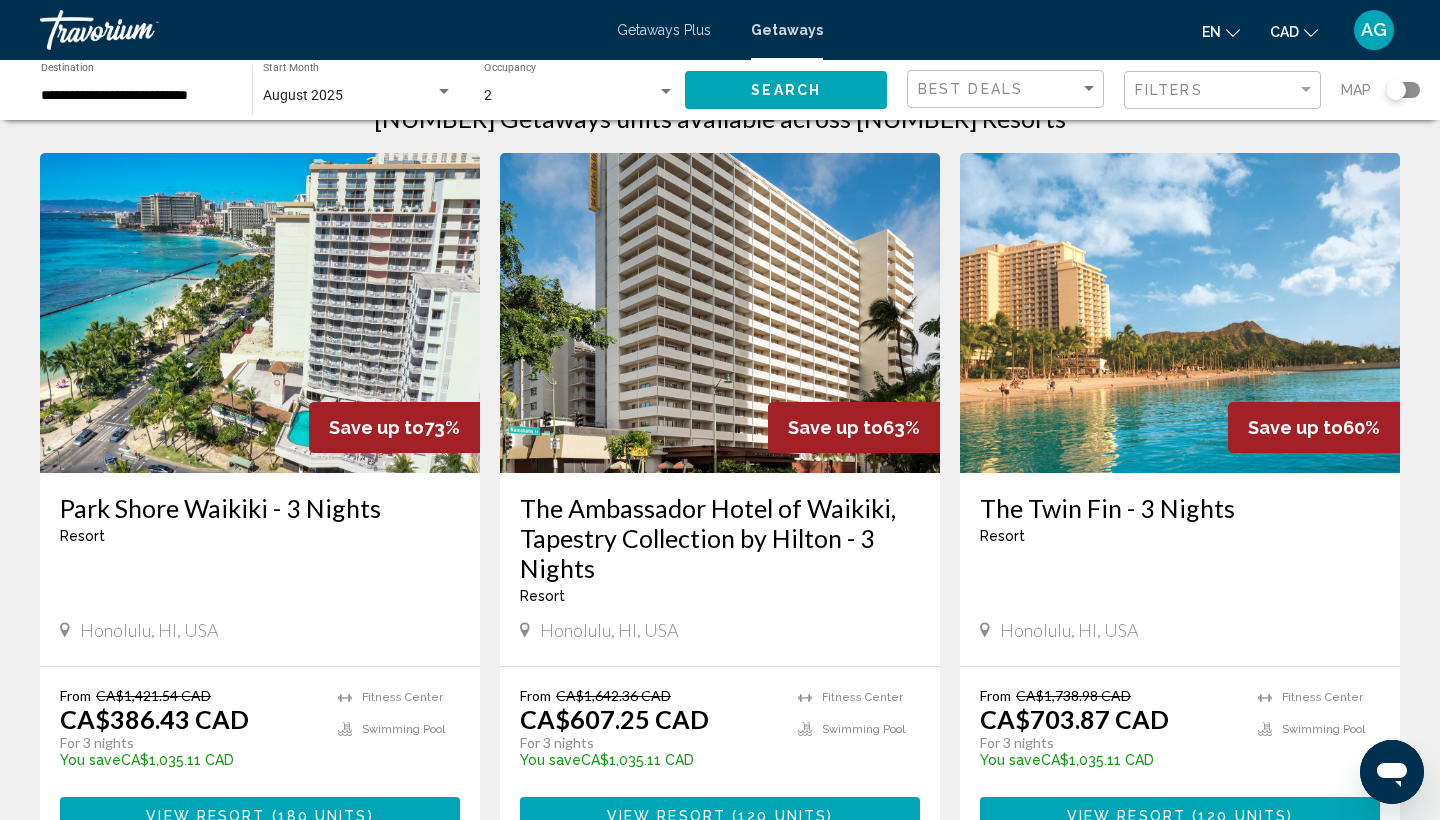 scroll, scrollTop: 45, scrollLeft: 0, axis: vertical 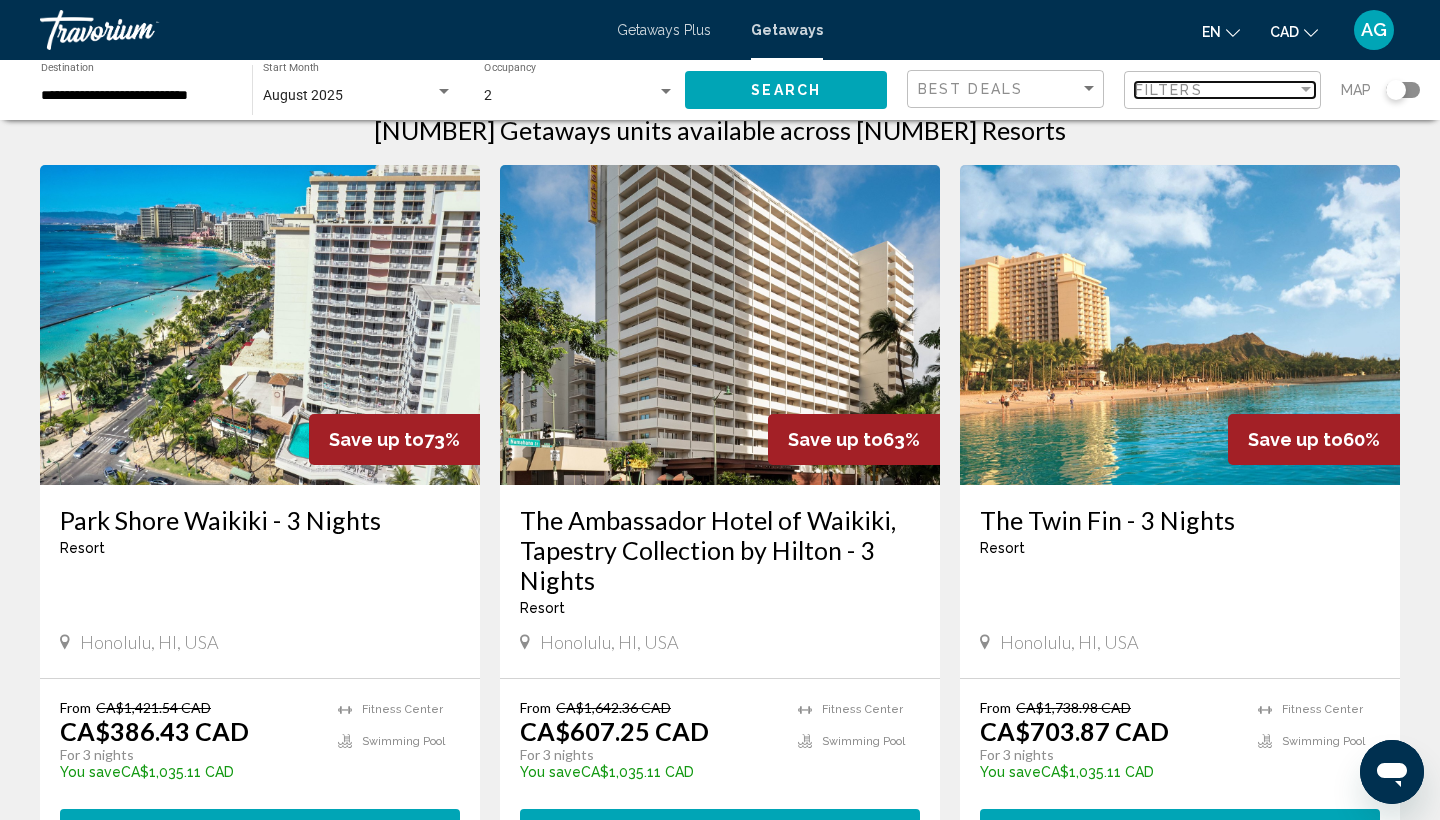 click on "Filters" at bounding box center [1216, 90] 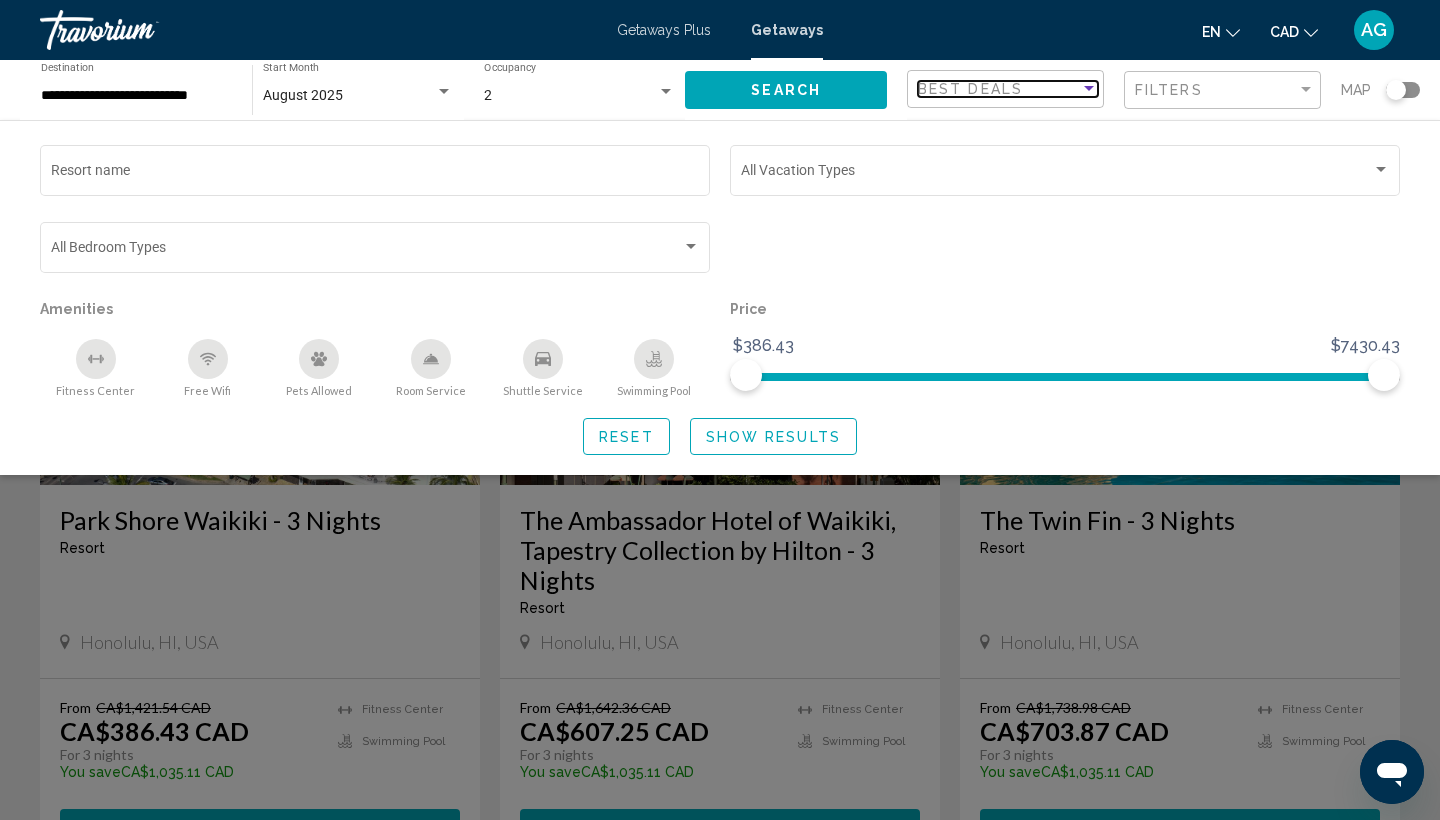 click on "Best Deals" at bounding box center [999, 89] 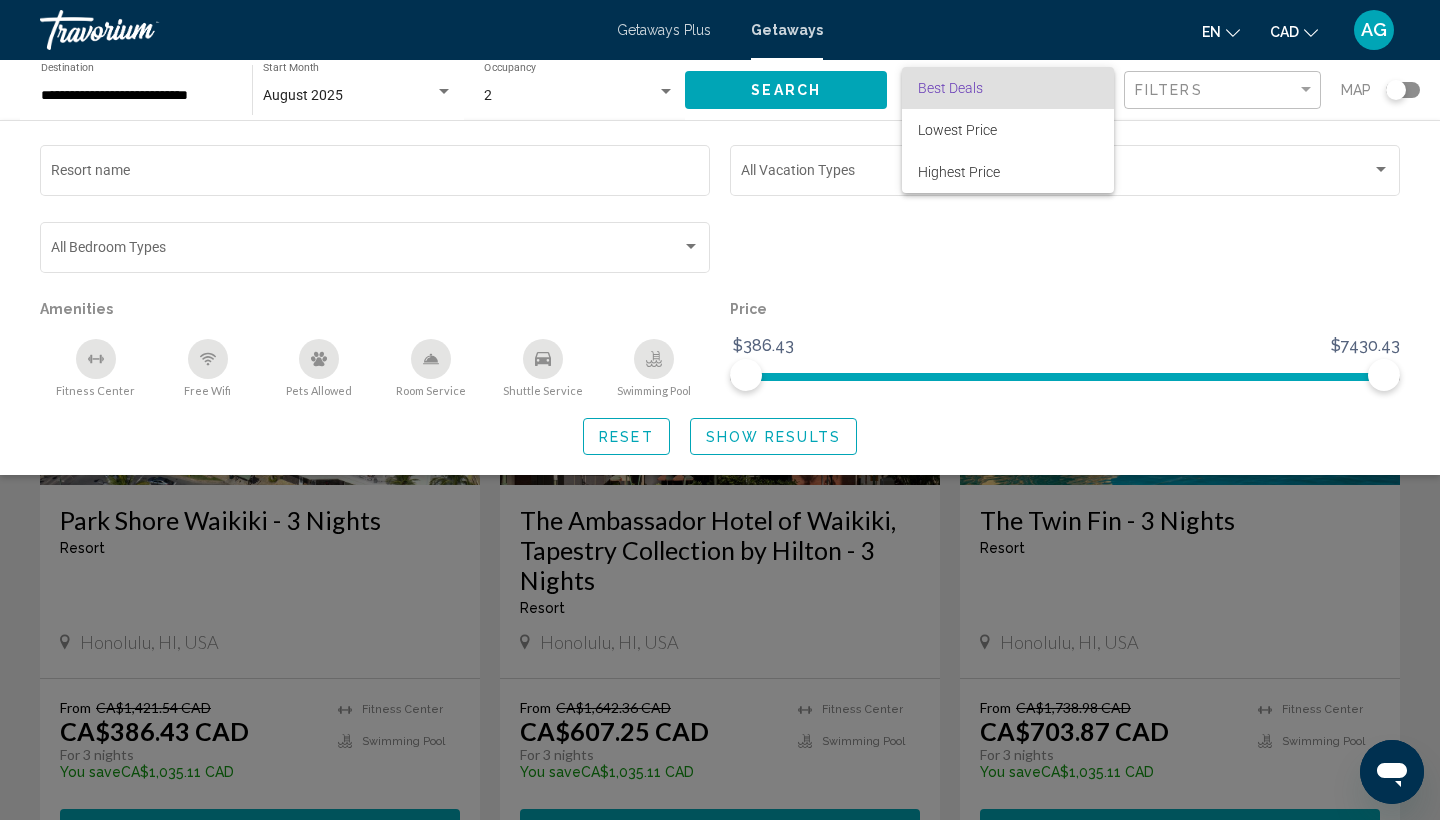 click at bounding box center (720, 410) 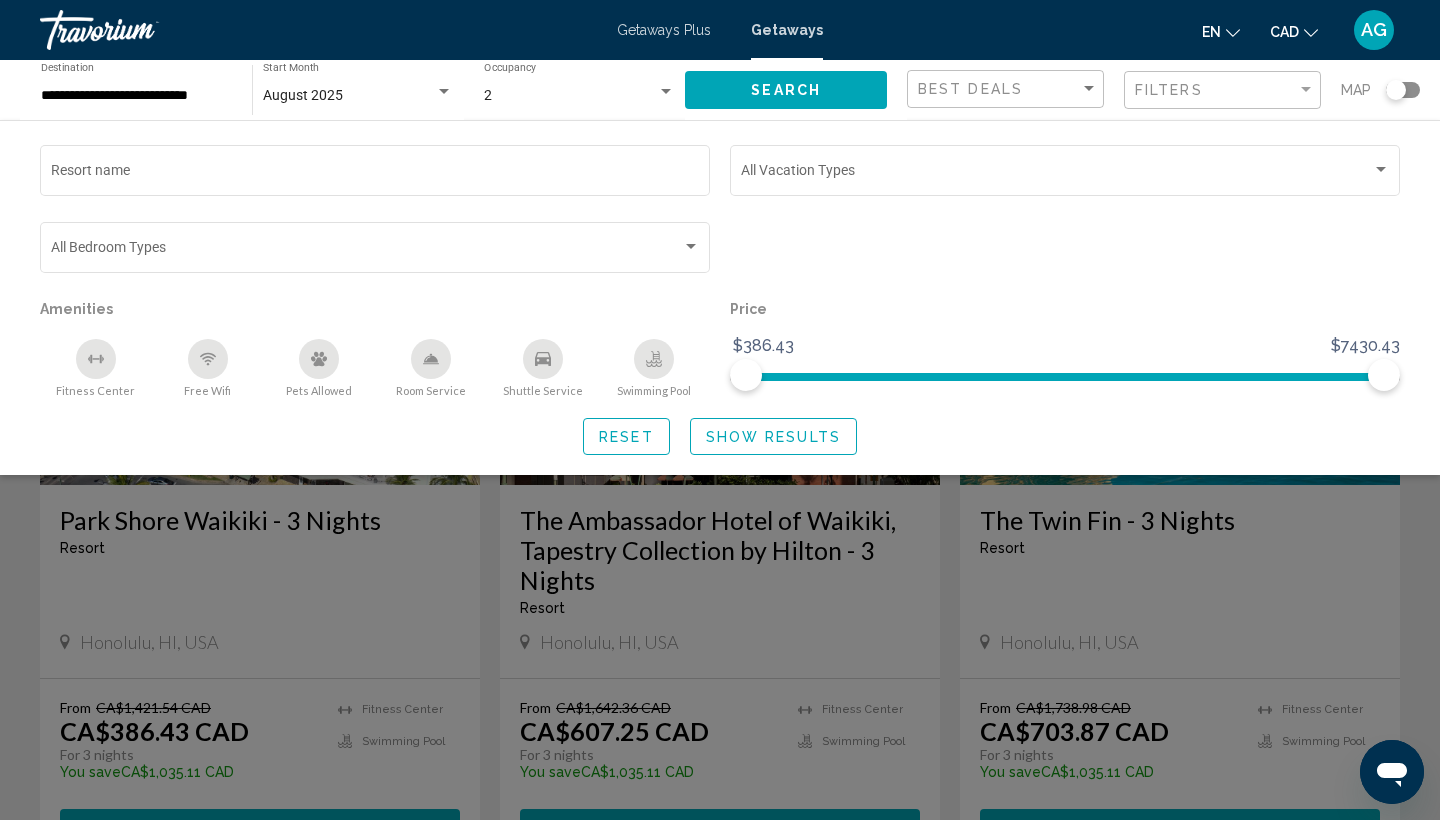 click 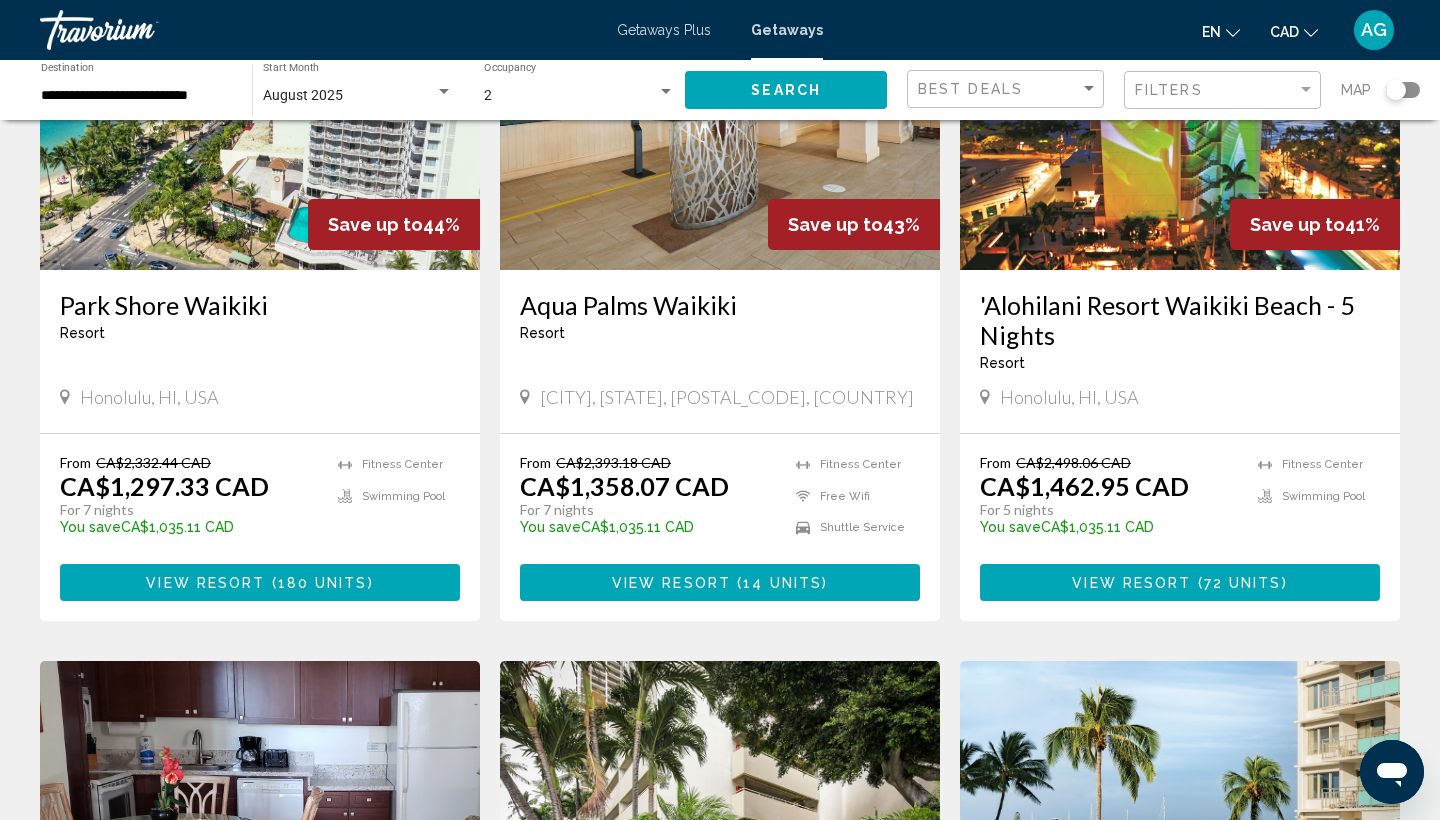scroll, scrollTop: 1744, scrollLeft: 0, axis: vertical 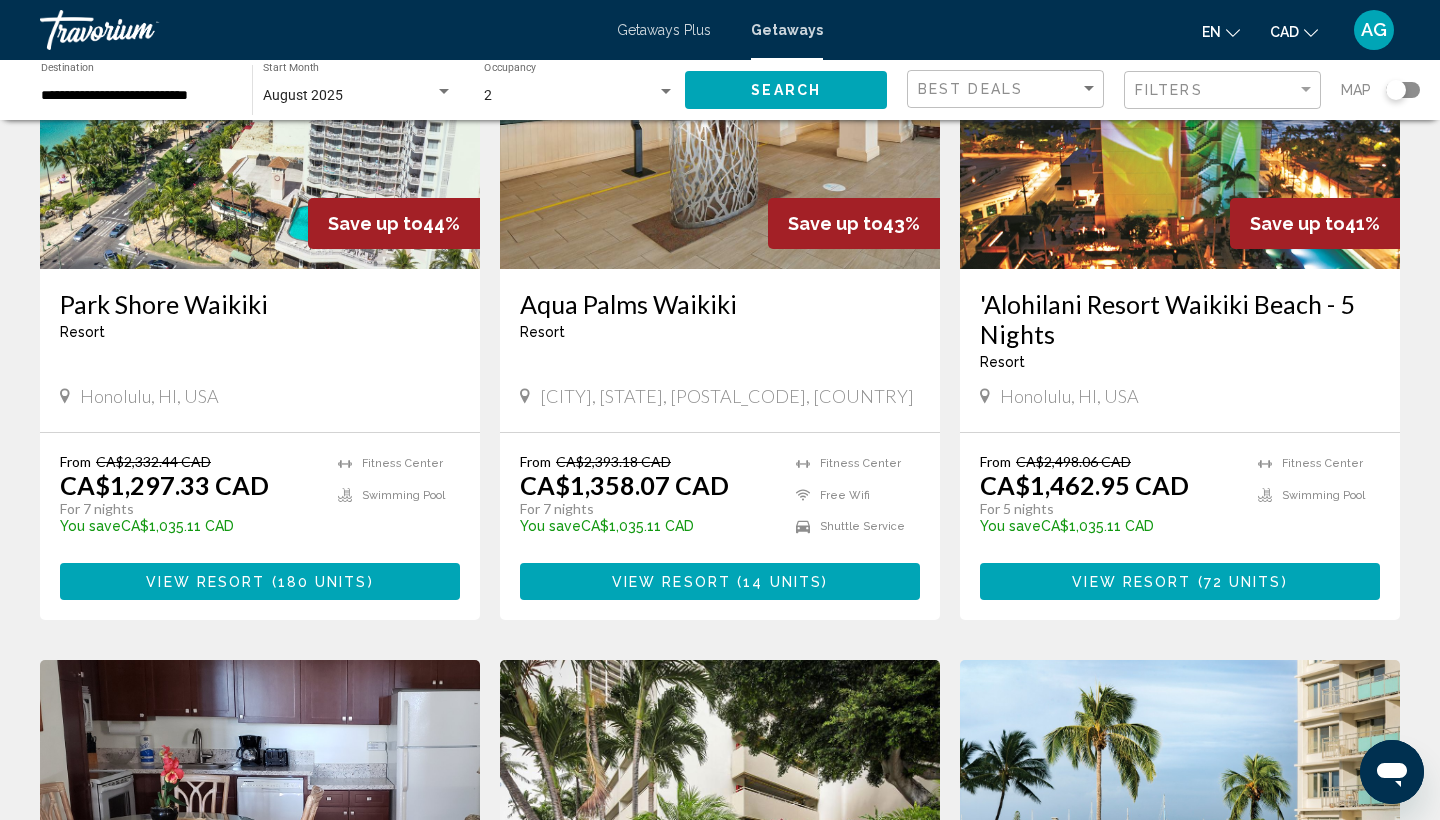 click on "View Resort" at bounding box center [1131, 582] 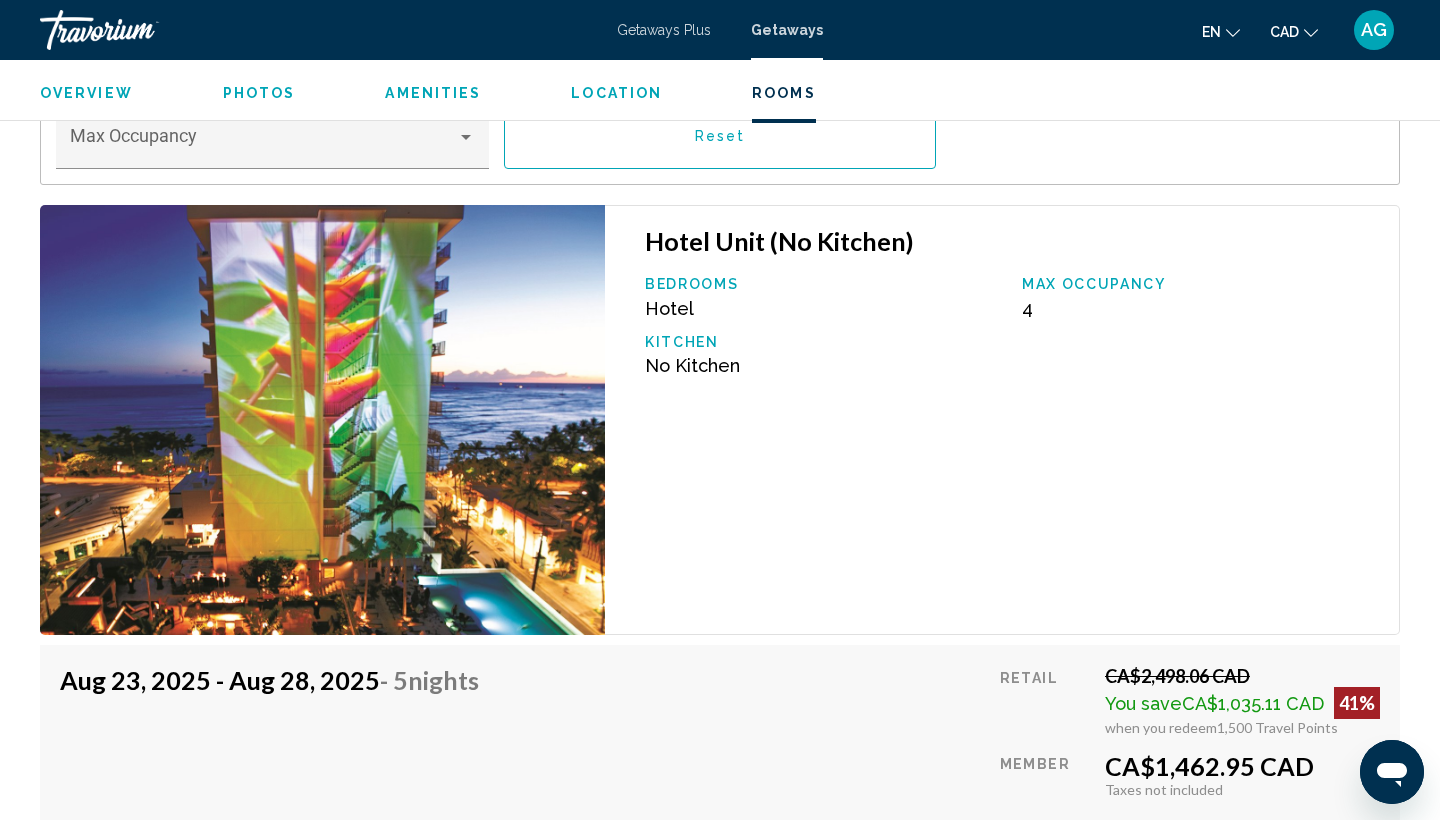 scroll, scrollTop: 3117, scrollLeft: 0, axis: vertical 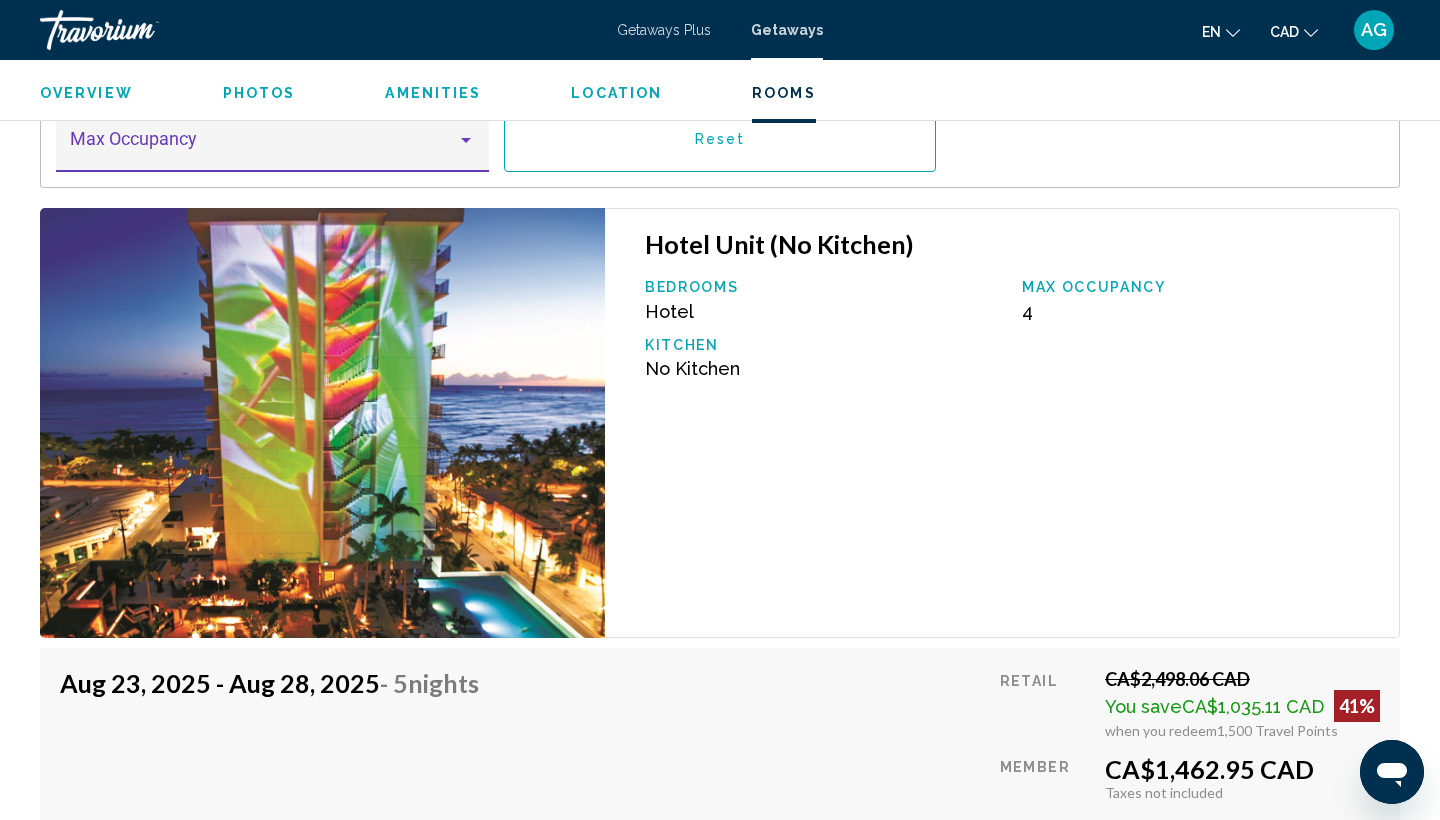 click at bounding box center [264, 148] 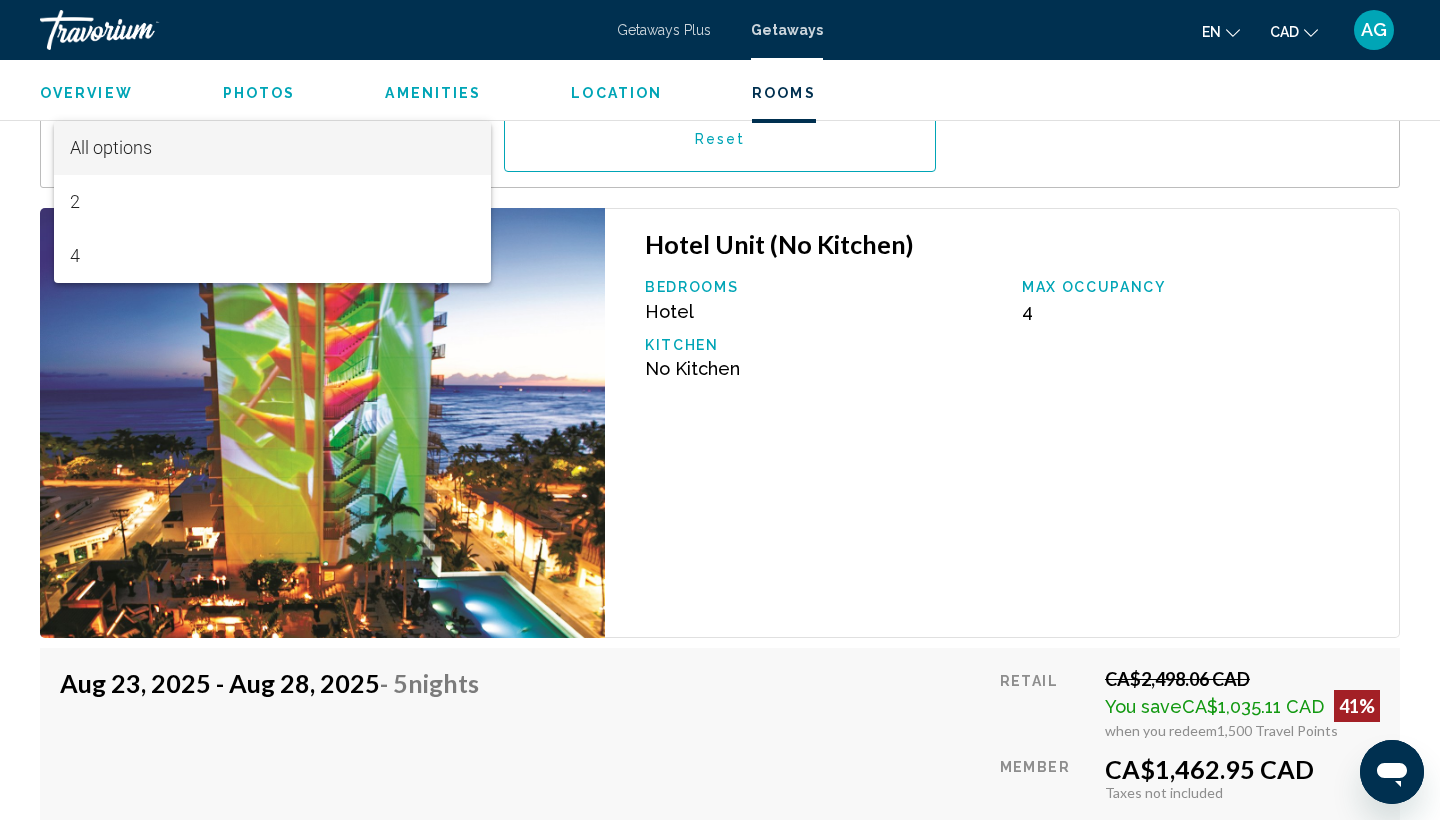 click on "All options" at bounding box center [273, 148] 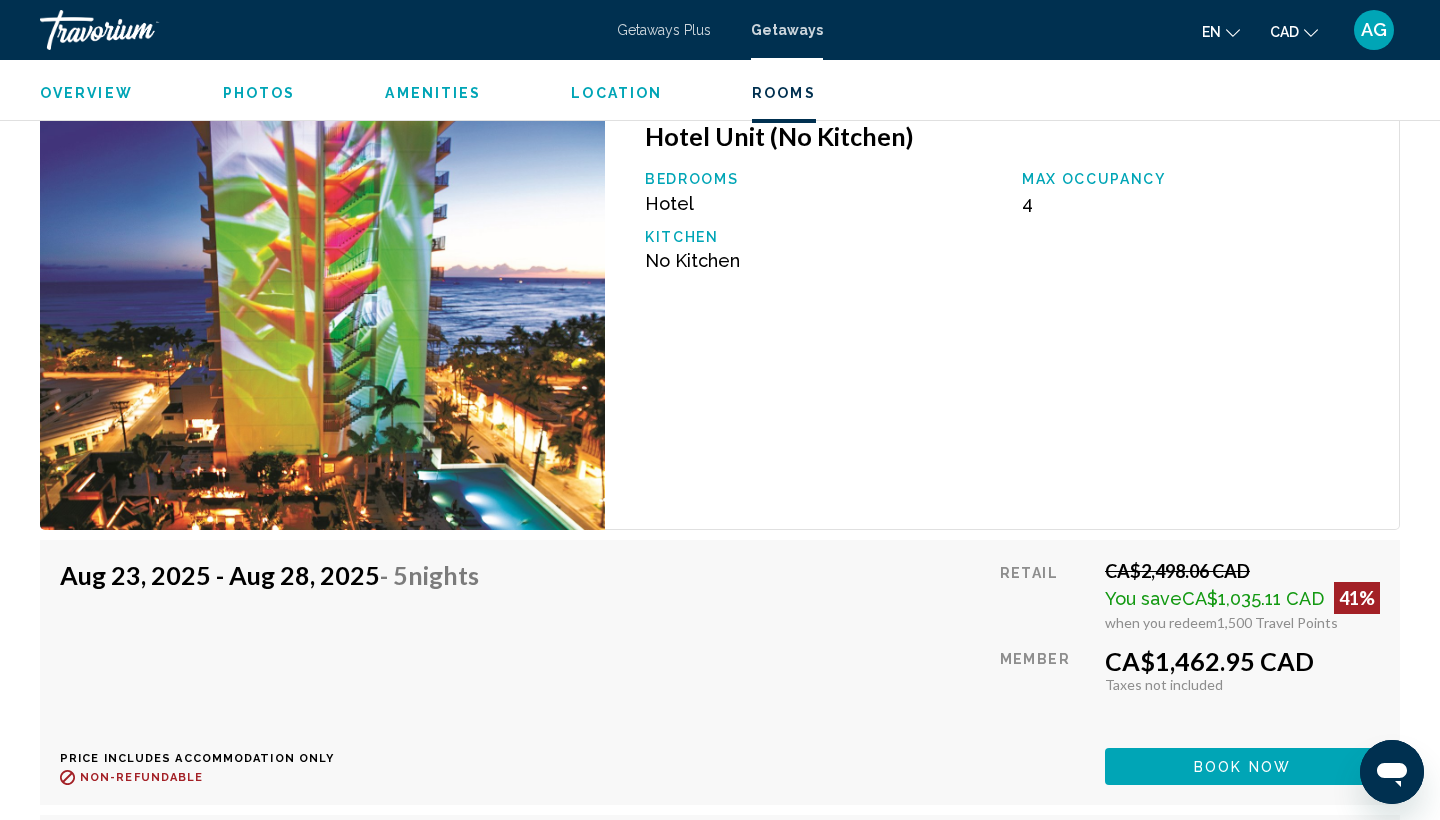 scroll, scrollTop: 3223, scrollLeft: 0, axis: vertical 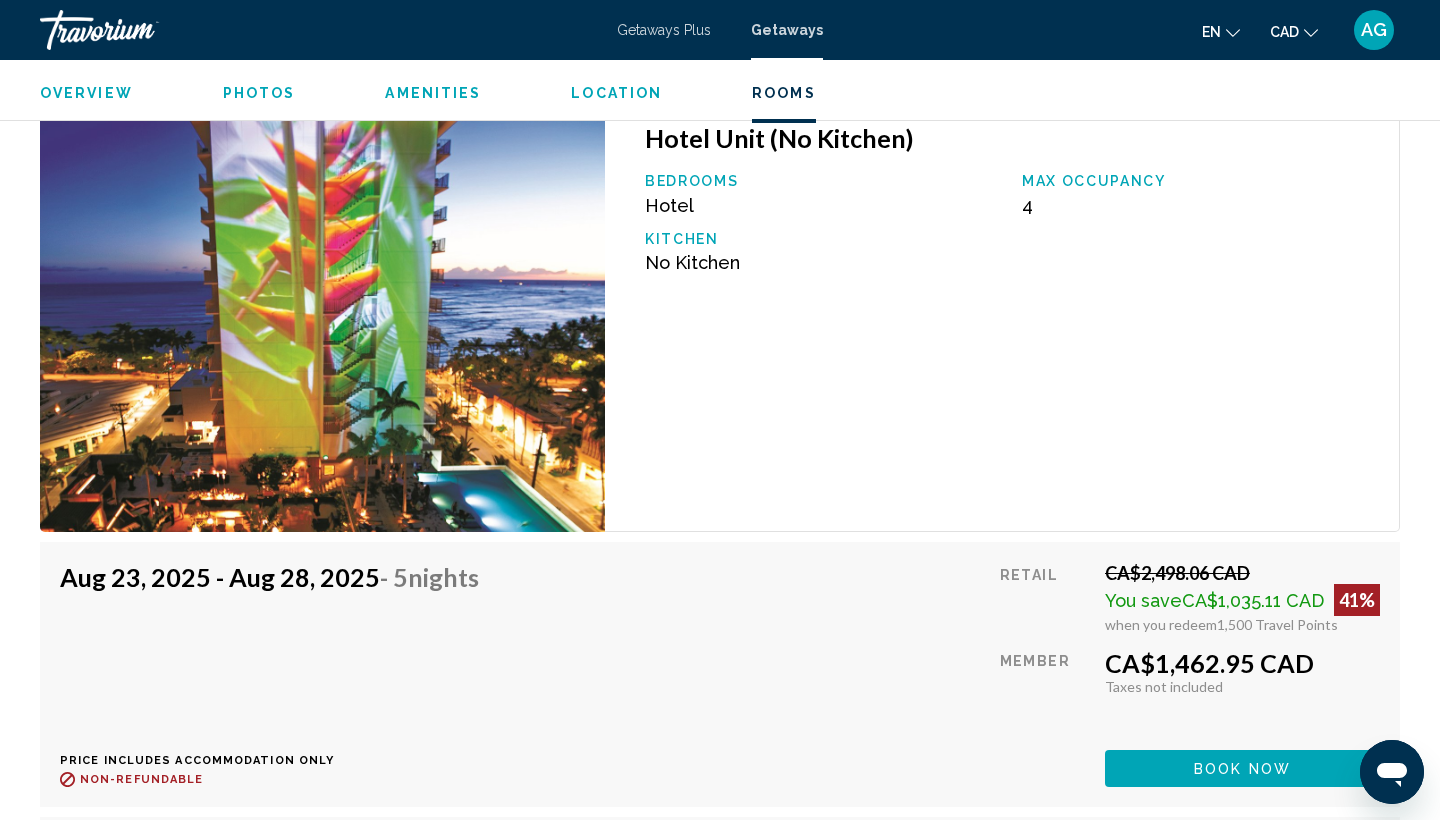 click 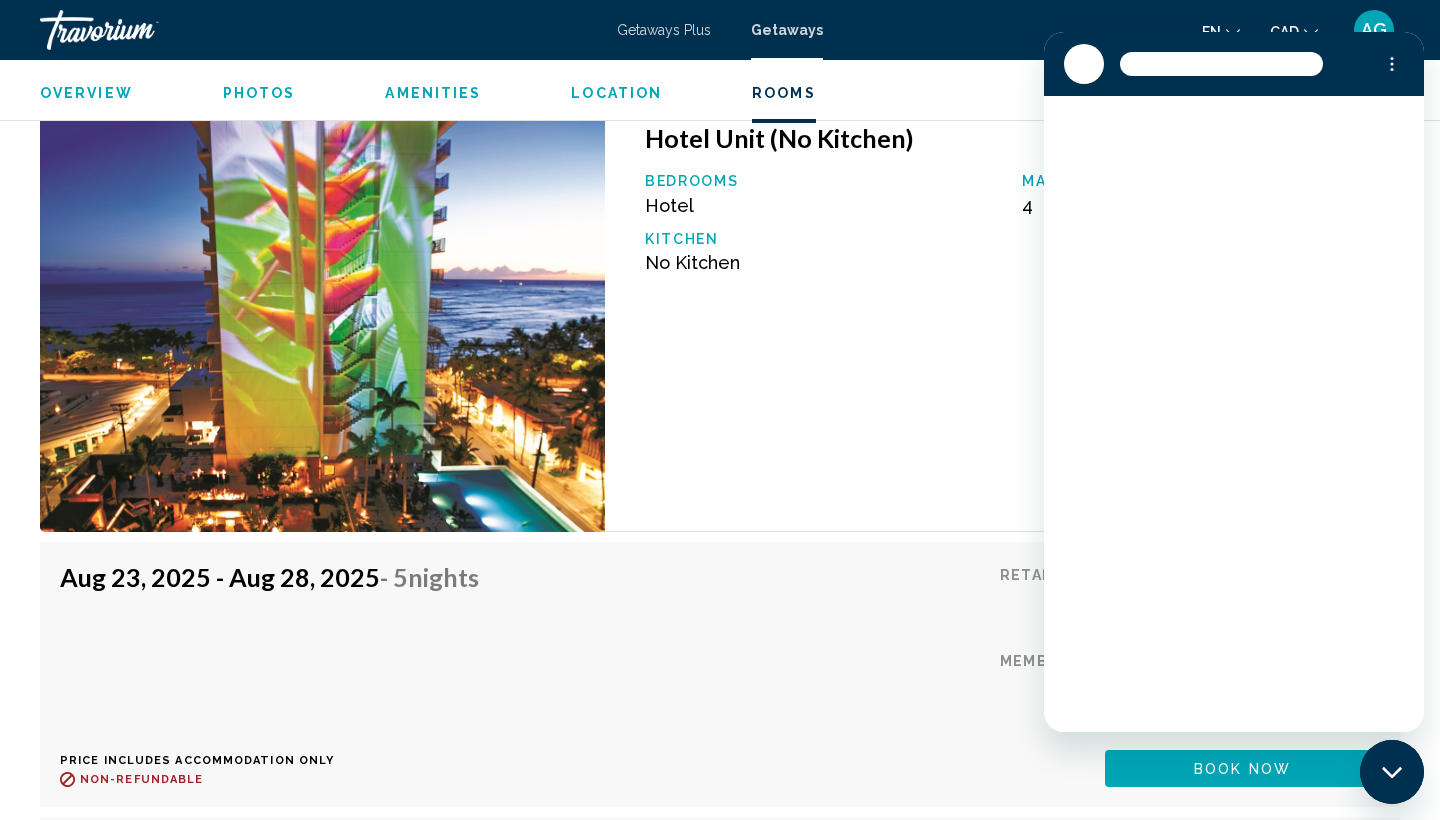 scroll, scrollTop: 0, scrollLeft: 0, axis: both 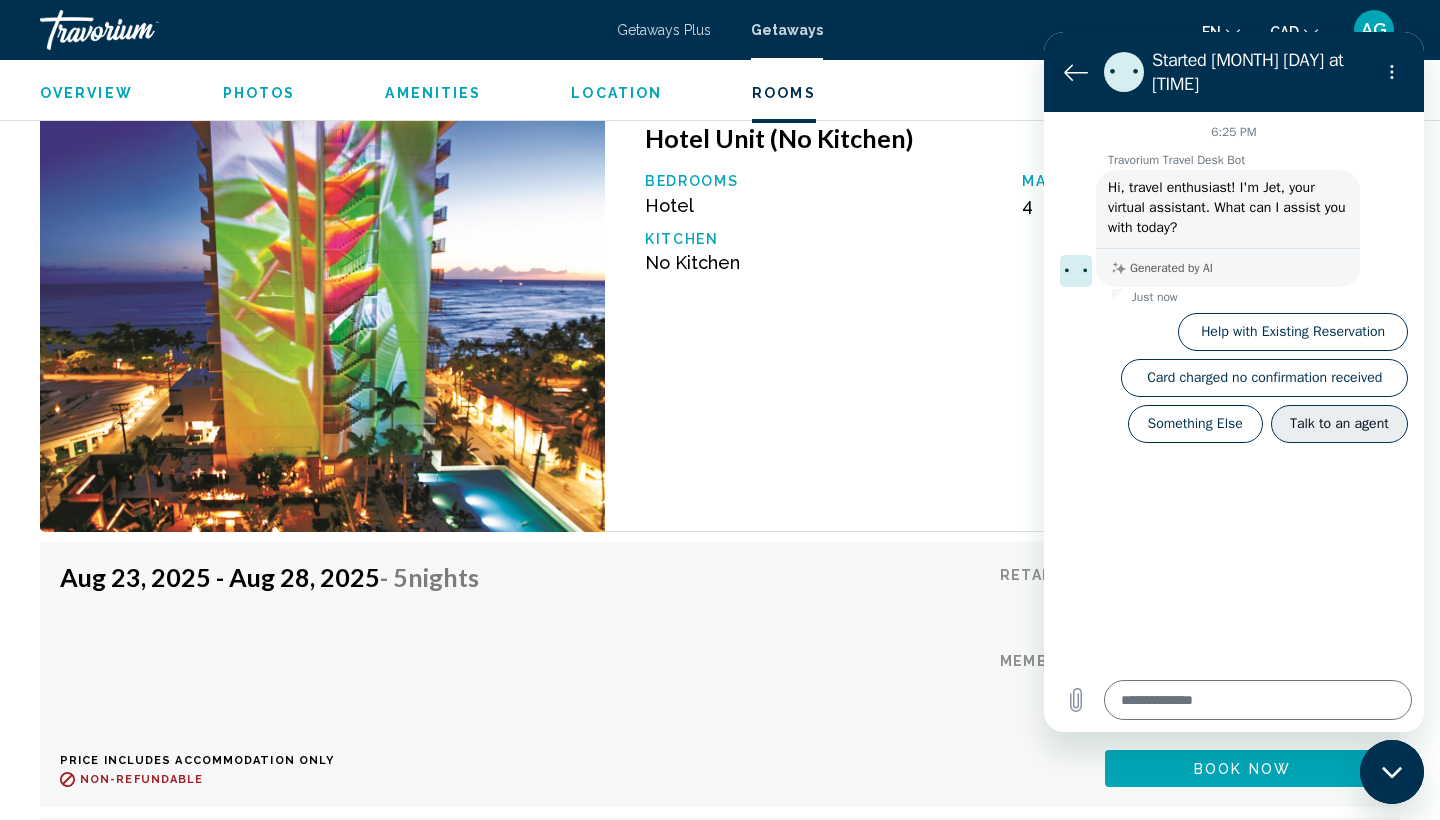 click on "Talk to an agent" at bounding box center (1339, 424) 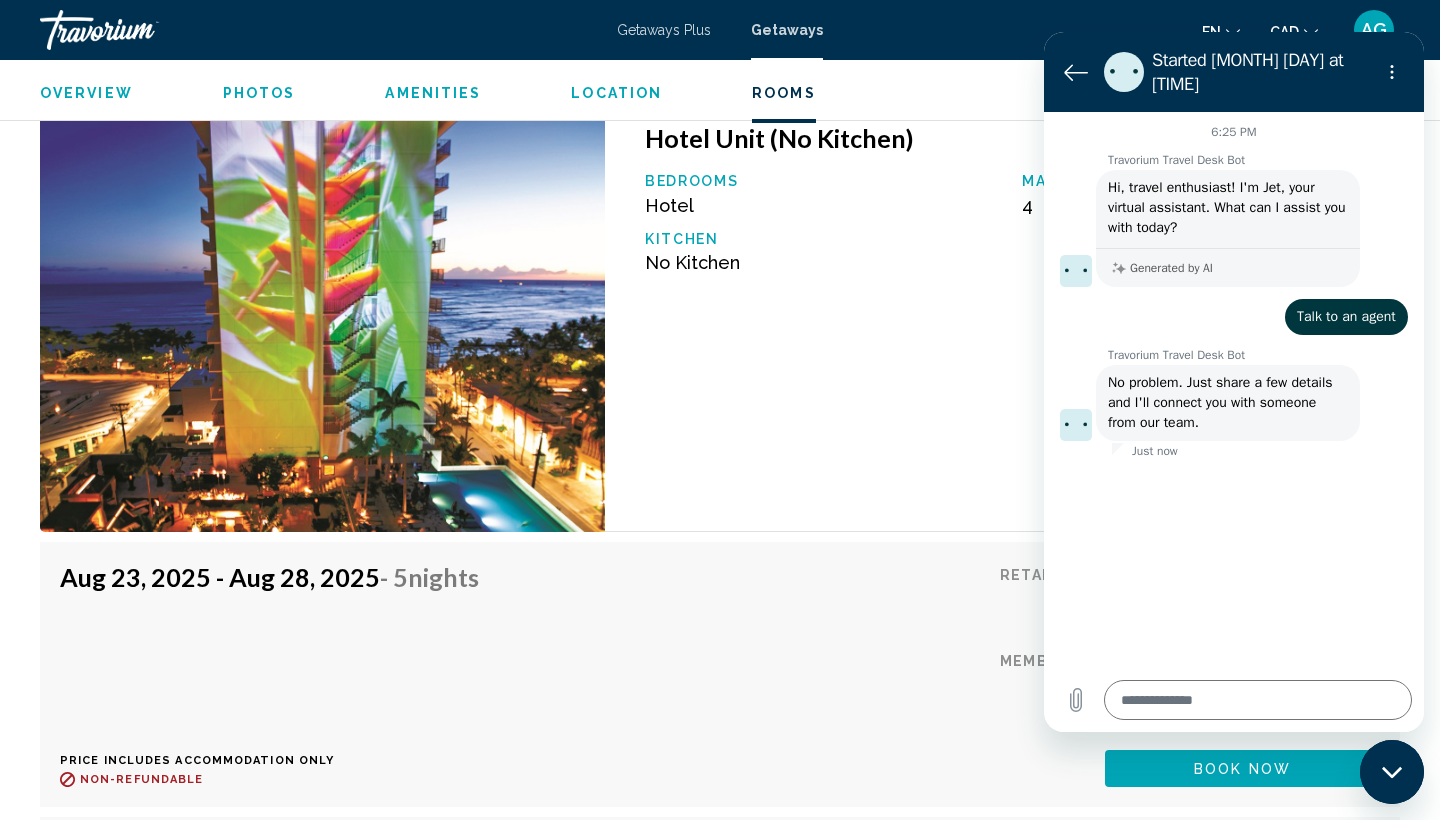 type on "*" 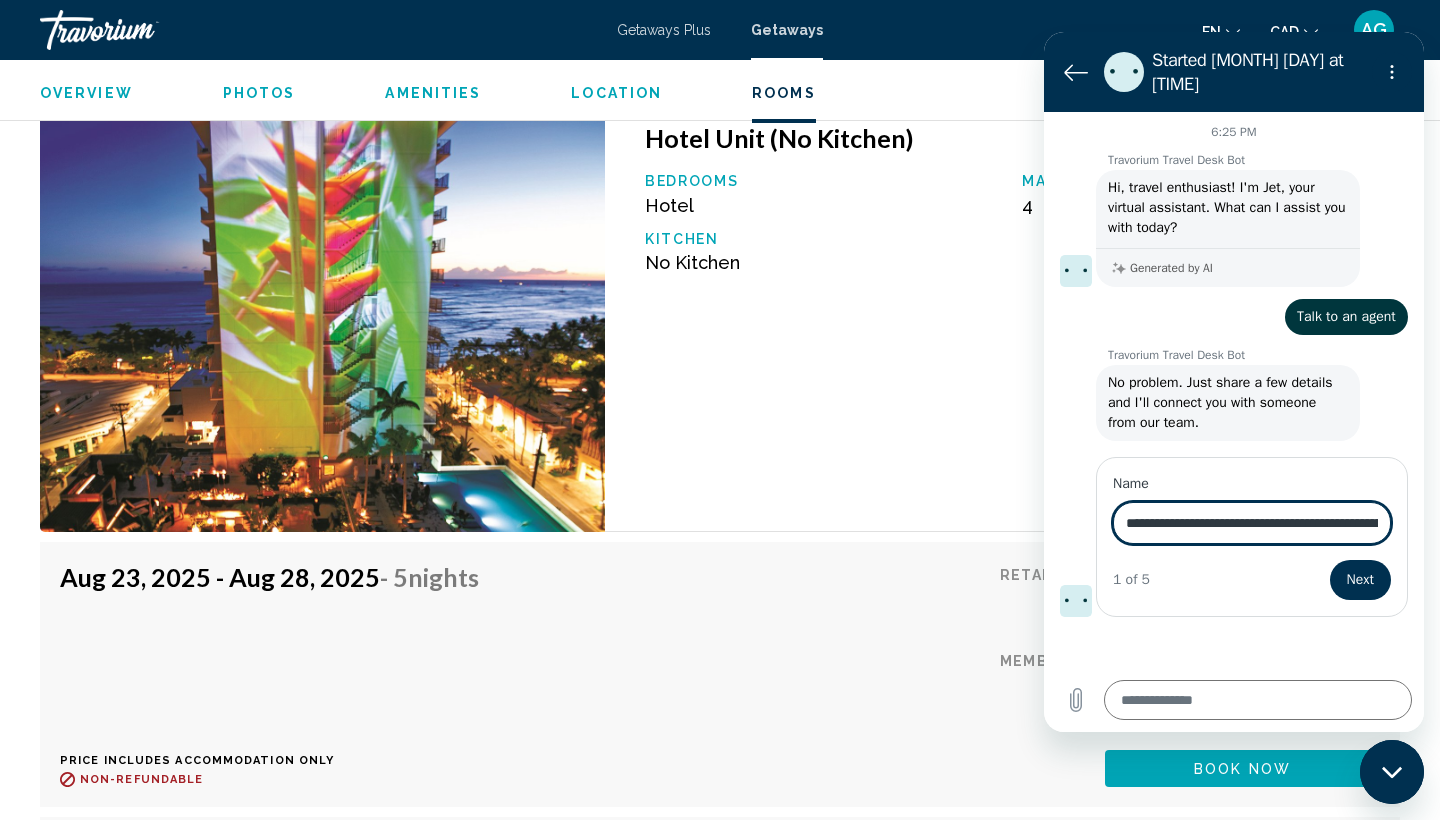 drag, startPoint x: 1369, startPoint y: 408, endPoint x: 1308, endPoint y: 490, distance: 102.20078 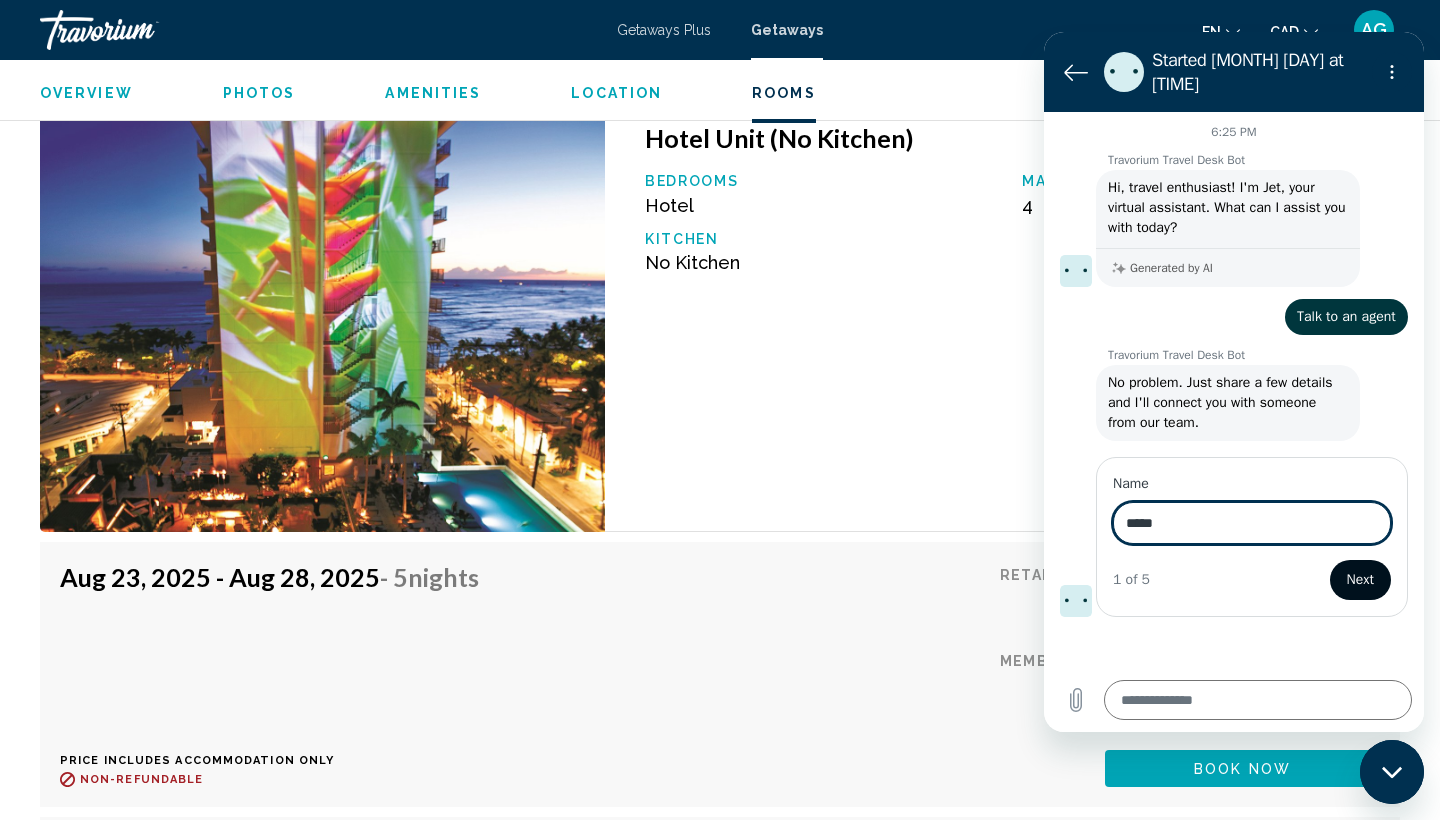 type on "****" 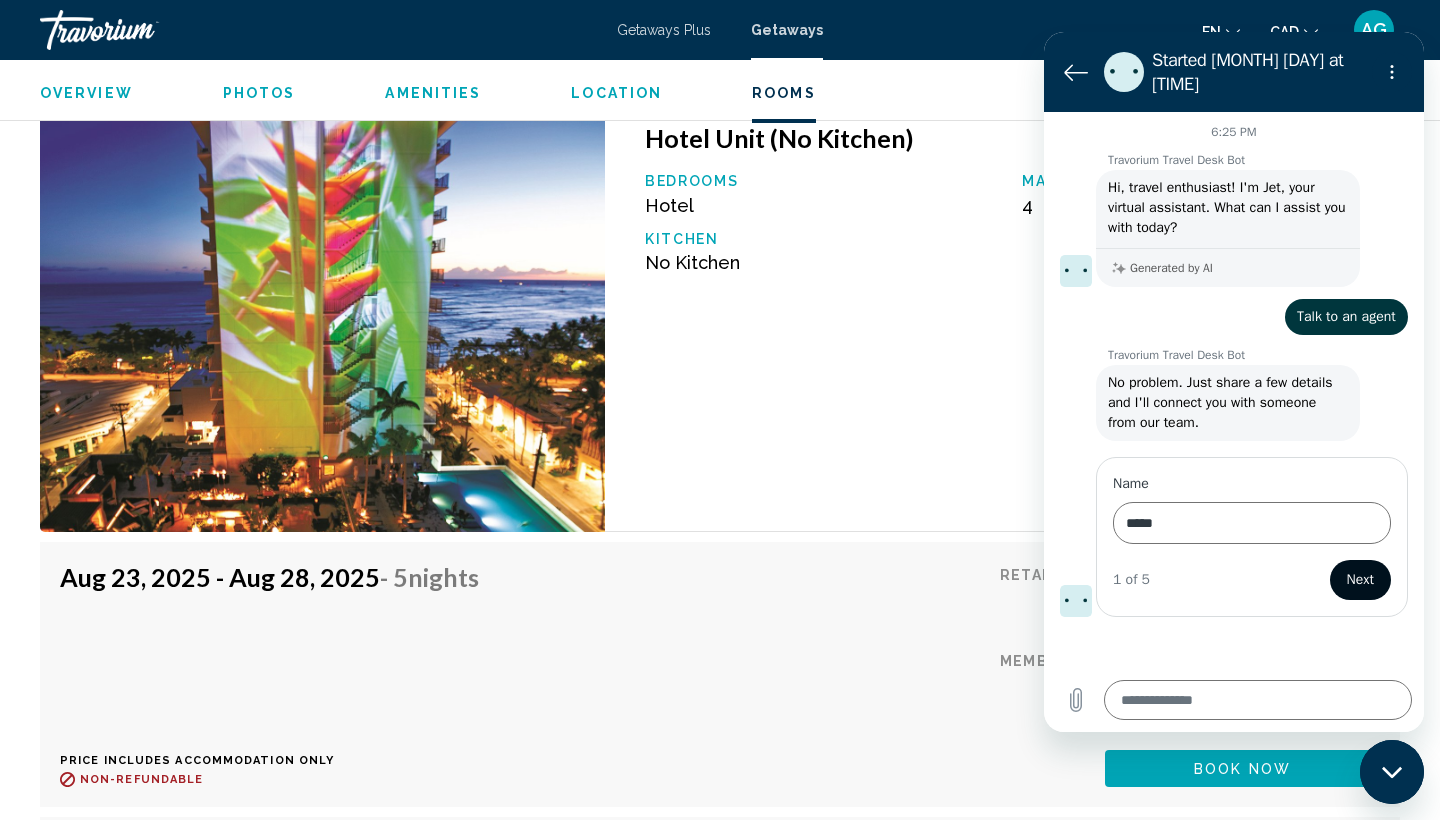 click on "Next" at bounding box center [1360, 580] 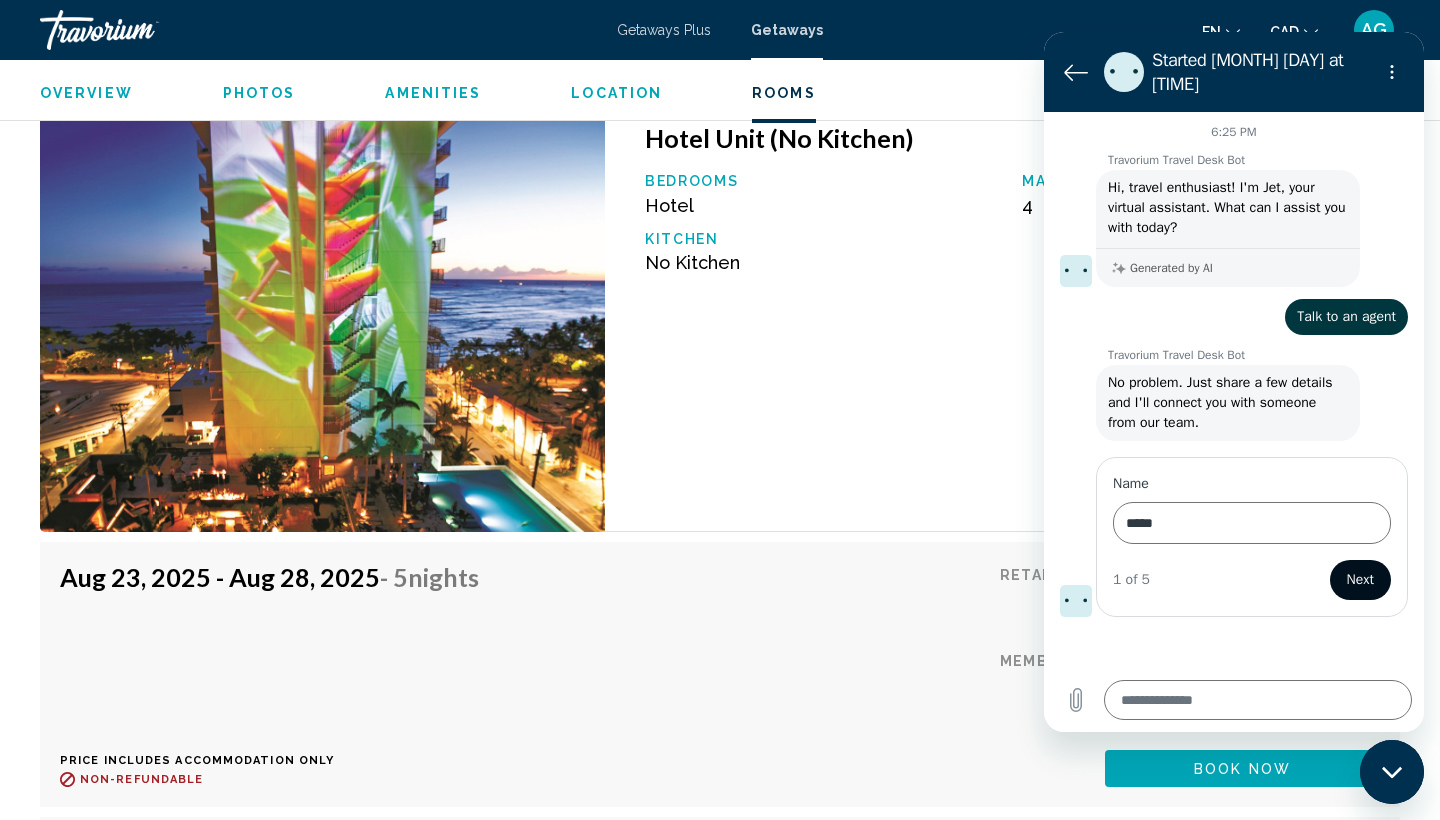 type on "*" 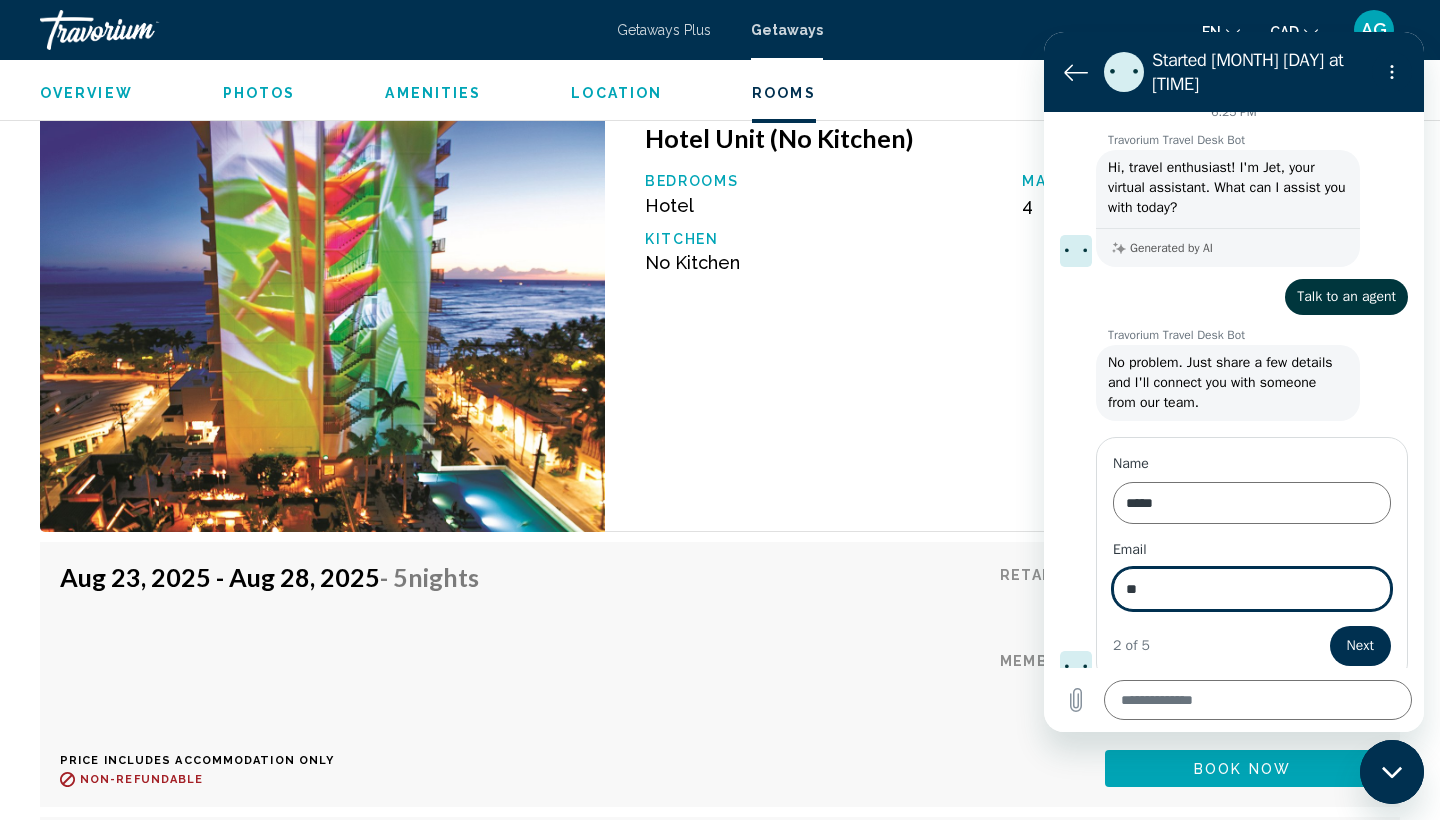 type on "*" 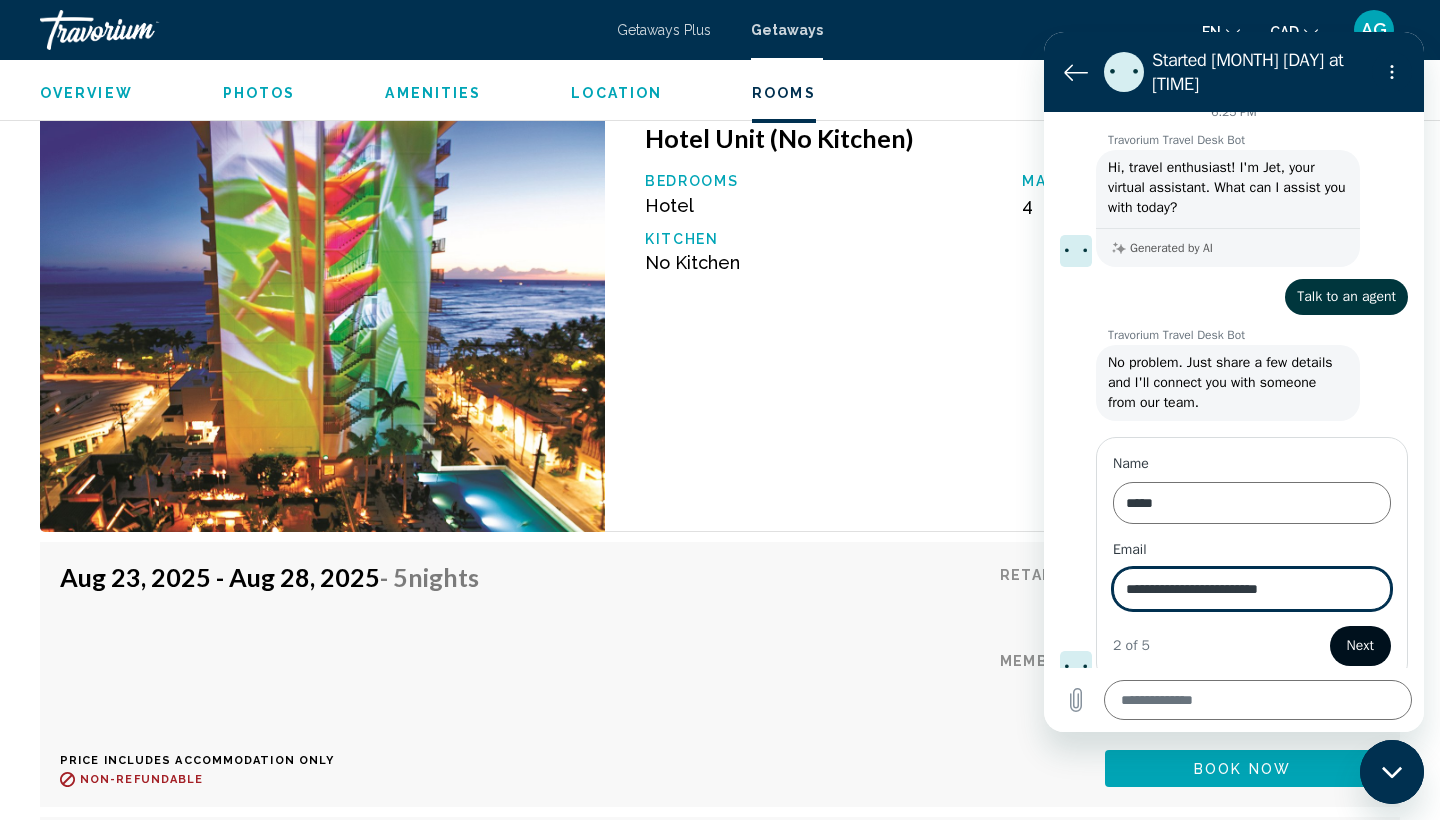 type on "**********" 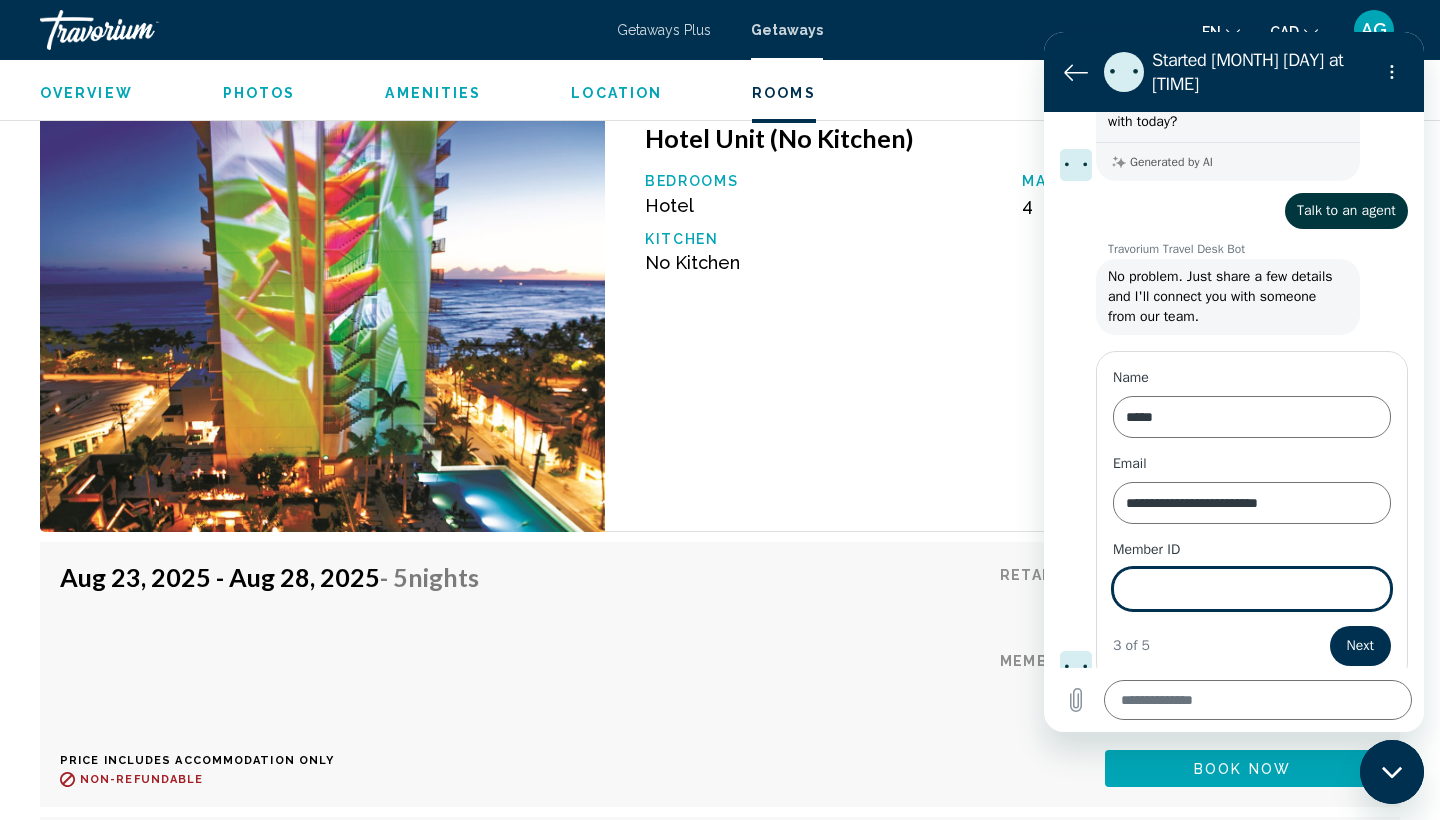 click on "AG" at bounding box center [1374, 30] 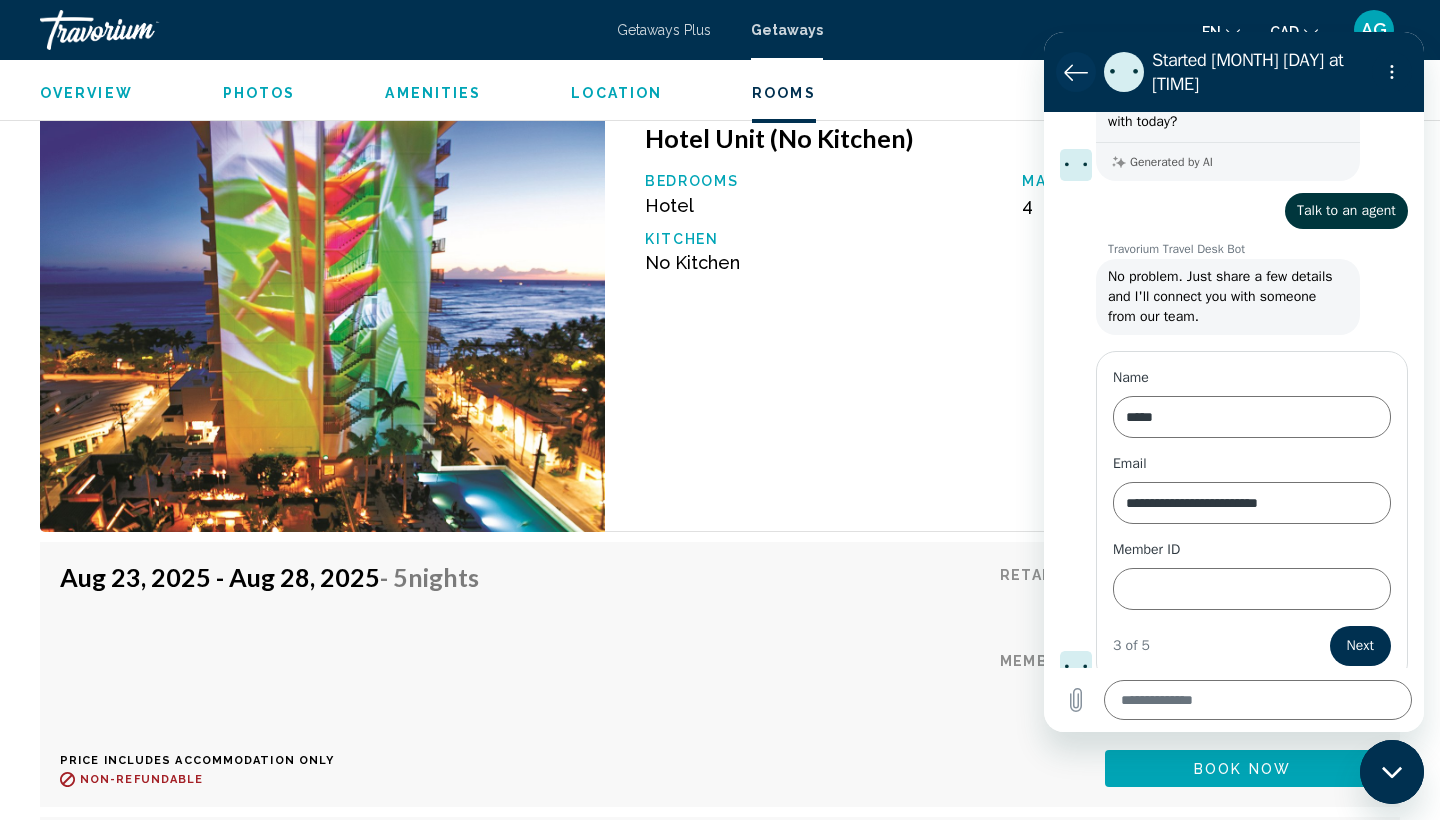 click 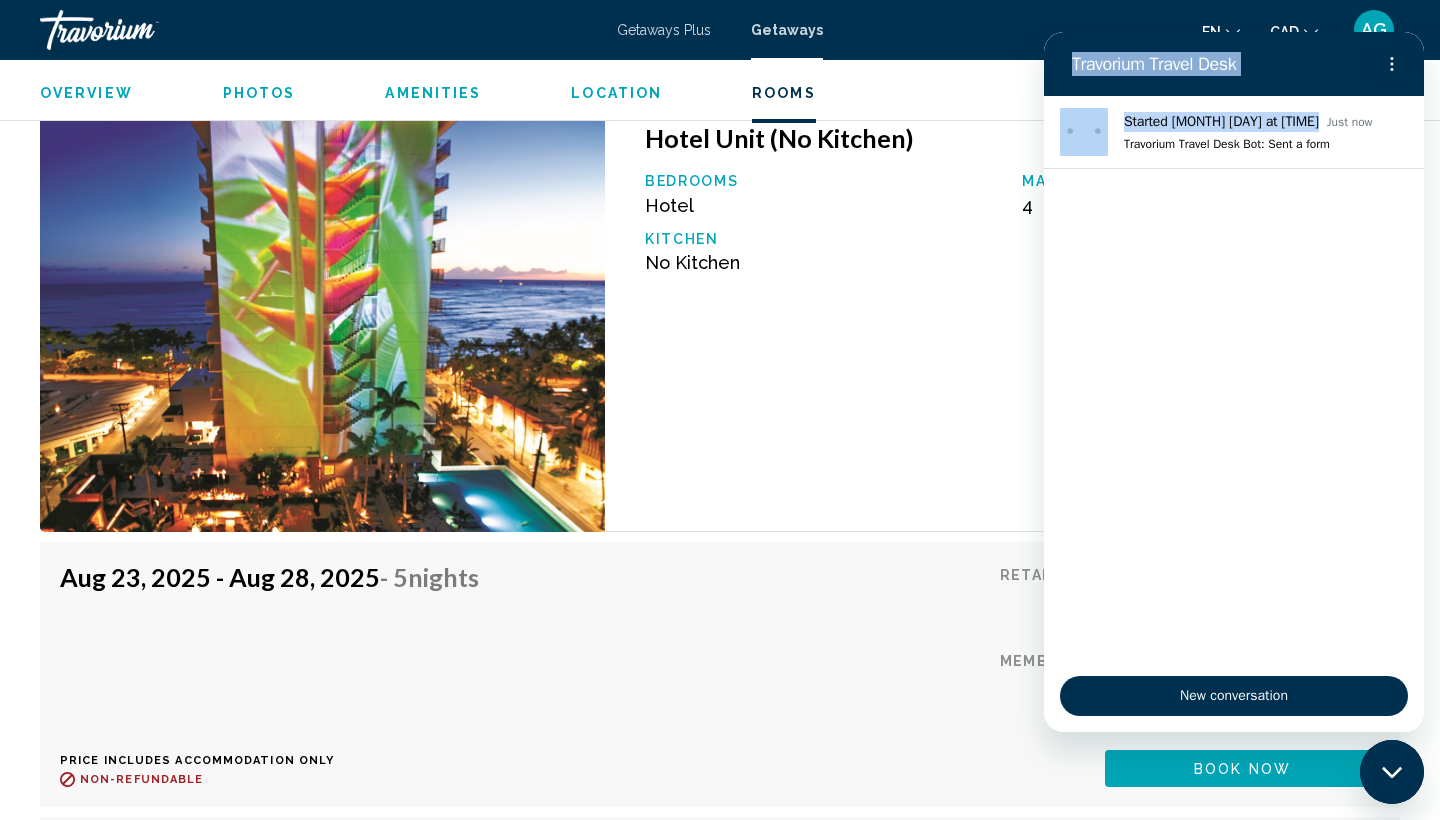 drag, startPoint x: 1334, startPoint y: 48, endPoint x: 1339, endPoint y: 93, distance: 45.276924 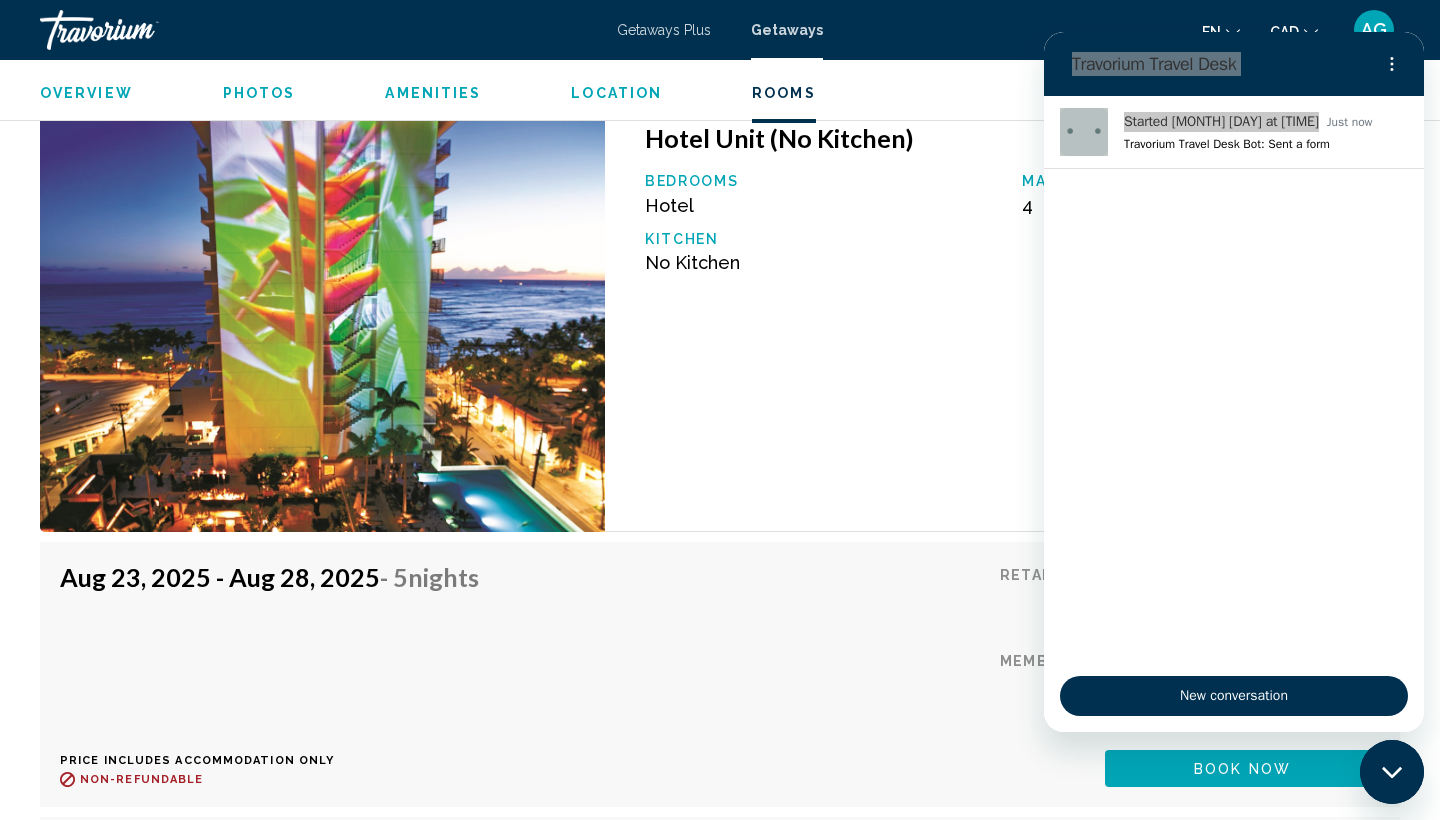 click on "AG" at bounding box center [1374, 30] 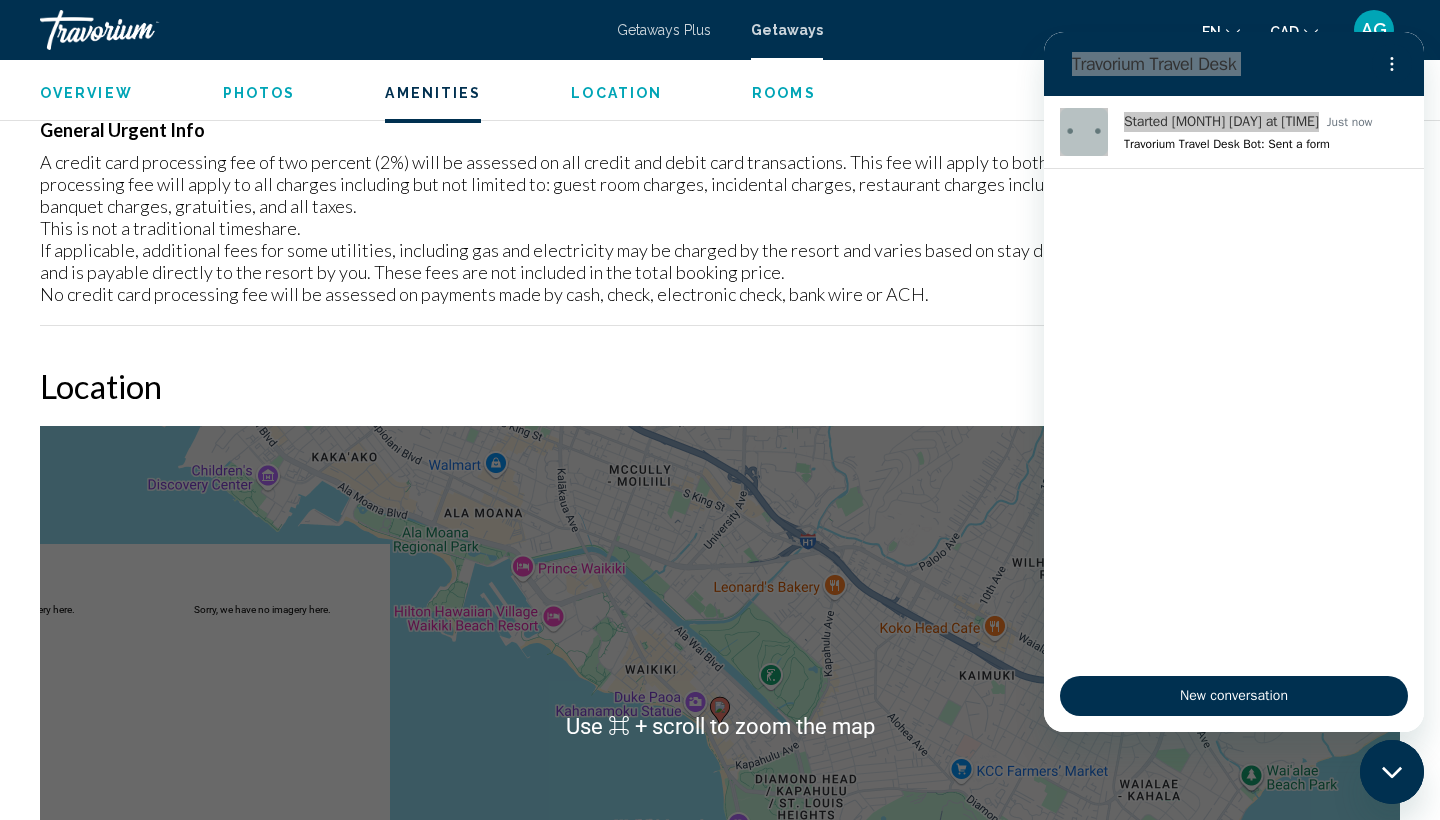 scroll, scrollTop: 2042, scrollLeft: 0, axis: vertical 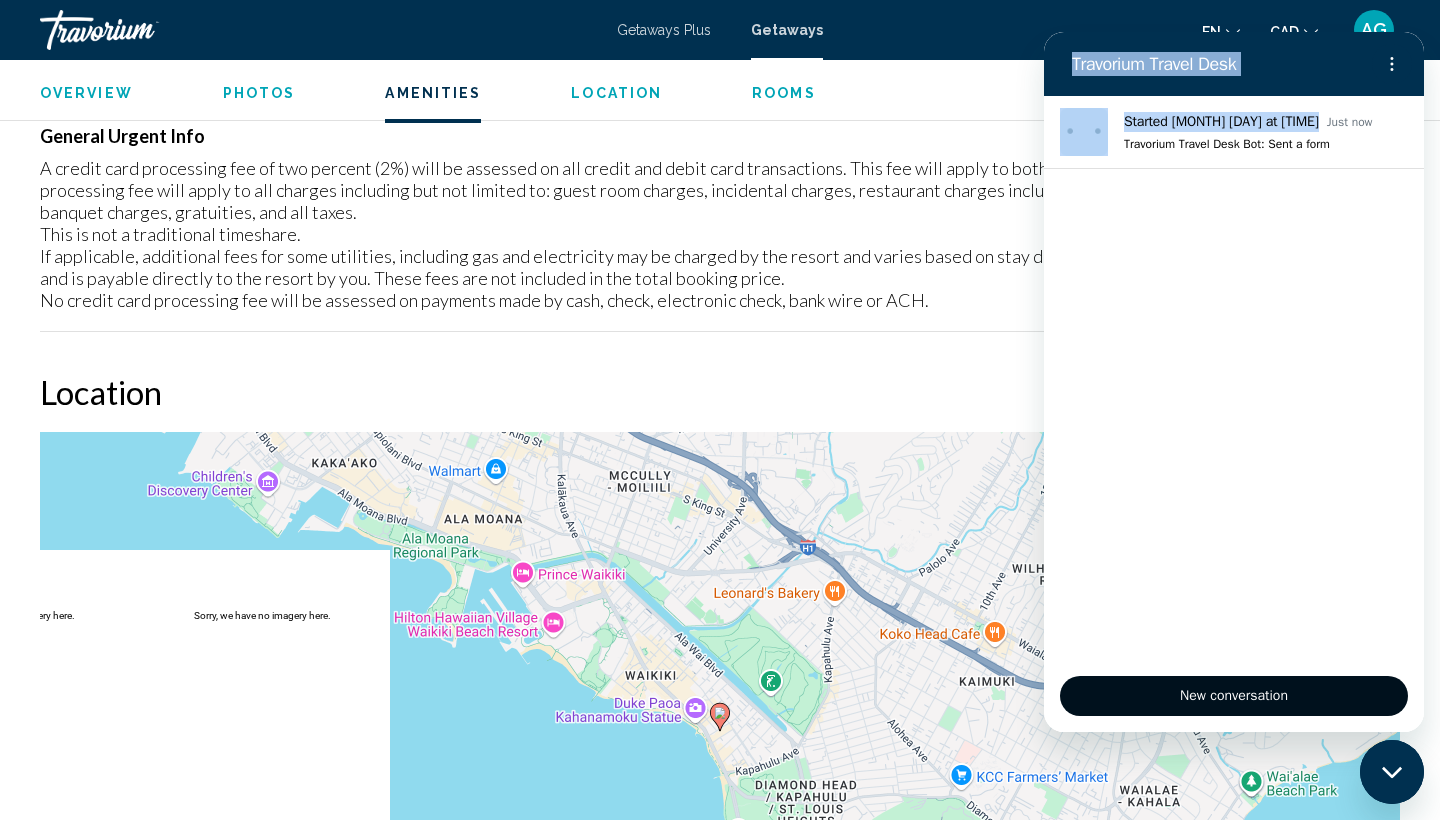 click on "New conversation" at bounding box center (1234, 696) 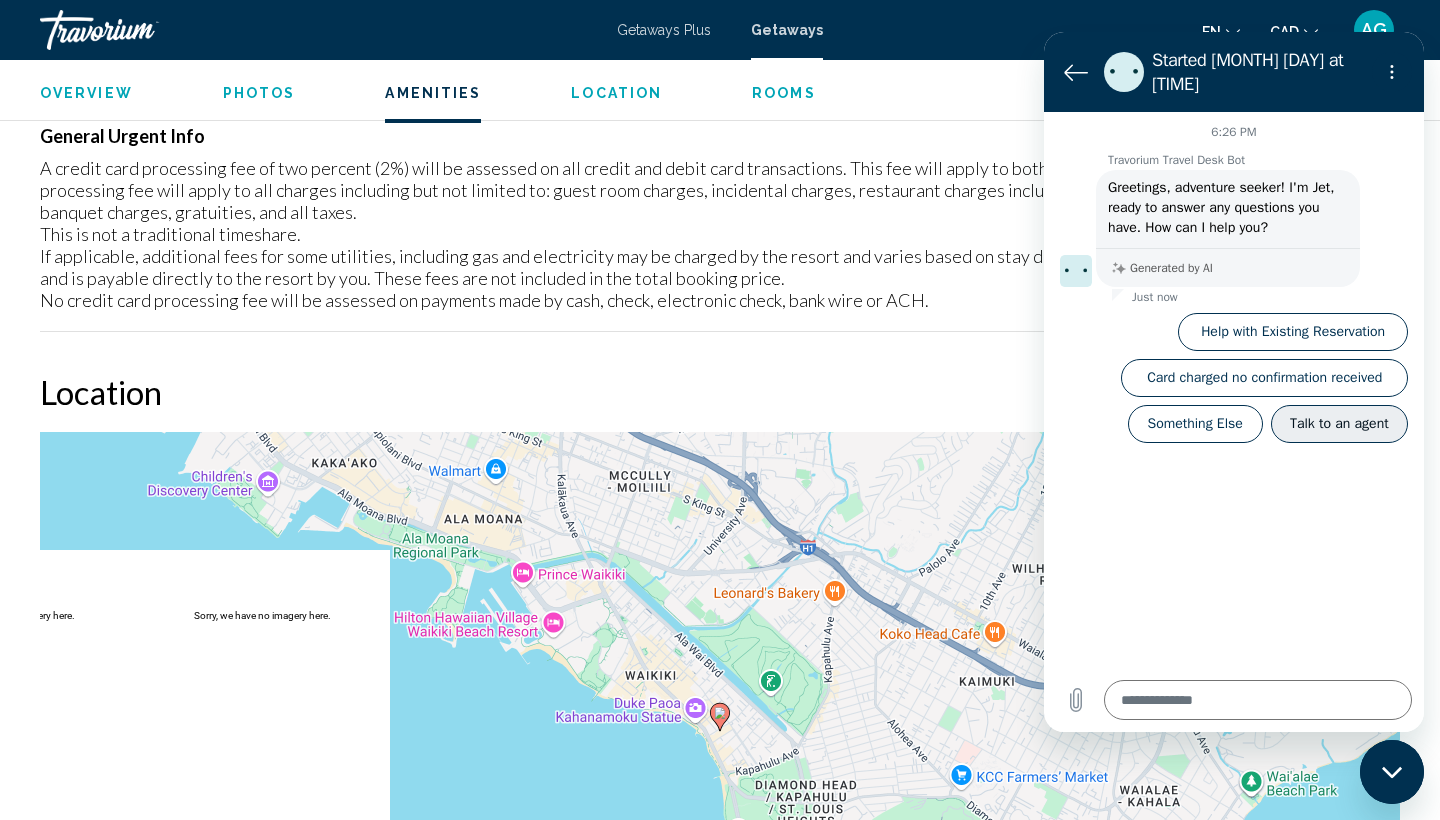 click on "Talk to an agent" at bounding box center [1339, 424] 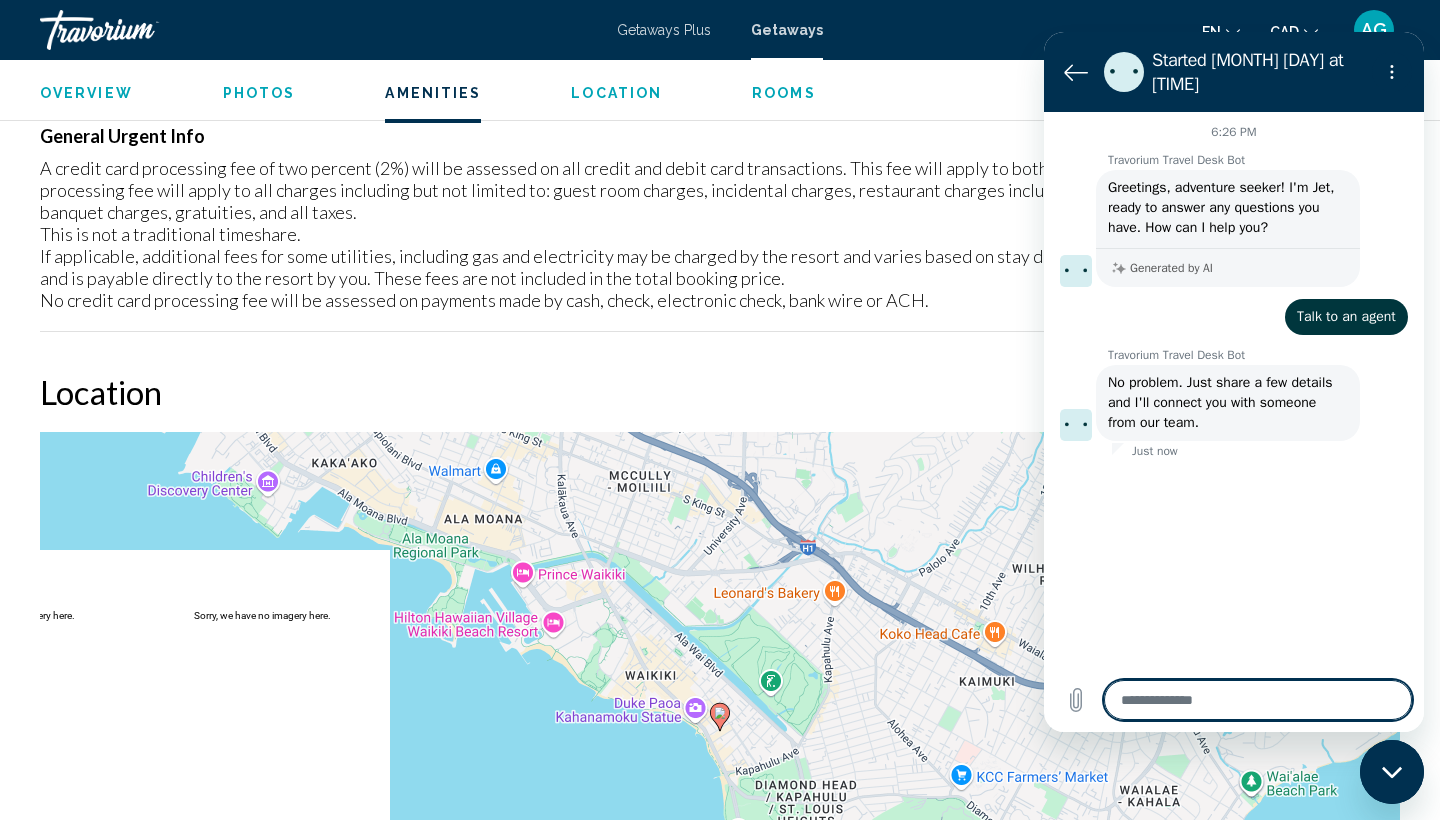 type on "*" 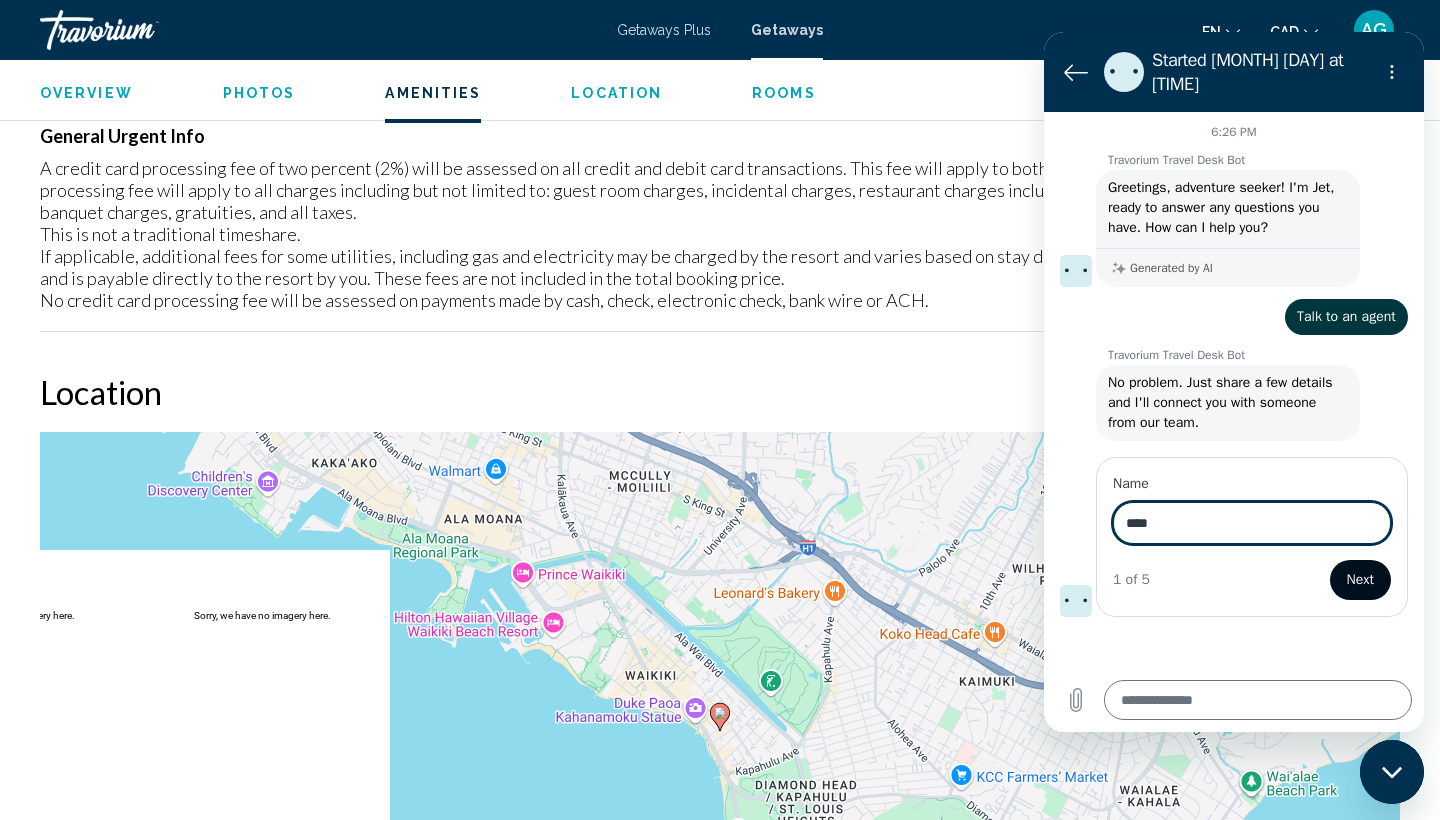 type on "****" 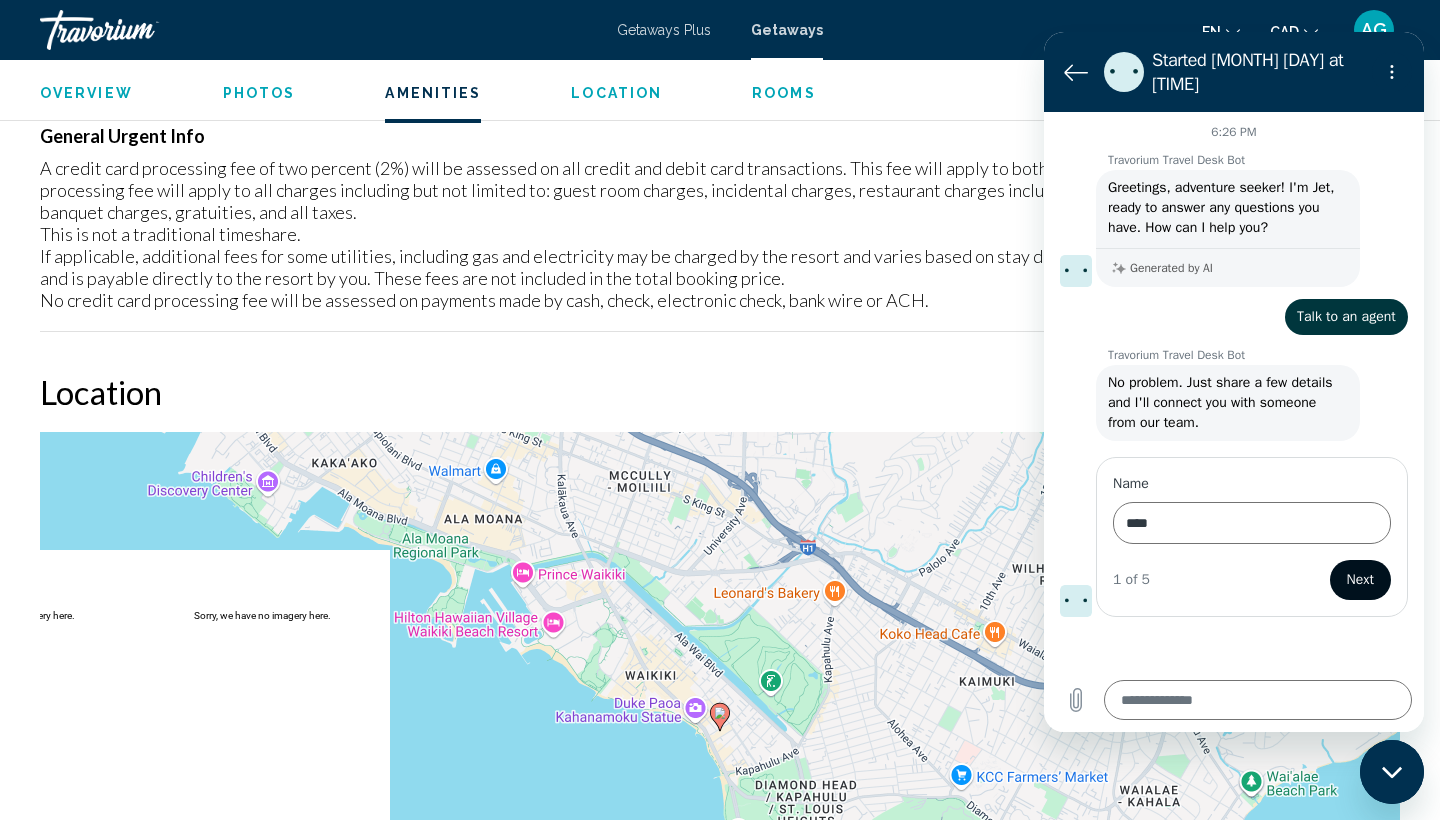 click on "Next" at bounding box center [1360, 580] 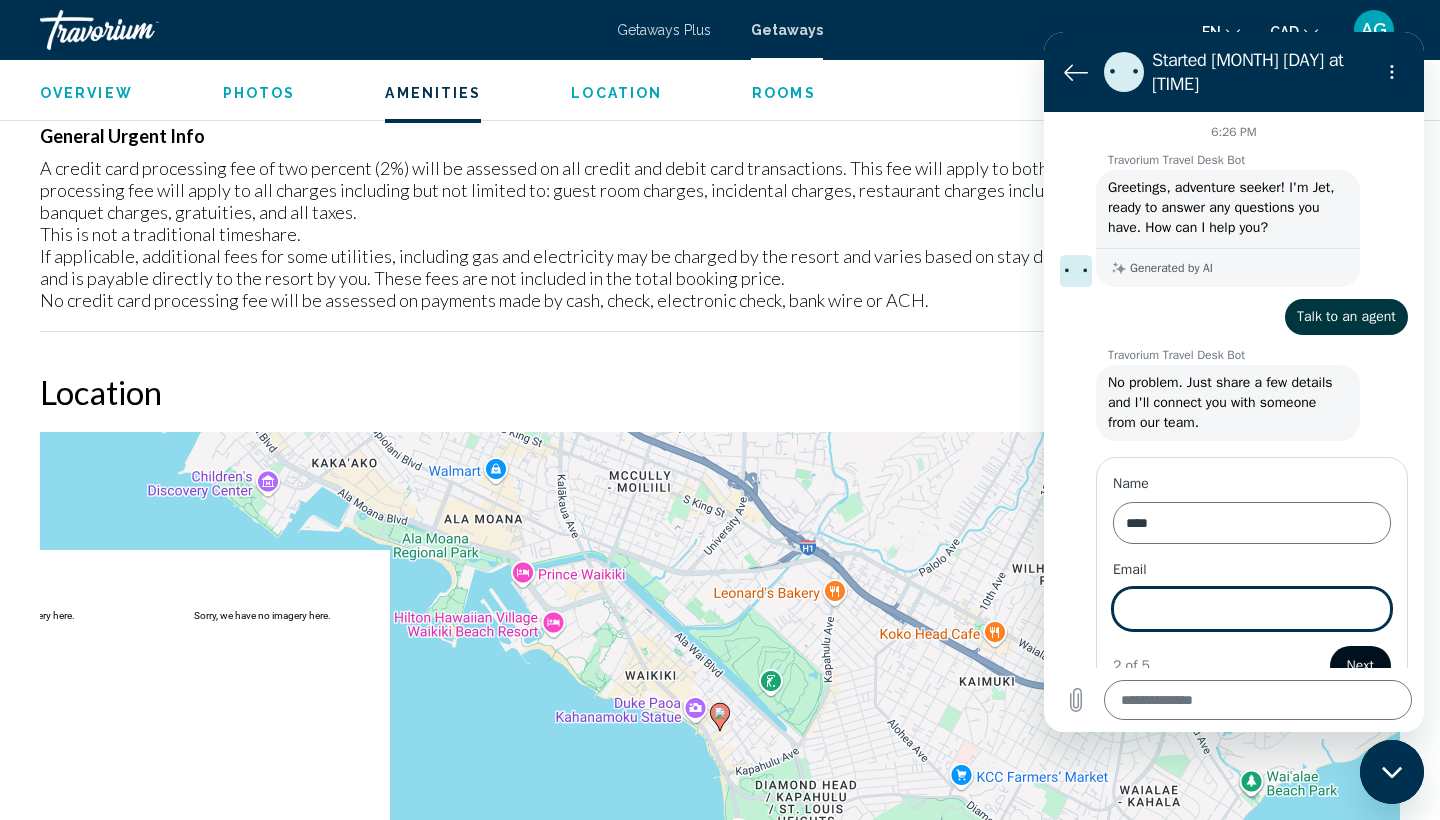 scroll, scrollTop: 20, scrollLeft: 0, axis: vertical 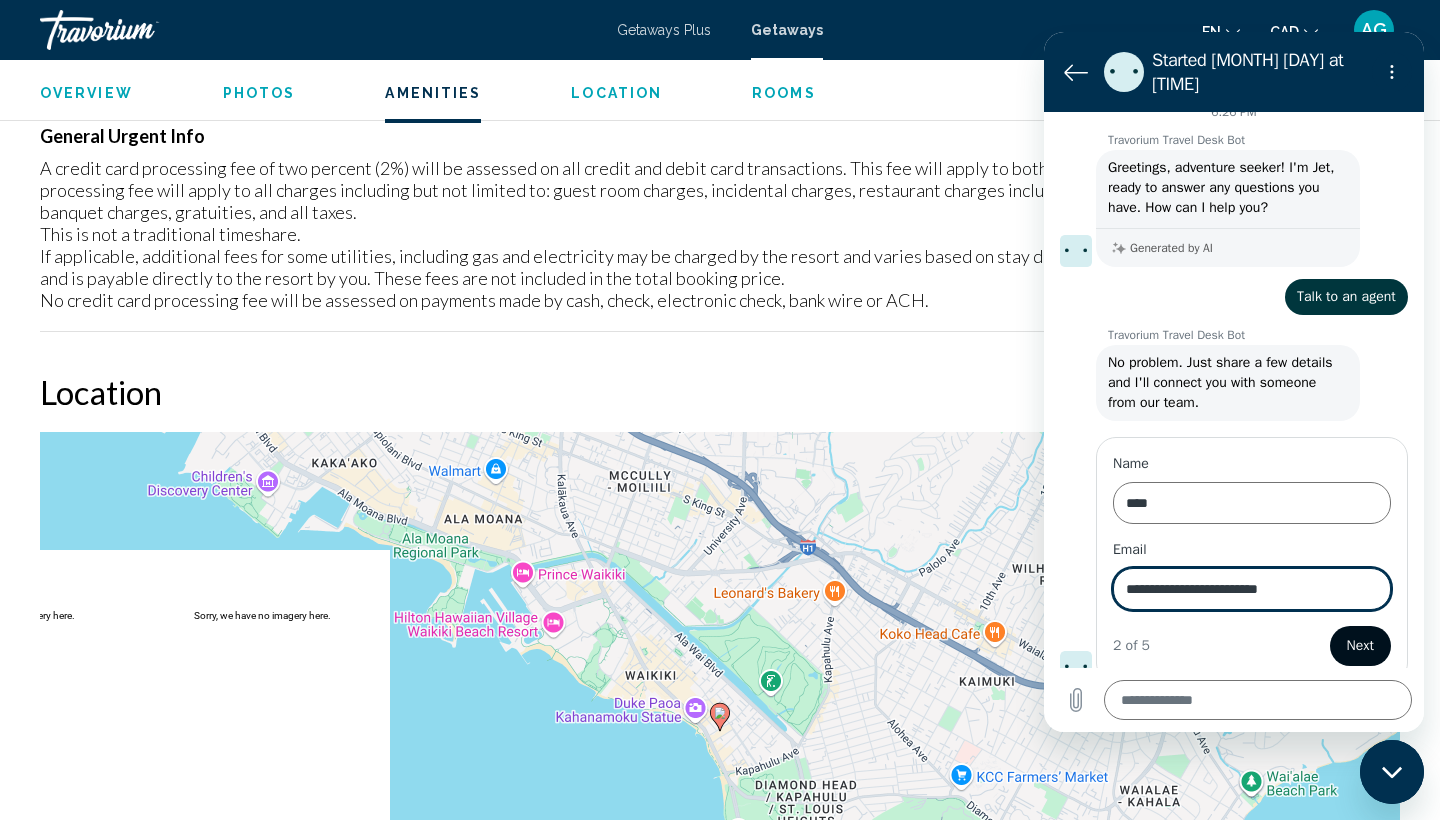 type on "**********" 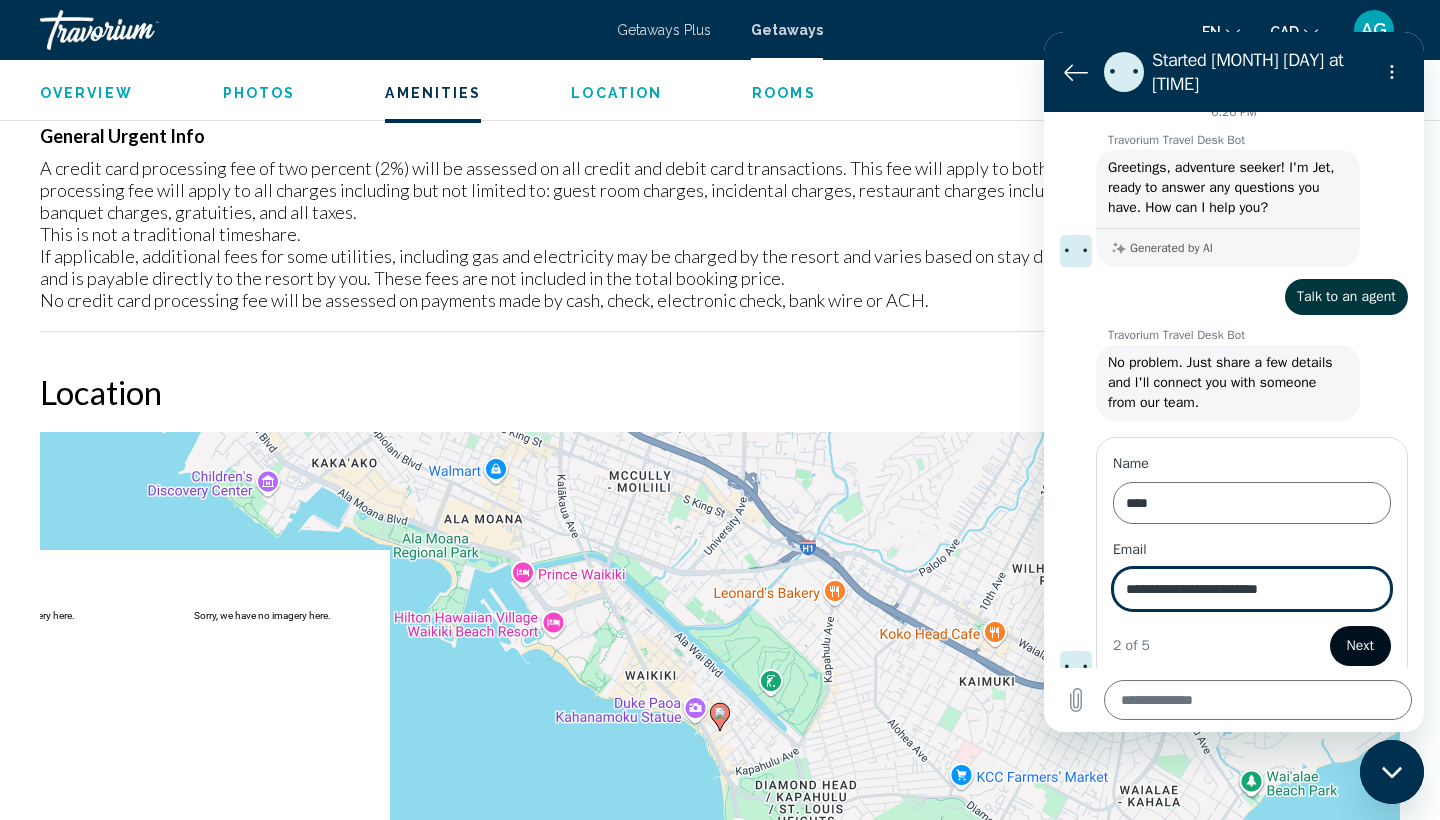 click on "Next" at bounding box center [1360, 646] 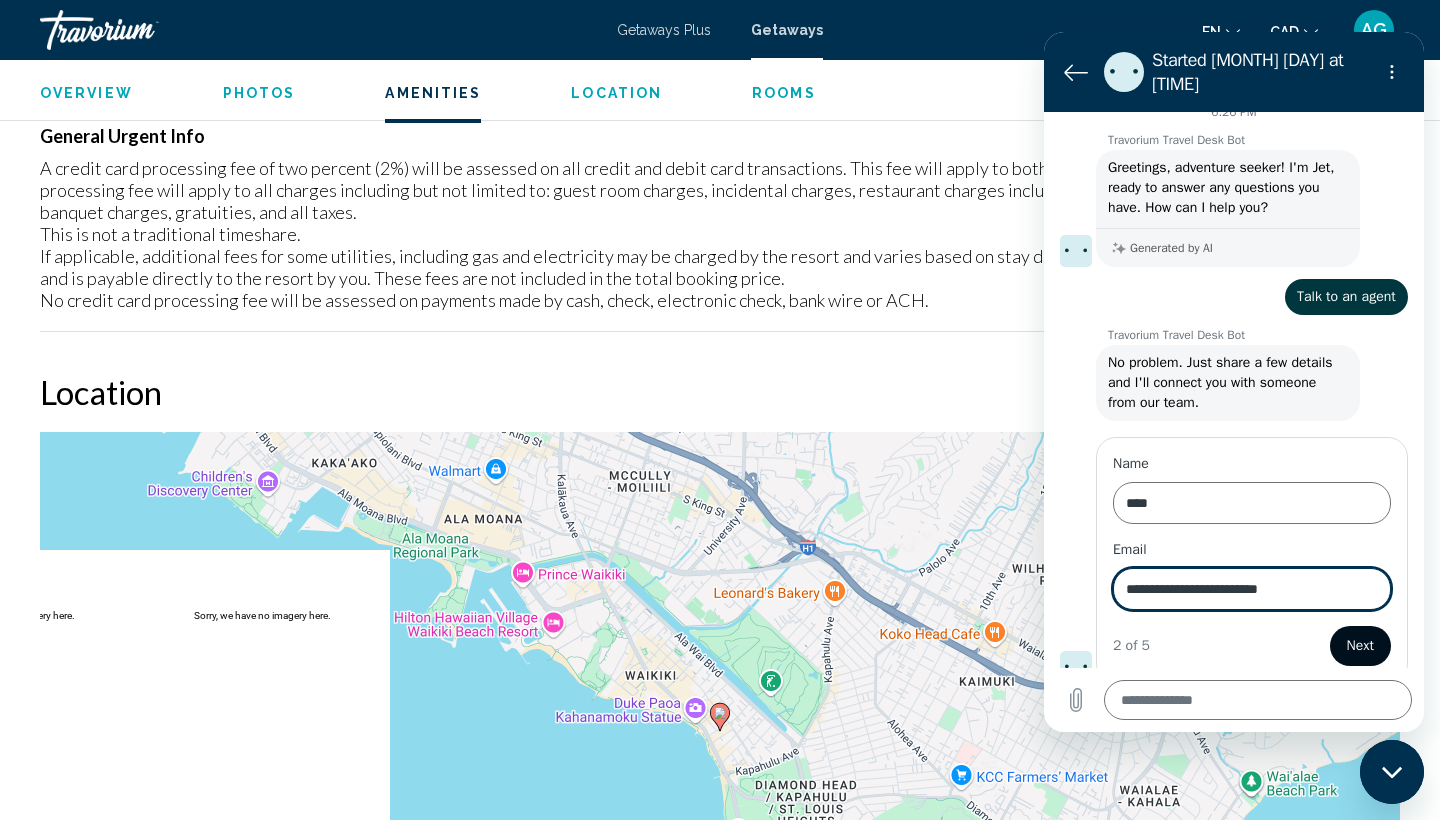type on "*" 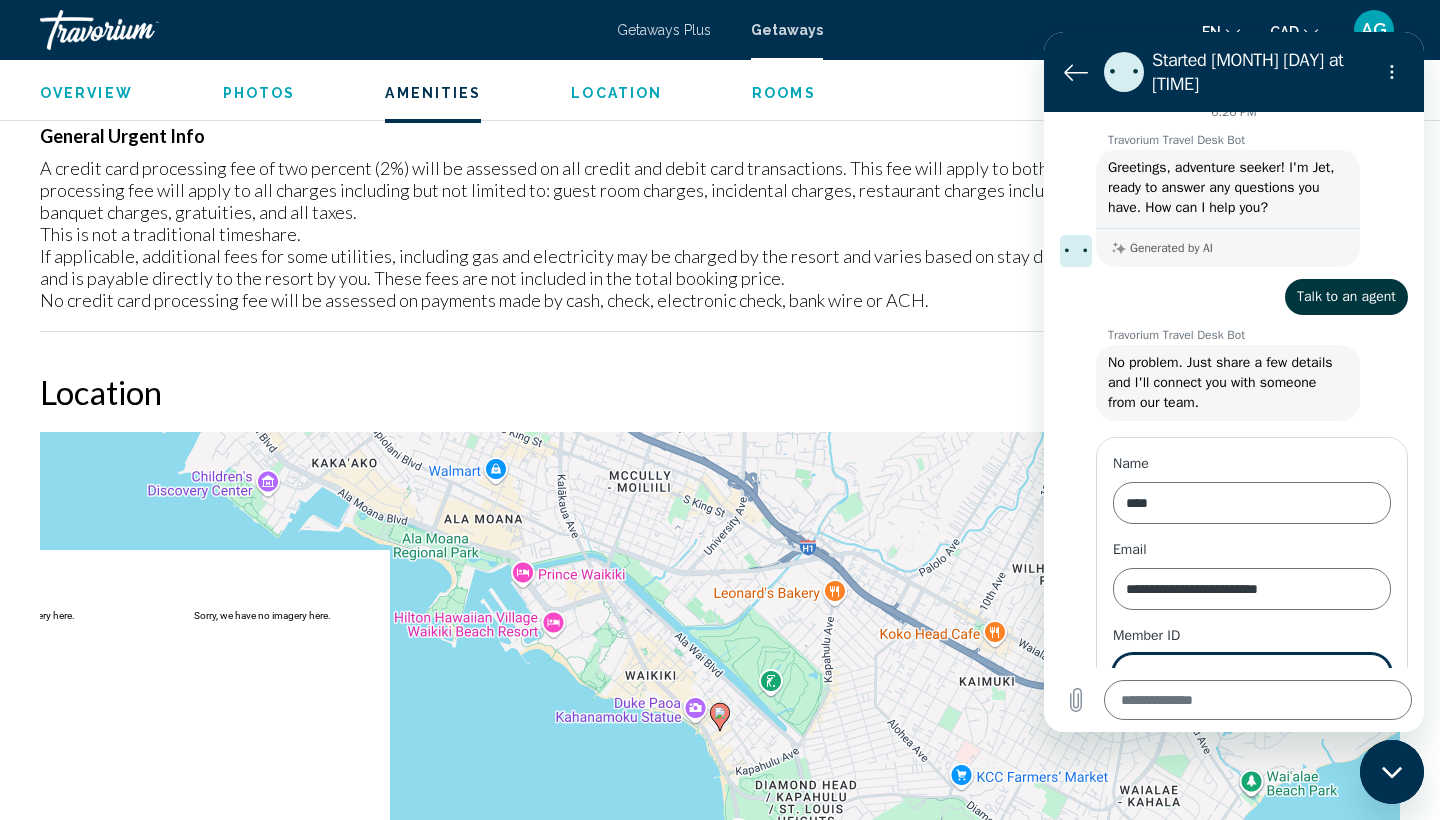 scroll, scrollTop: 106, scrollLeft: 0, axis: vertical 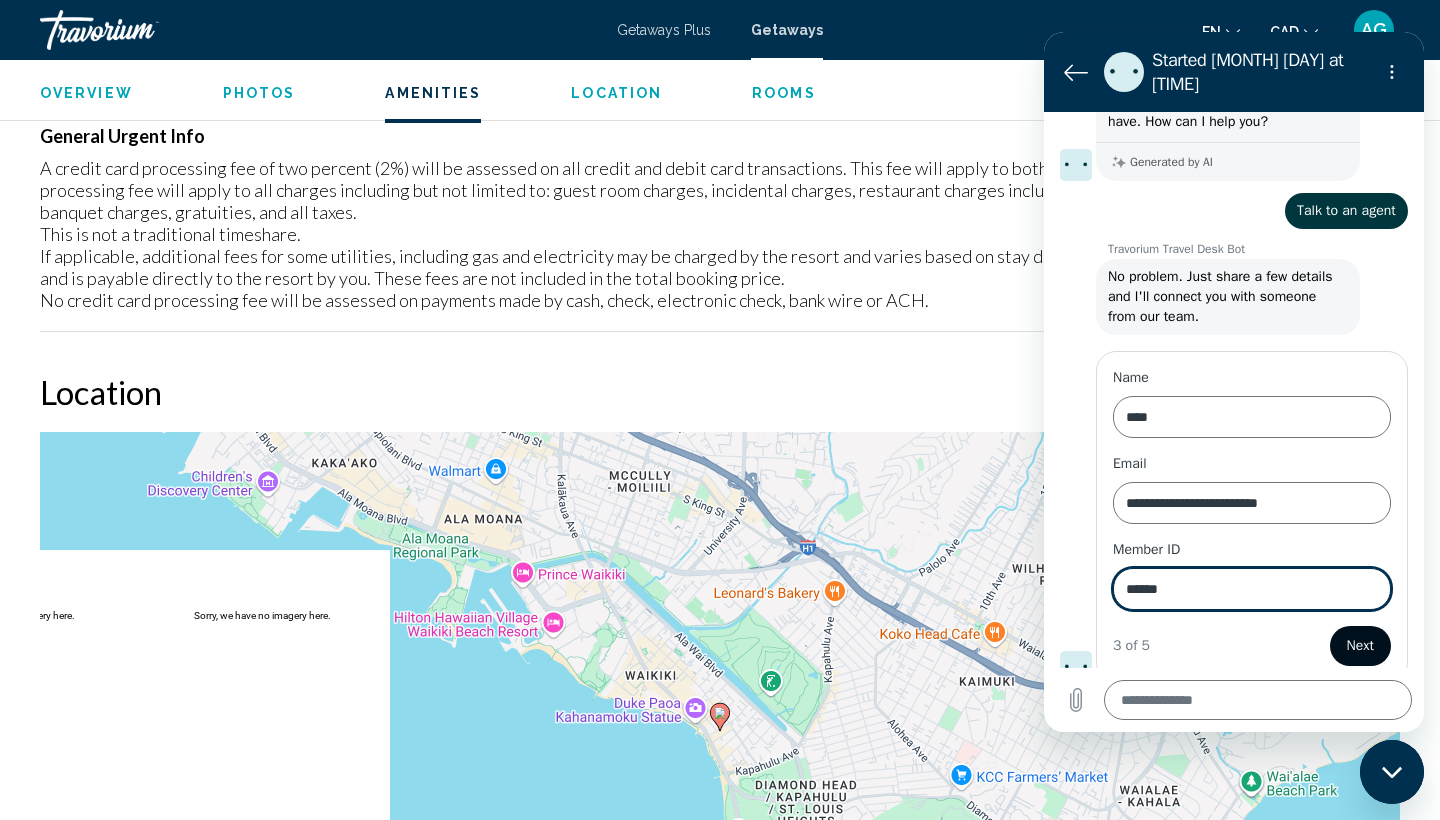 type on "******" 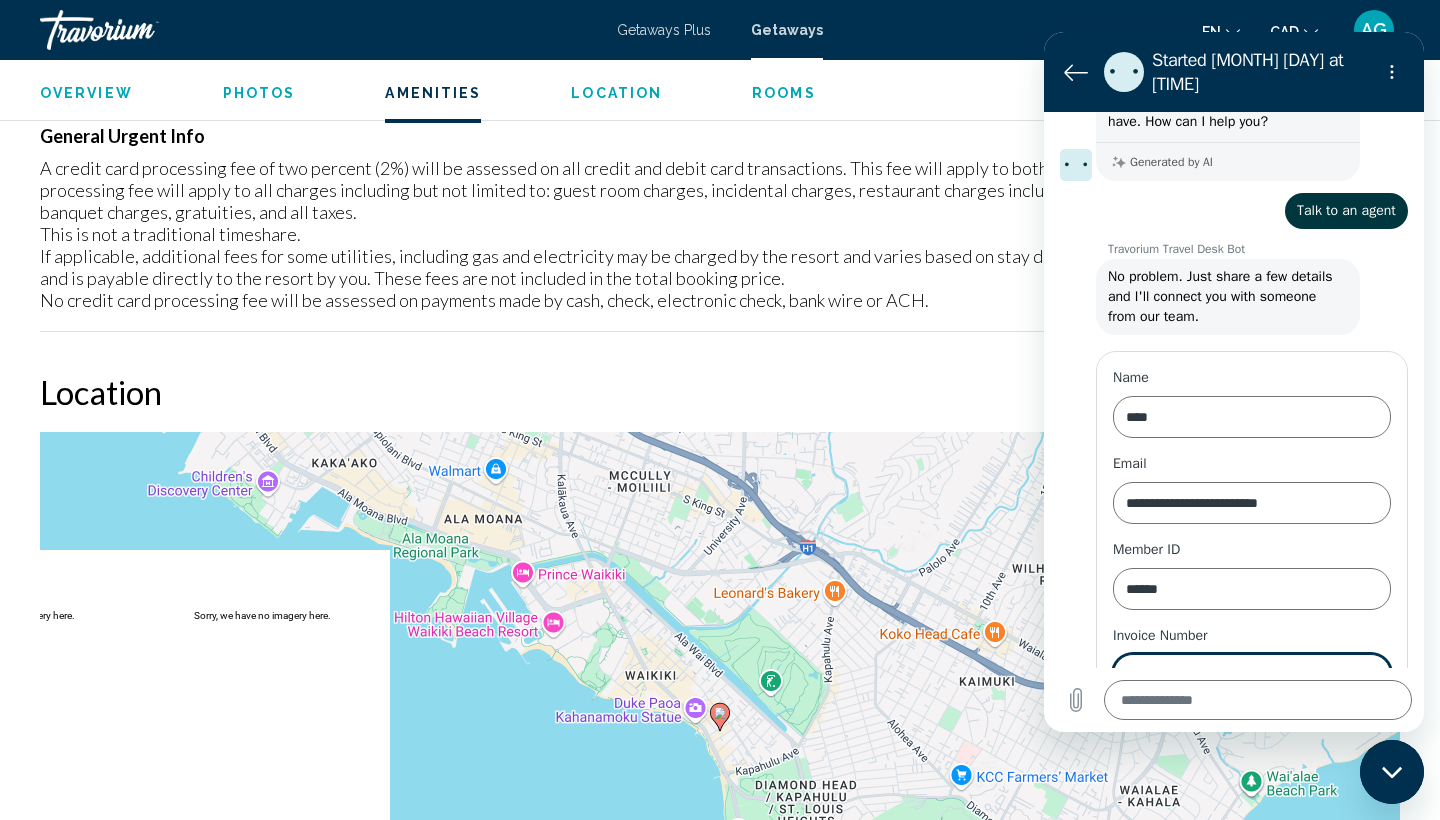 scroll, scrollTop: 192, scrollLeft: 0, axis: vertical 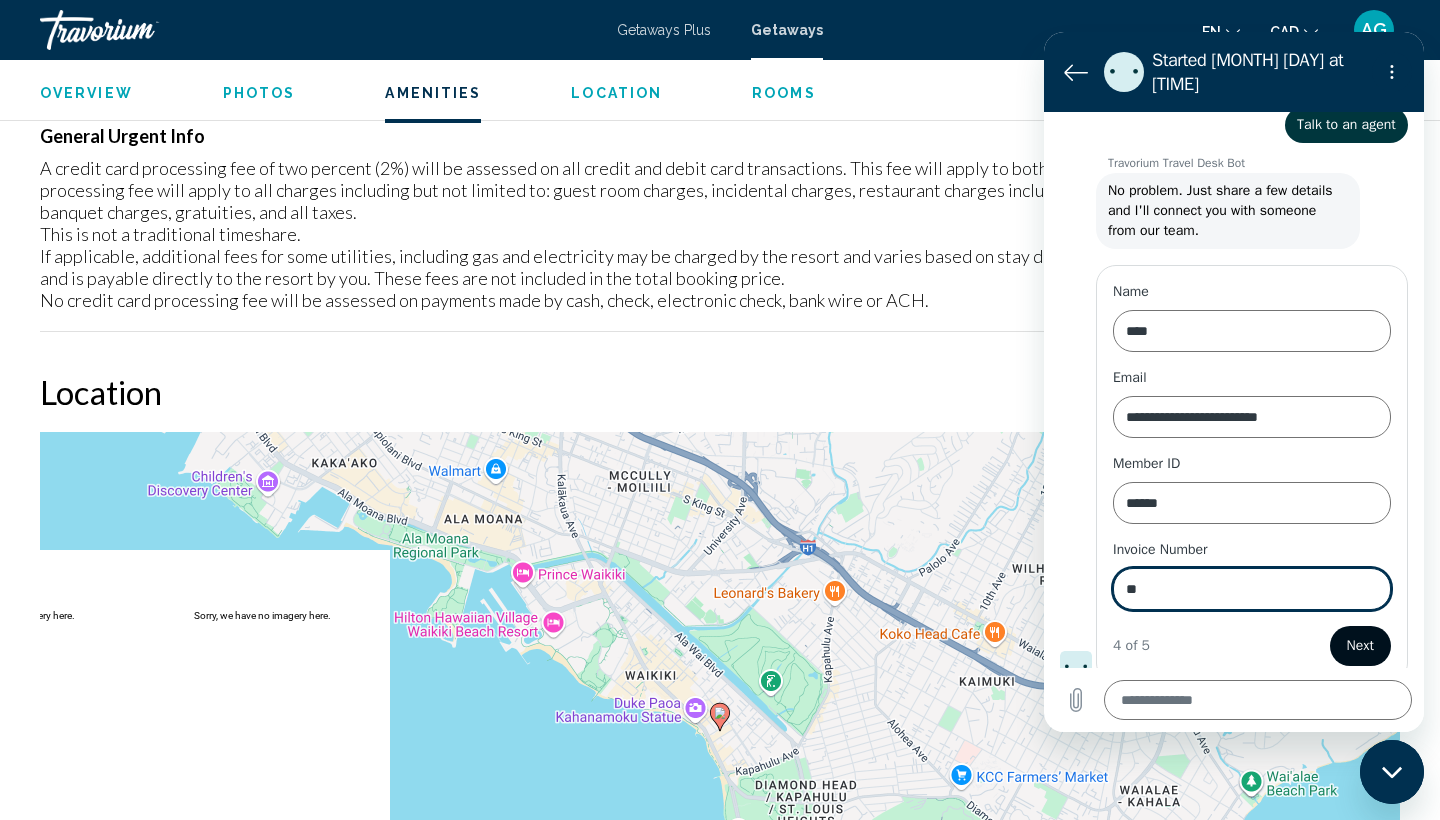 type on "**" 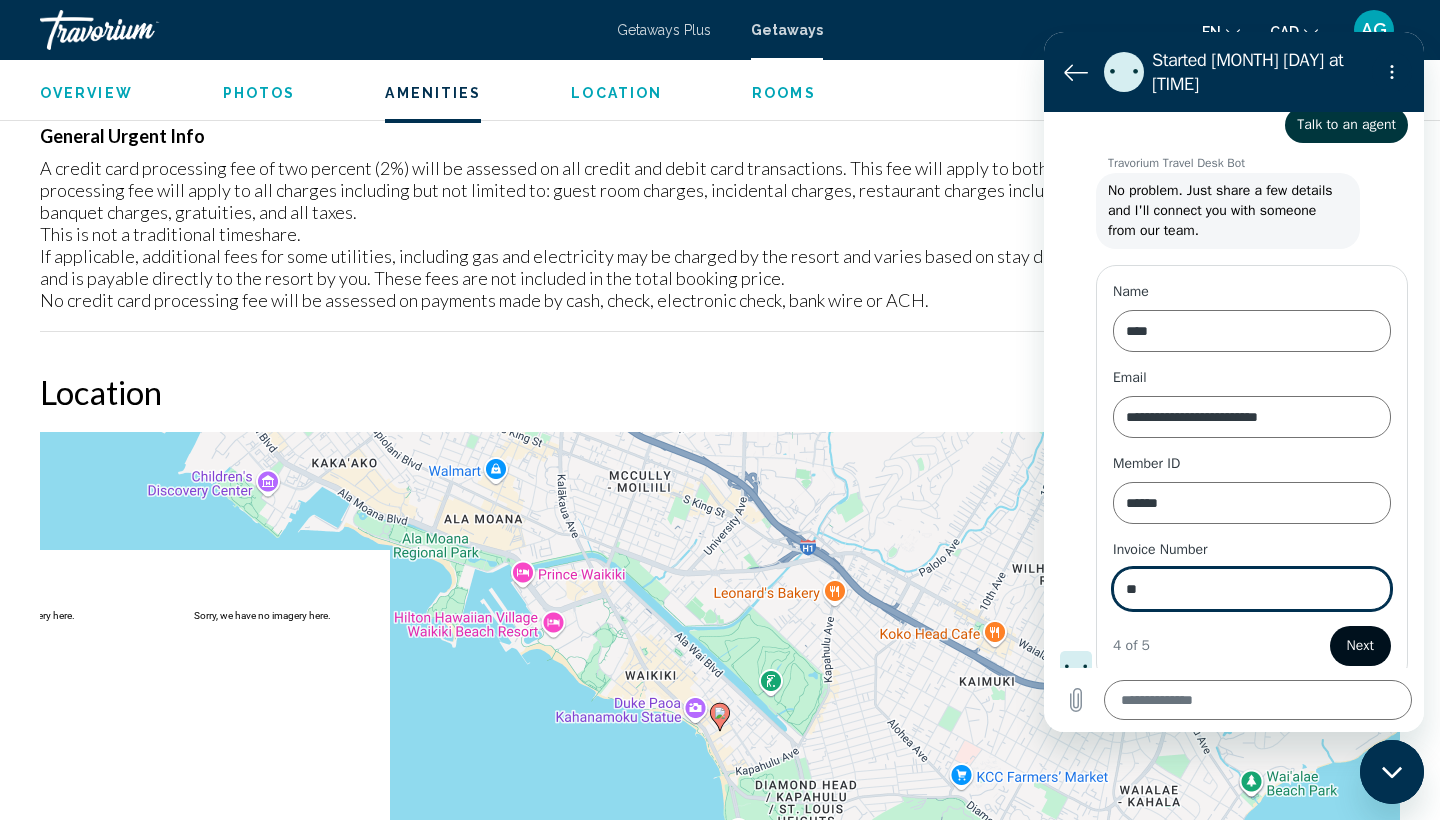 type on "*" 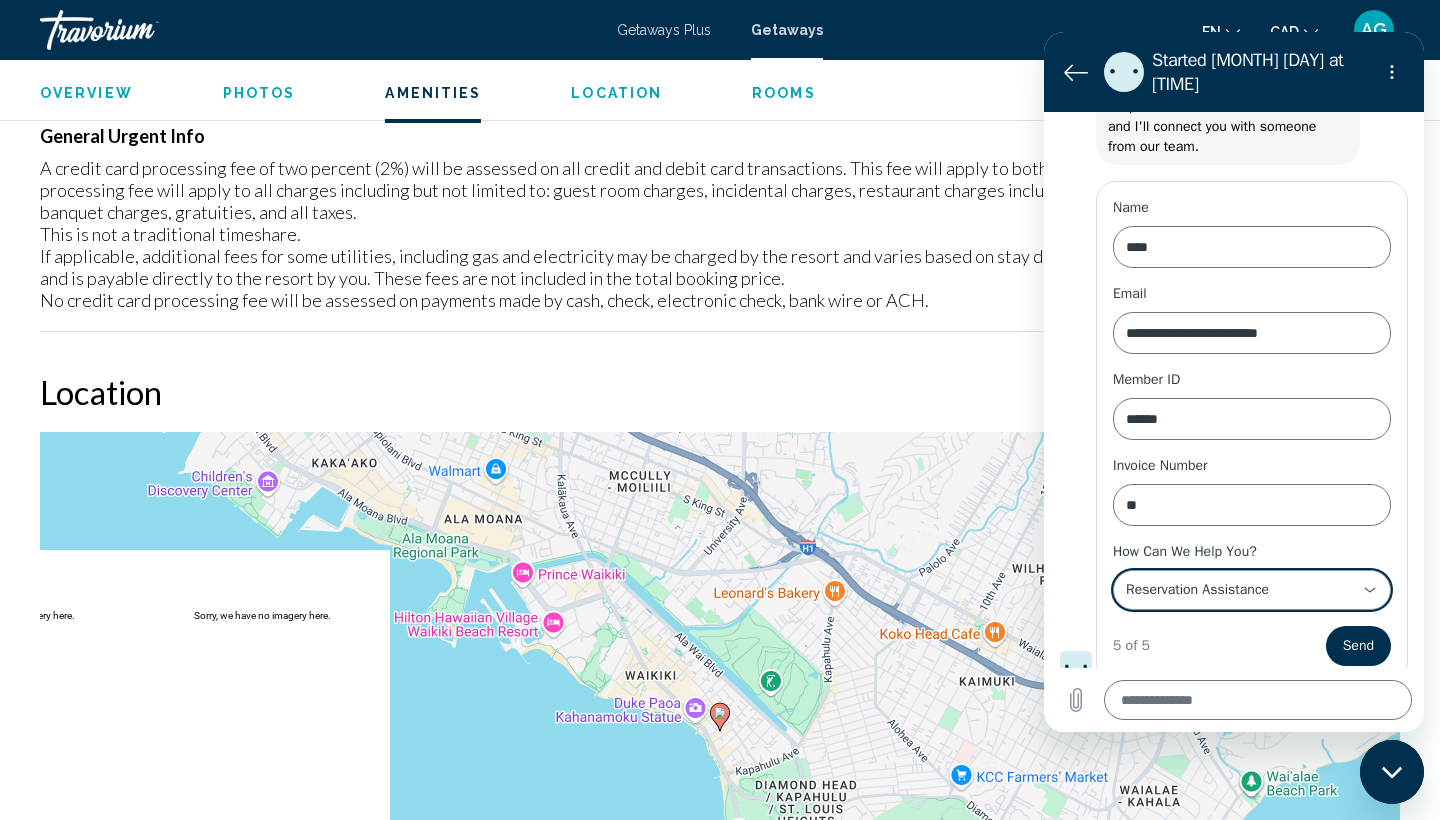 click on "**********" at bounding box center [1240, 590] 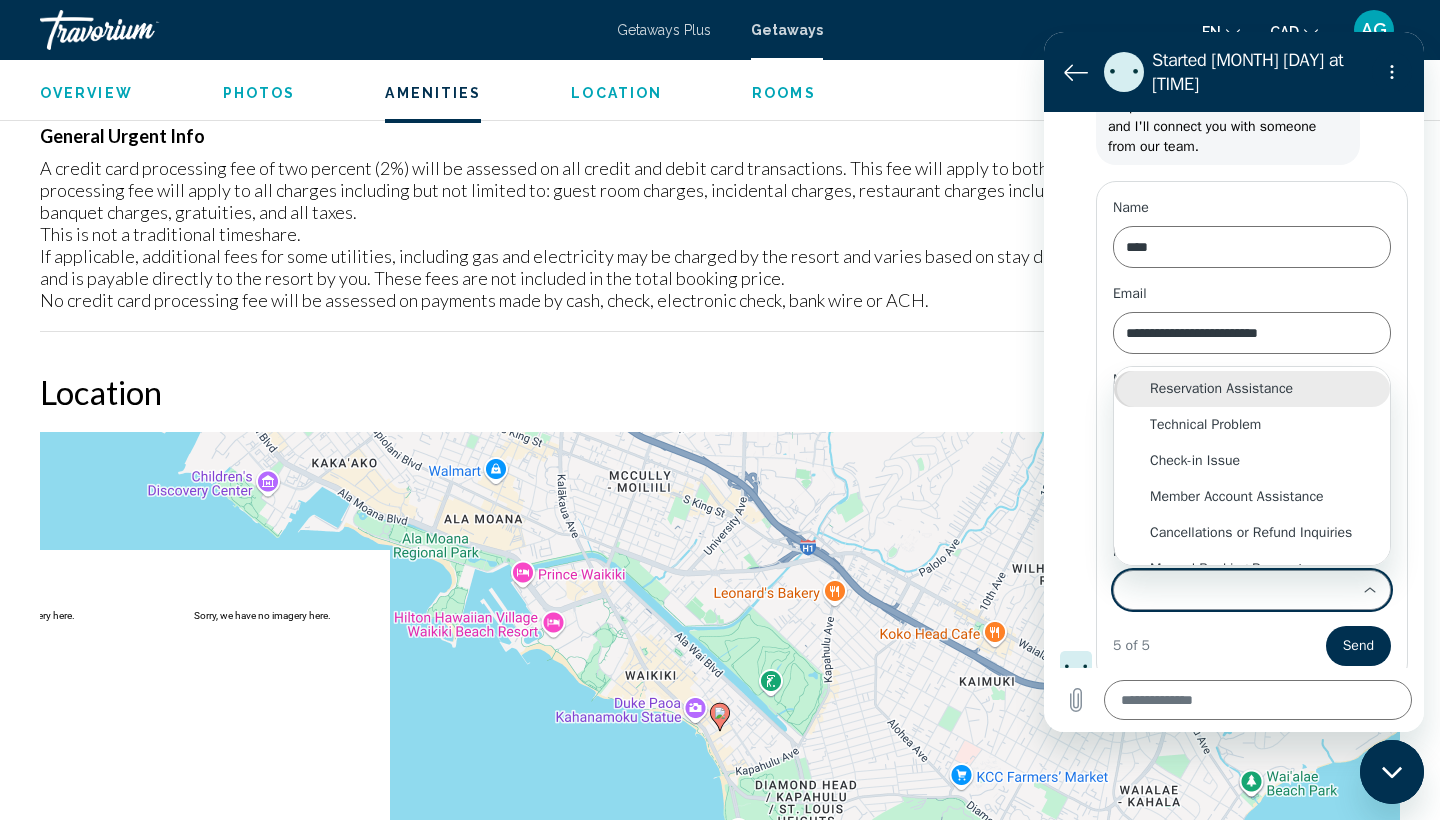 scroll, scrollTop: 0, scrollLeft: 0, axis: both 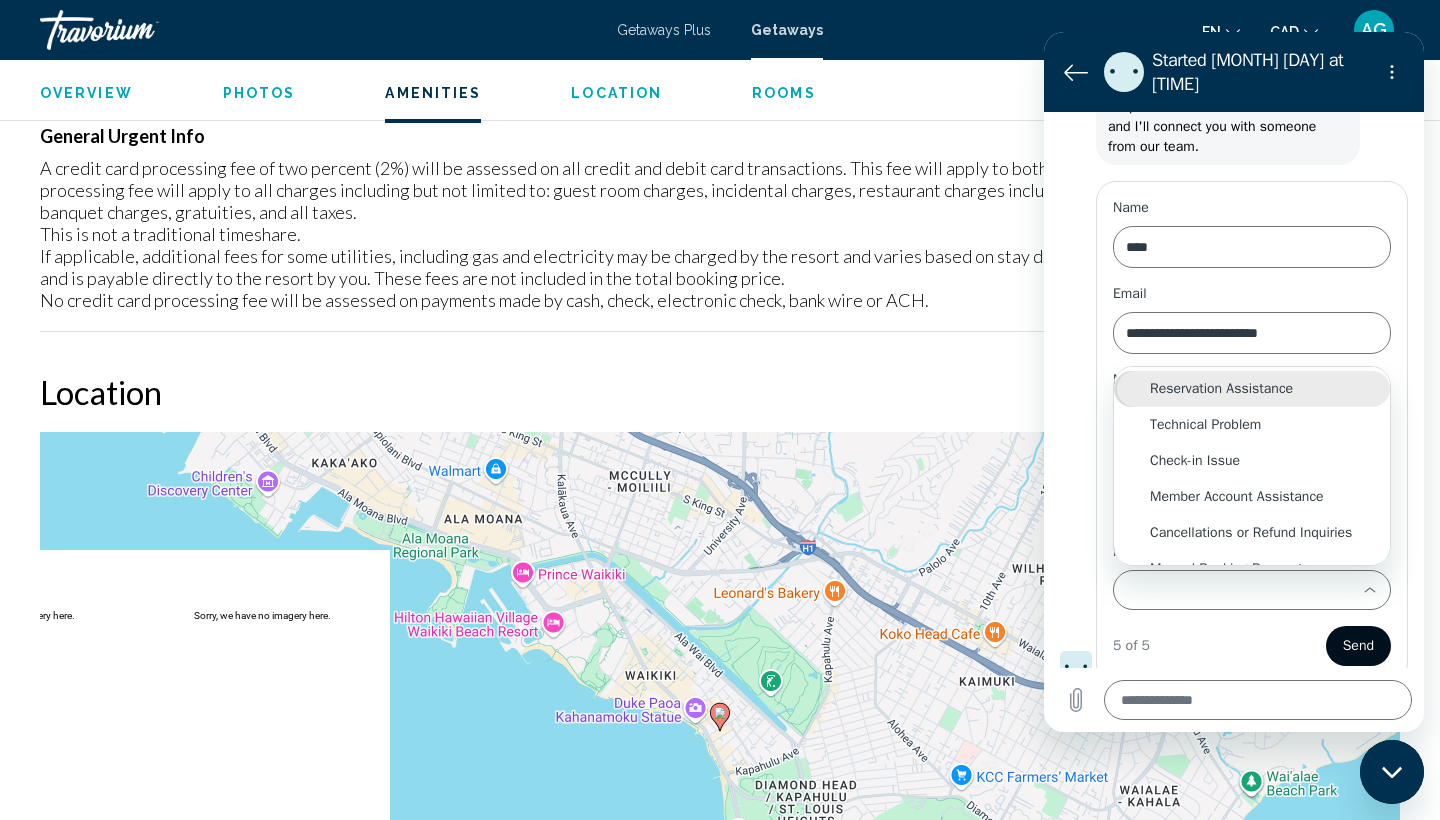 type on "**********" 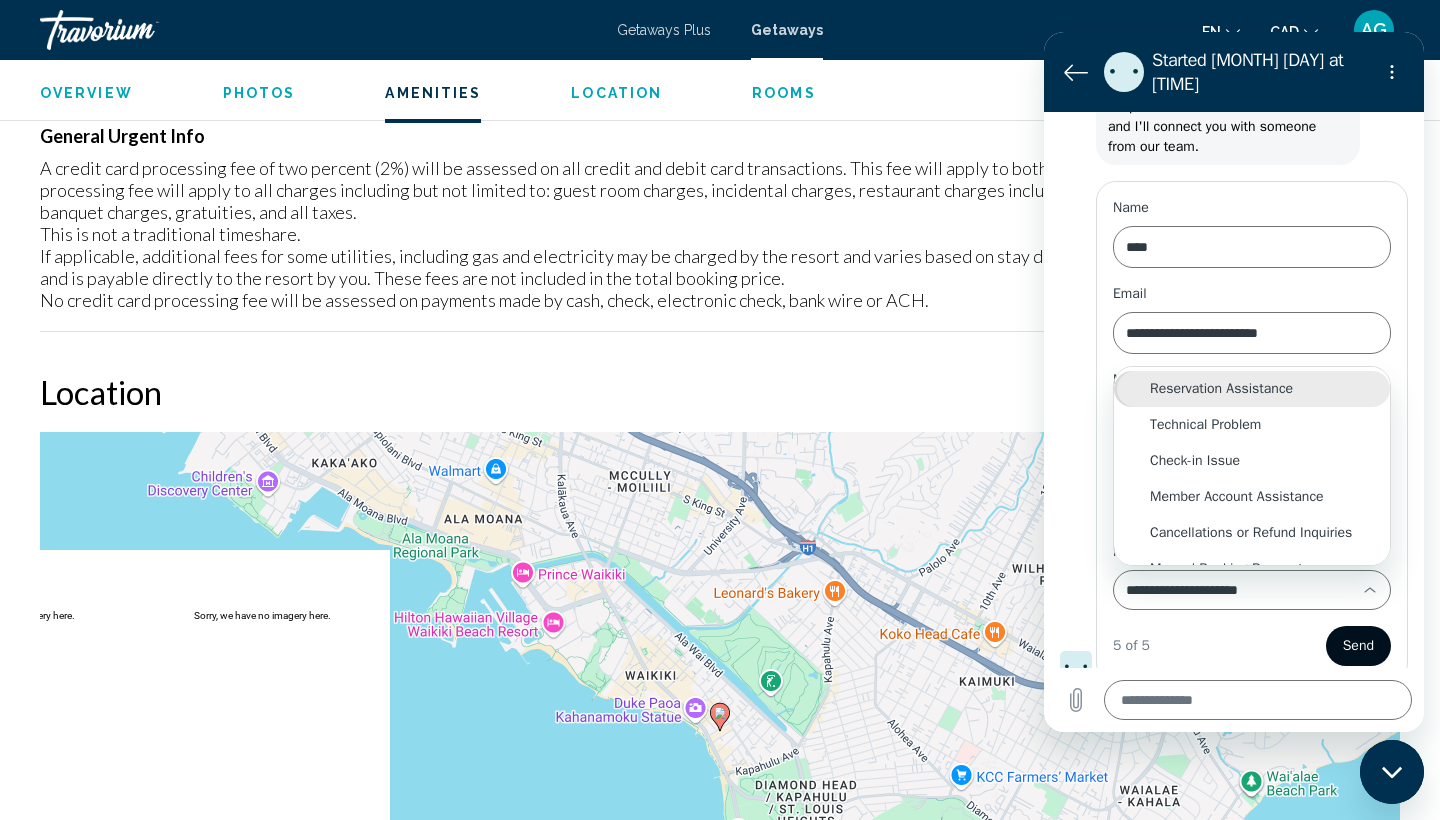 click on "Send" at bounding box center [1358, 646] 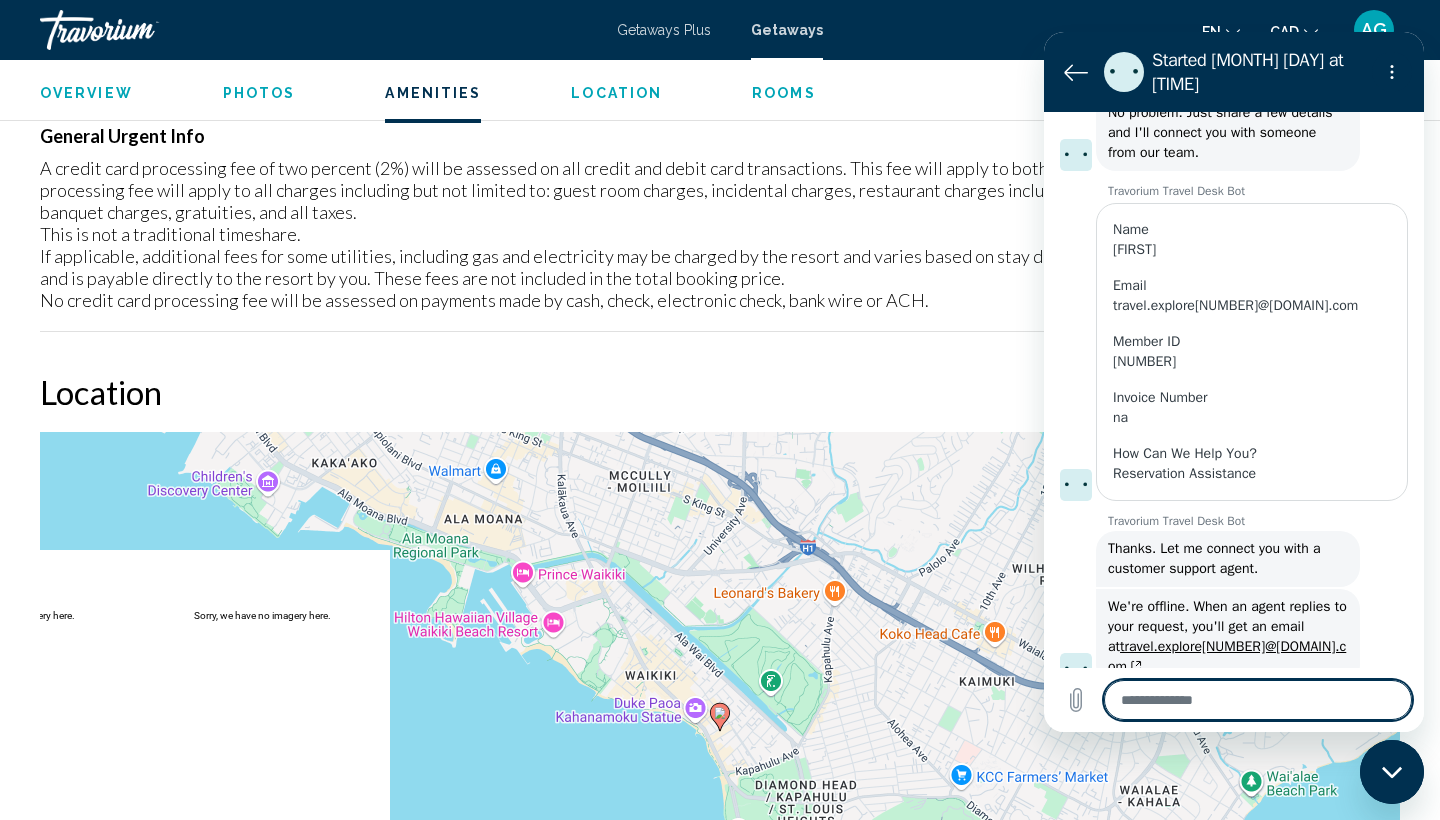 scroll, scrollTop: 274, scrollLeft: 0, axis: vertical 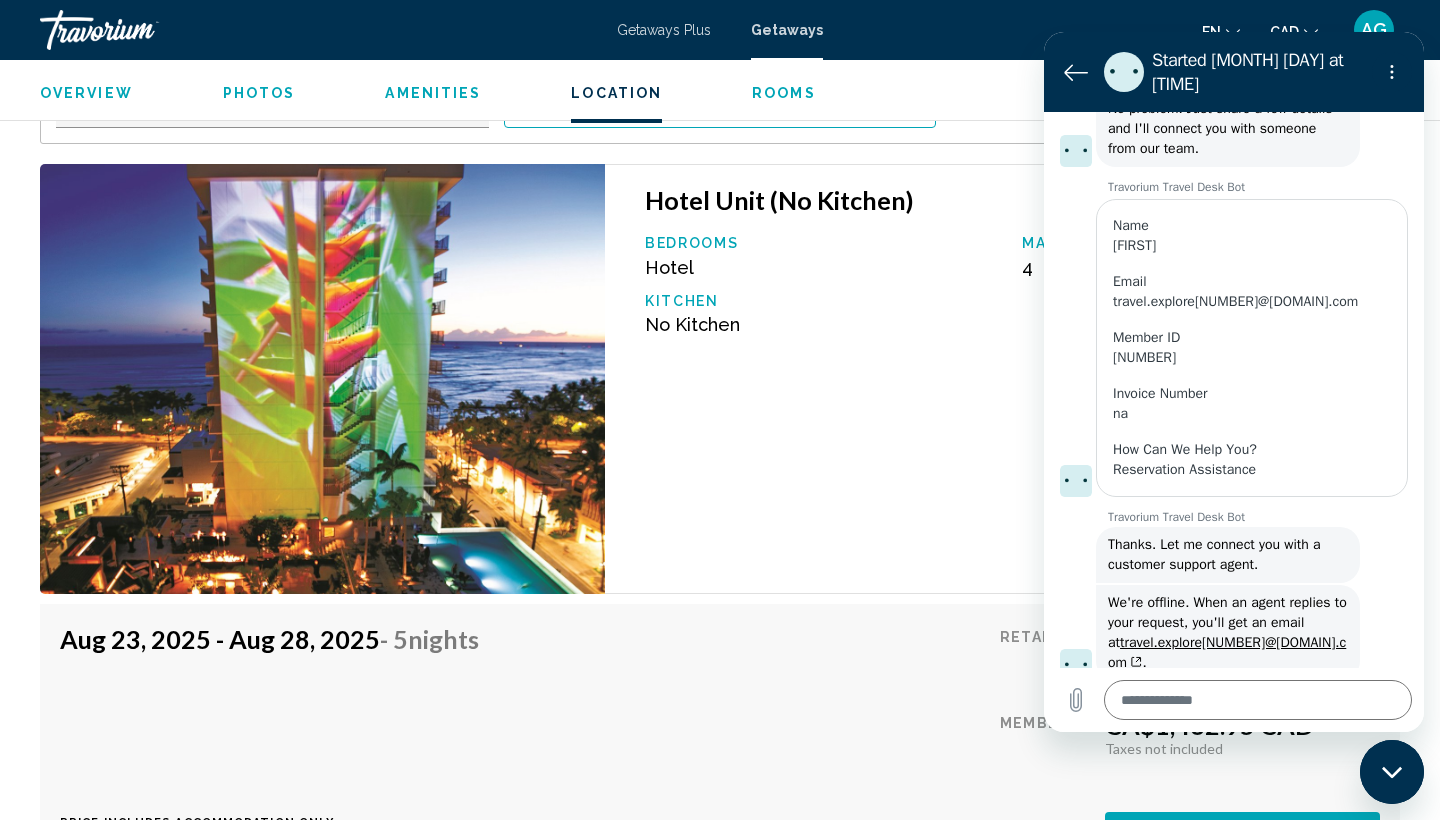 click on "Hotel Unit (No Kitchen) Bedrooms Hotel Max Occupancy 4 Kitchen No Kitchen" at bounding box center [1002, 379] 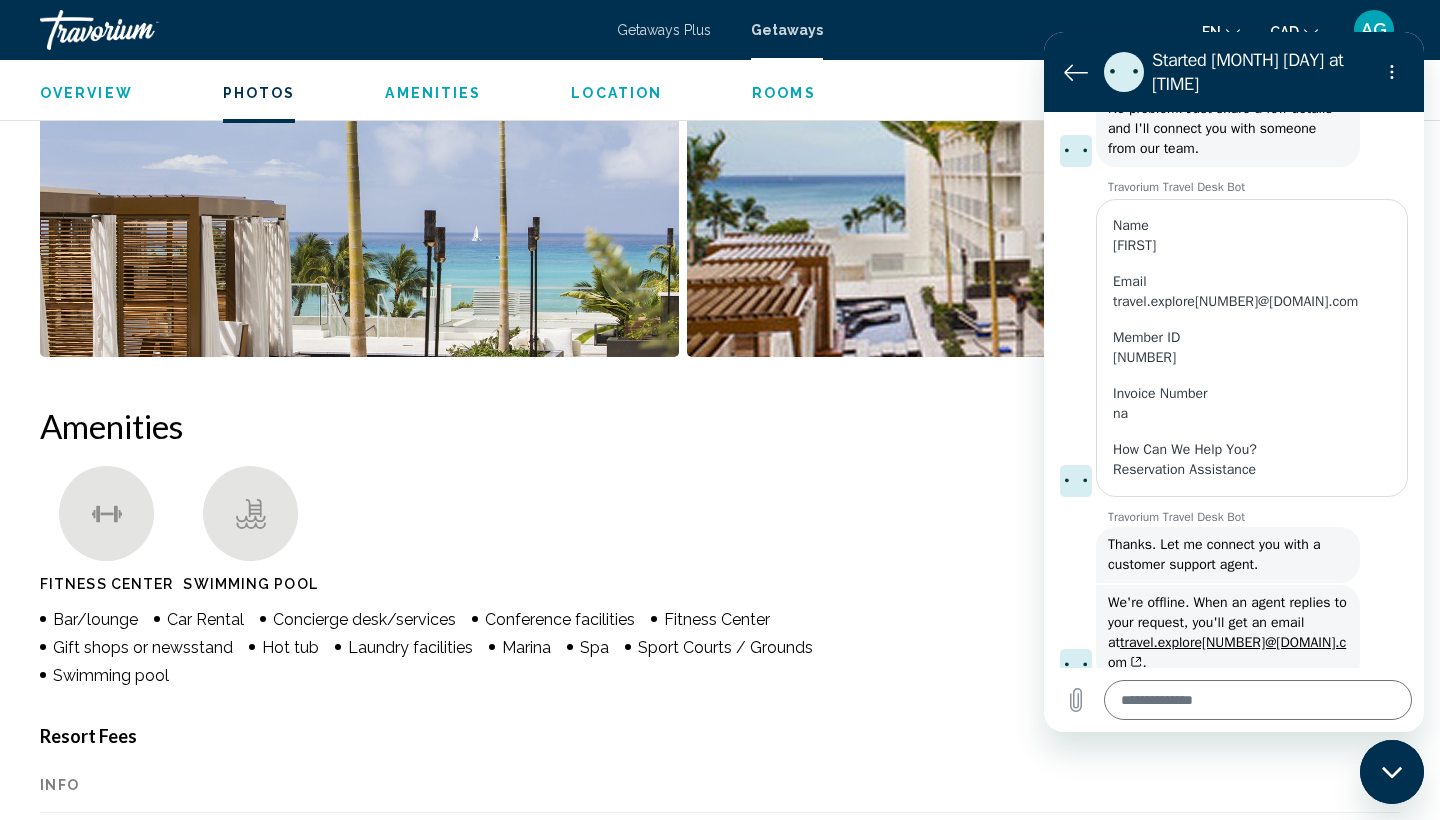 scroll, scrollTop: 1394, scrollLeft: 0, axis: vertical 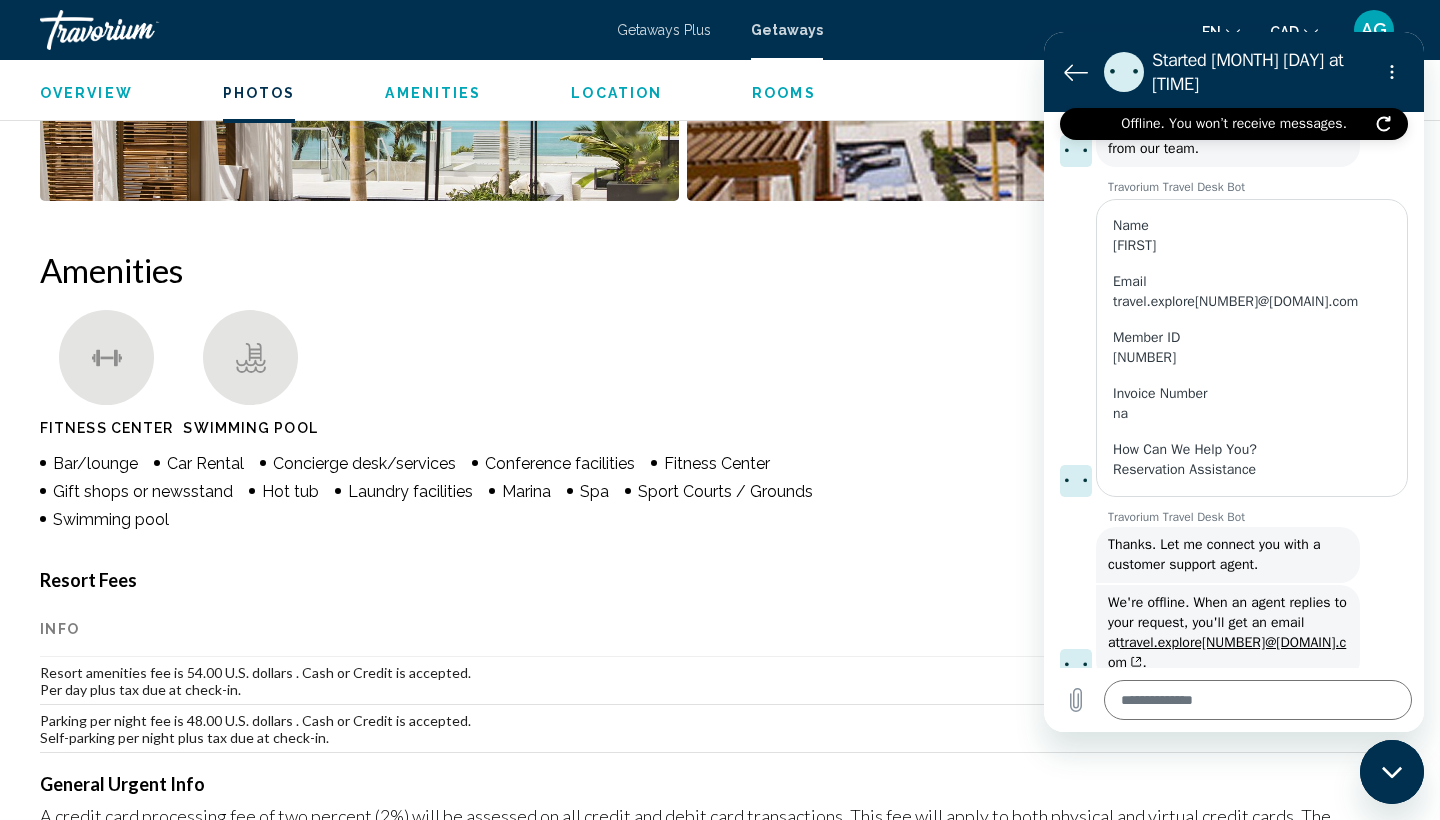 type on "*" 